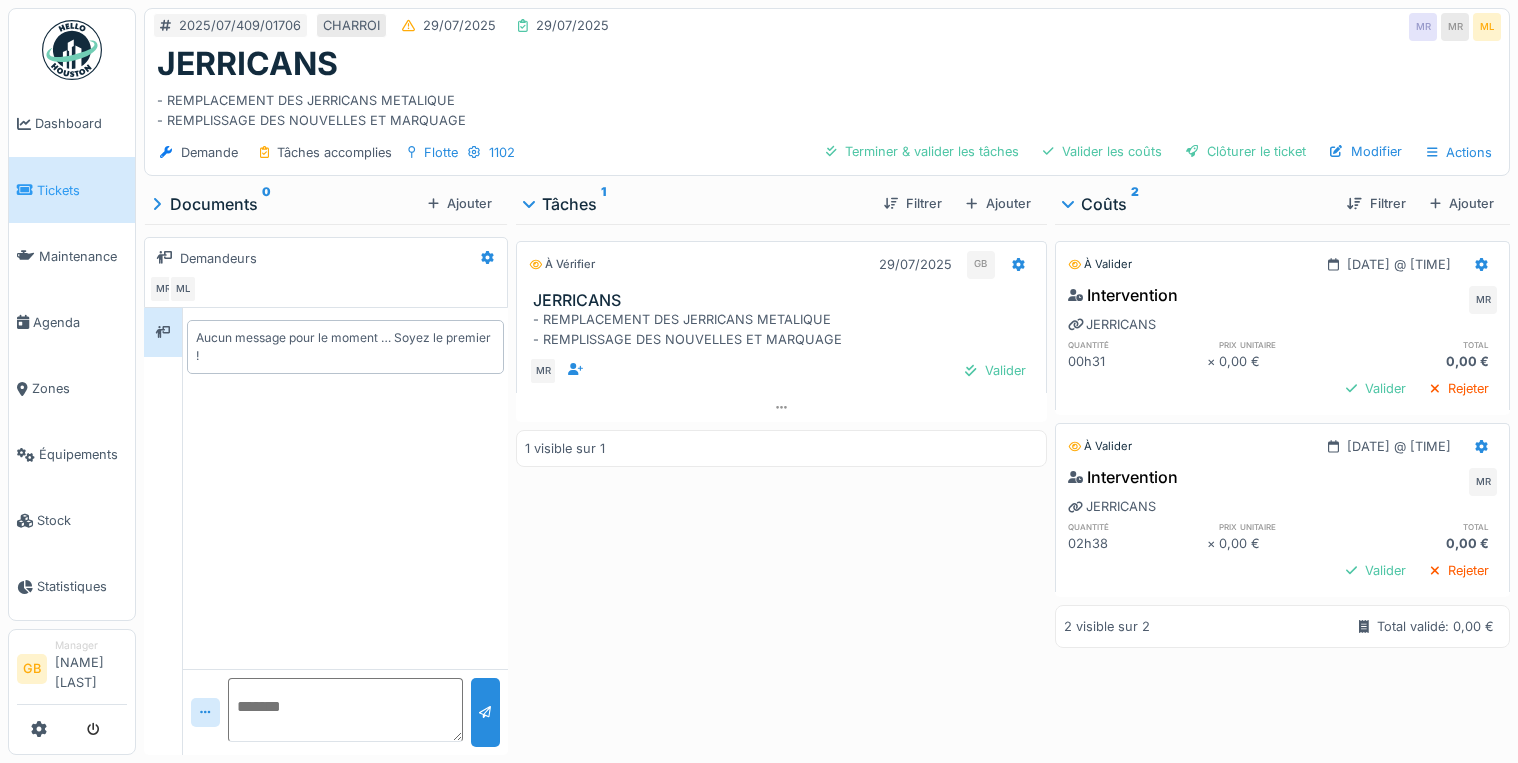 scroll, scrollTop: 12, scrollLeft: 0, axis: vertical 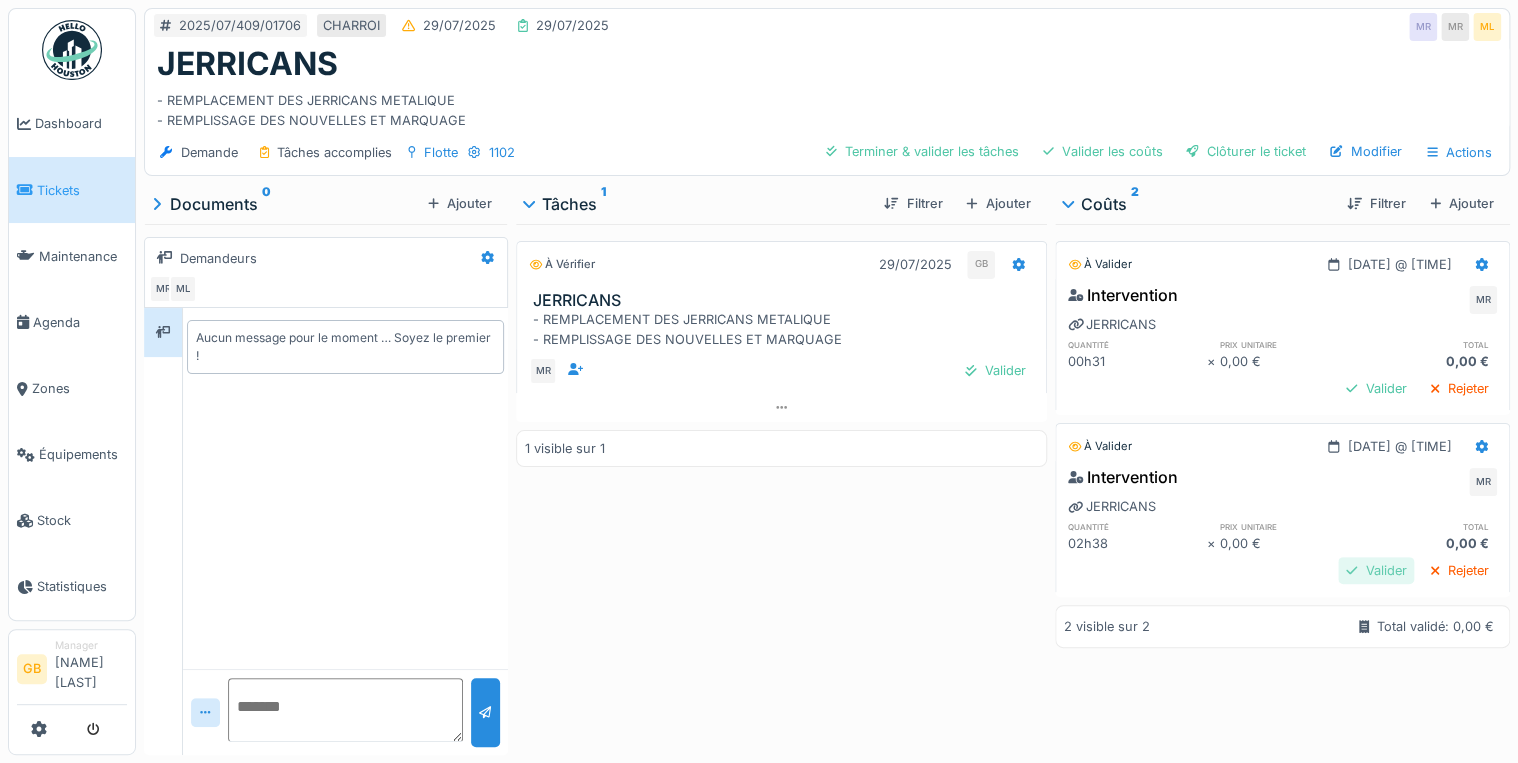 click on "Valider" at bounding box center [1376, 570] 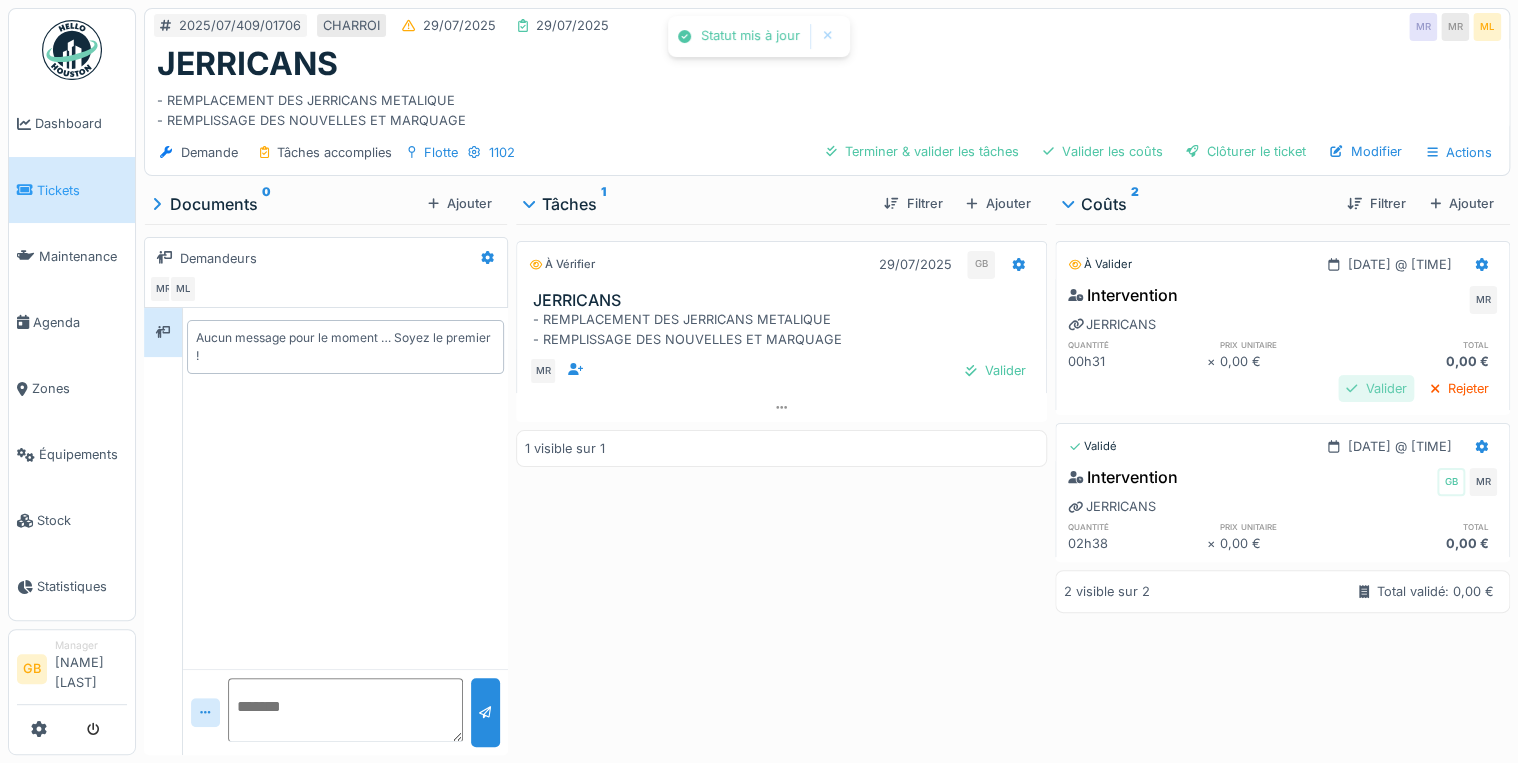 click on "Valider" at bounding box center (1376, 388) 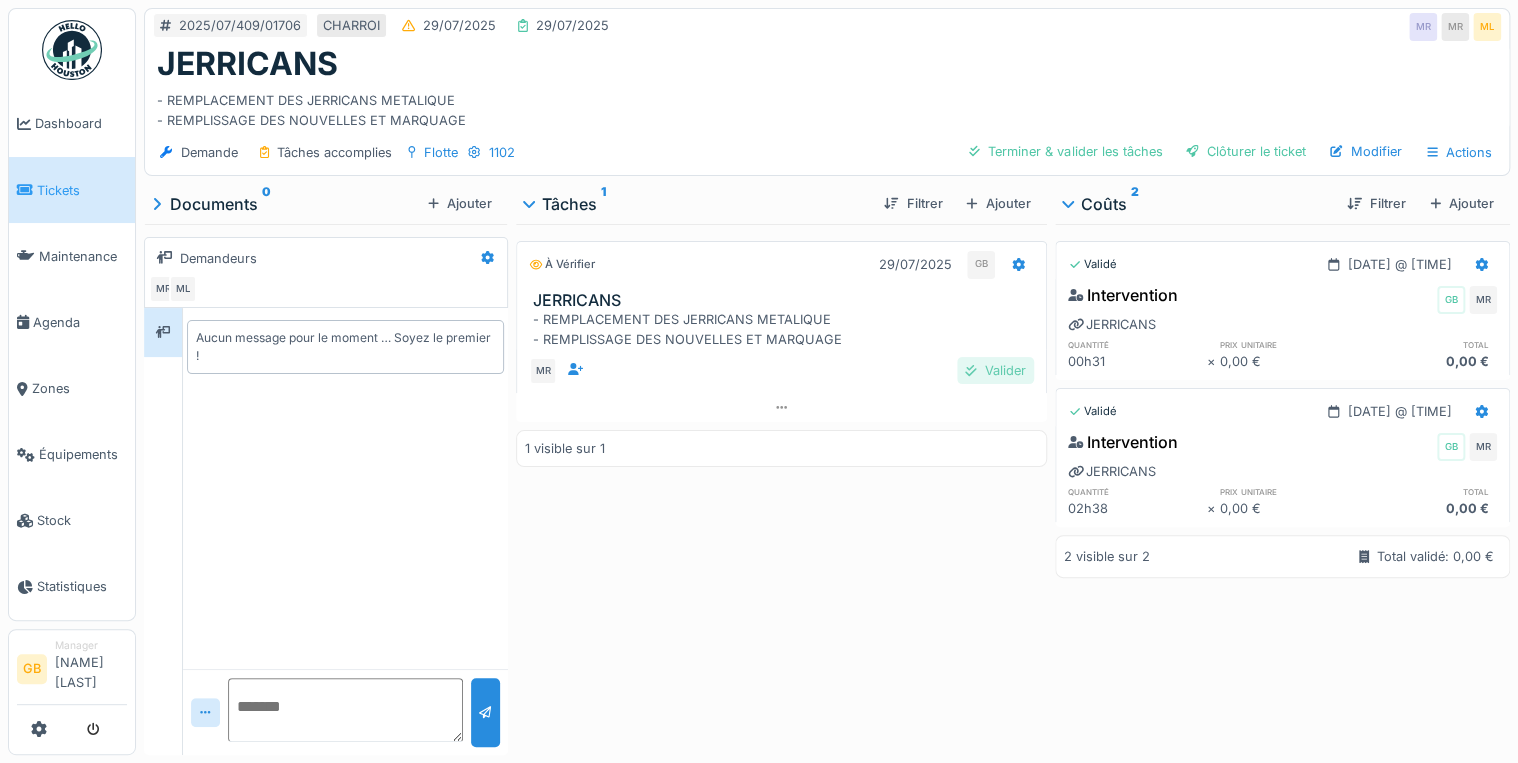 click on "Valider" at bounding box center [995, 370] 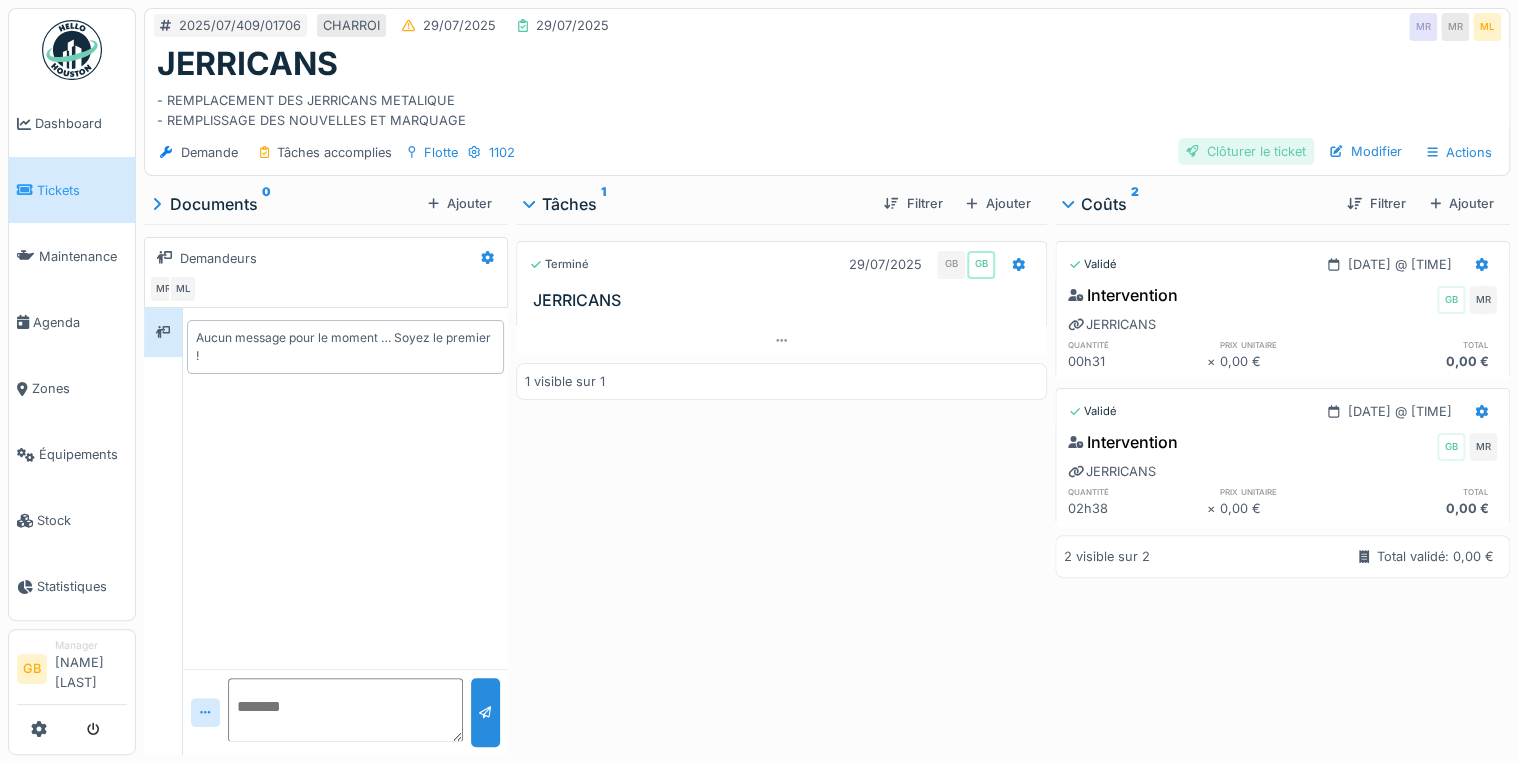 click on "Clôturer le ticket" at bounding box center (1246, 151) 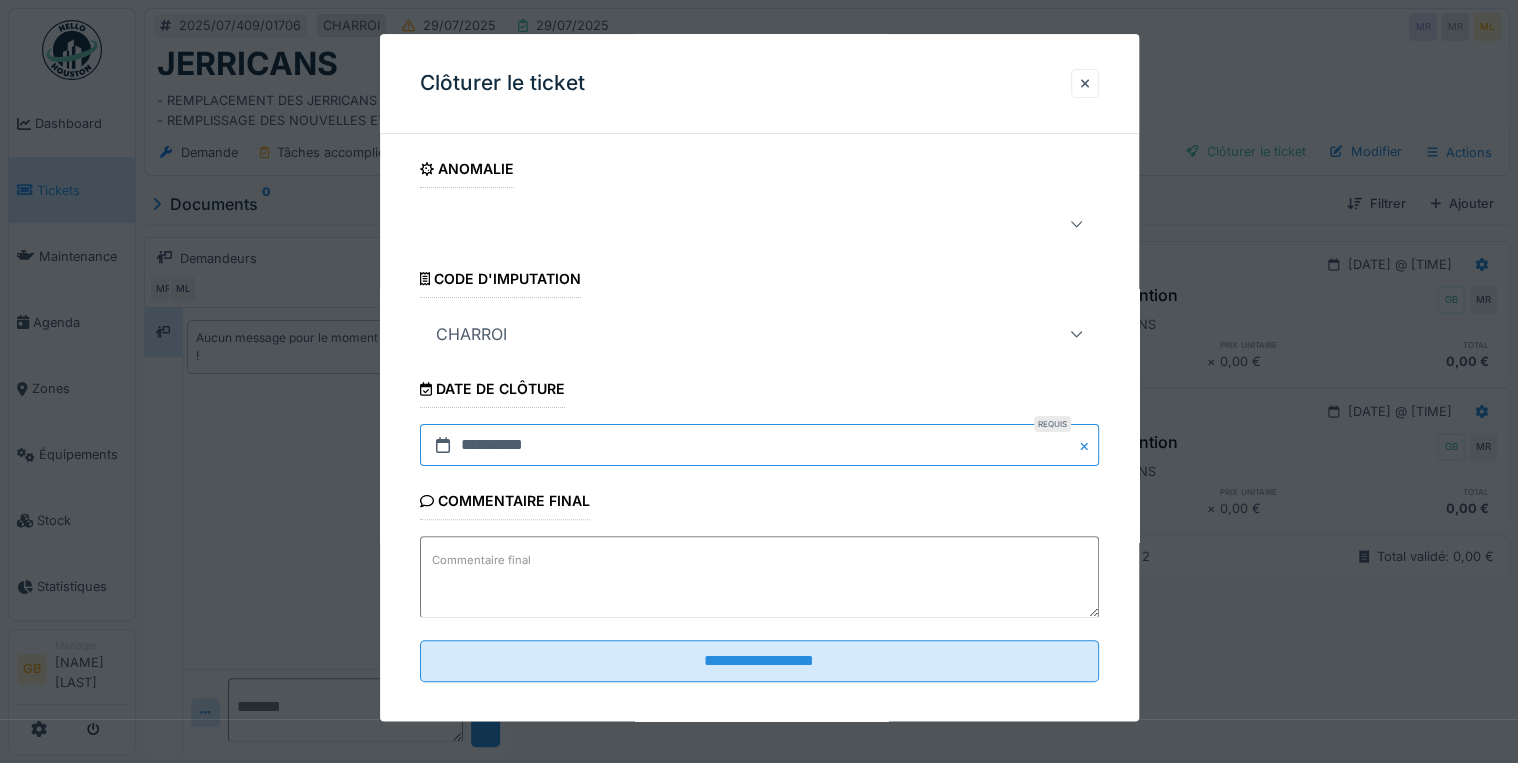 click on "**********" at bounding box center [759, 446] 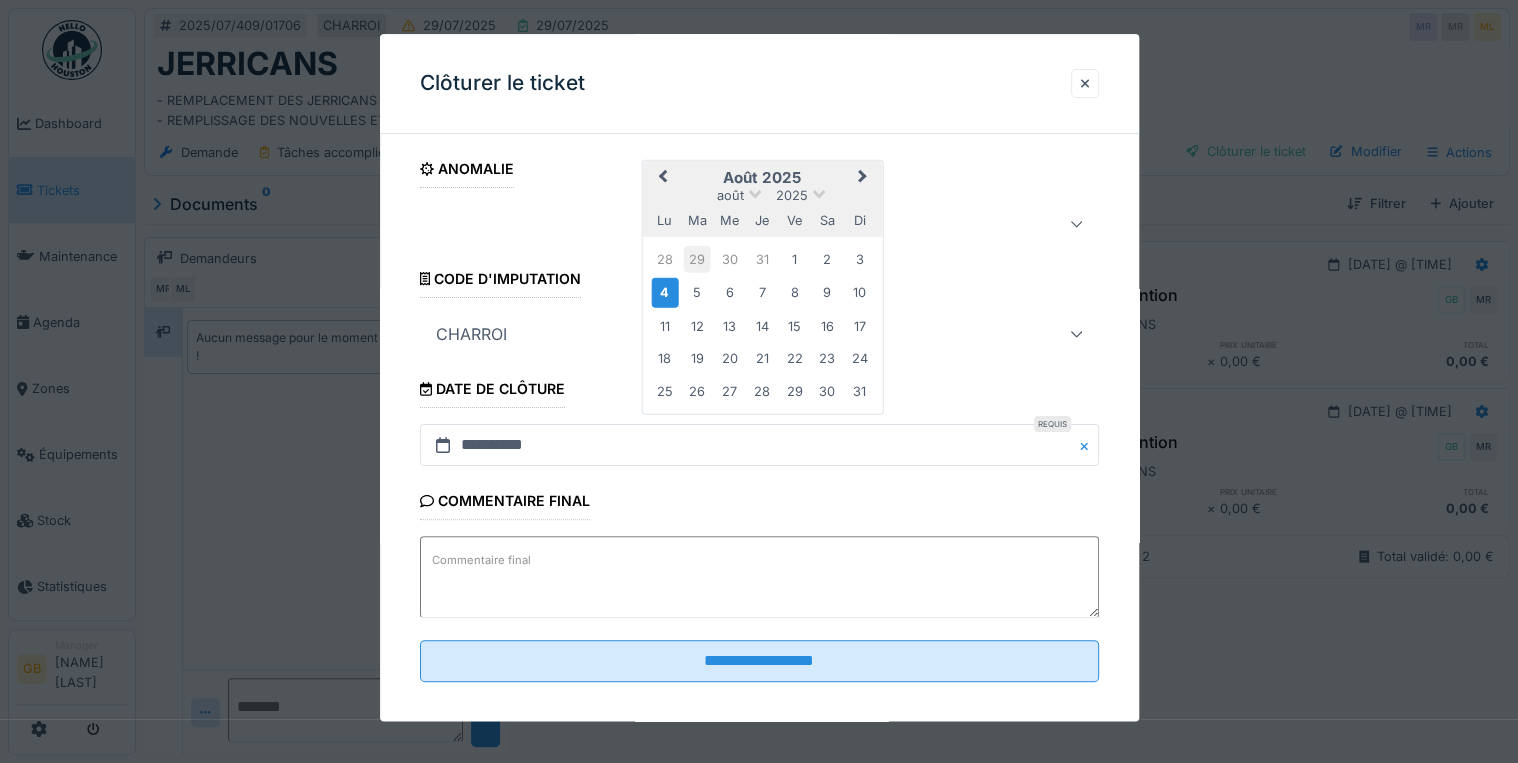 click on "29" at bounding box center (697, 259) 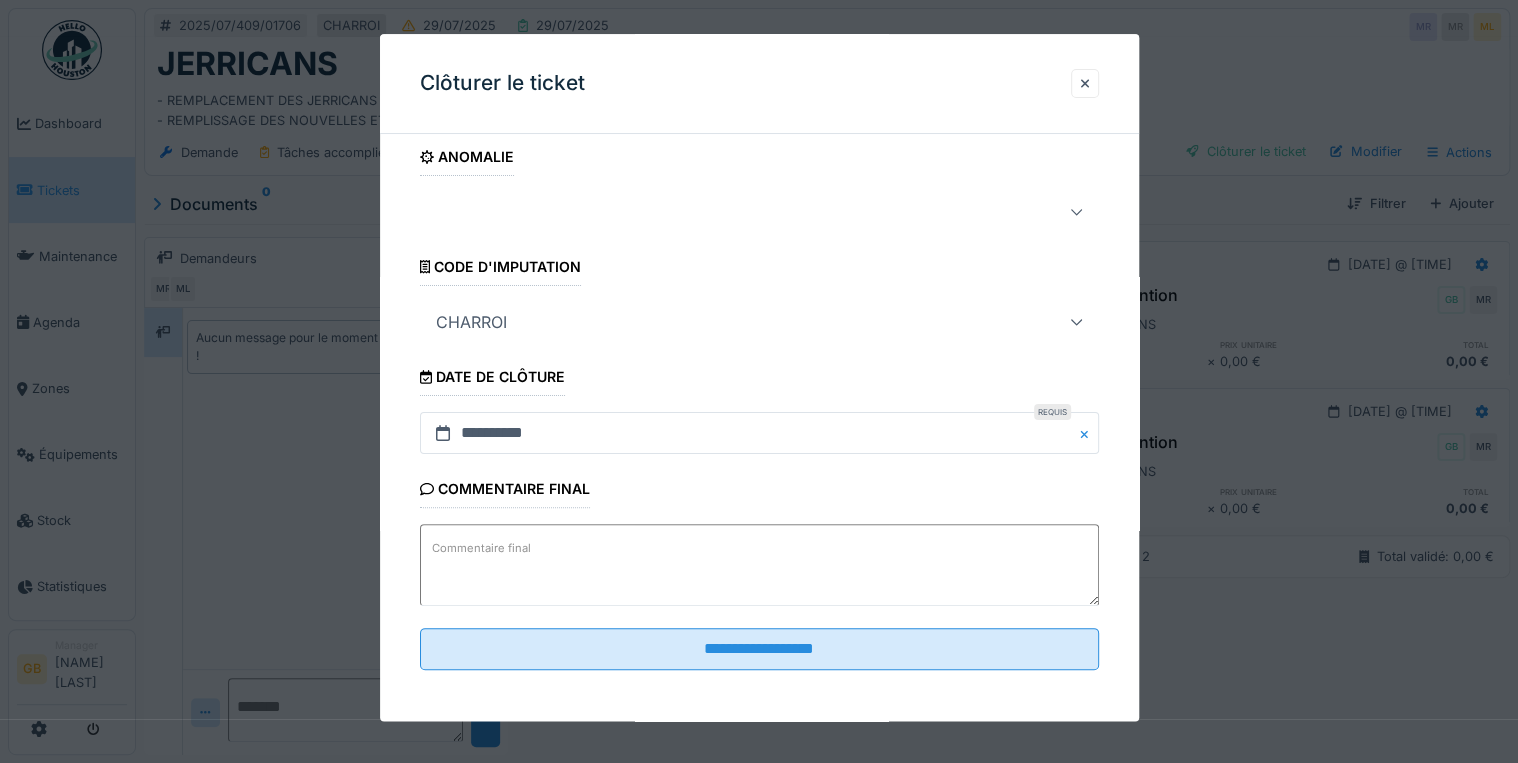 scroll, scrollTop: 16, scrollLeft: 0, axis: vertical 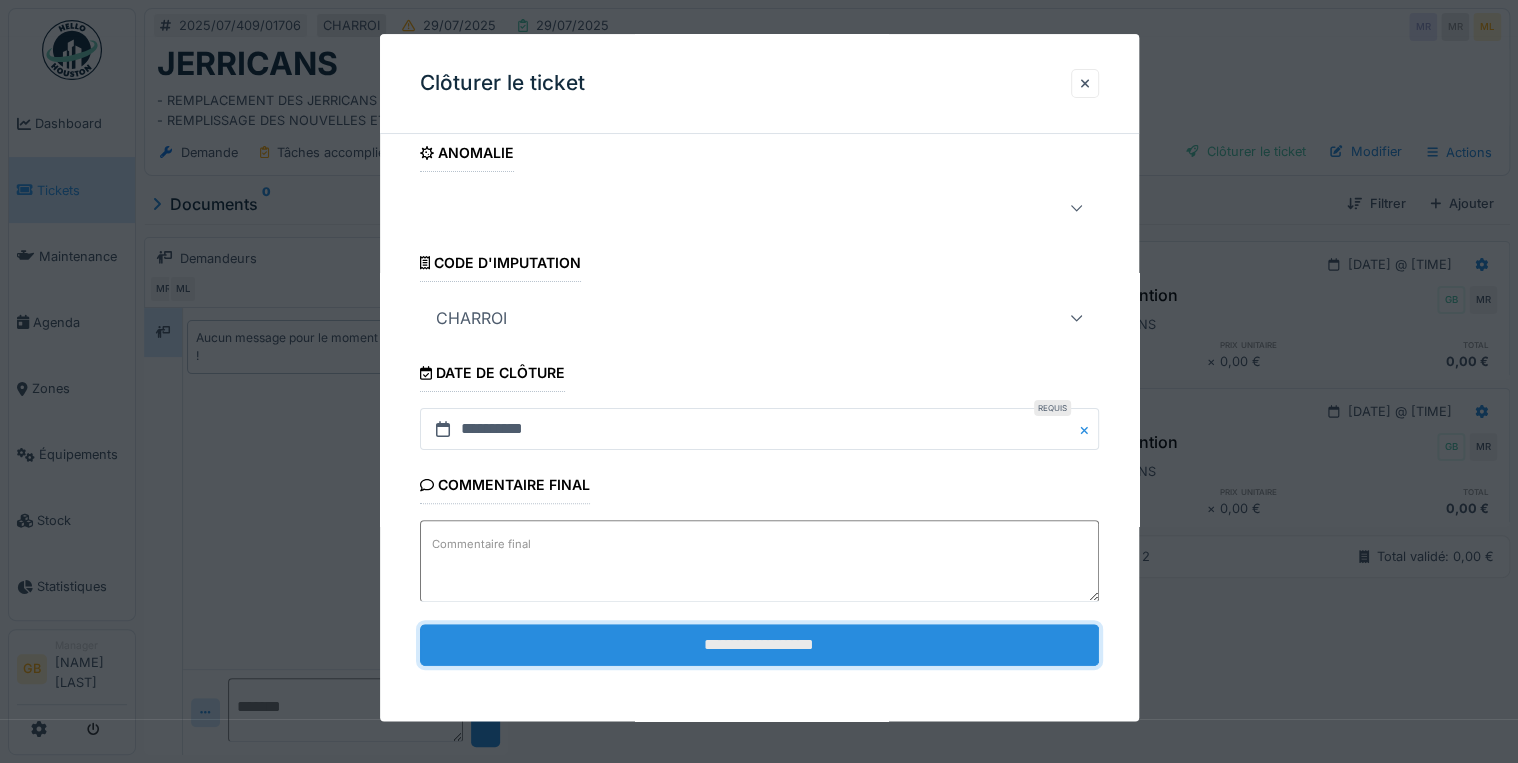 click on "**********" at bounding box center [759, 645] 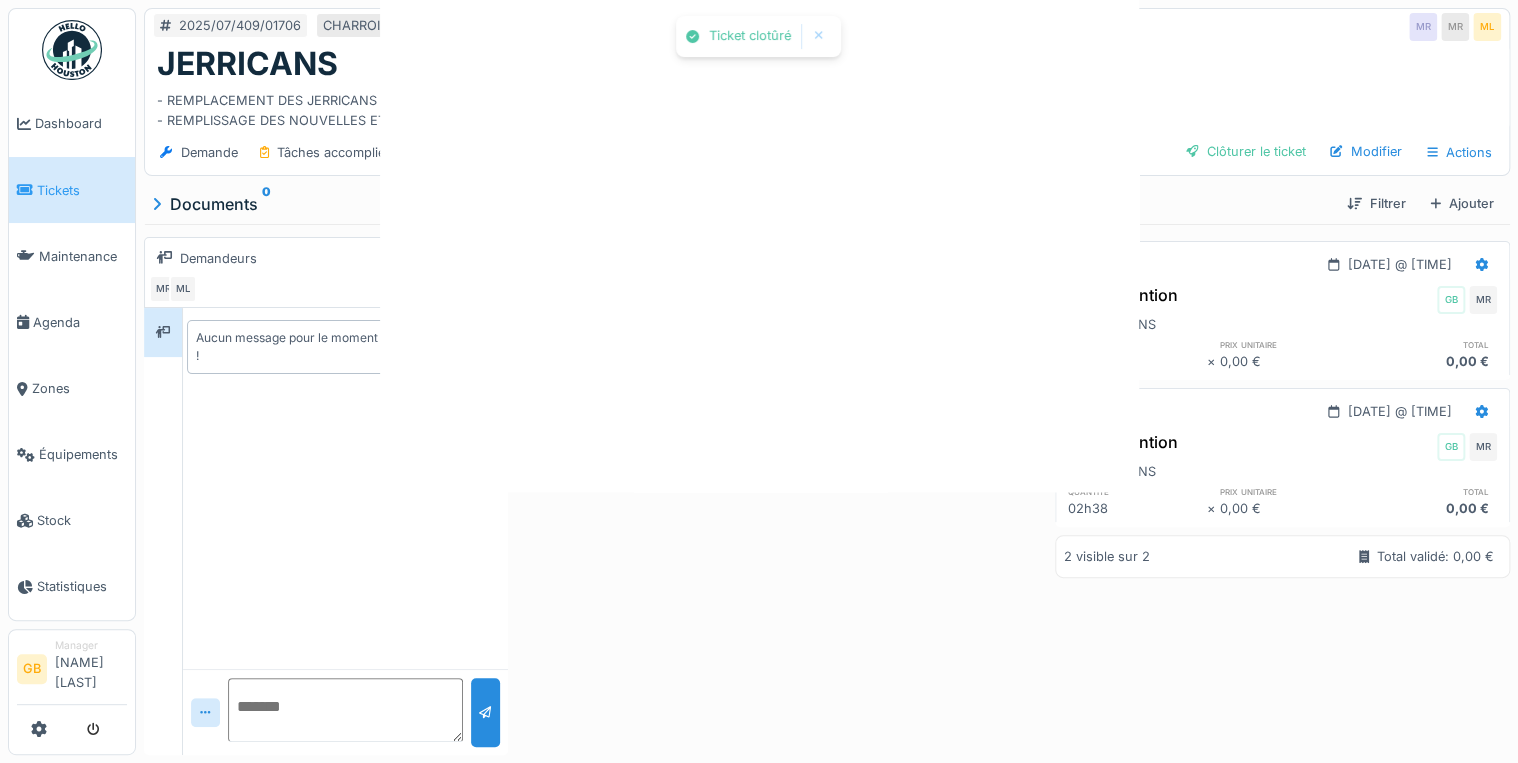 scroll, scrollTop: 0, scrollLeft: 0, axis: both 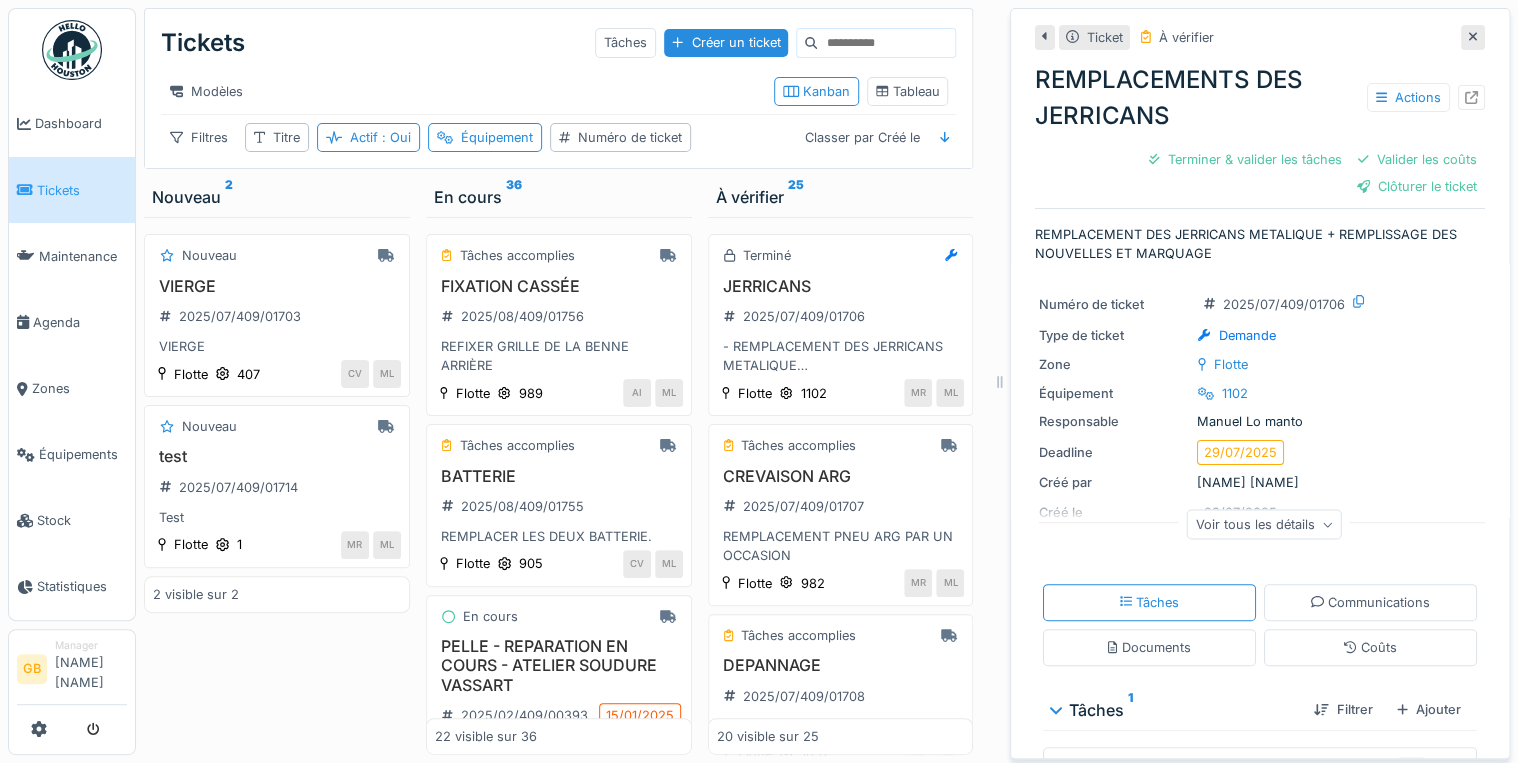 click 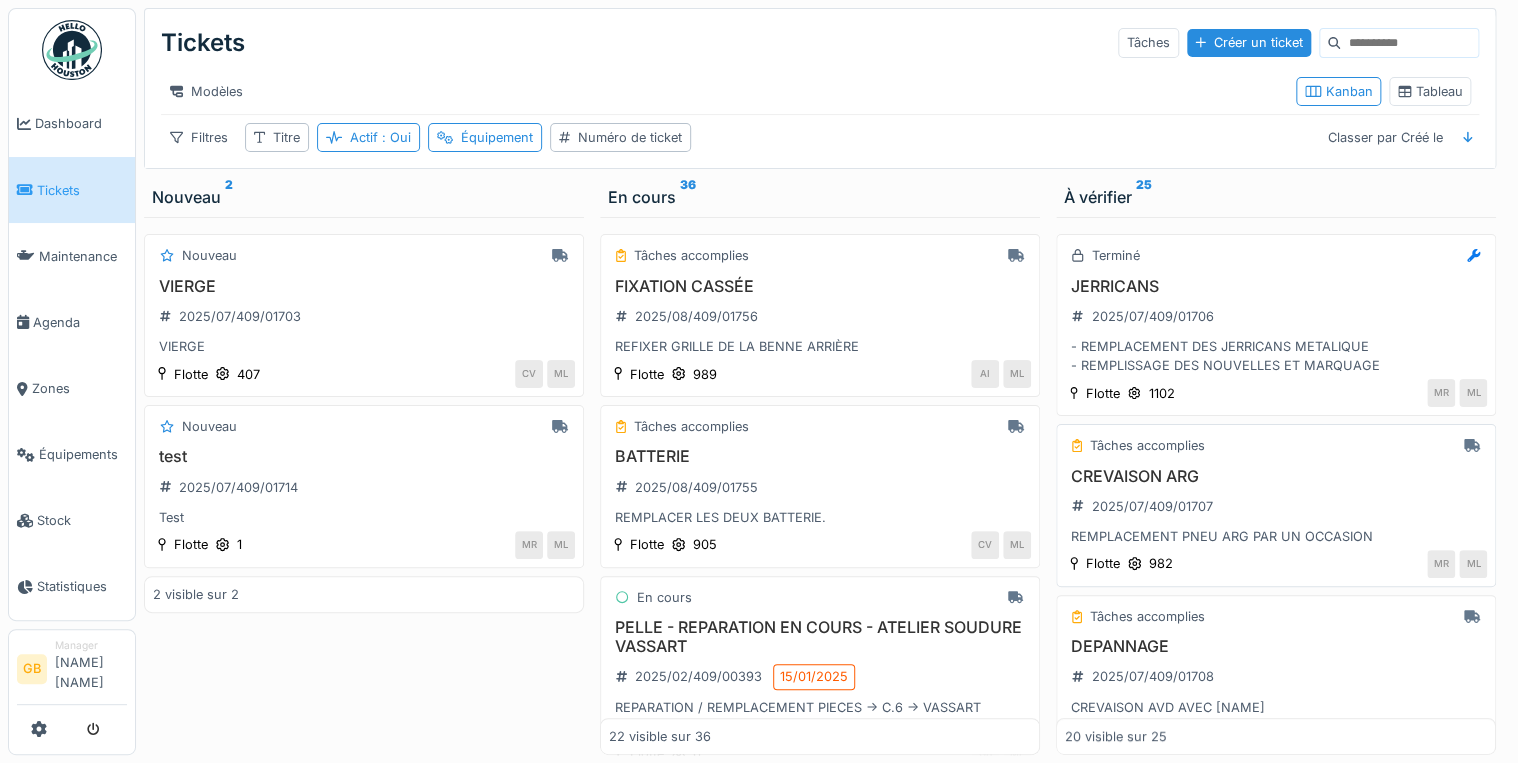 click on "CREVAISON ARG" at bounding box center (1276, 476) 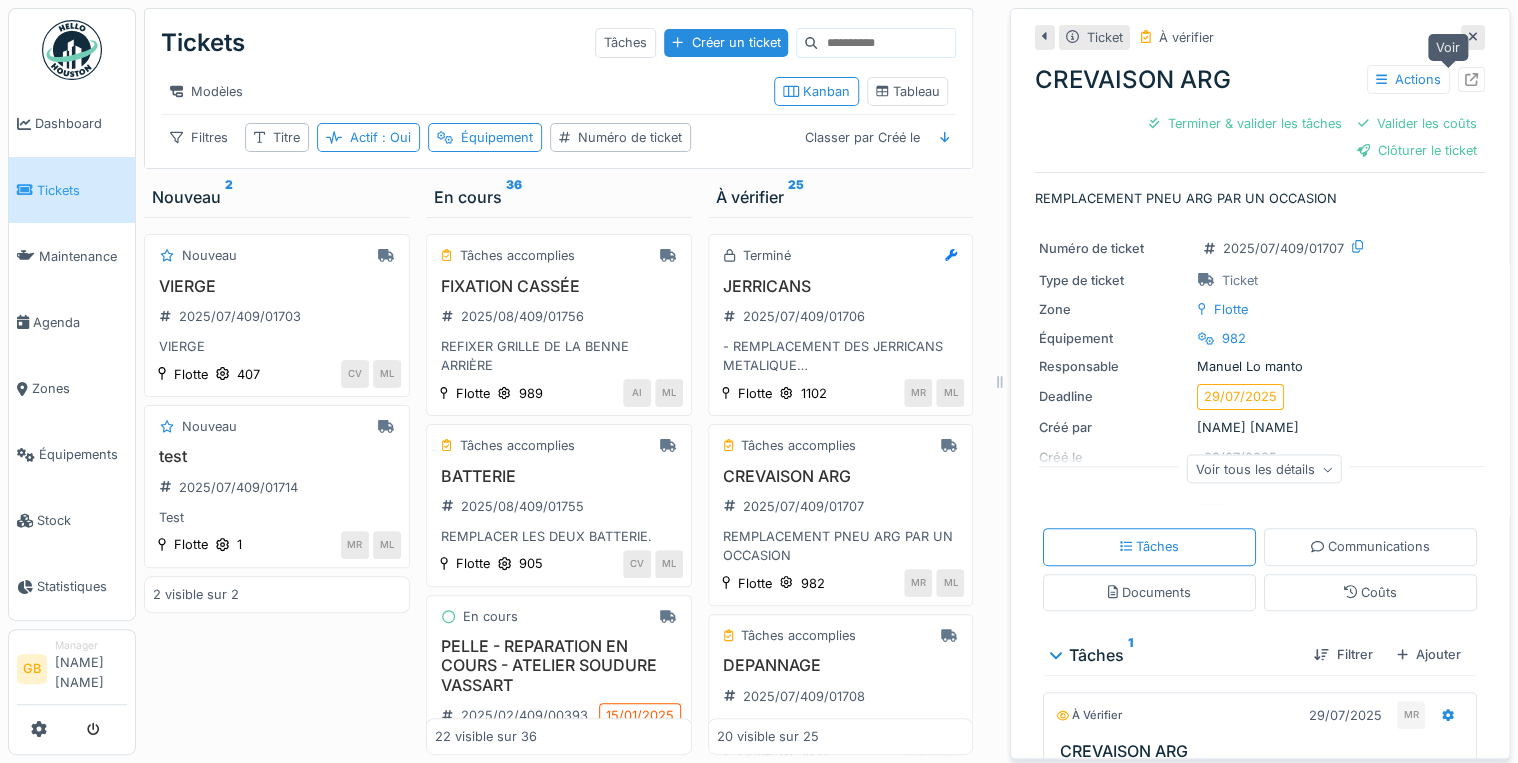 click 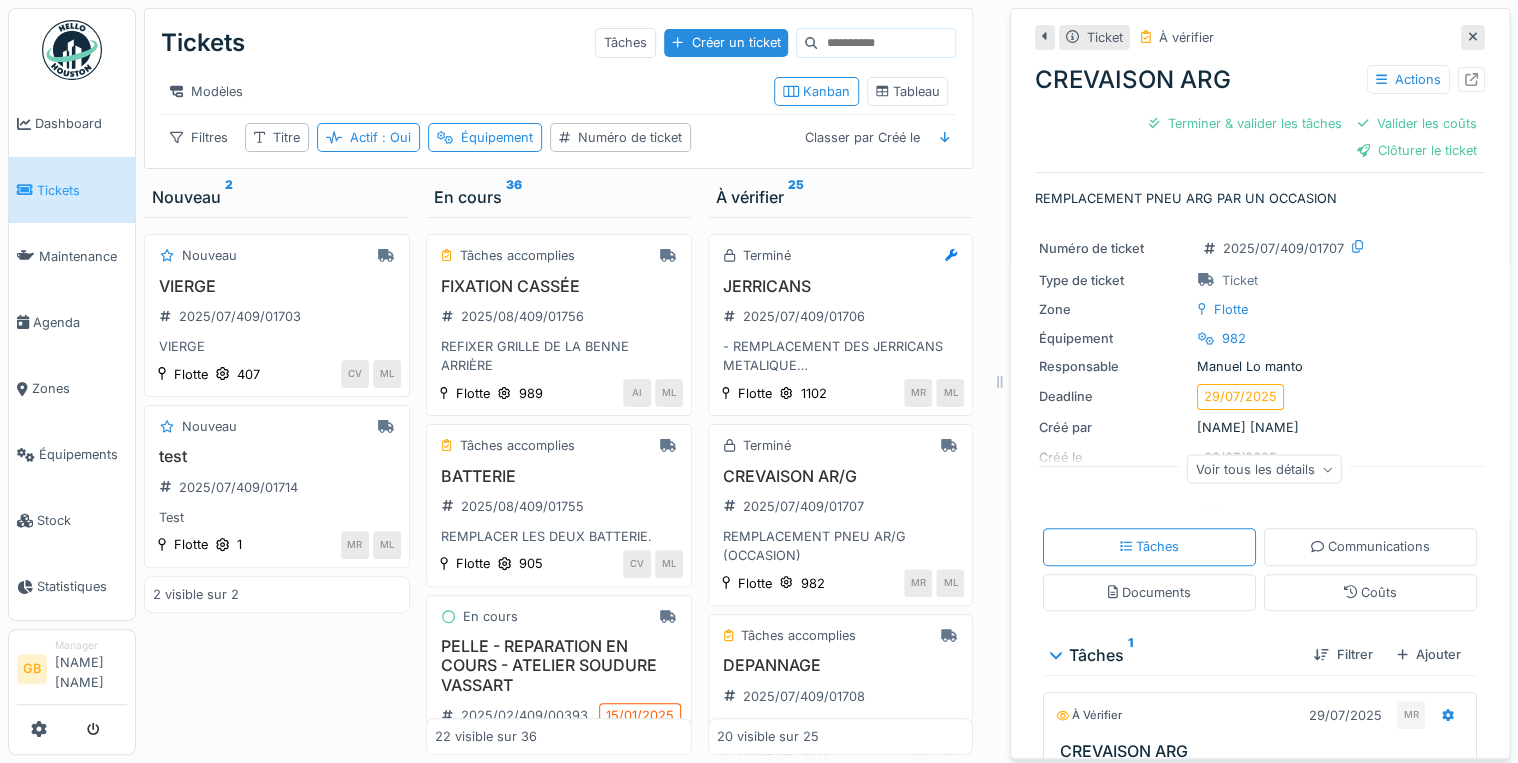 click 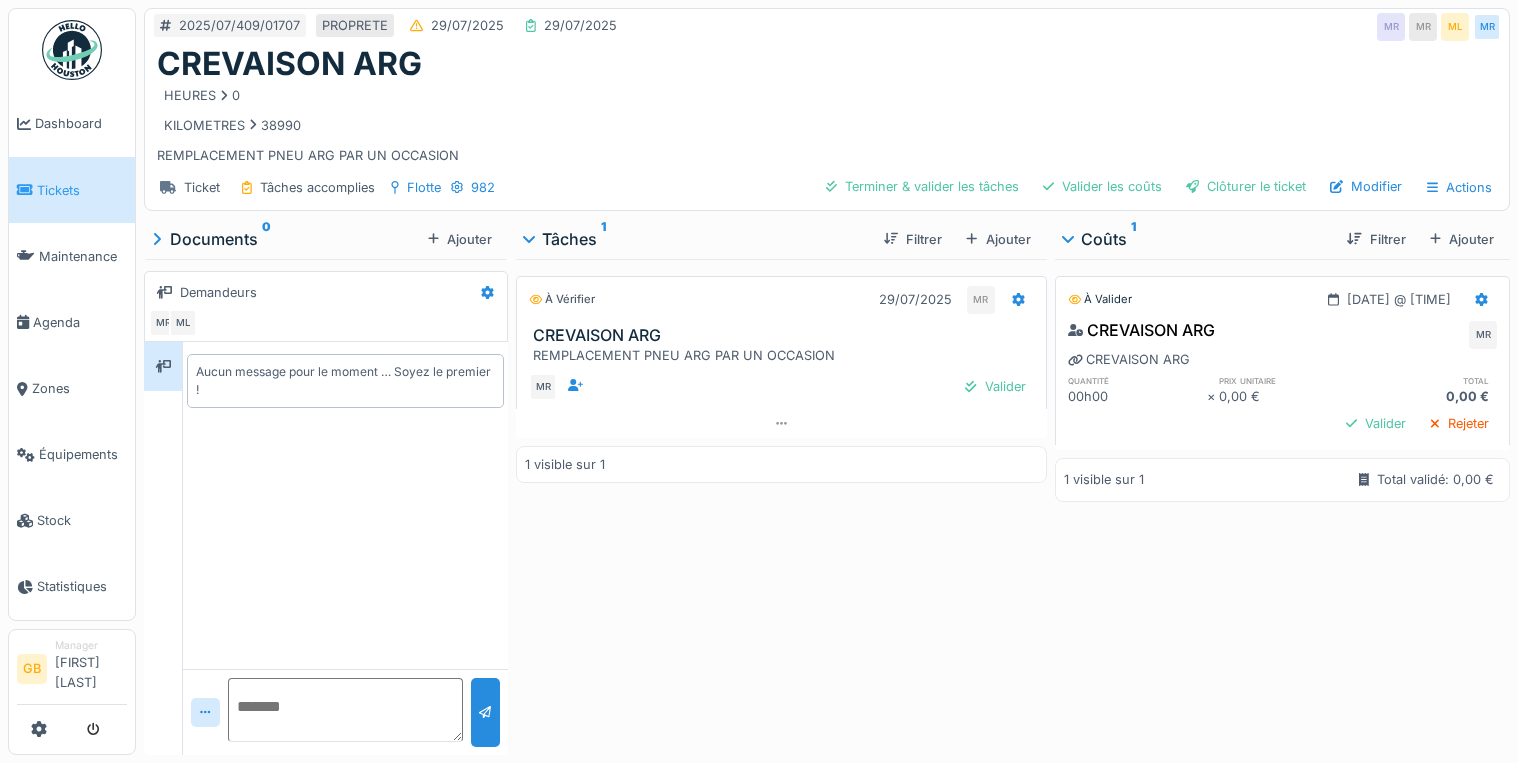 scroll, scrollTop: 0, scrollLeft: 0, axis: both 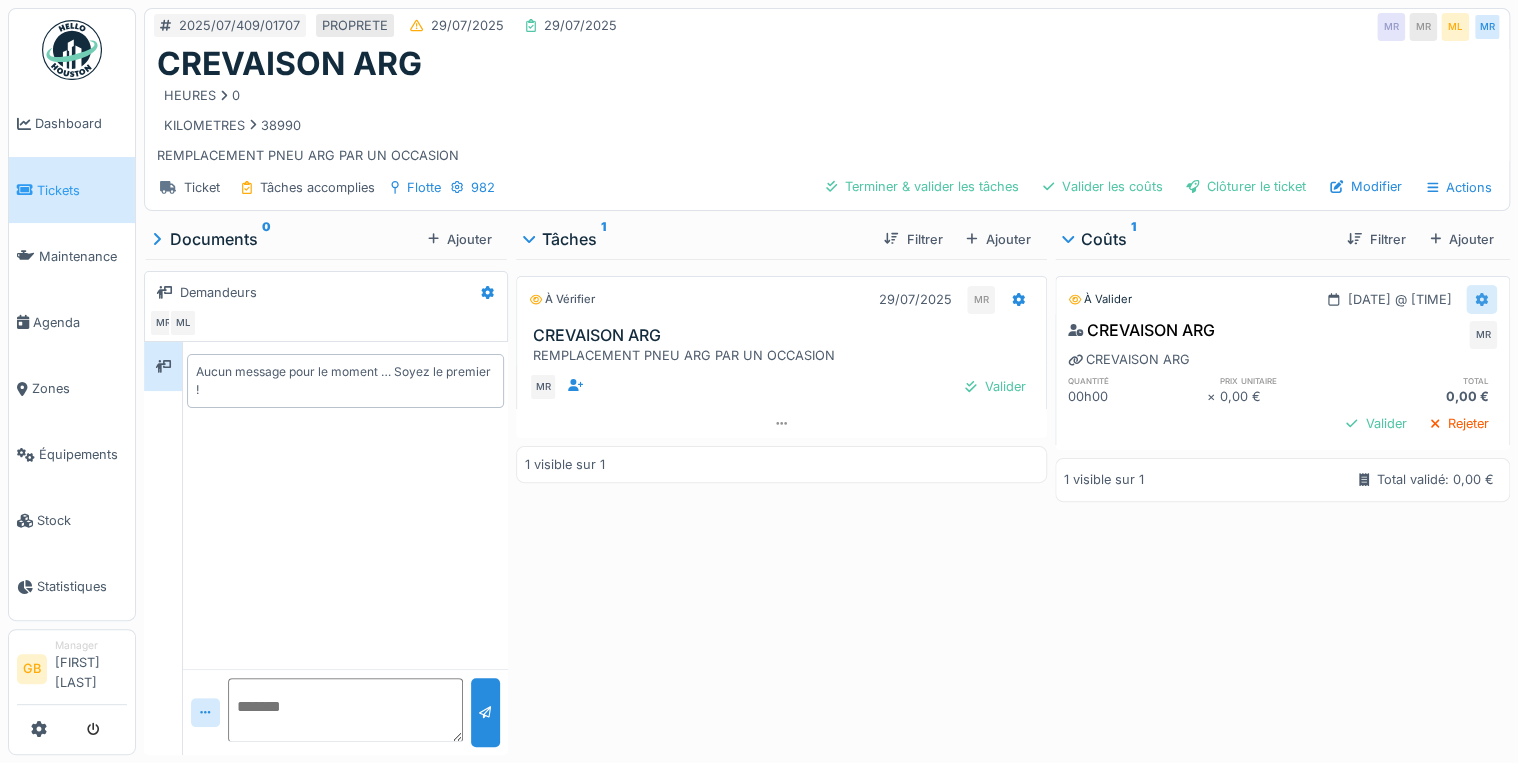 click 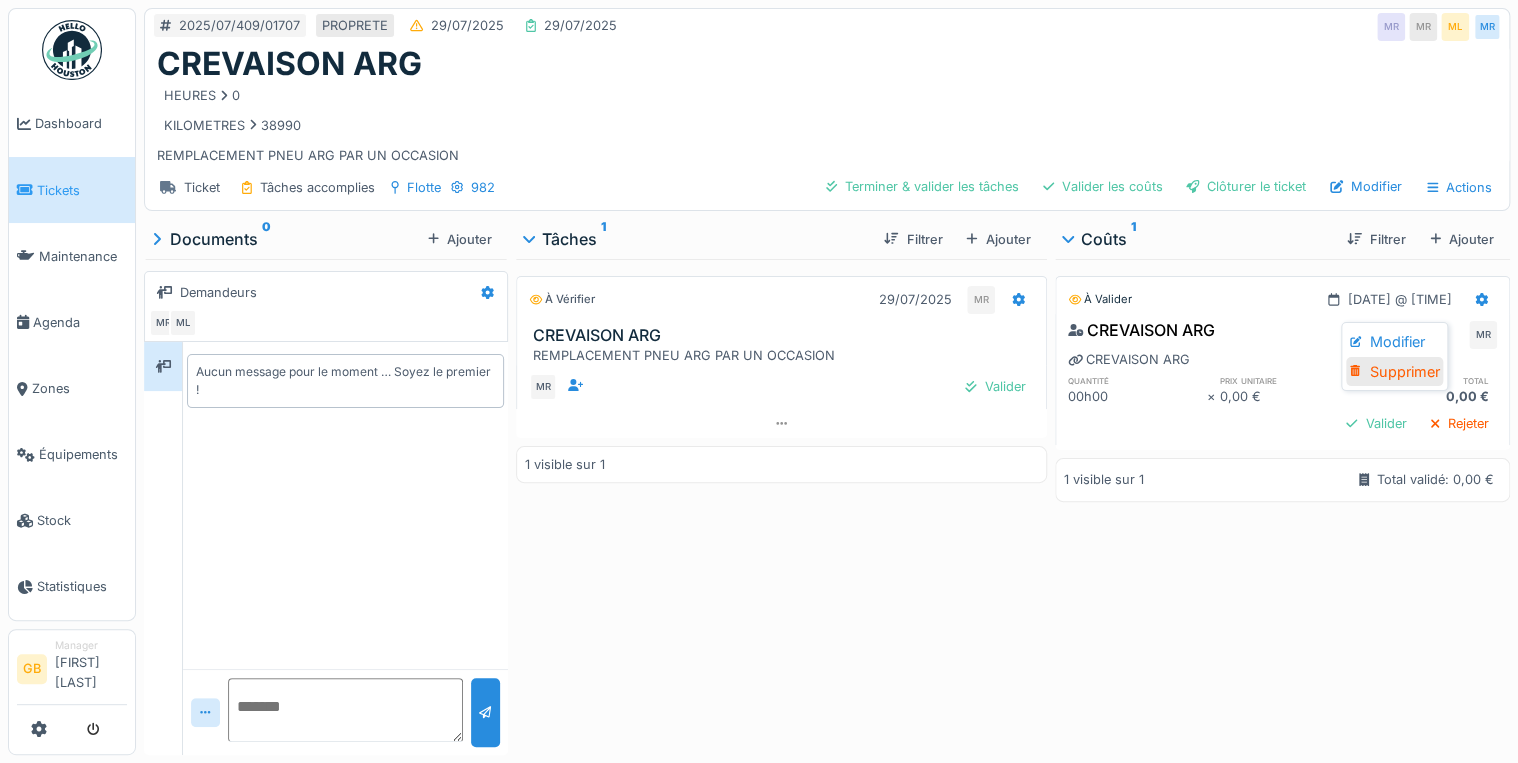 click on "Supprimer" at bounding box center (1394, 372) 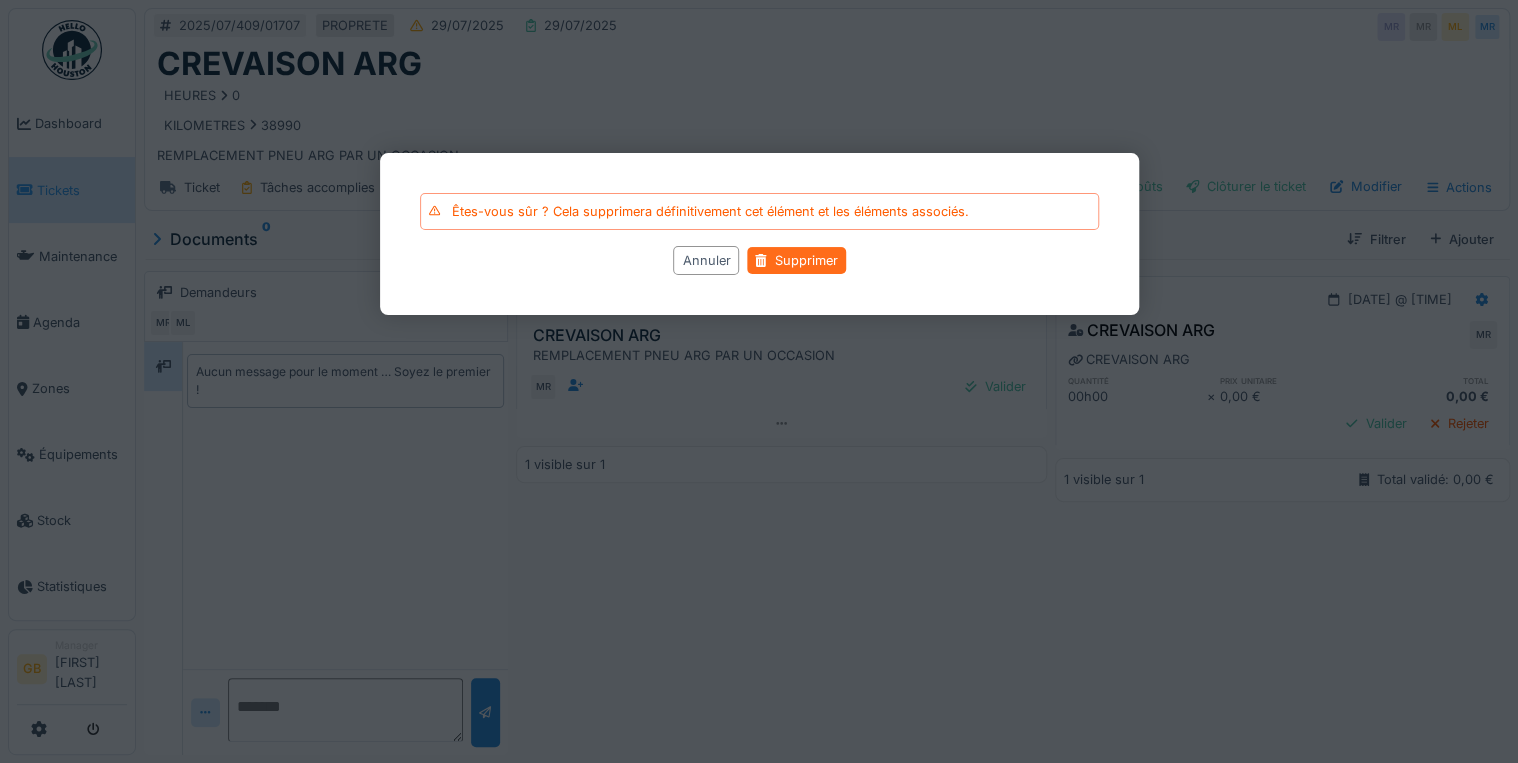 click on "Supprimer" at bounding box center (796, 260) 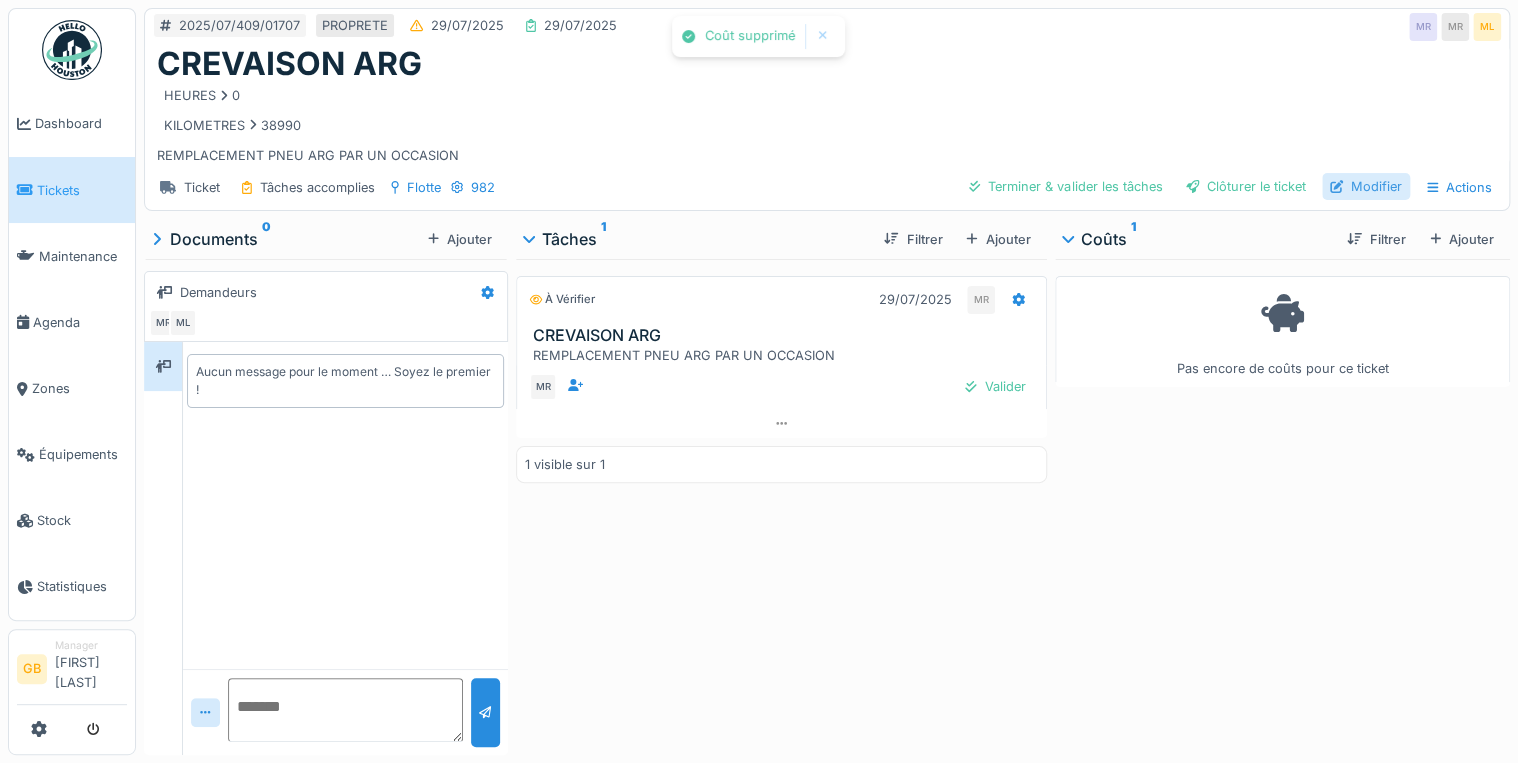 click on "Modifier" at bounding box center [1366, 186] 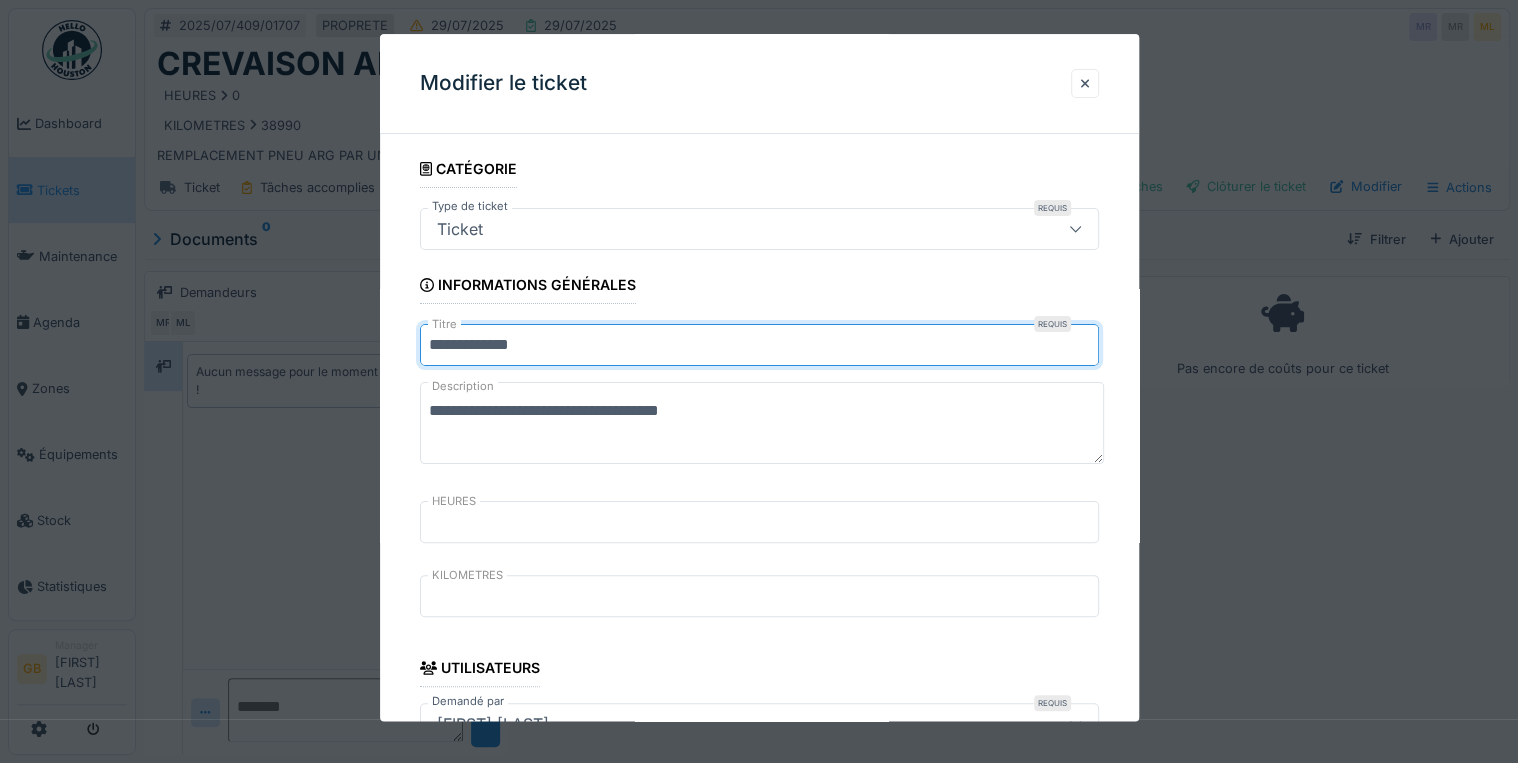 click on "**********" at bounding box center [759, 346] 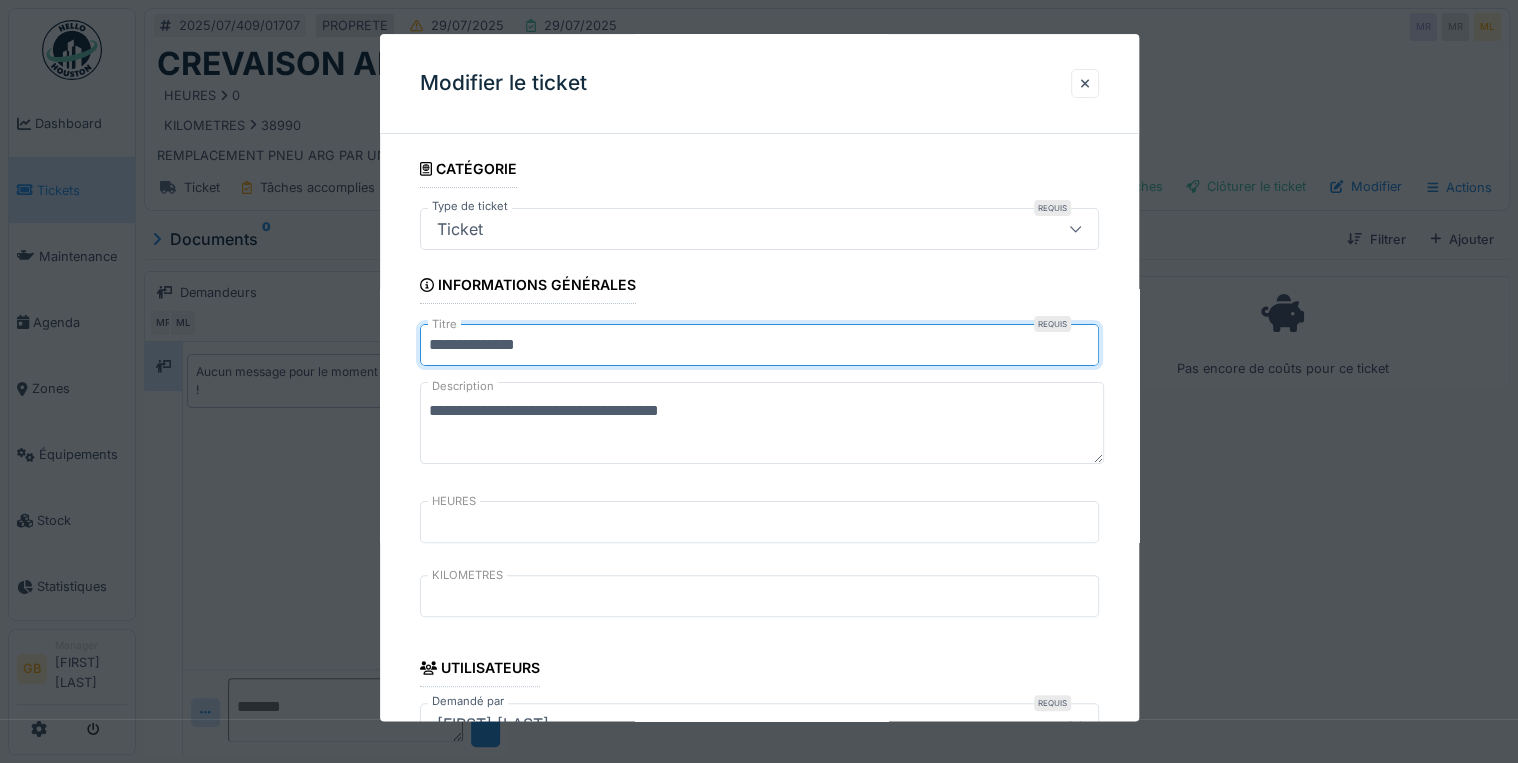 type on "**********" 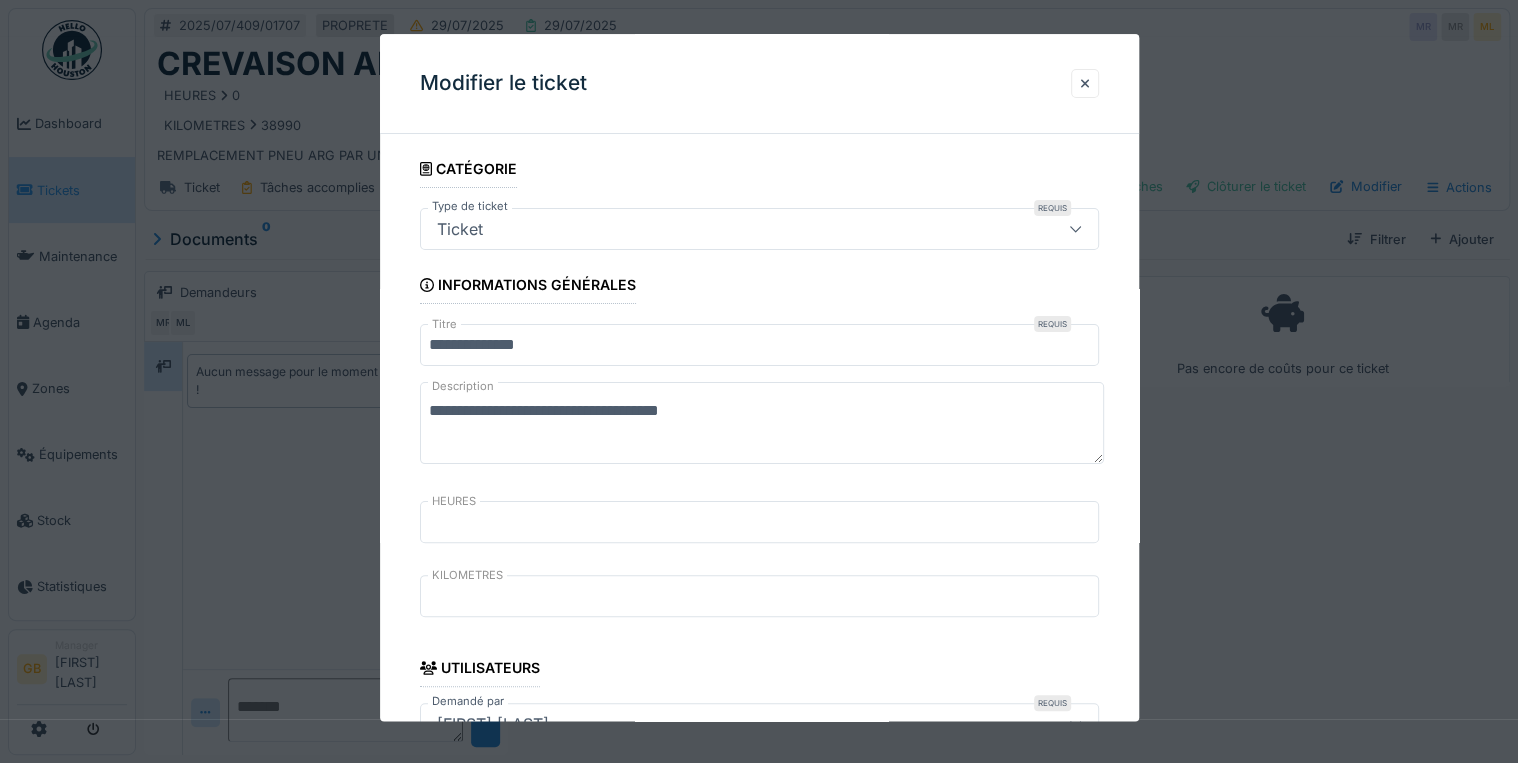 click on "**********" at bounding box center (762, 424) 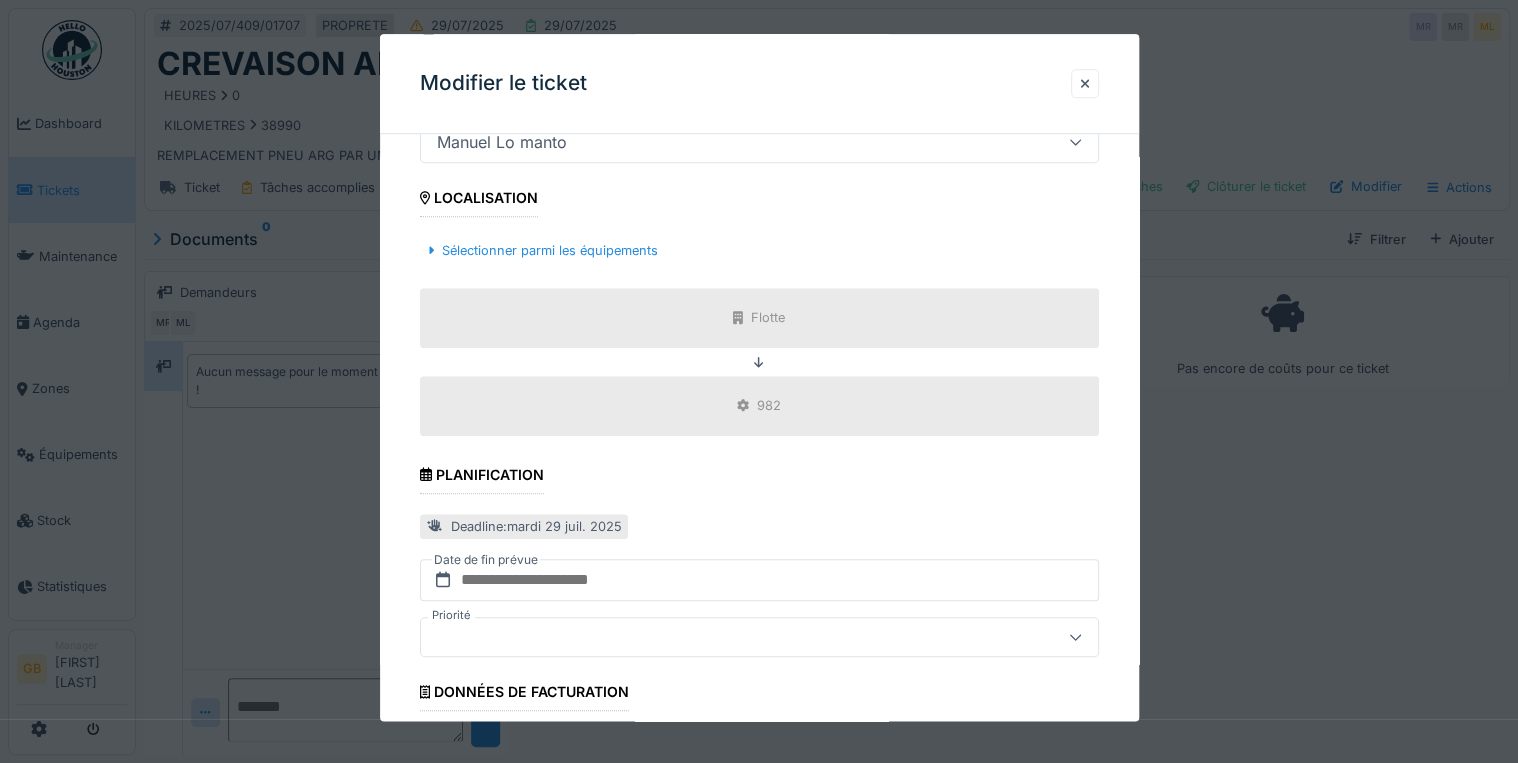 scroll, scrollTop: 798, scrollLeft: 0, axis: vertical 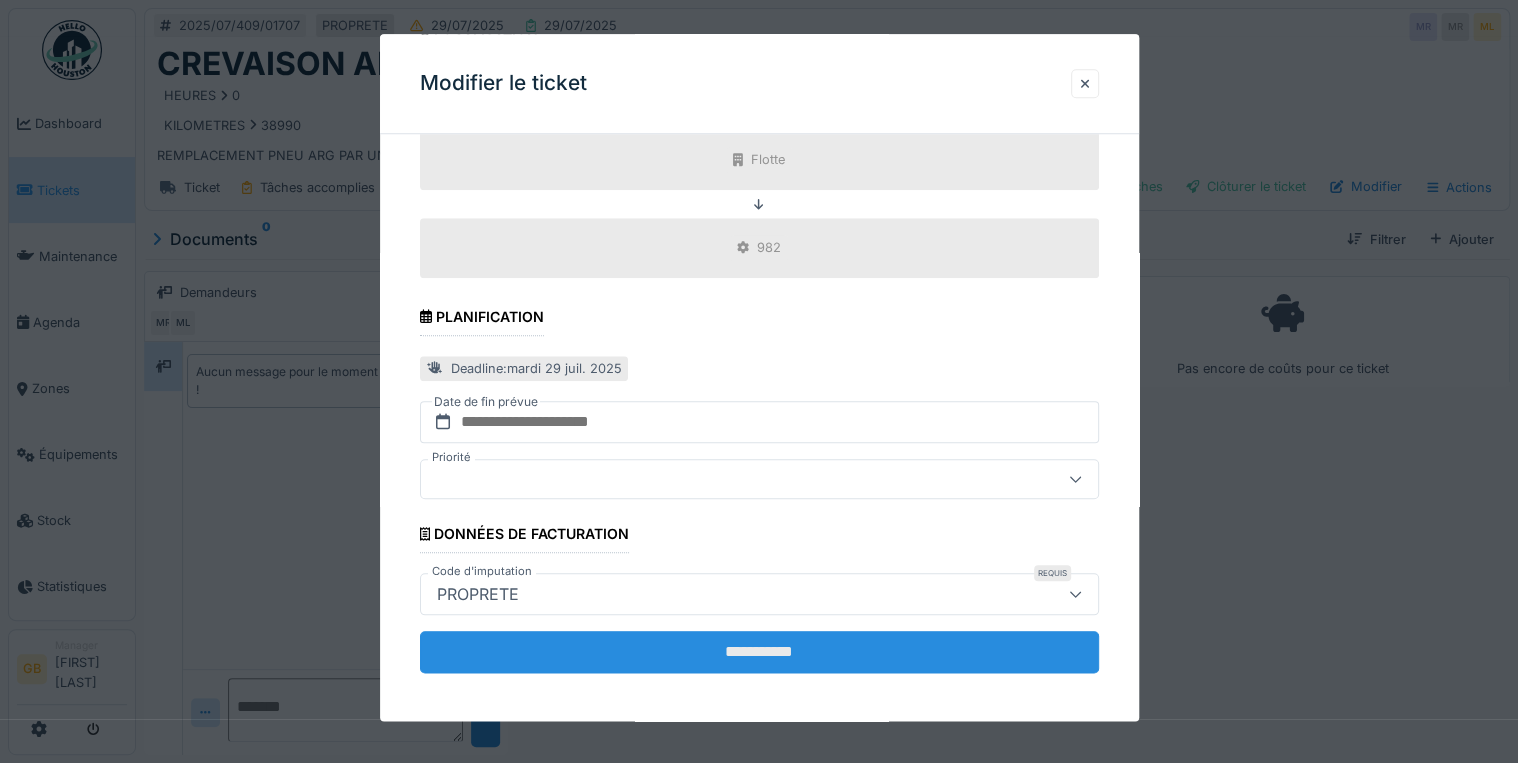 type on "**********" 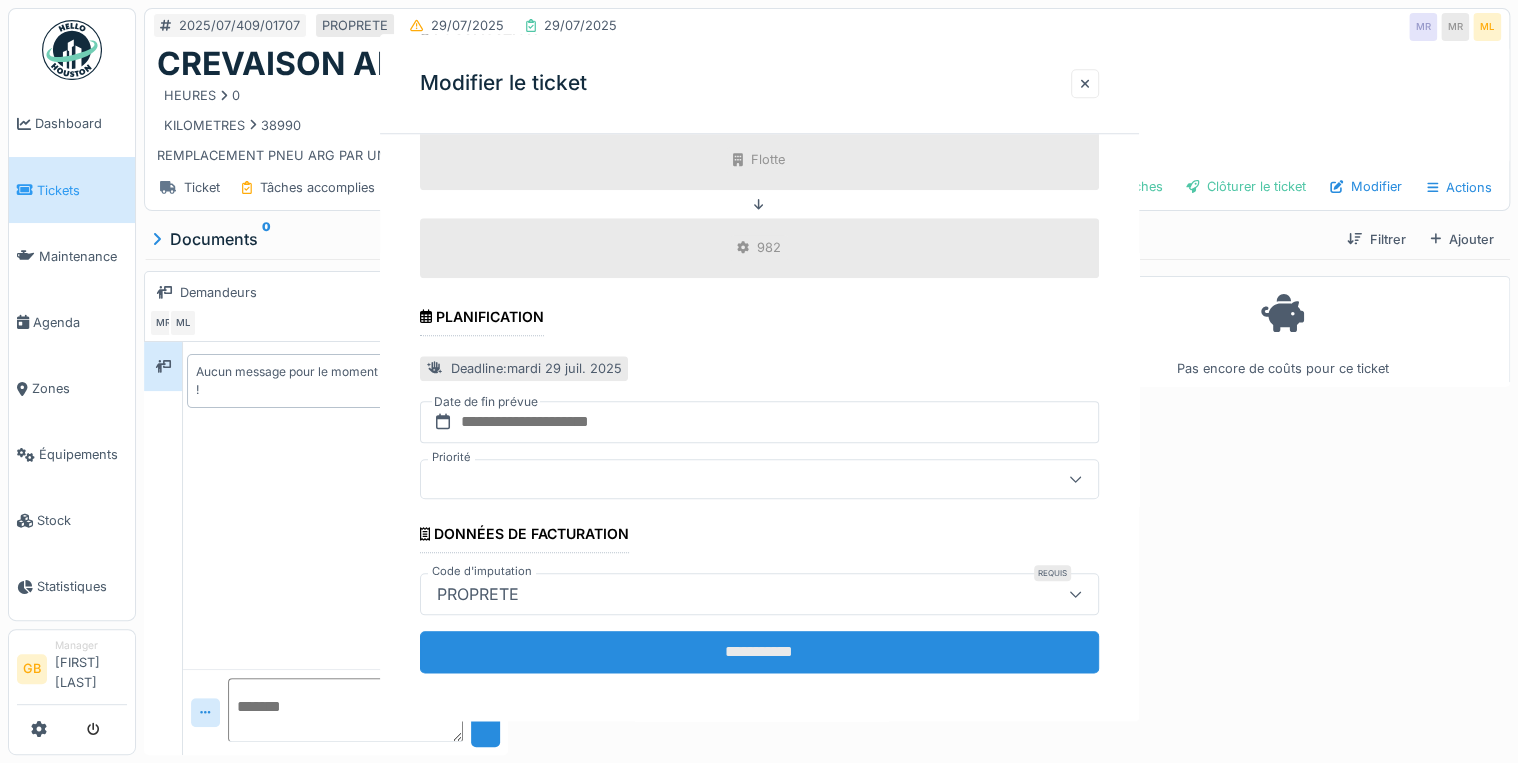 scroll, scrollTop: 0, scrollLeft: 0, axis: both 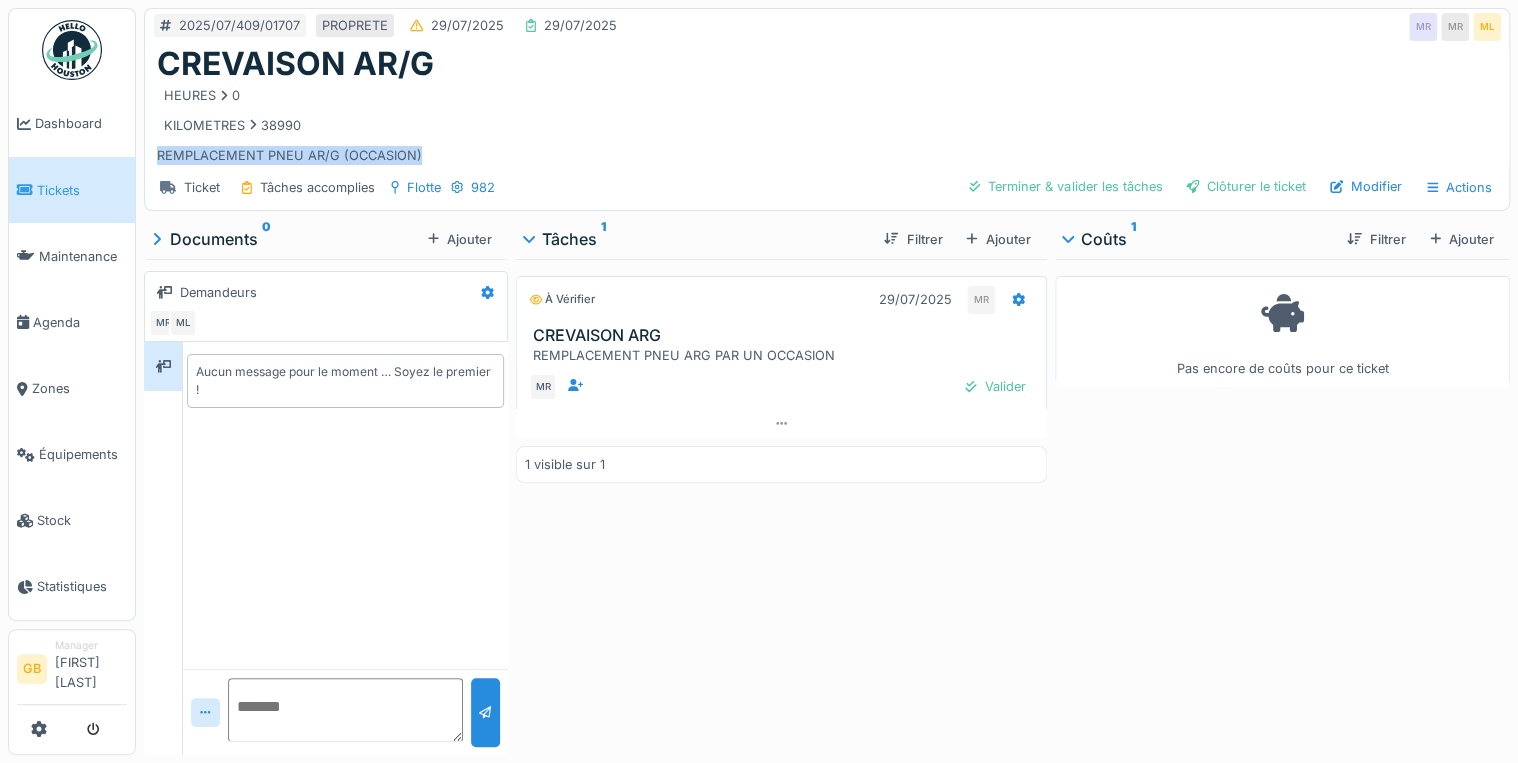 drag, startPoint x: 426, startPoint y: 148, endPoint x: 159, endPoint y: 162, distance: 267.3668 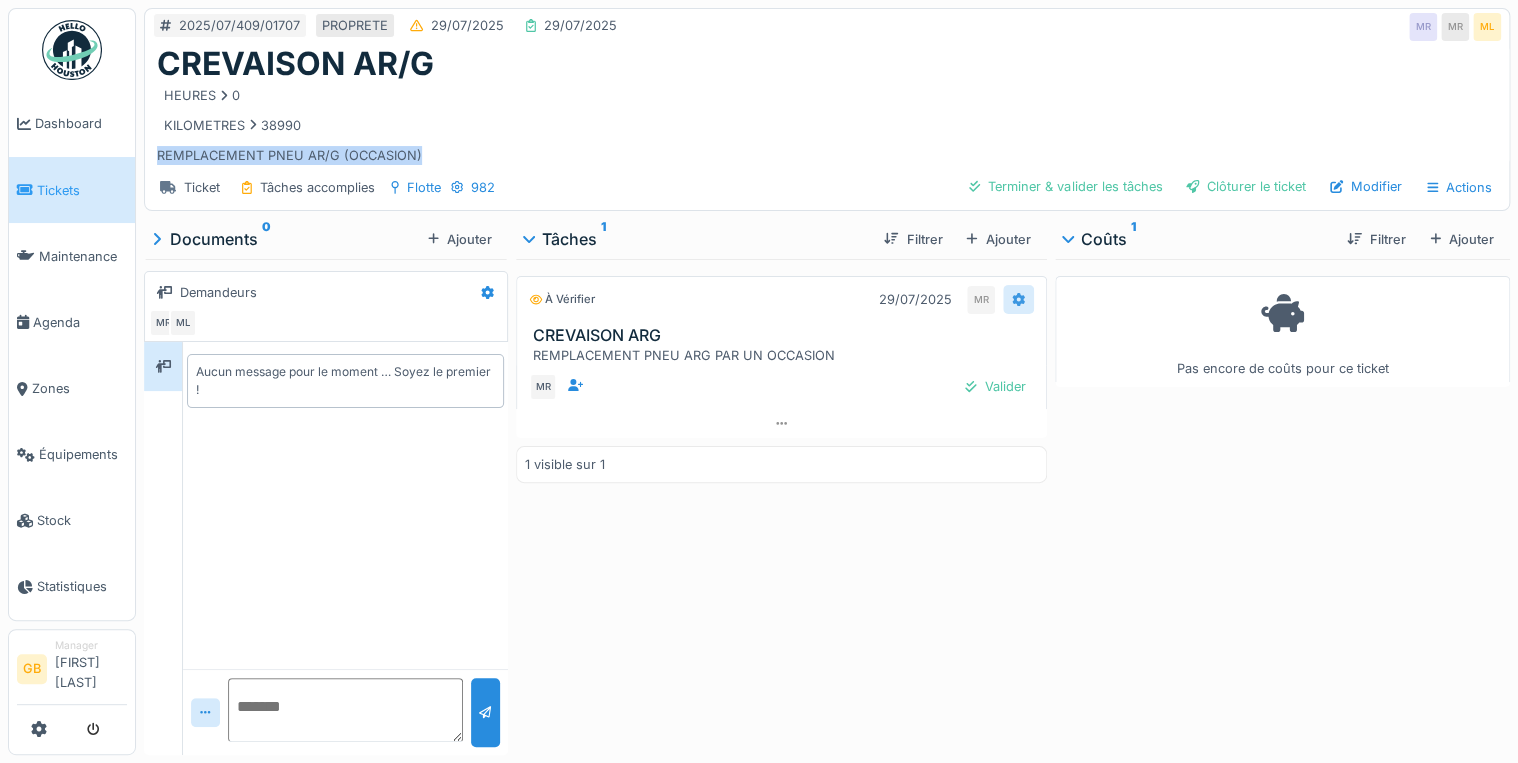 click 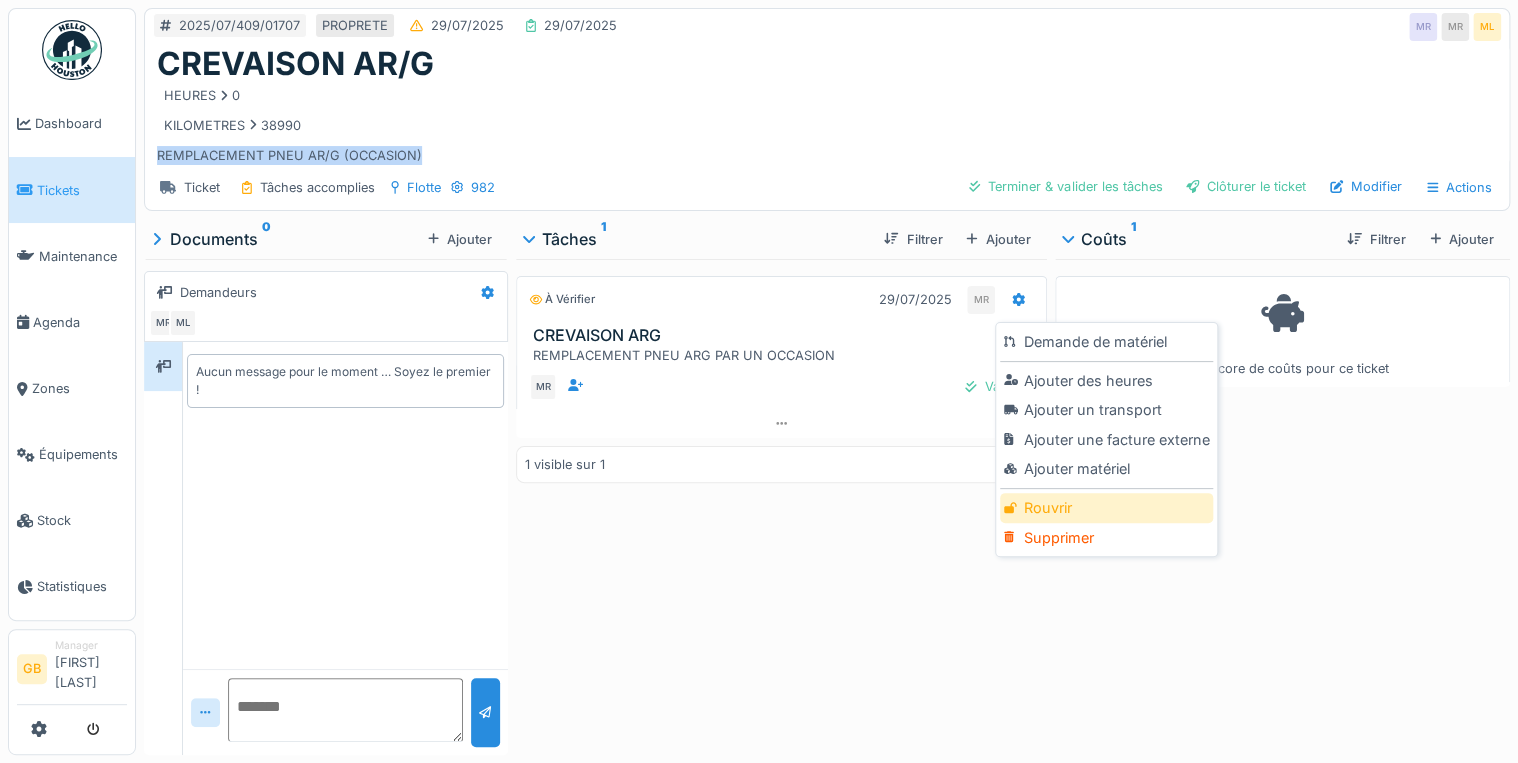 click on "Rouvrir" at bounding box center [1106, 508] 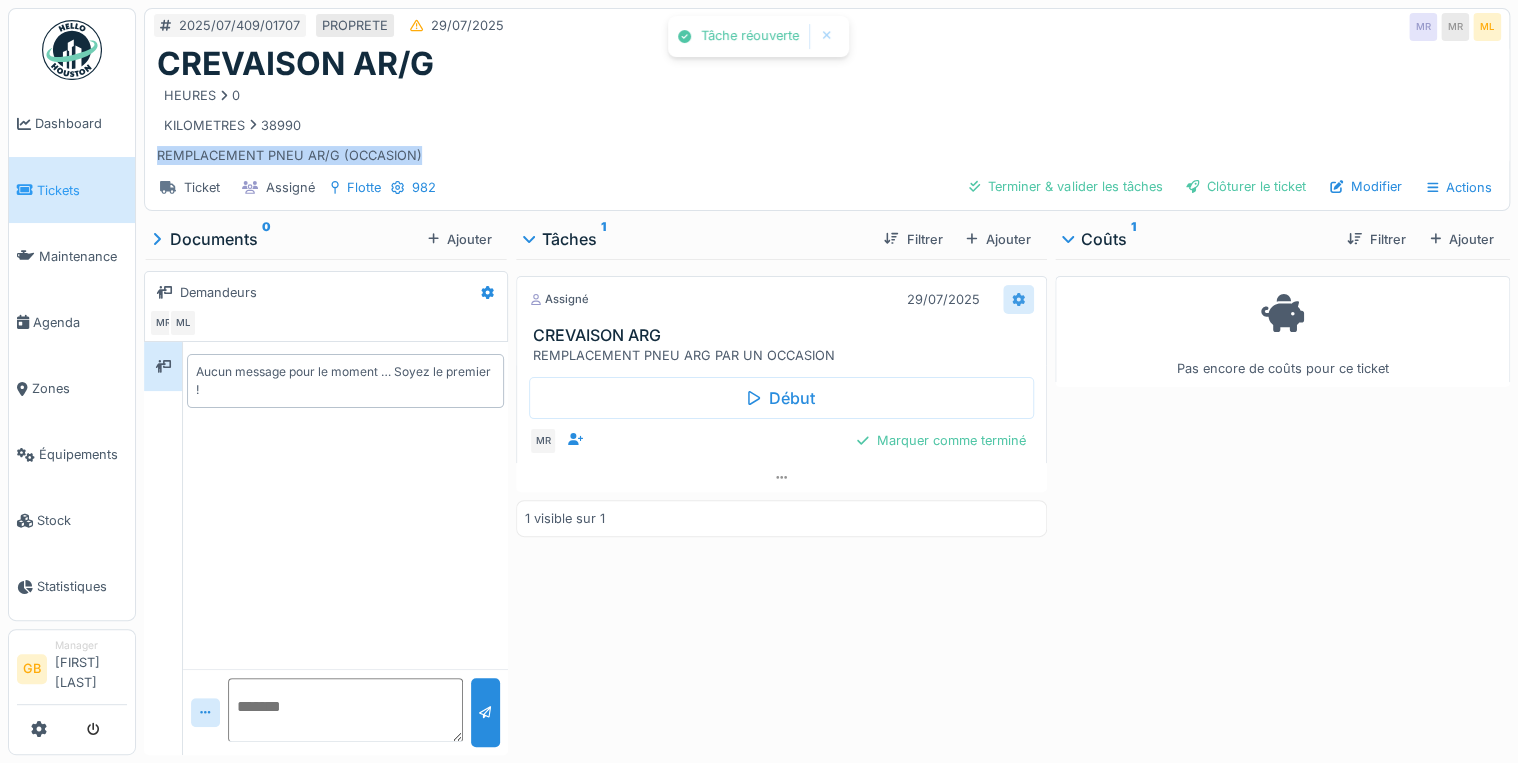 click at bounding box center [1018, 299] 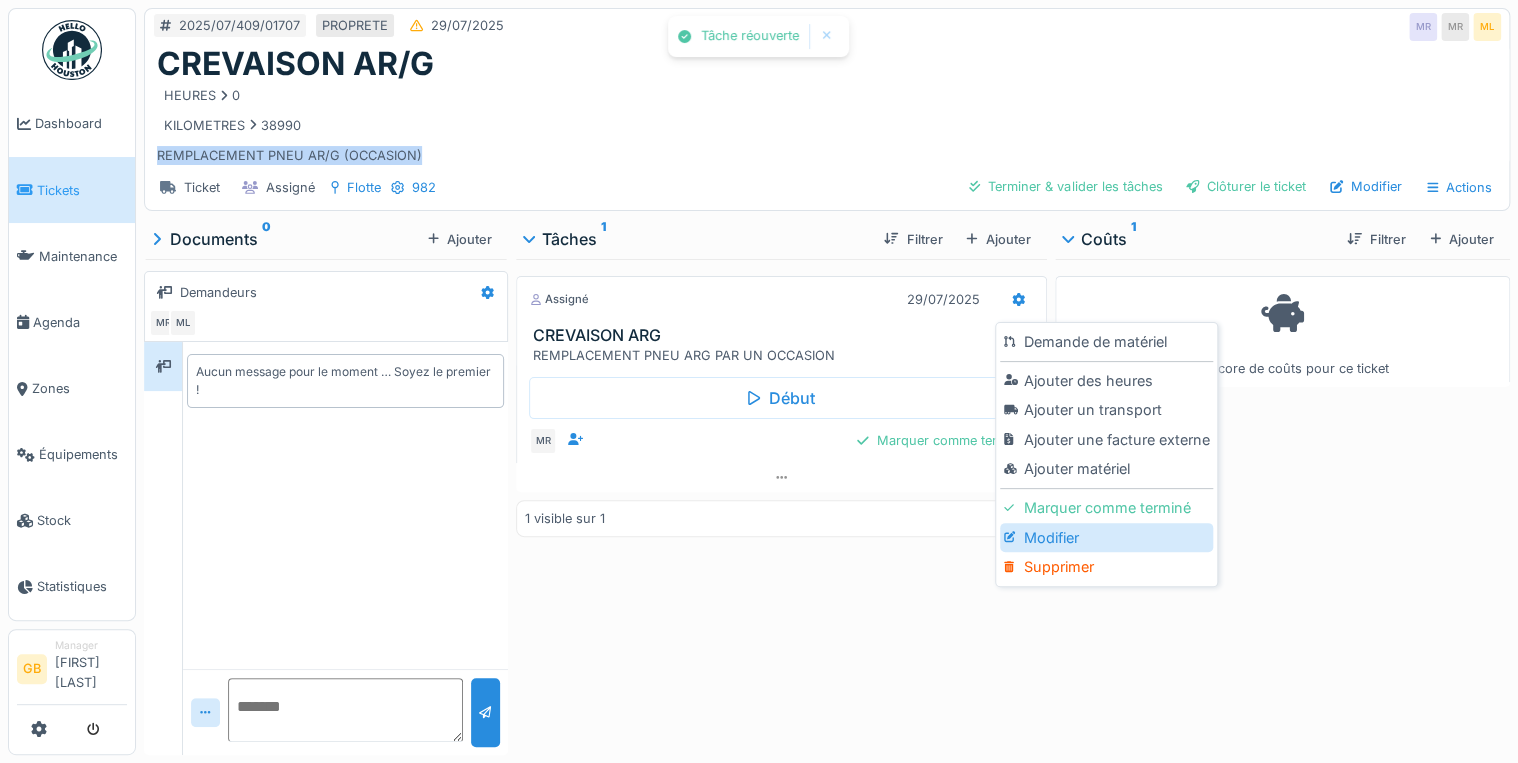 click on "Modifier" at bounding box center [1106, 538] 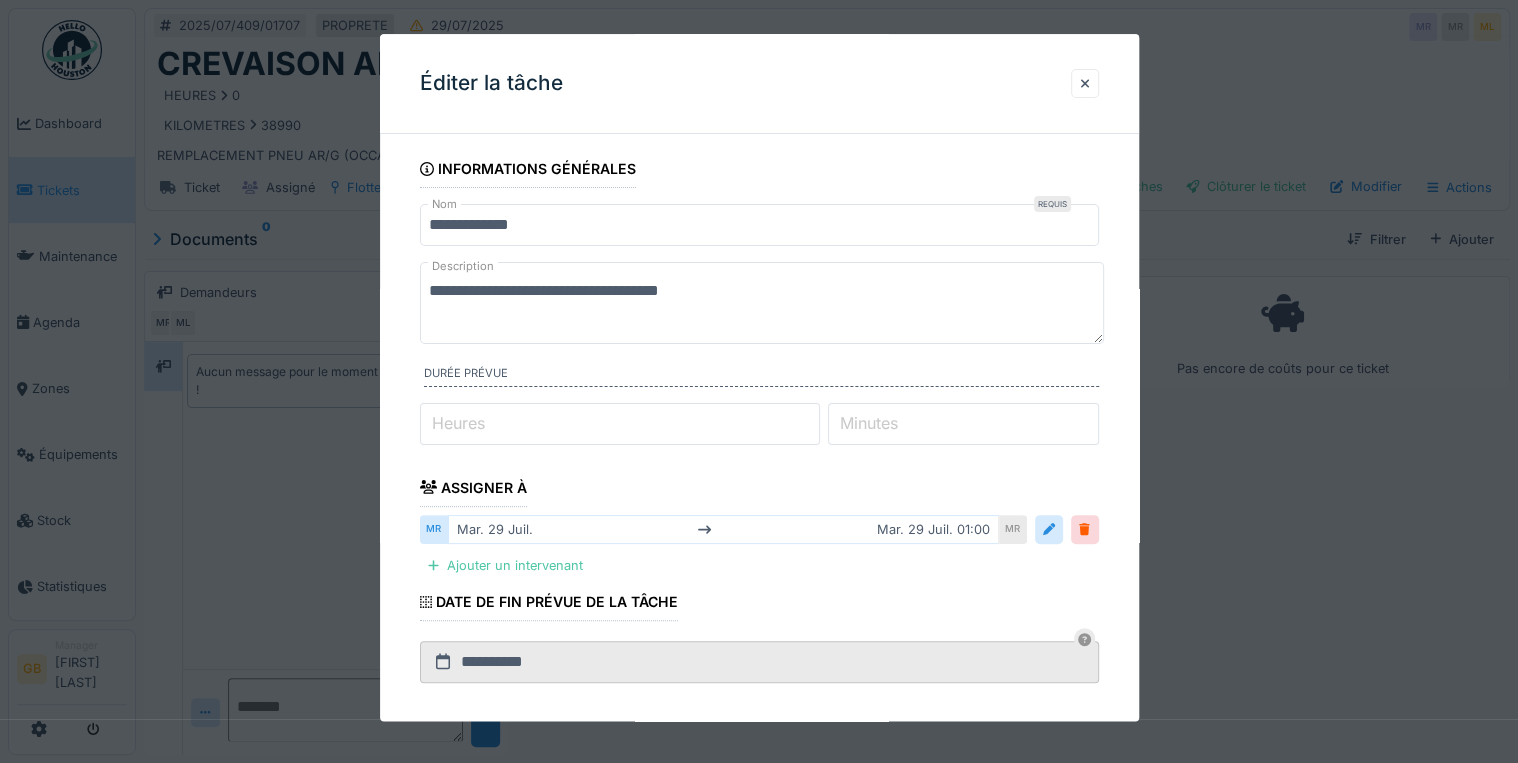 drag, startPoint x: 809, startPoint y: 293, endPoint x: 2, endPoint y: 44, distance: 844.5413 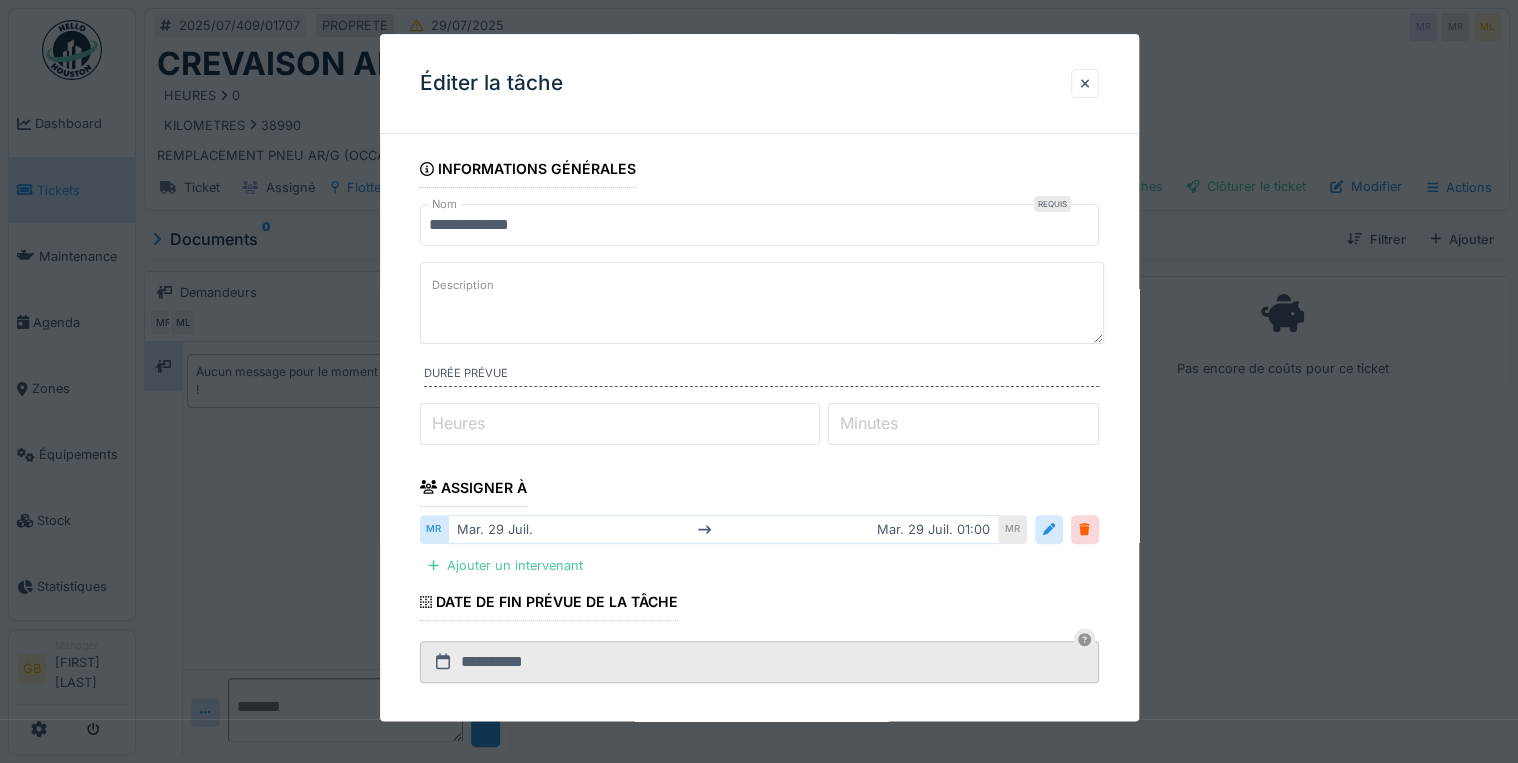 paste on "**********" 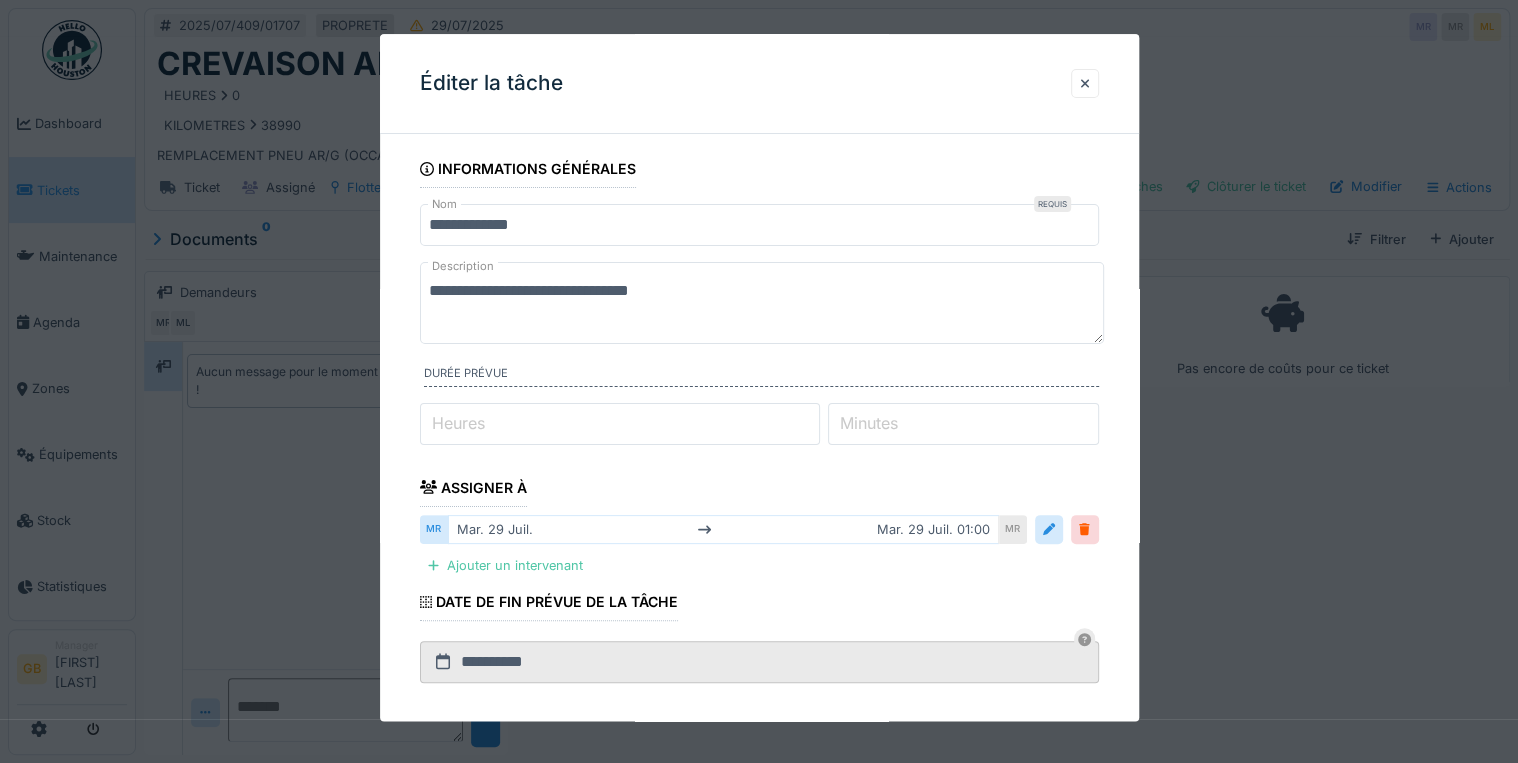 type on "**********" 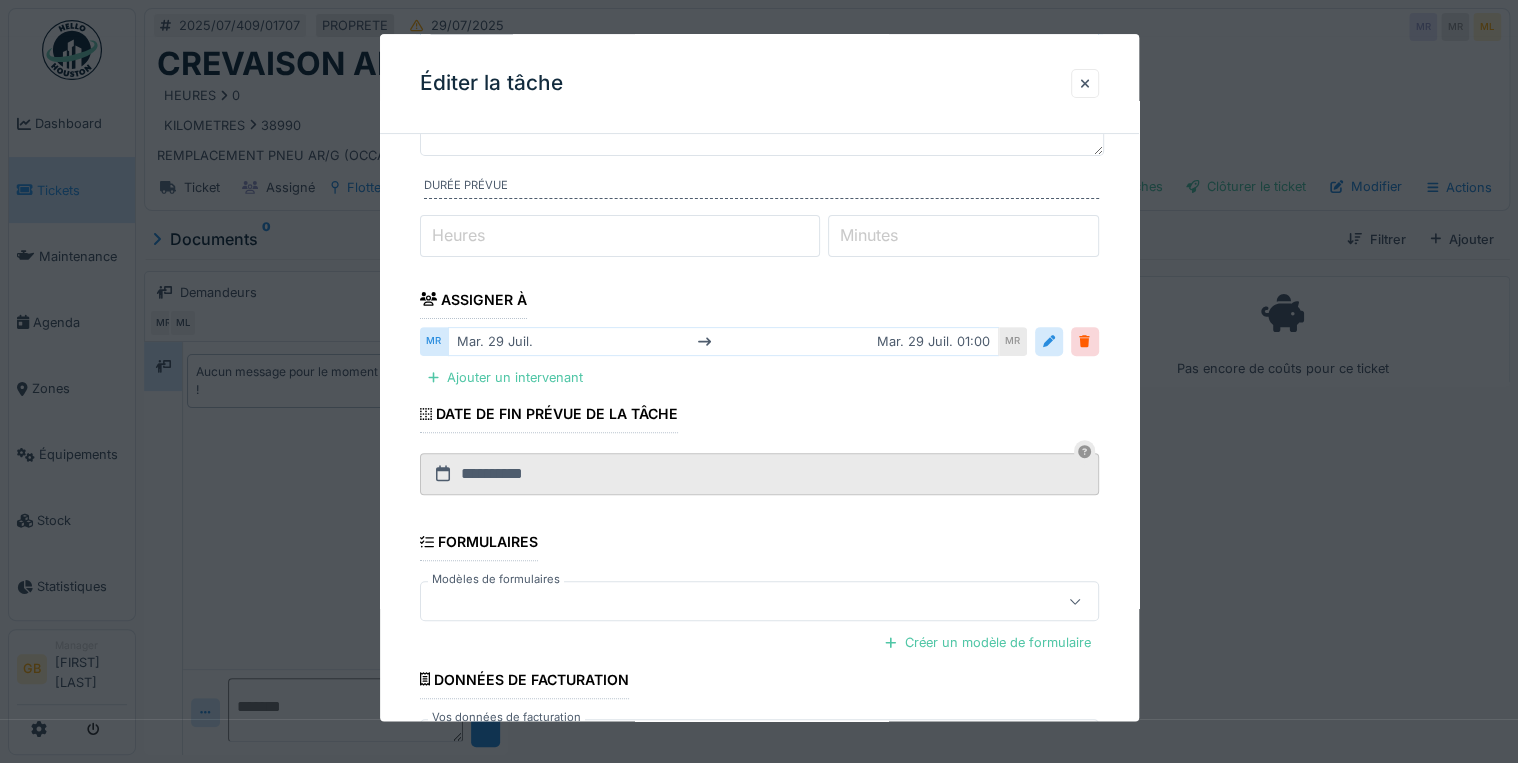 scroll, scrollTop: 336, scrollLeft: 0, axis: vertical 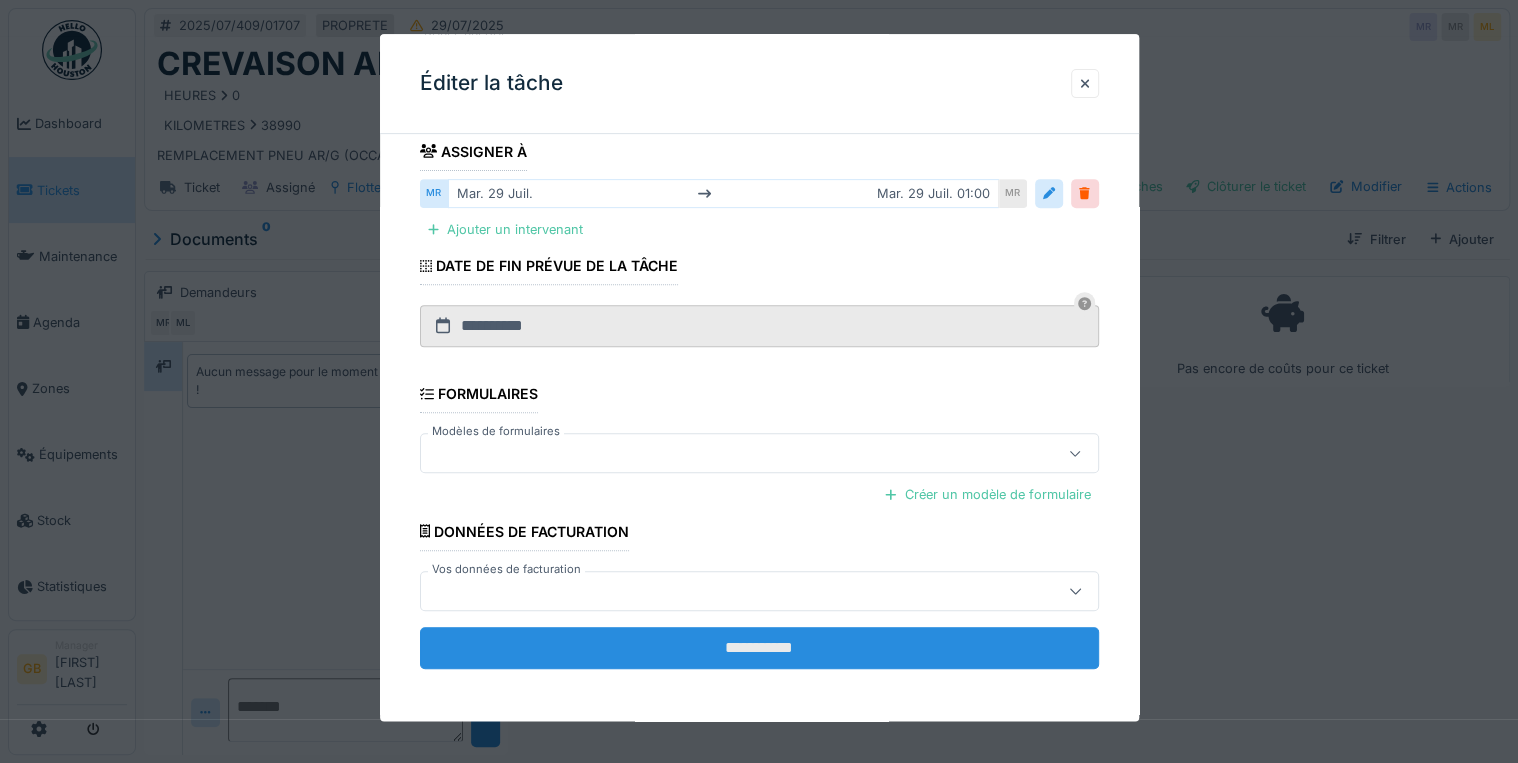 type on "**********" 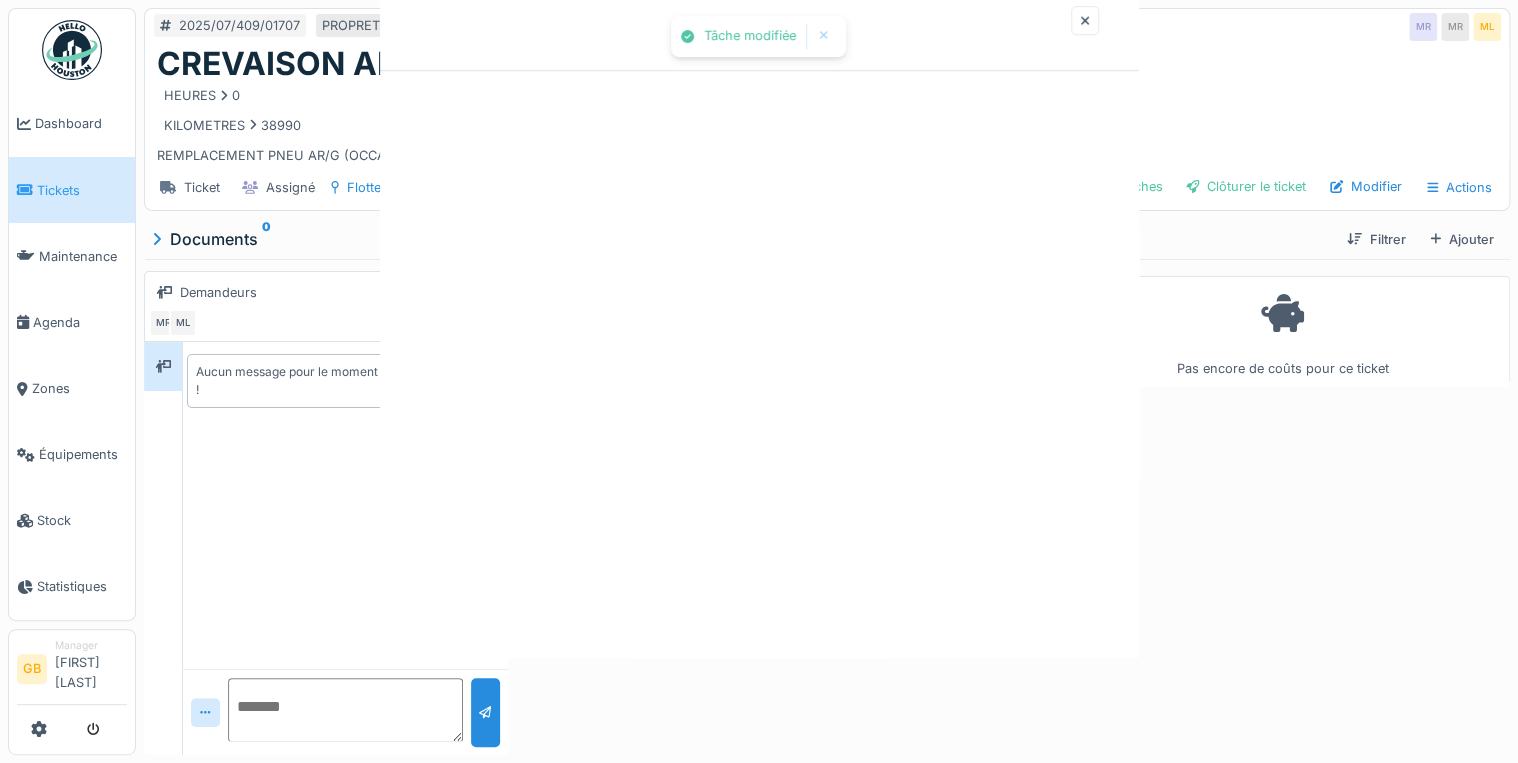 scroll, scrollTop: 0, scrollLeft: 0, axis: both 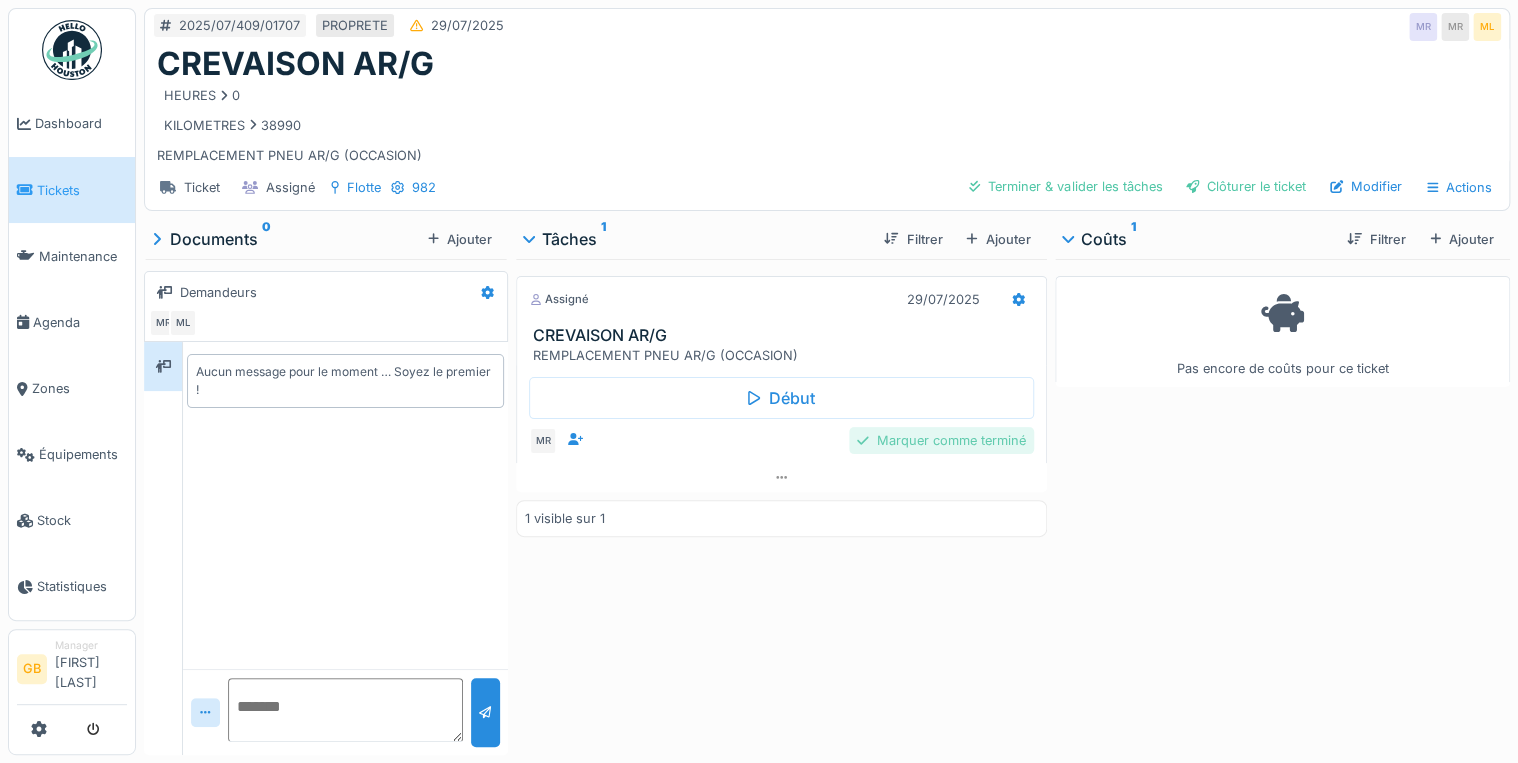 click on "Marquer comme terminé" at bounding box center (941, 440) 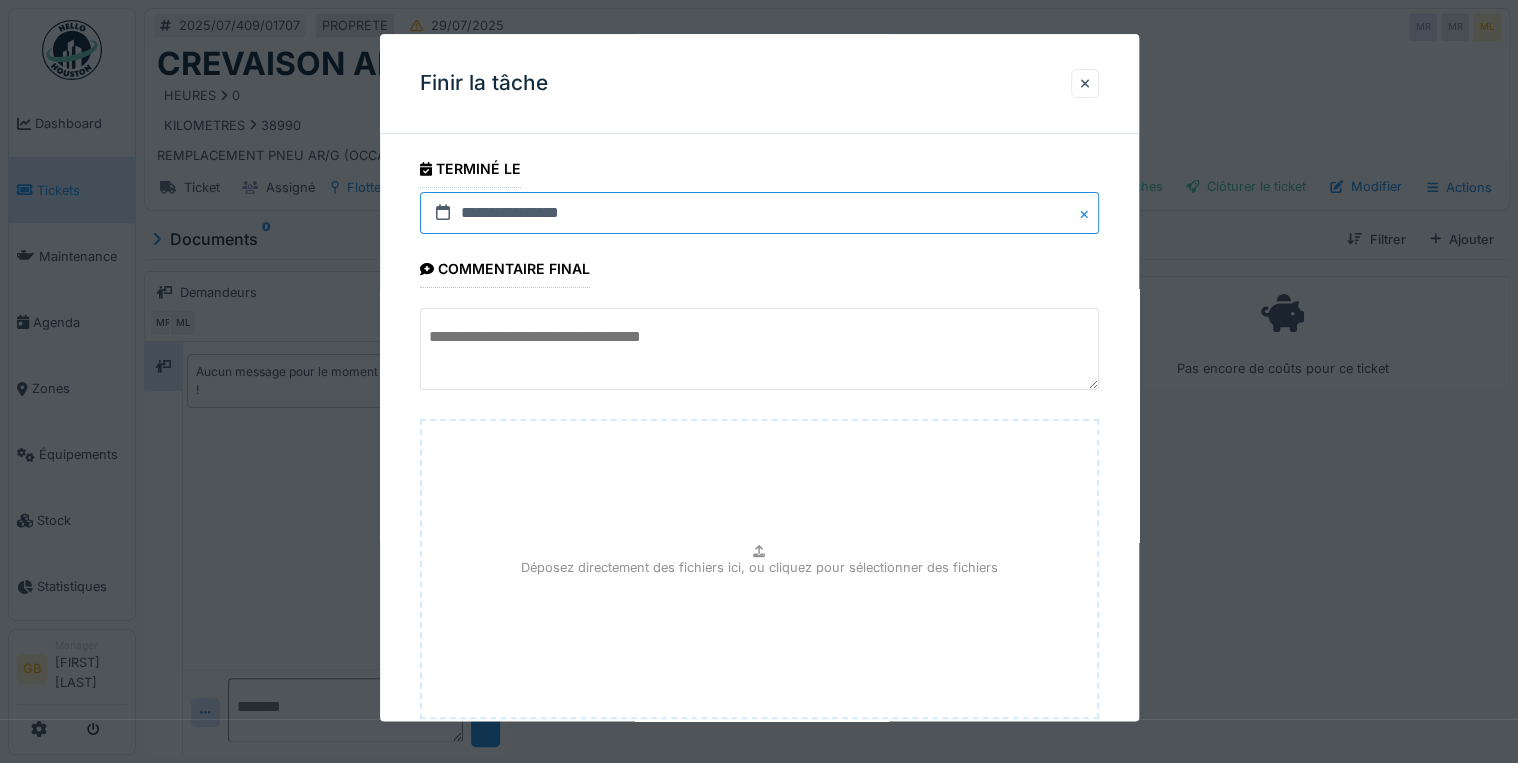 click on "**********" at bounding box center (759, 213) 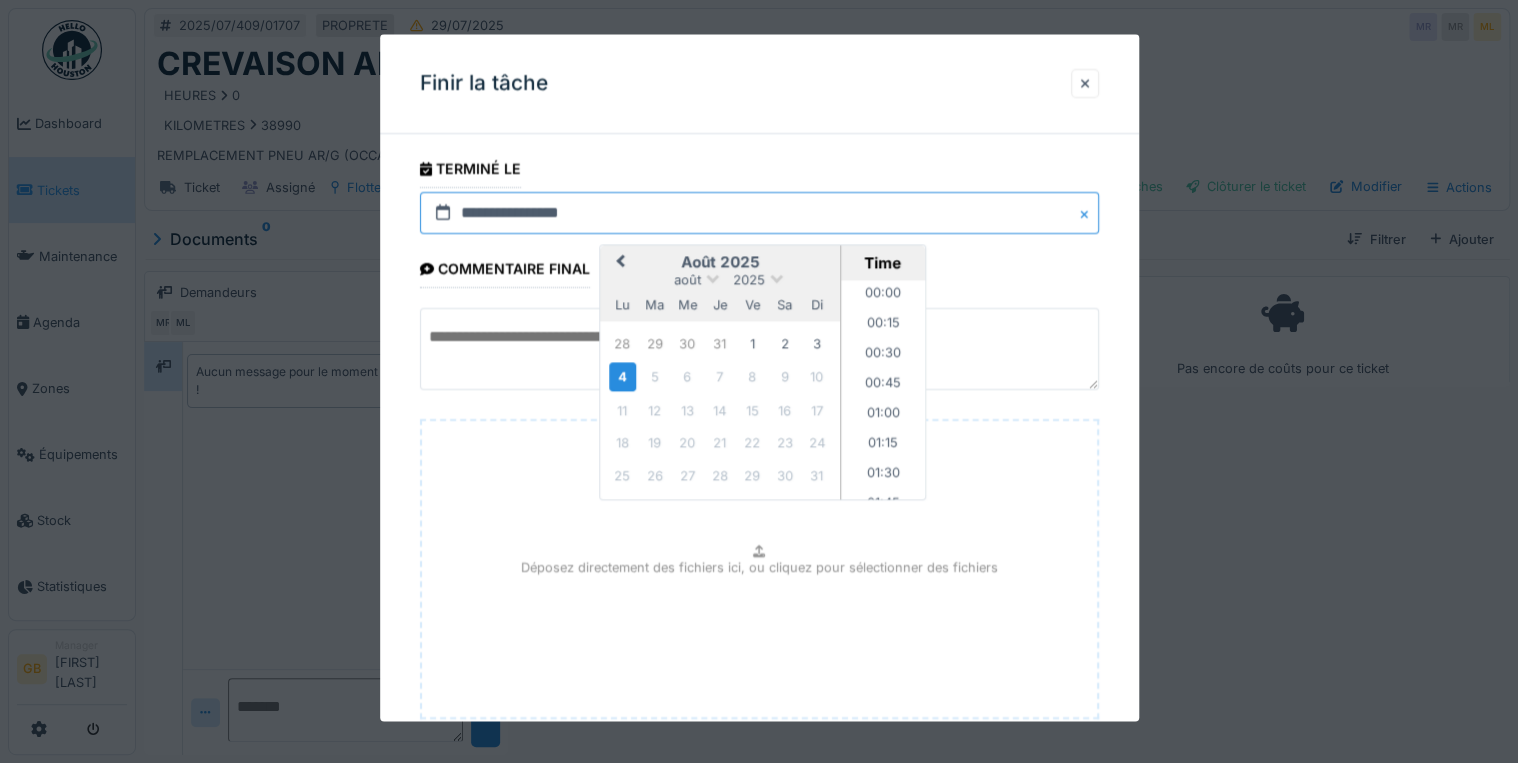 scroll, scrollTop: 1195, scrollLeft: 0, axis: vertical 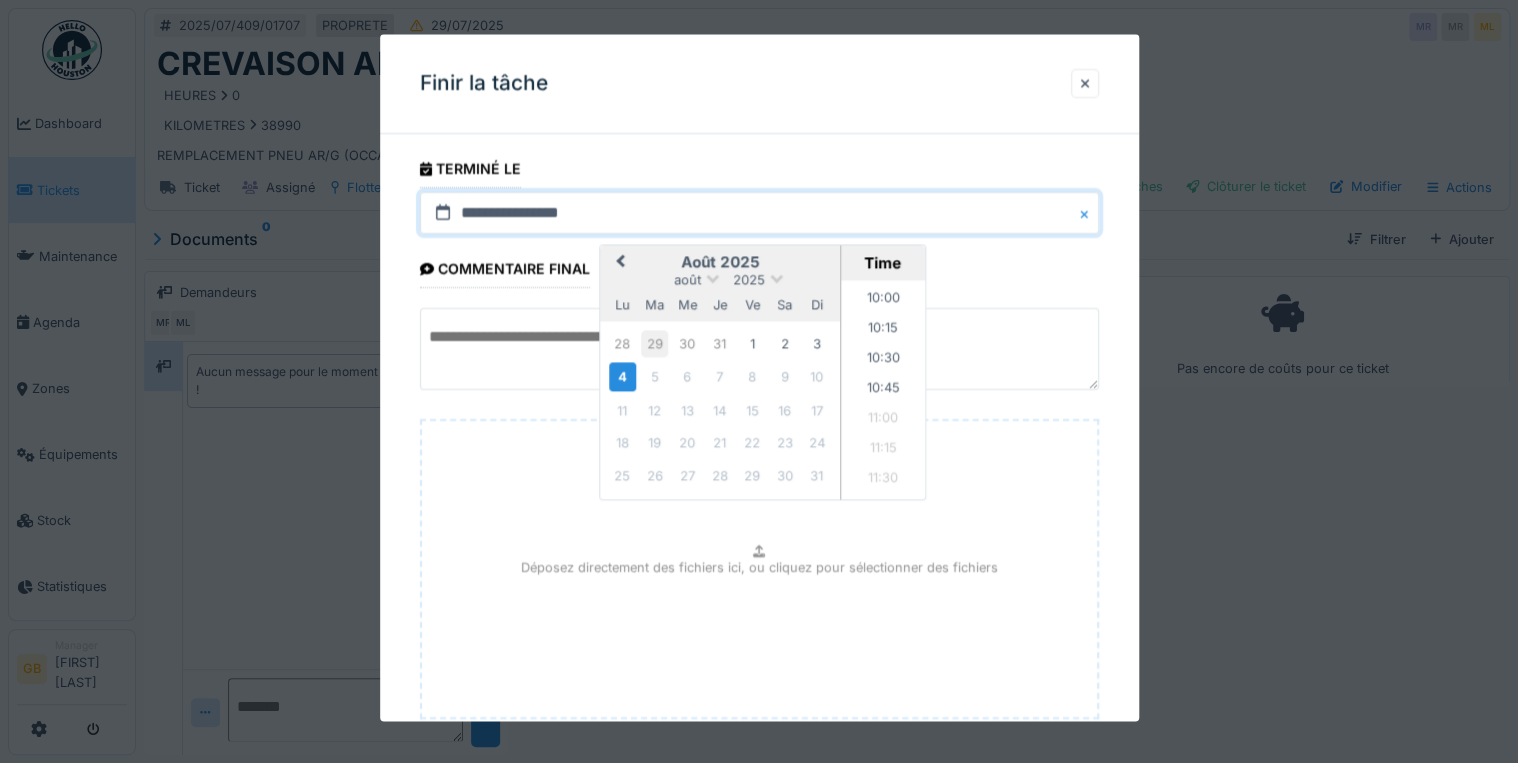 click on "29" at bounding box center [654, 343] 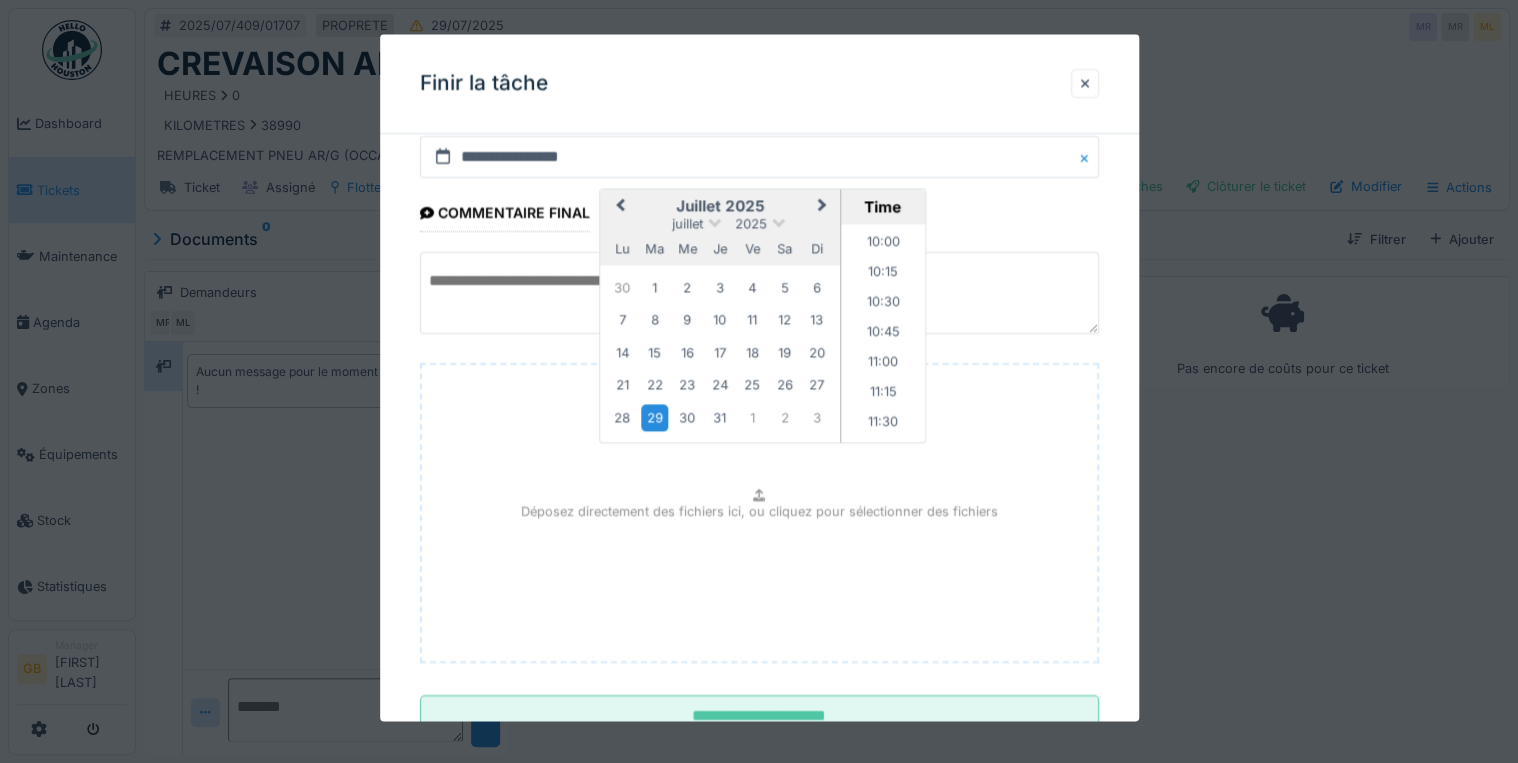scroll, scrollTop: 126, scrollLeft: 0, axis: vertical 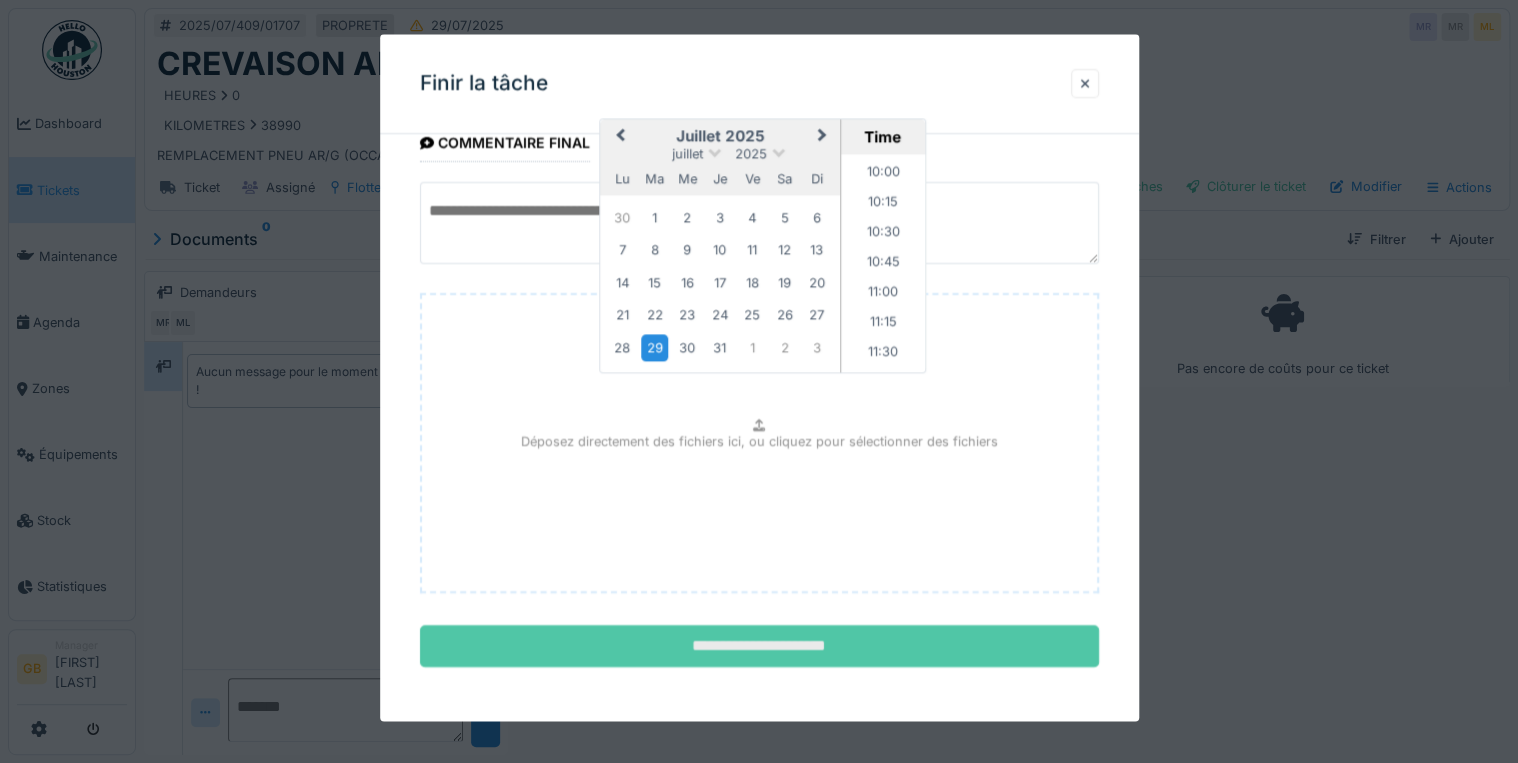 click on "**********" at bounding box center [759, 647] 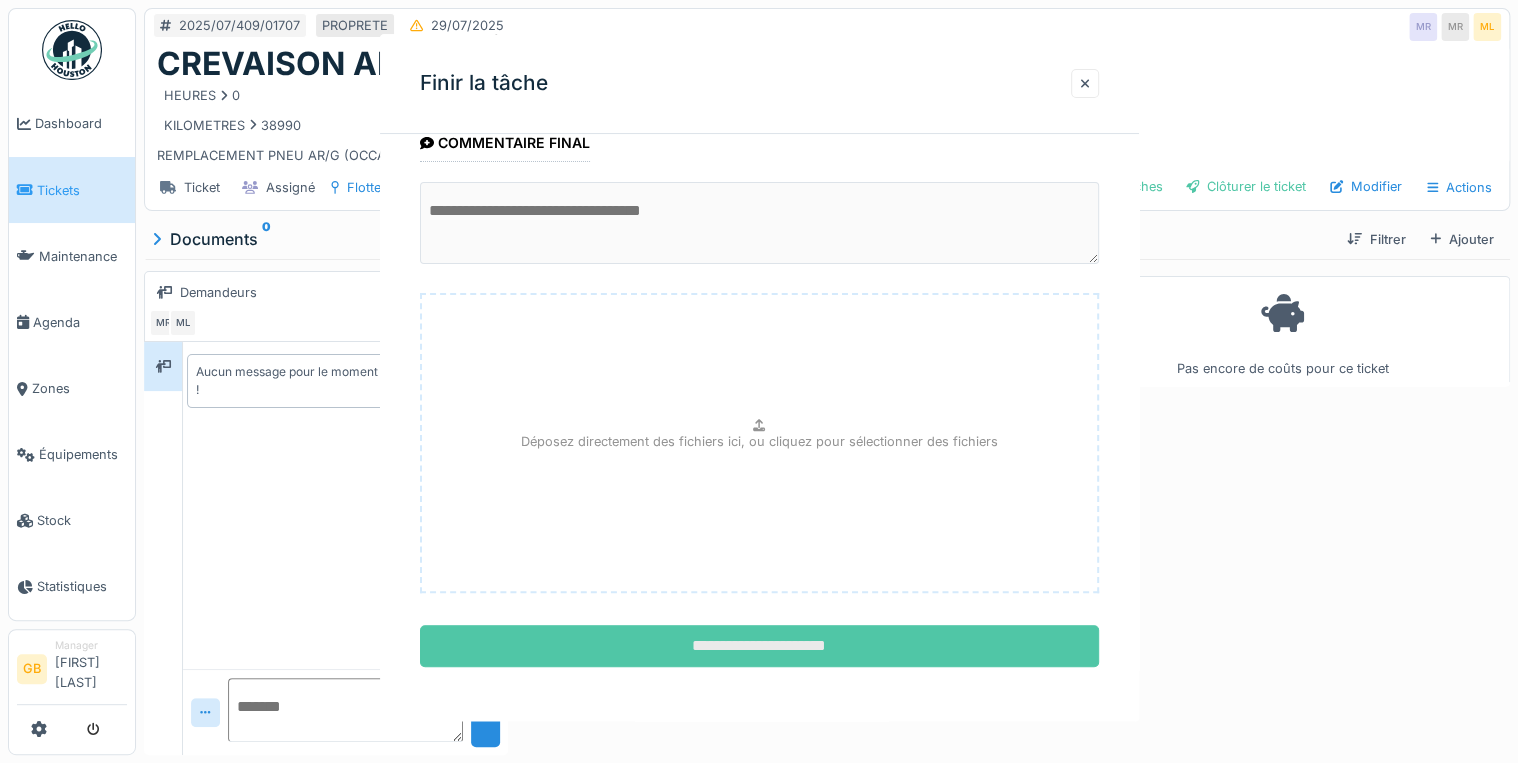 scroll, scrollTop: 0, scrollLeft: 0, axis: both 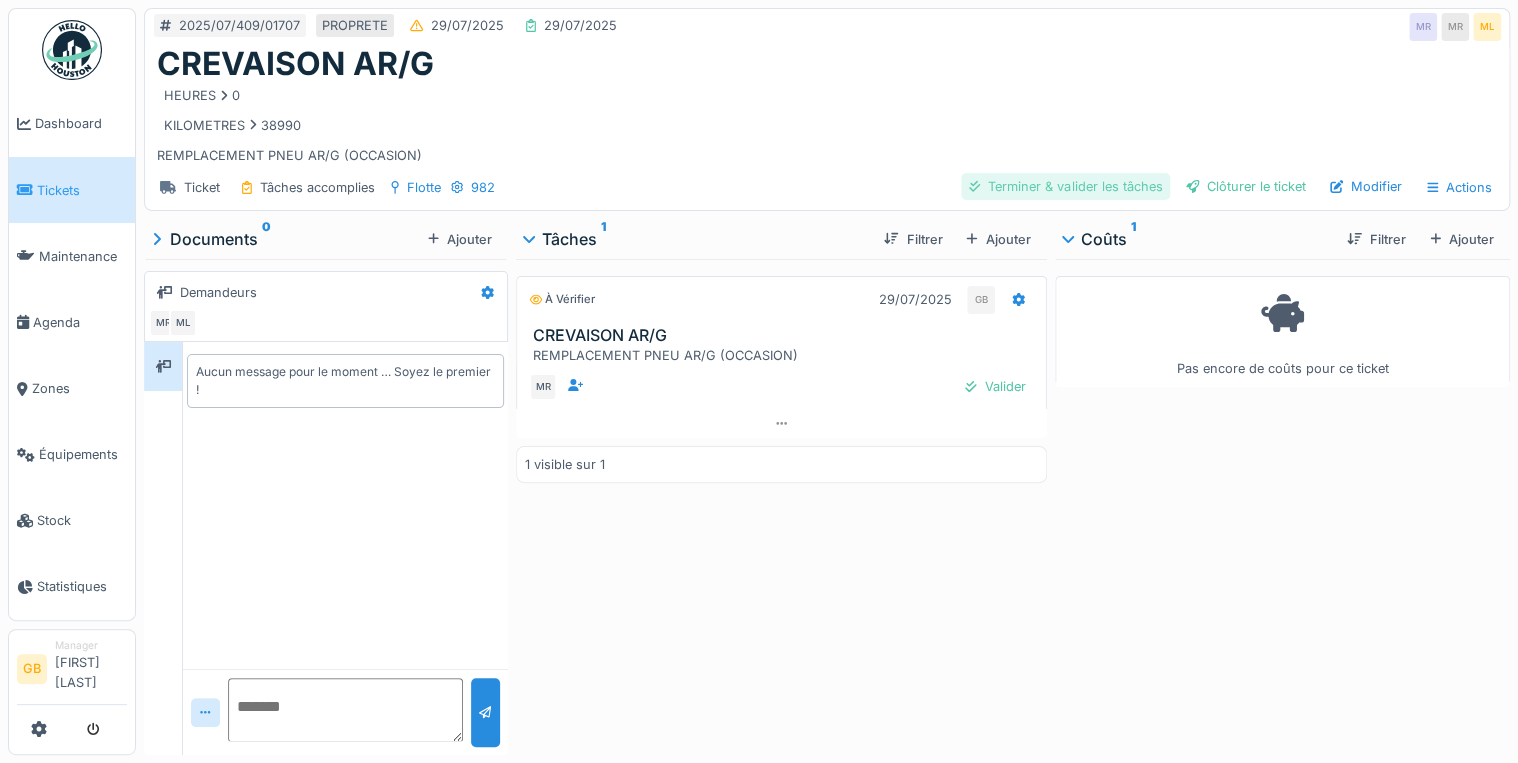 click on "Terminer & valider les tâches" at bounding box center (1065, 186) 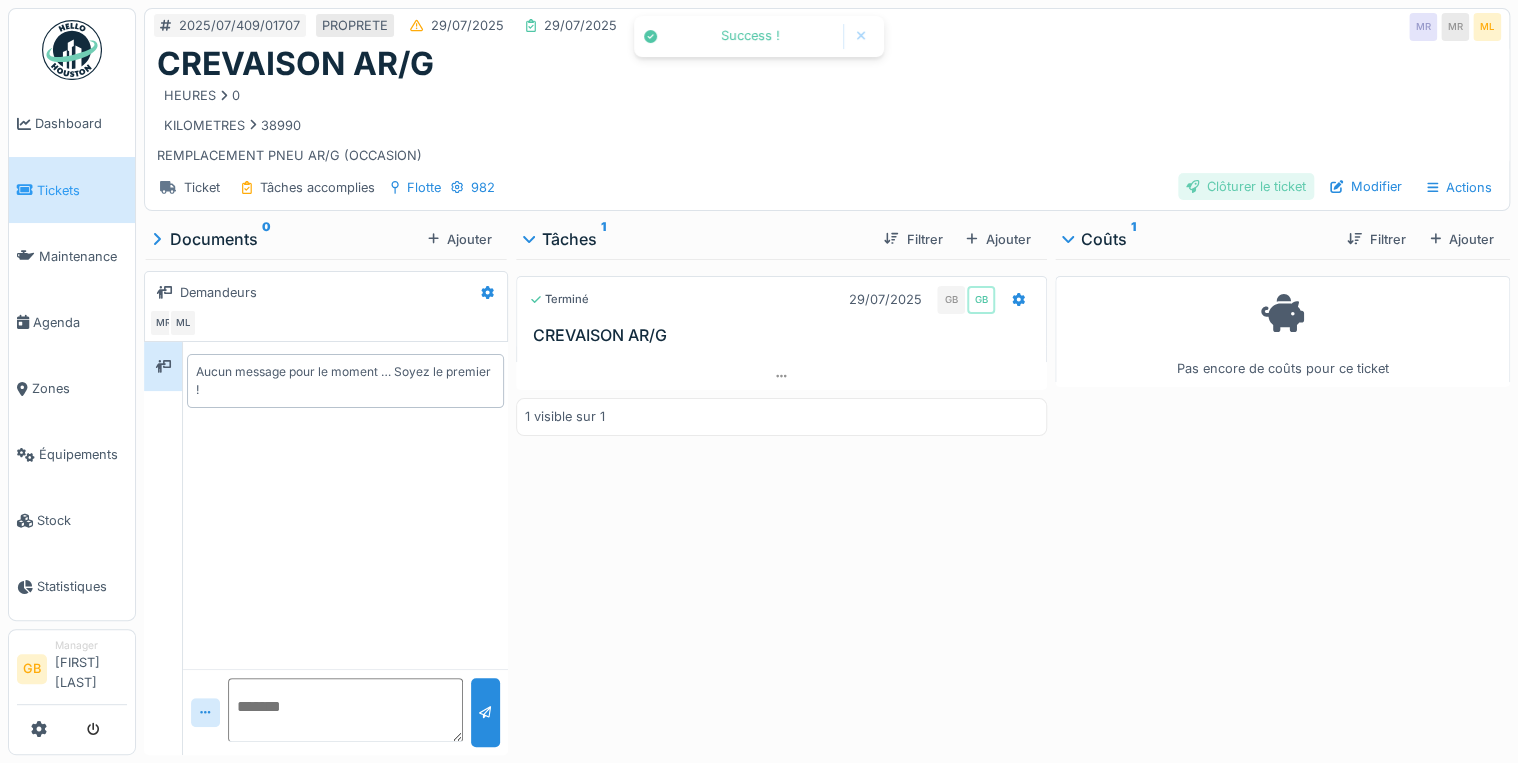 click on "Clôturer le ticket" at bounding box center [1246, 186] 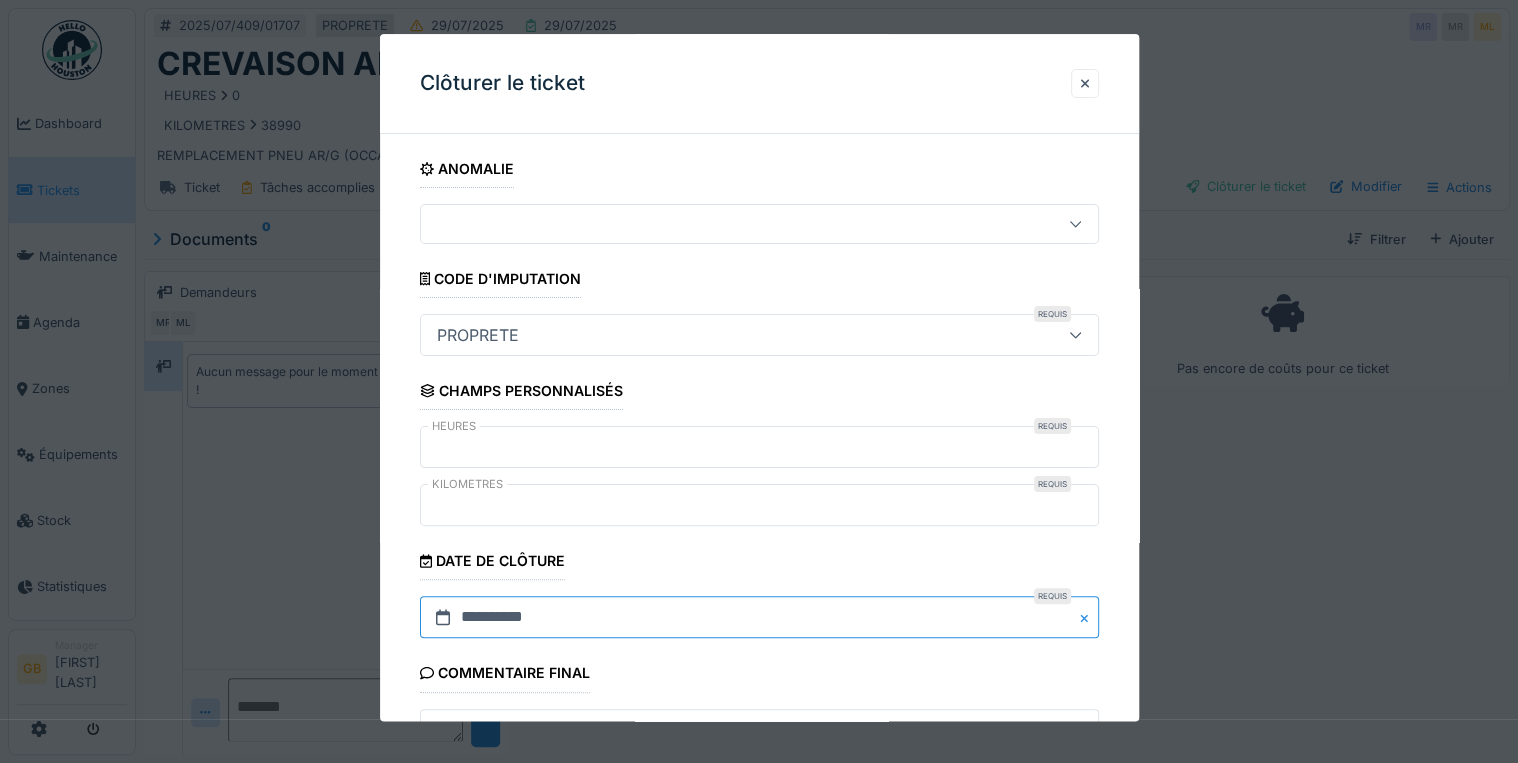 click on "**********" at bounding box center [759, 618] 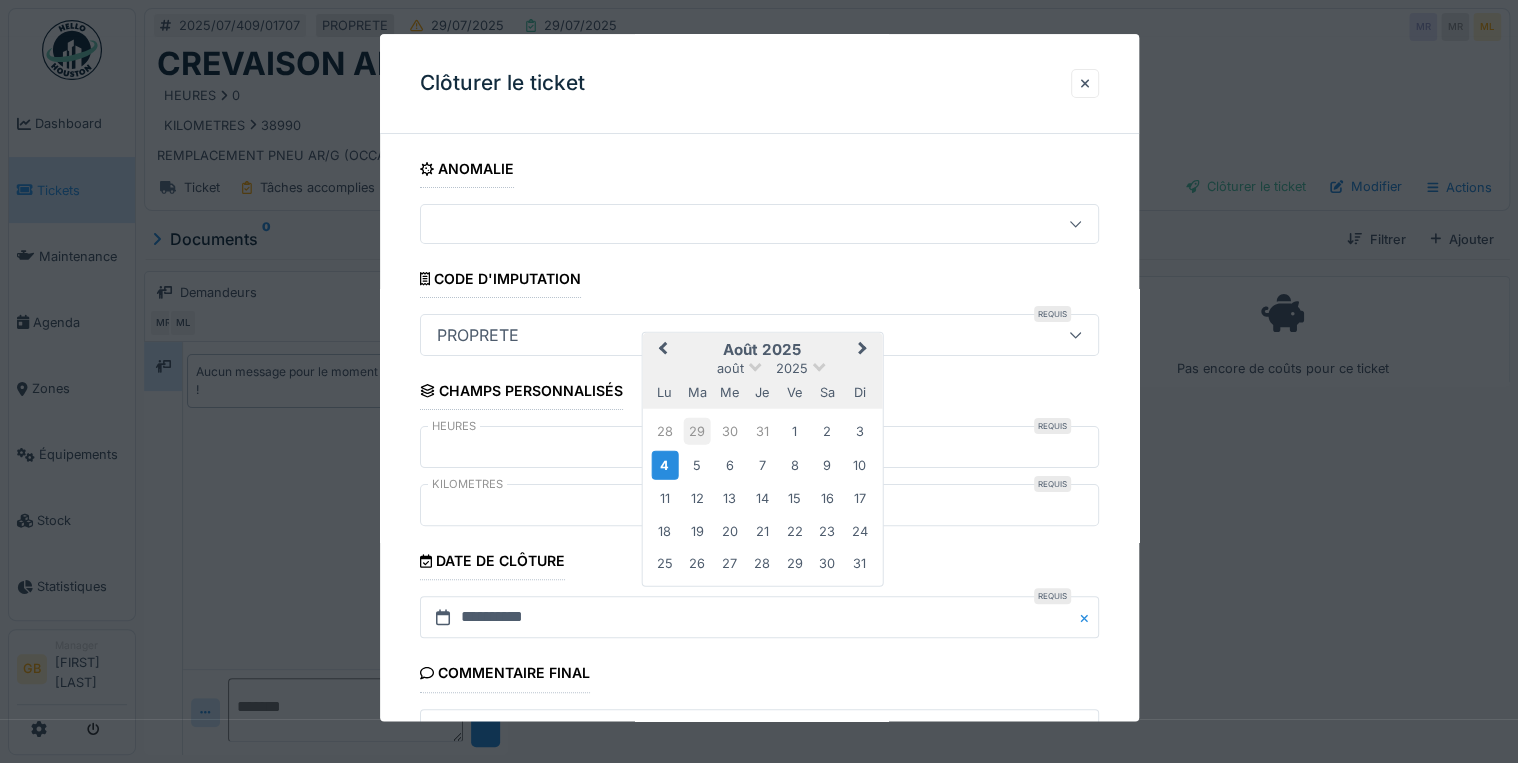 click on "29" at bounding box center (697, 431) 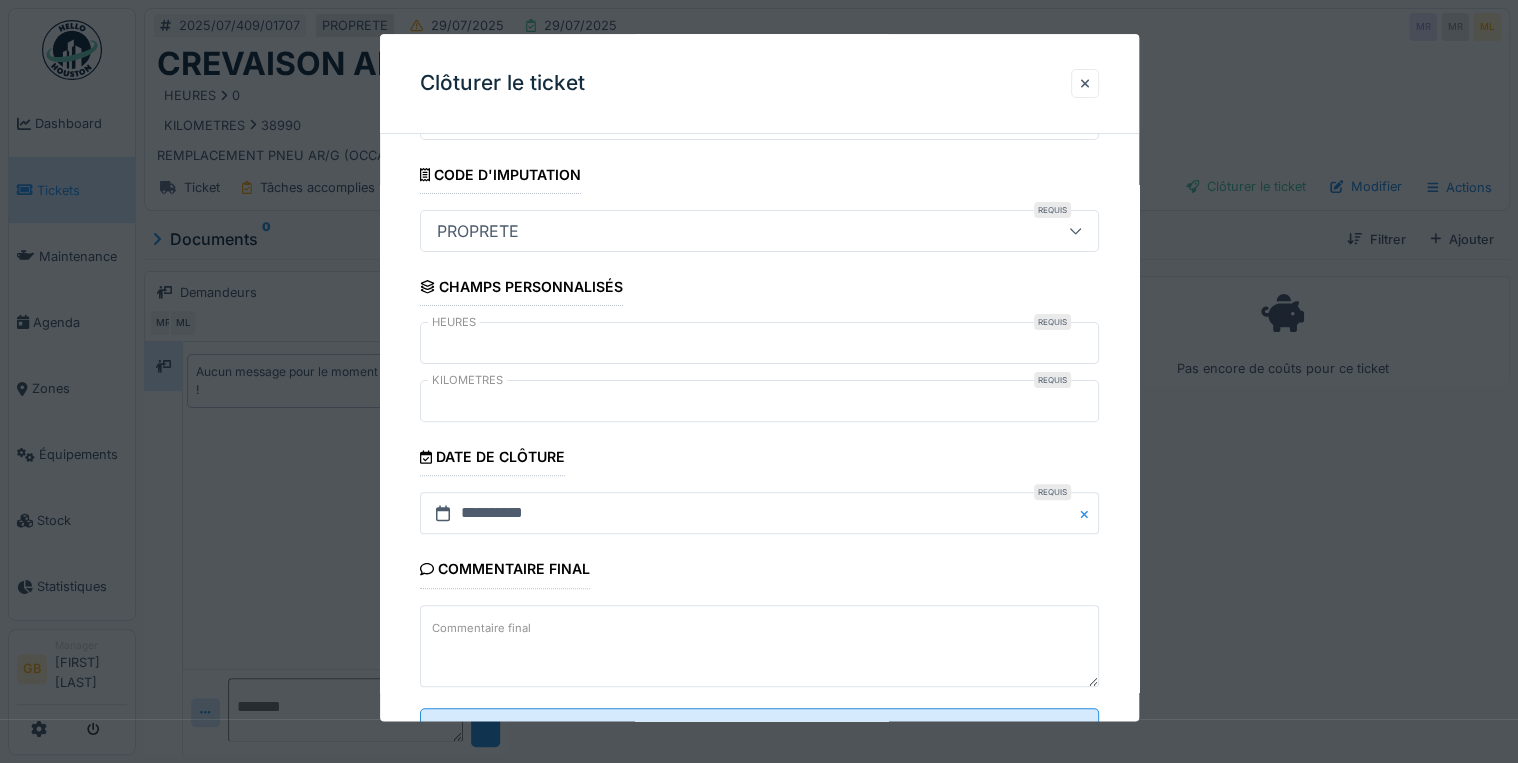 scroll, scrollTop: 184, scrollLeft: 0, axis: vertical 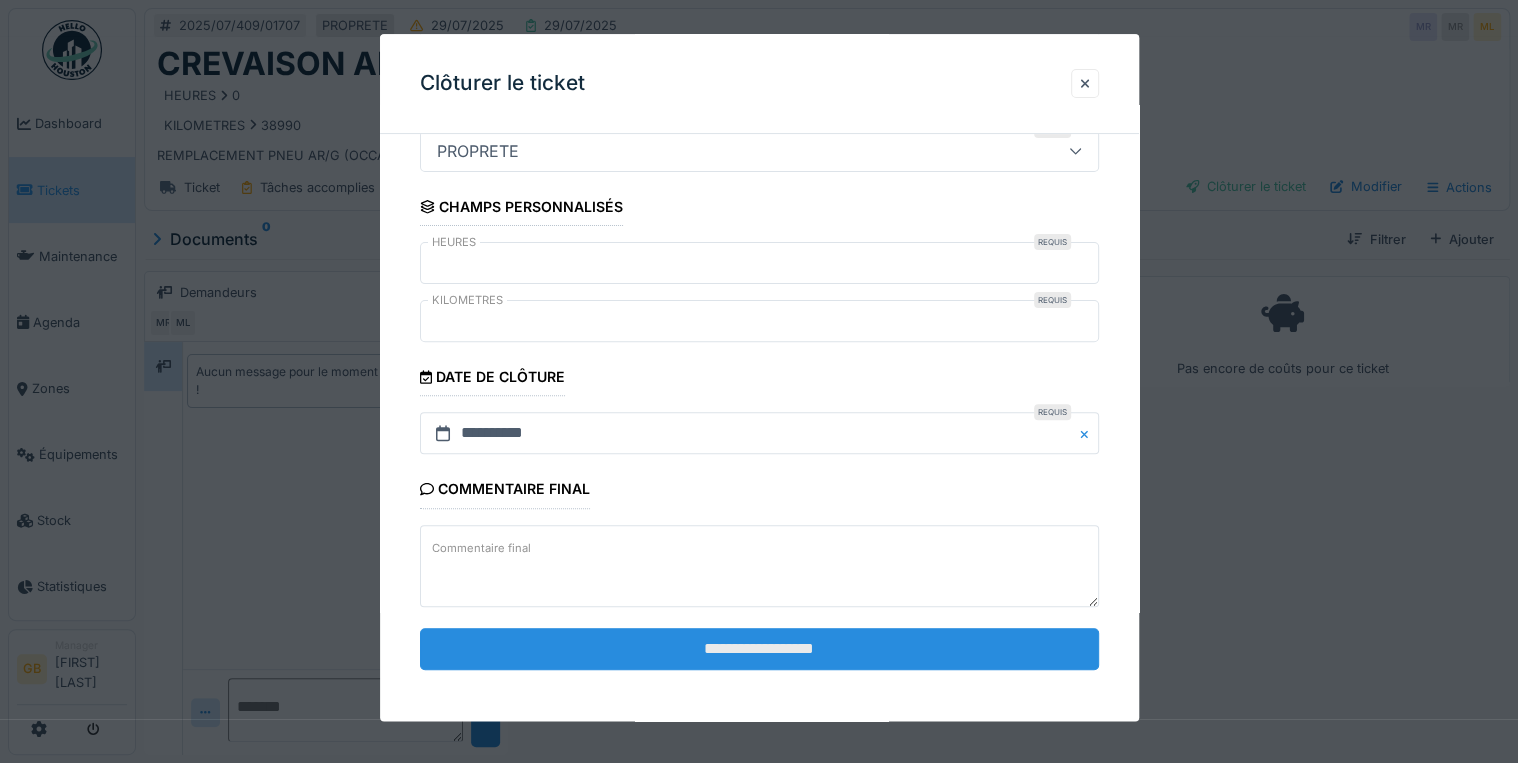 click on "**********" at bounding box center (759, 649) 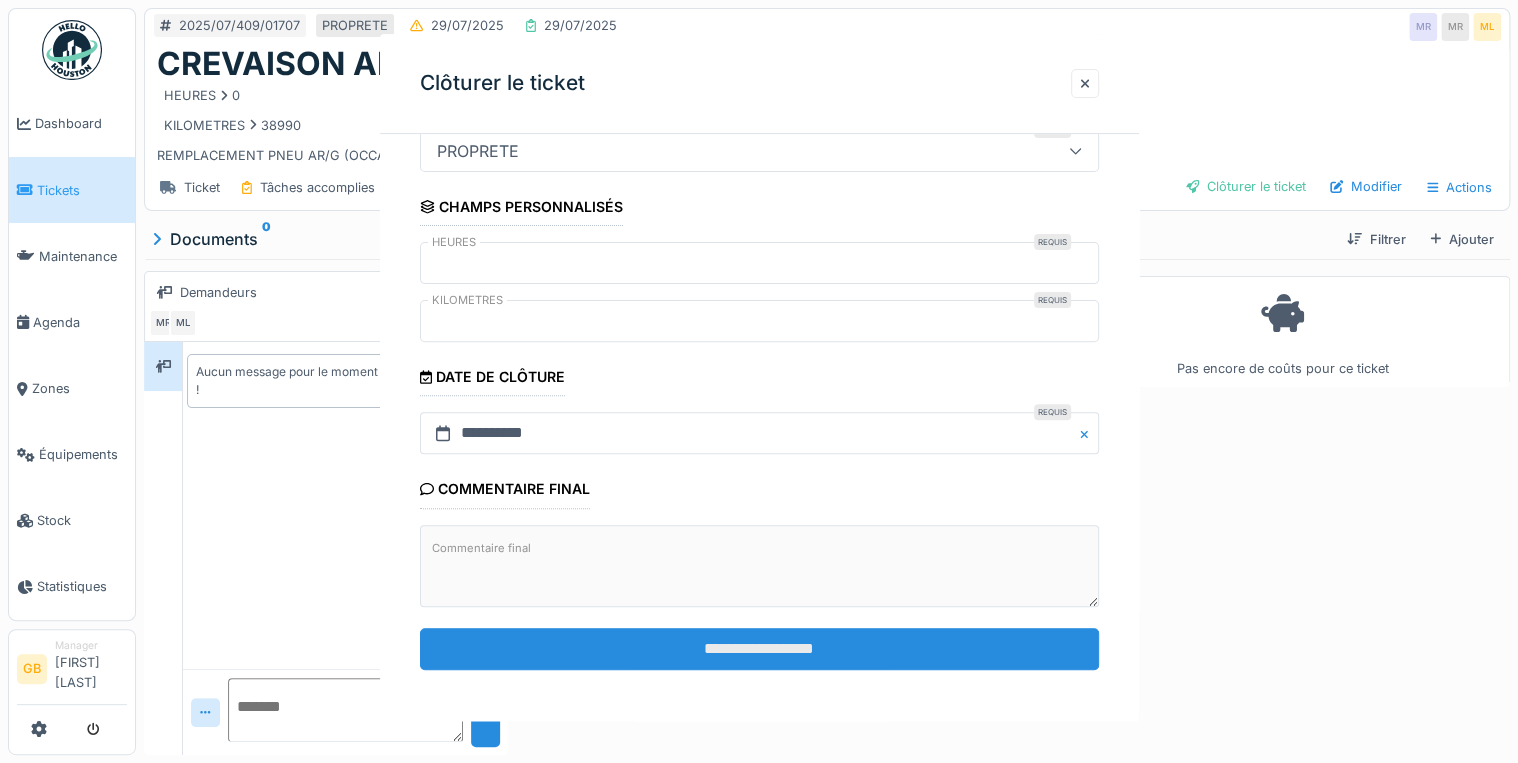 scroll, scrollTop: 0, scrollLeft: 0, axis: both 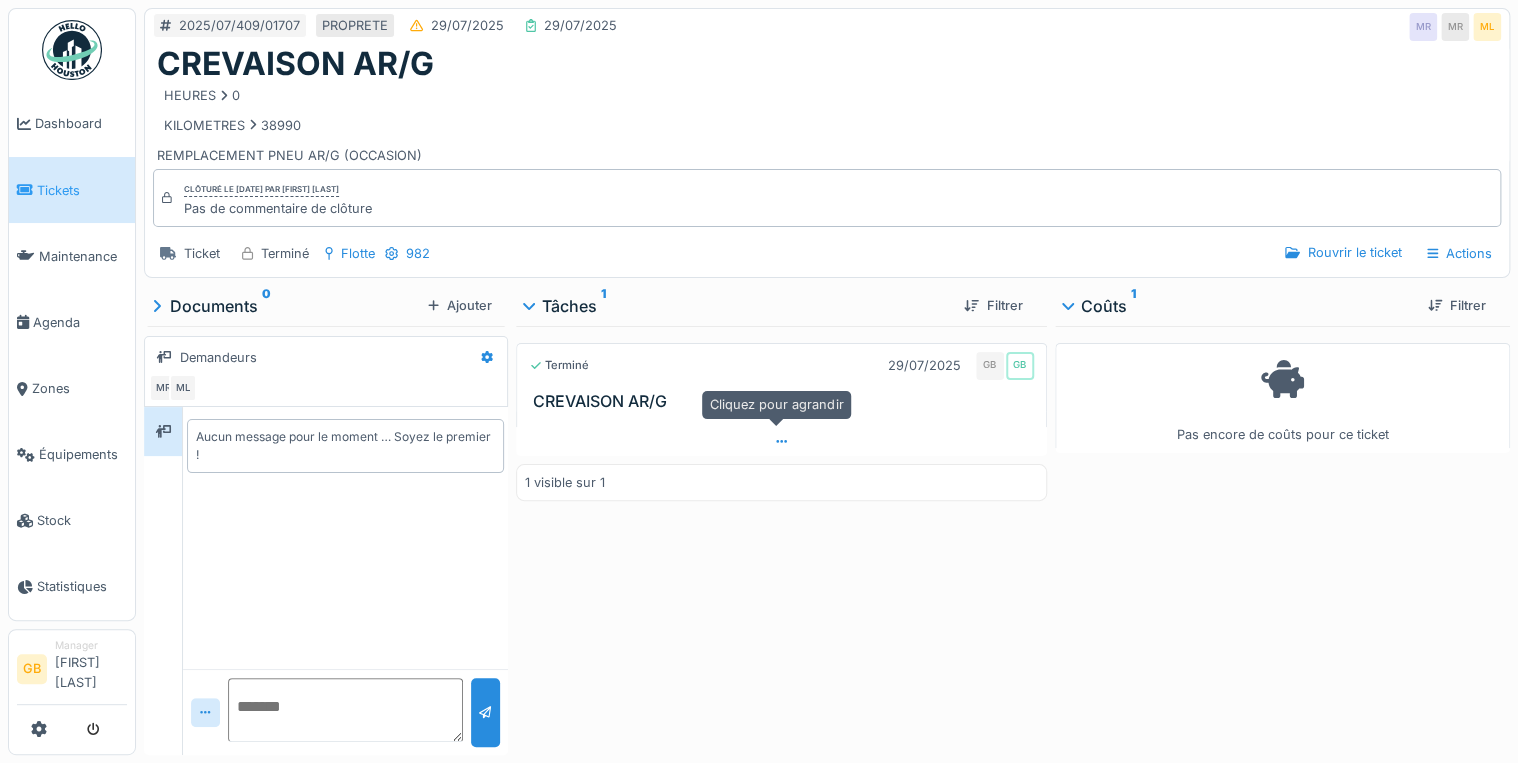 click 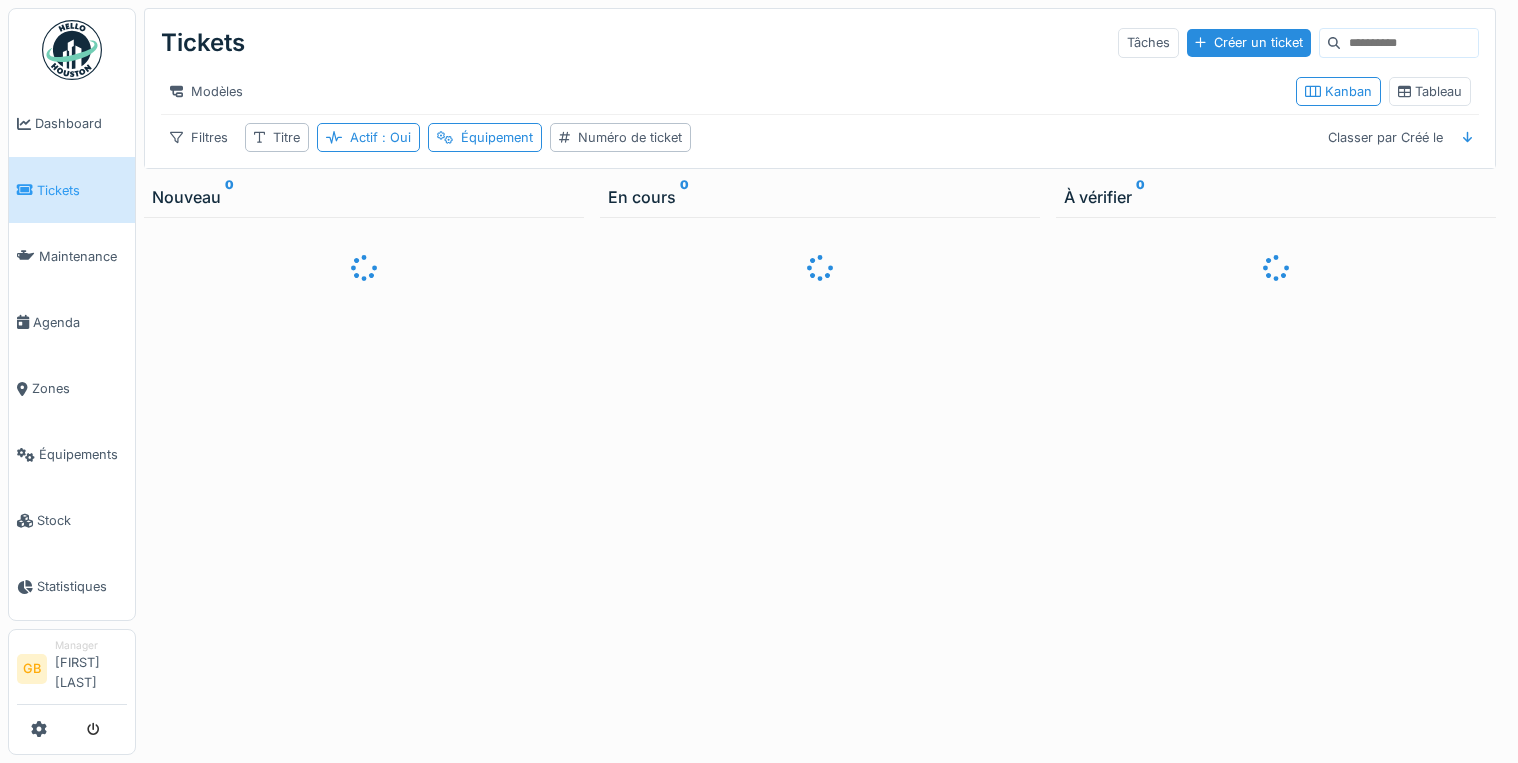 scroll, scrollTop: 0, scrollLeft: 0, axis: both 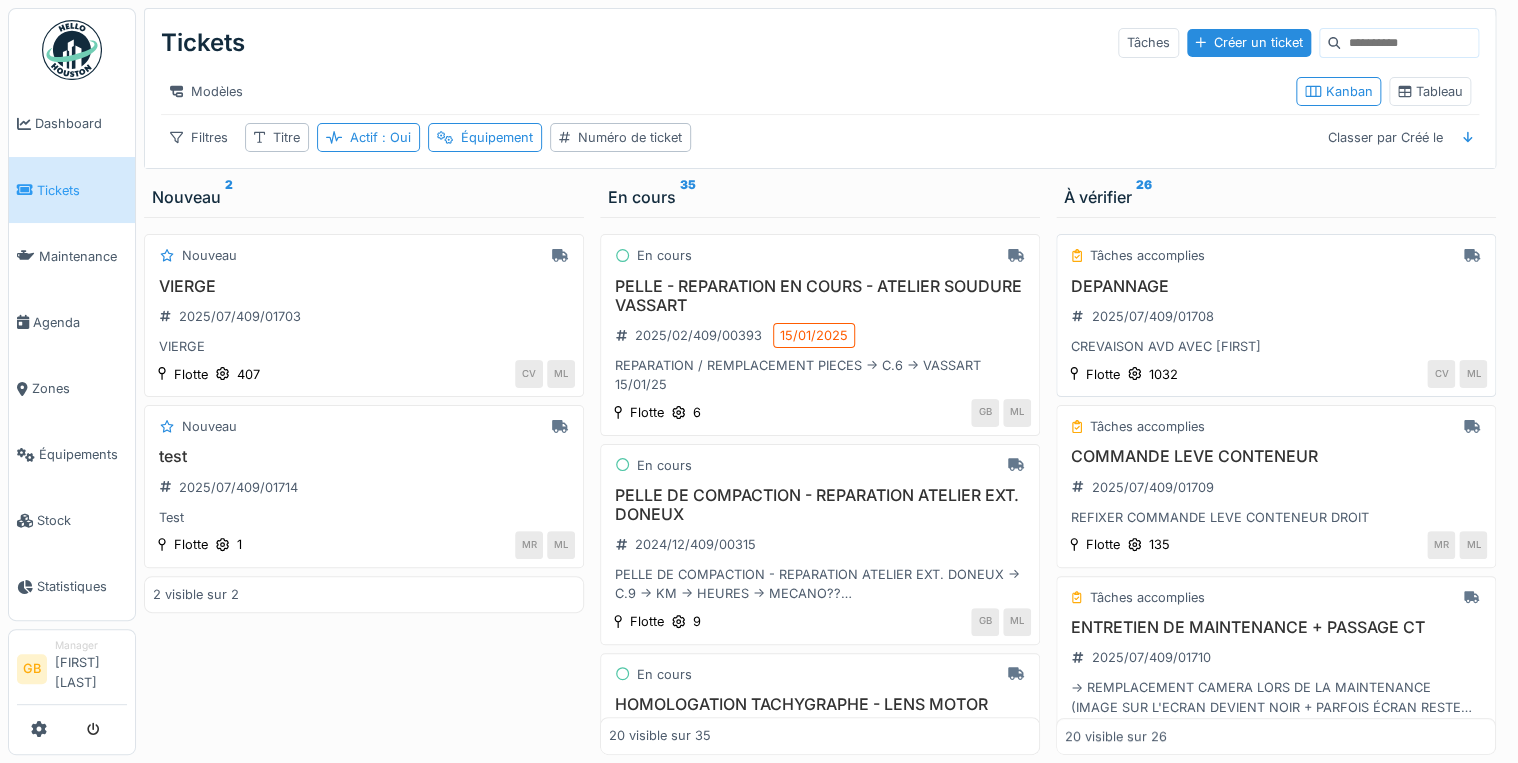 click on "DEPANNAGE" at bounding box center (1276, 286) 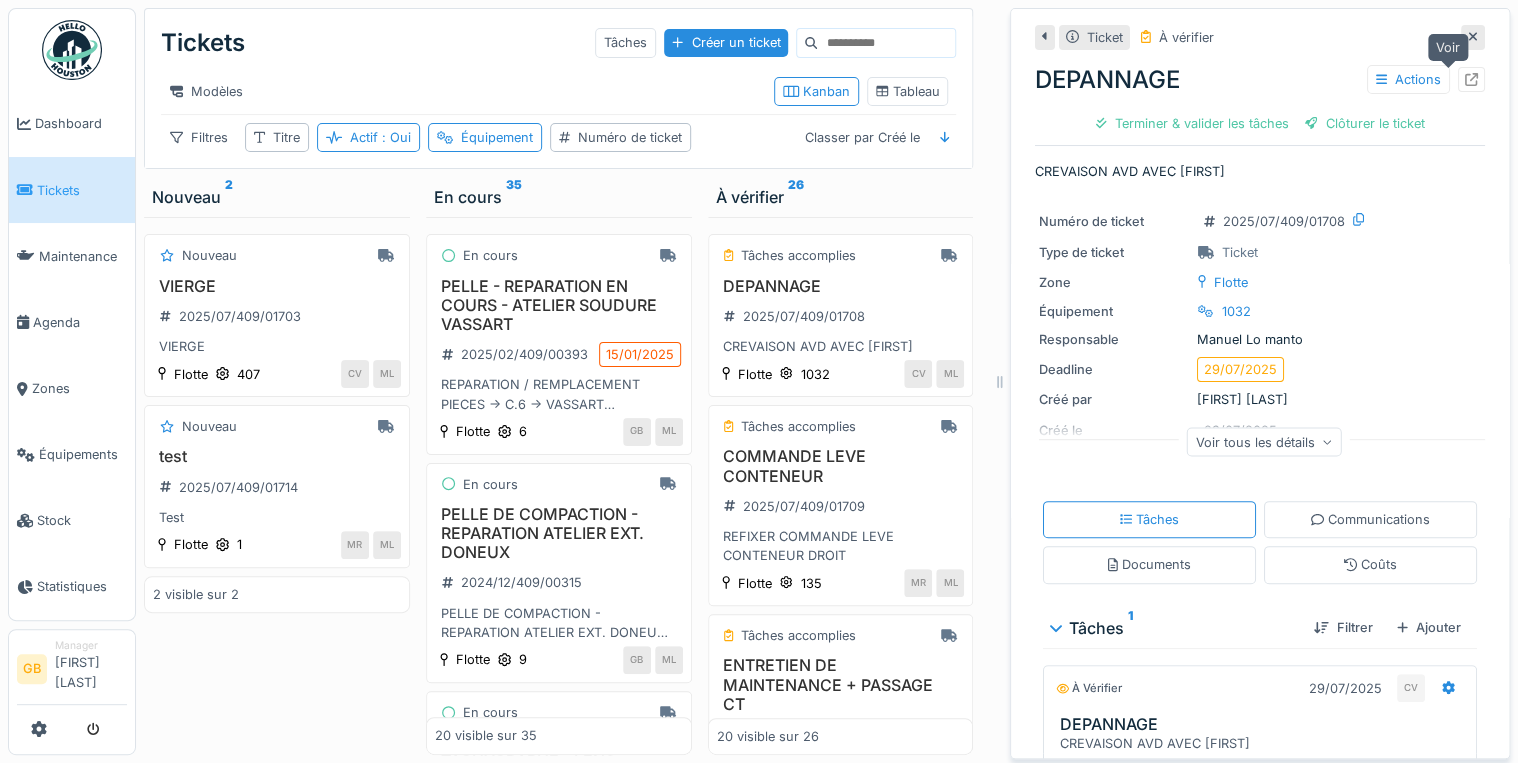 click on "Actions" at bounding box center (1426, 79) 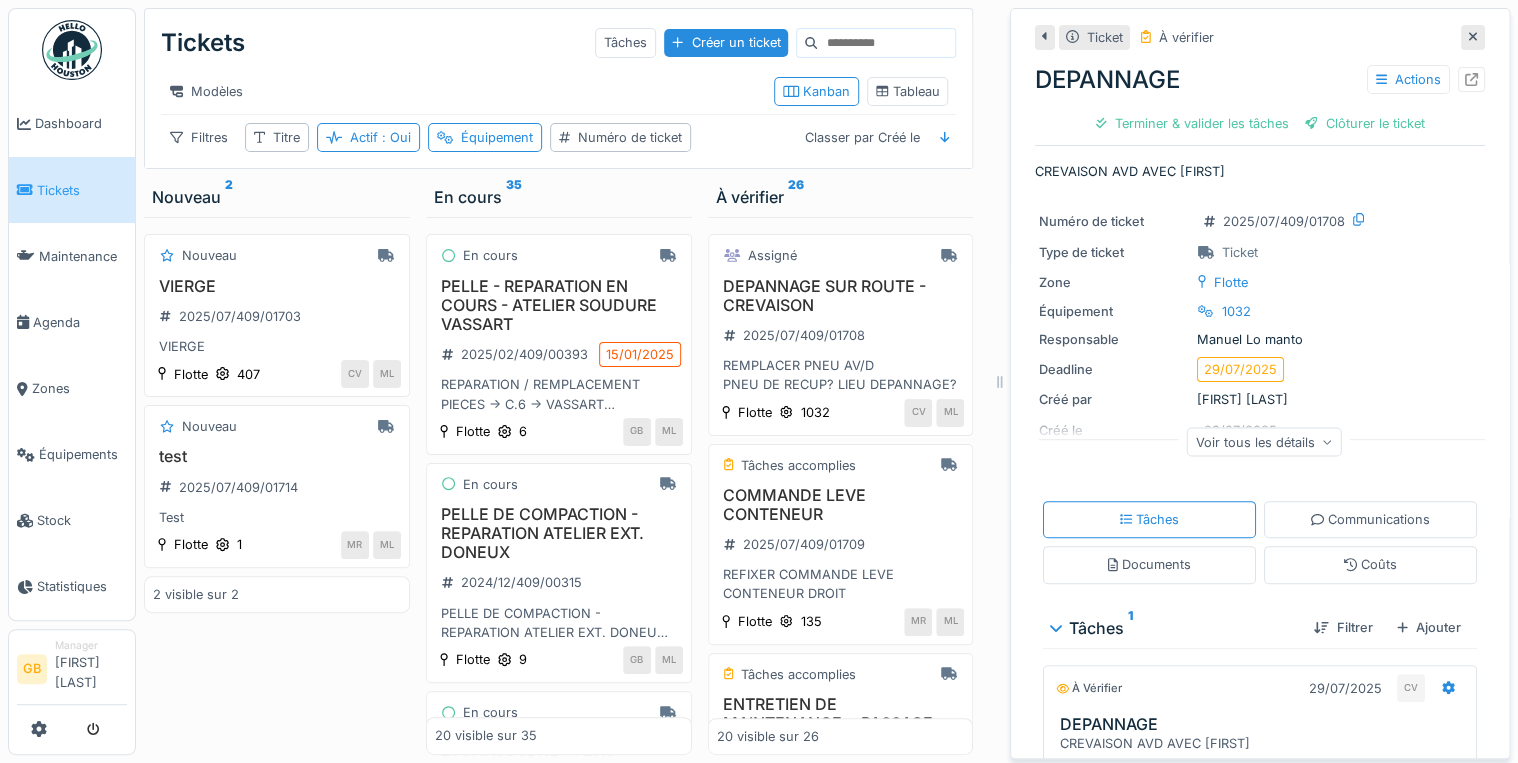 click 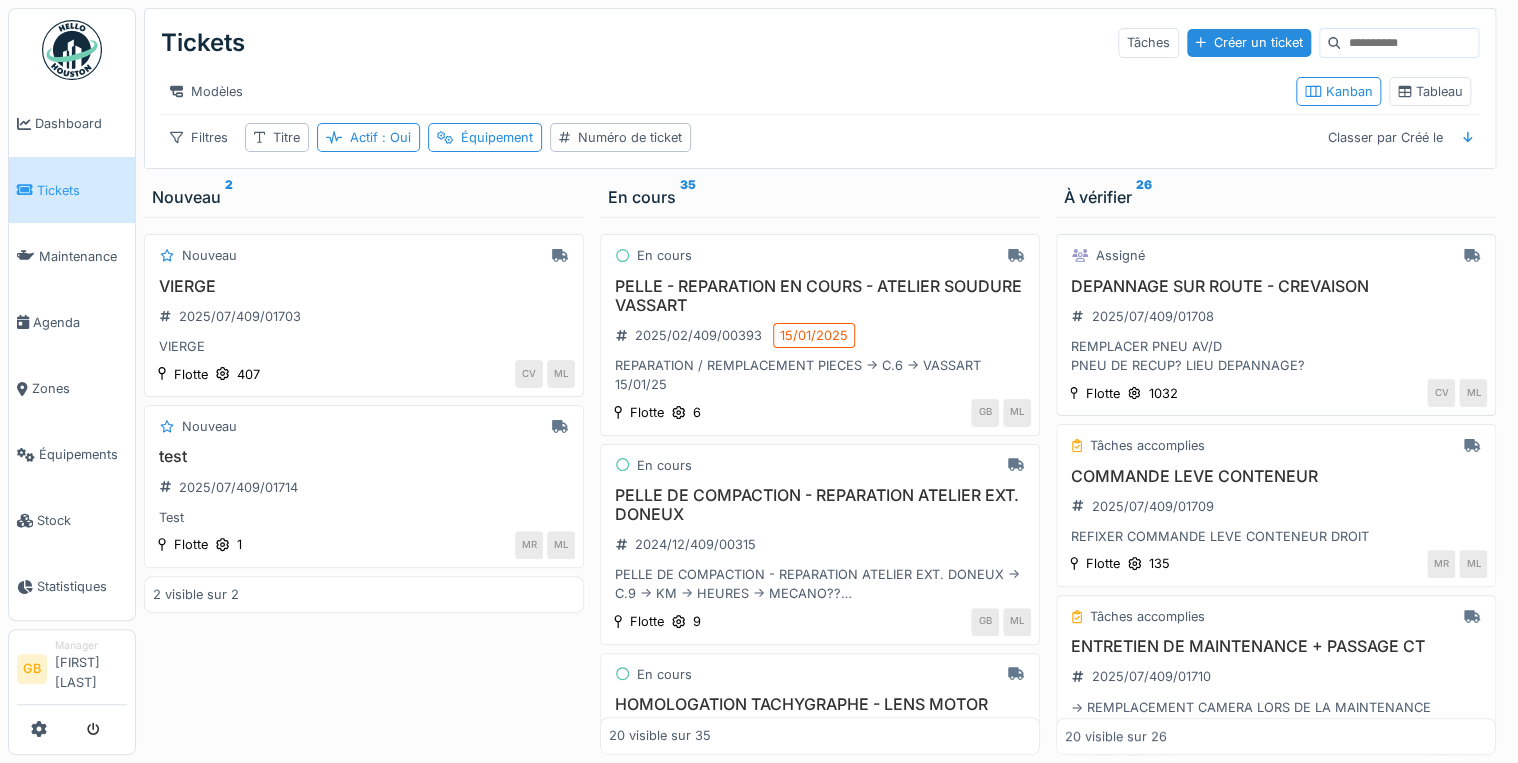 click on "DEPANNAGE SUR ROUTE - CREVAISON" at bounding box center [1276, 286] 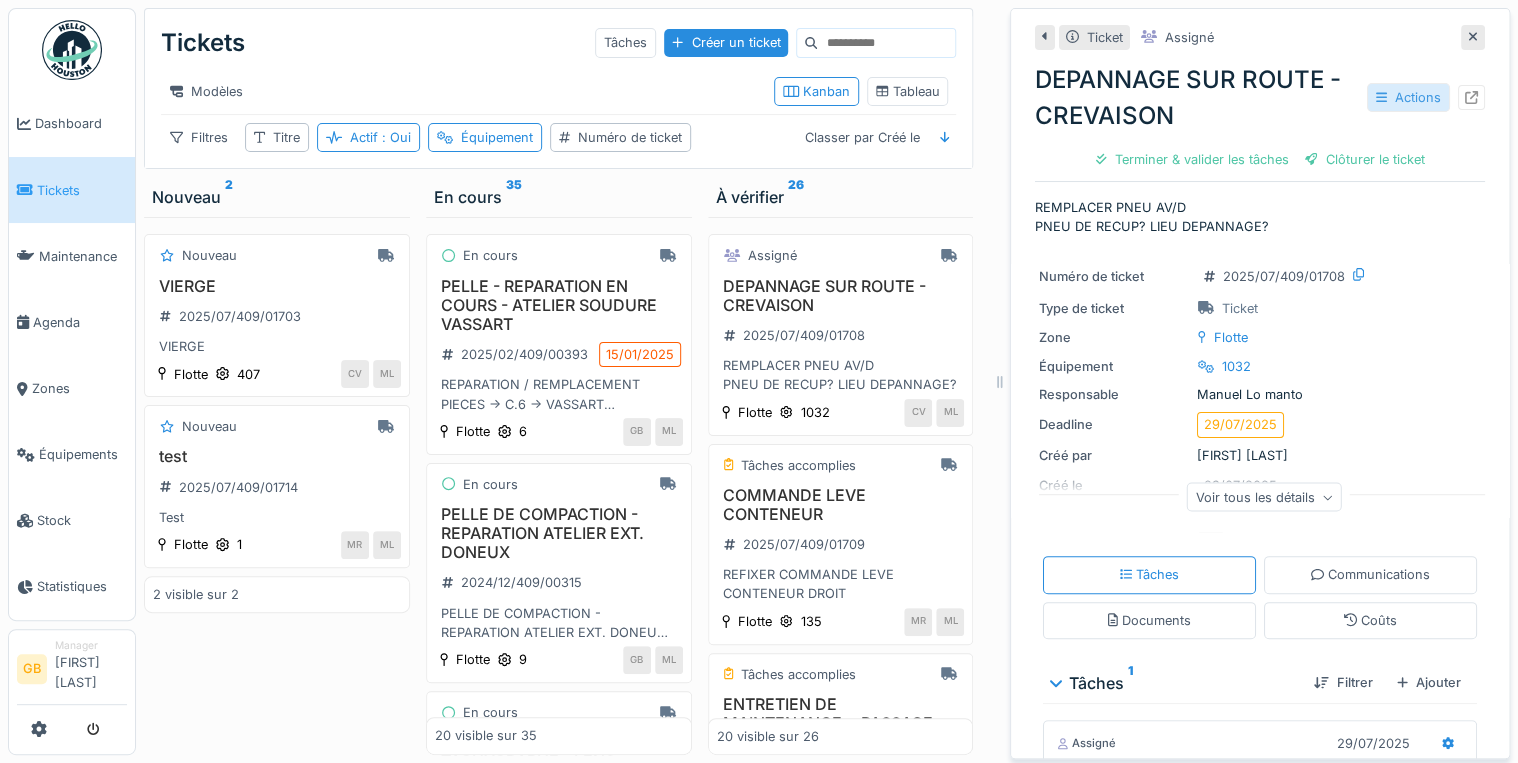 click on "Actions" at bounding box center [1408, 97] 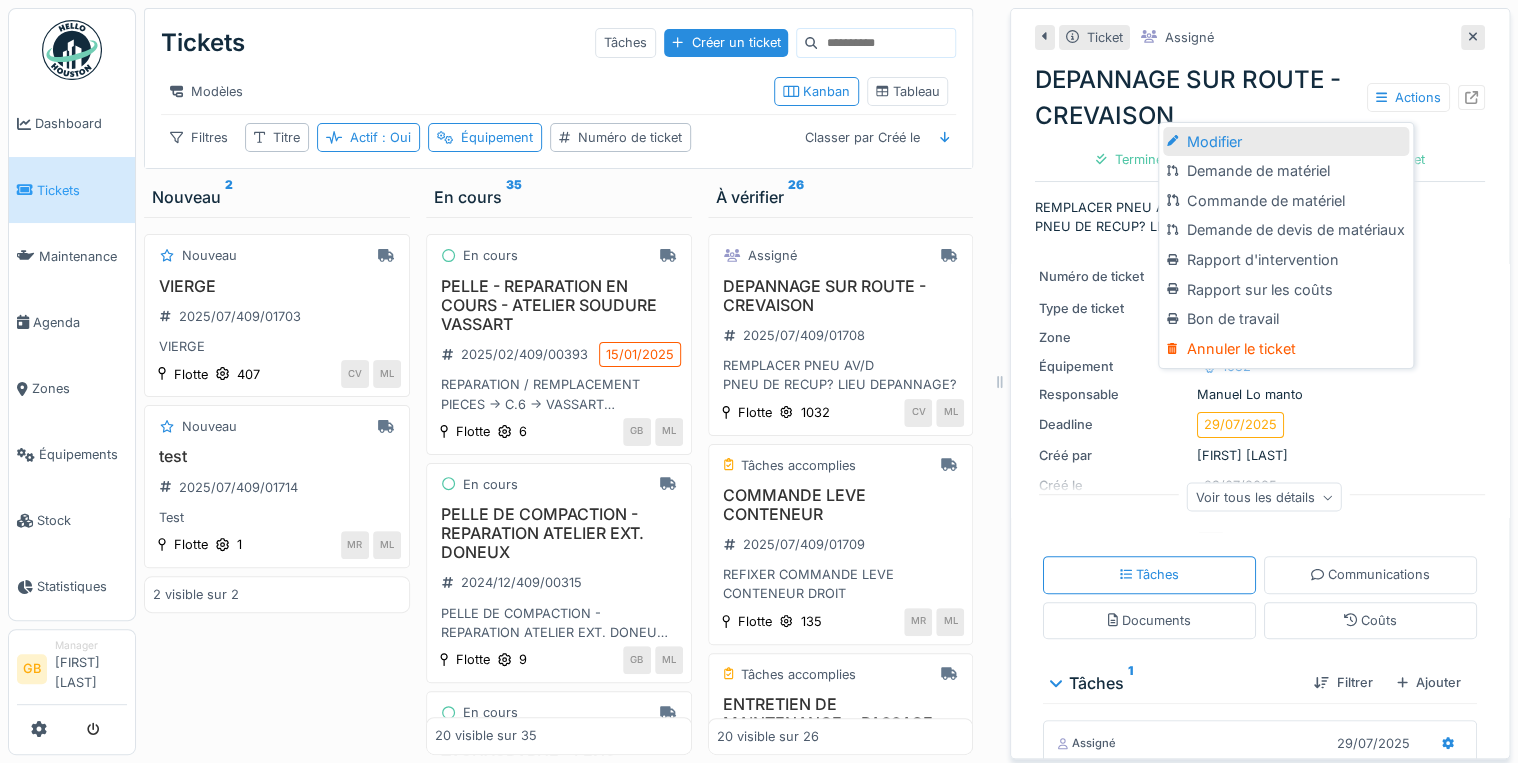 click on "Modifier" at bounding box center [1285, 142] 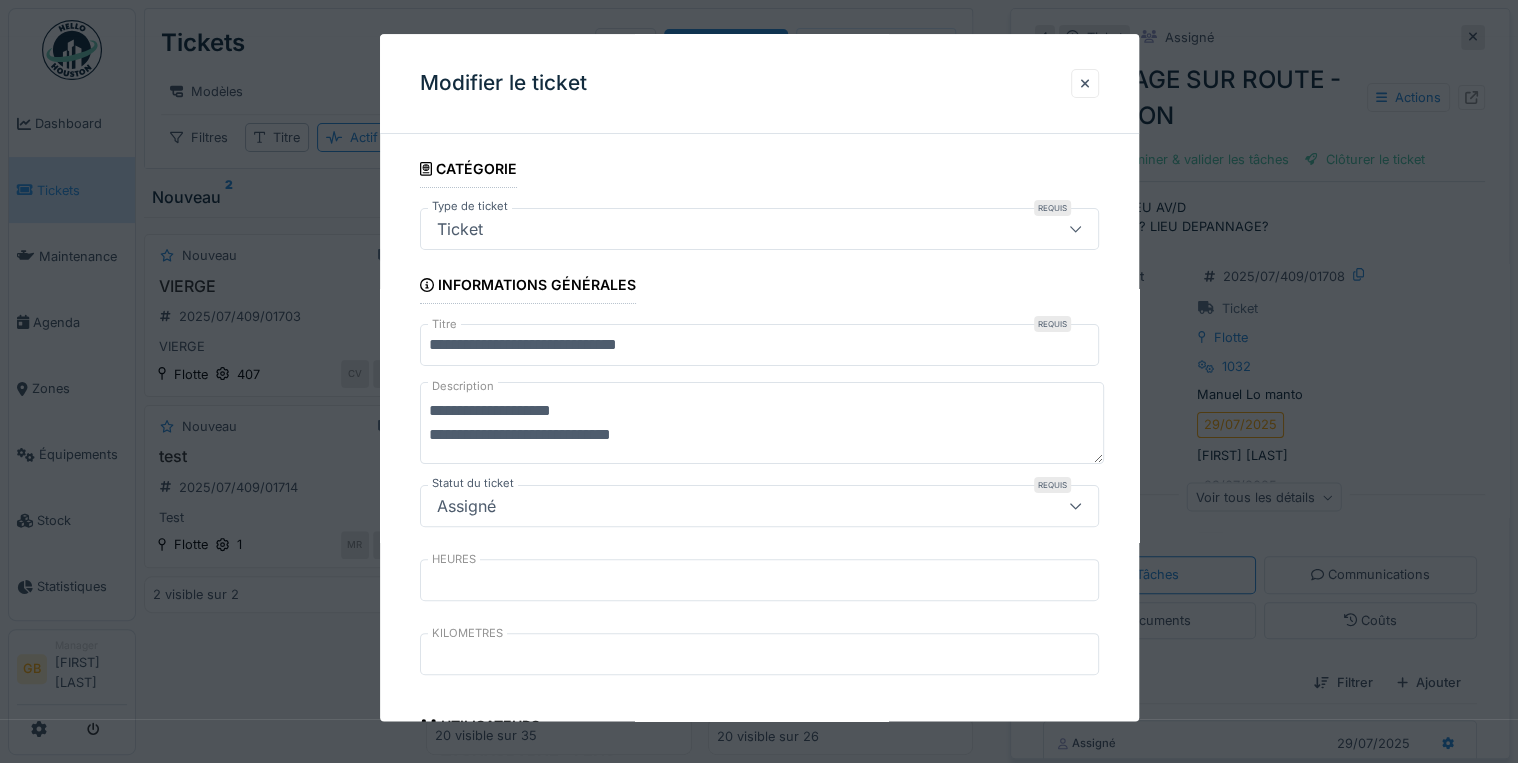 click on "Assigné" at bounding box center (725, 506) 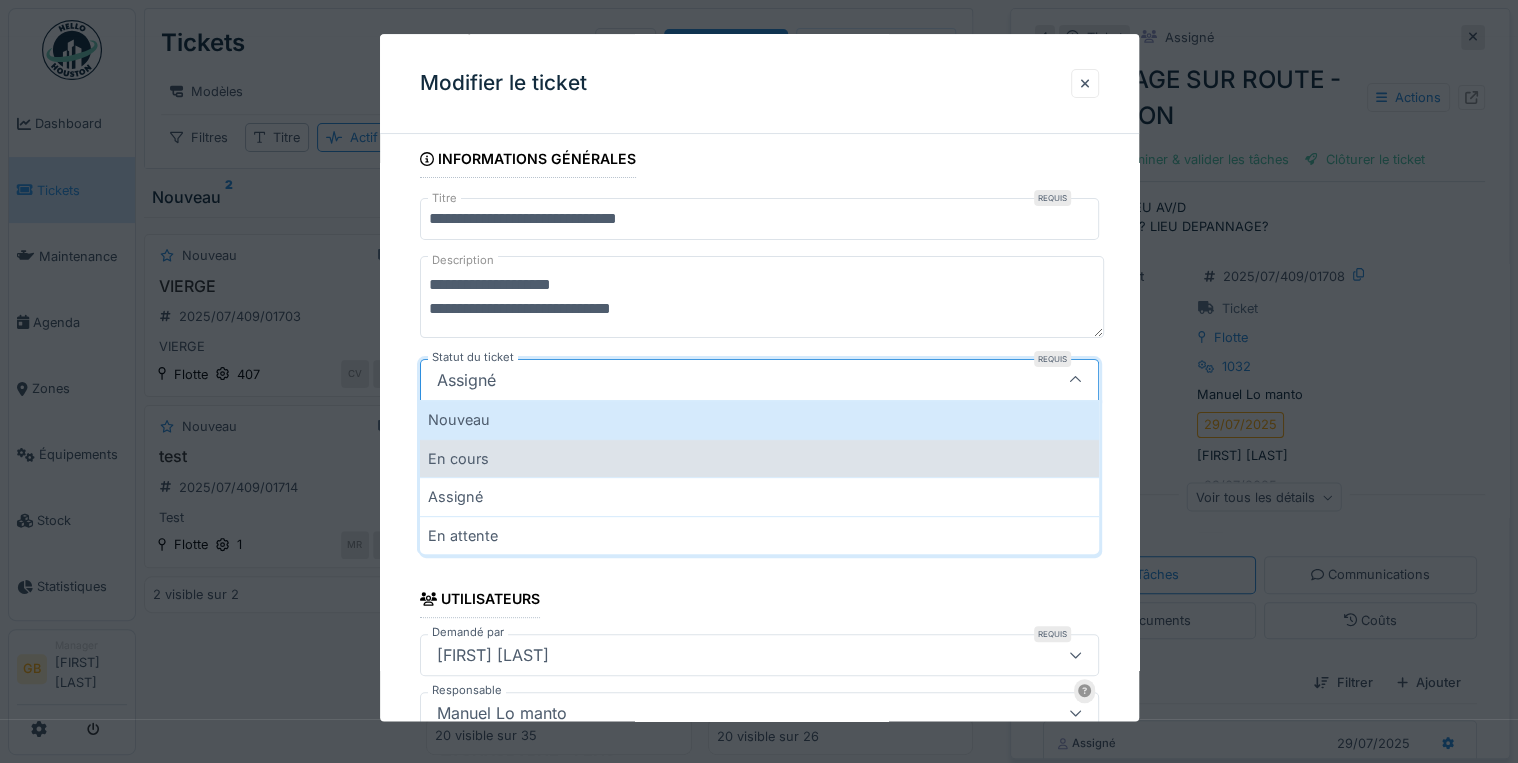 click on "En cours" at bounding box center [759, 458] 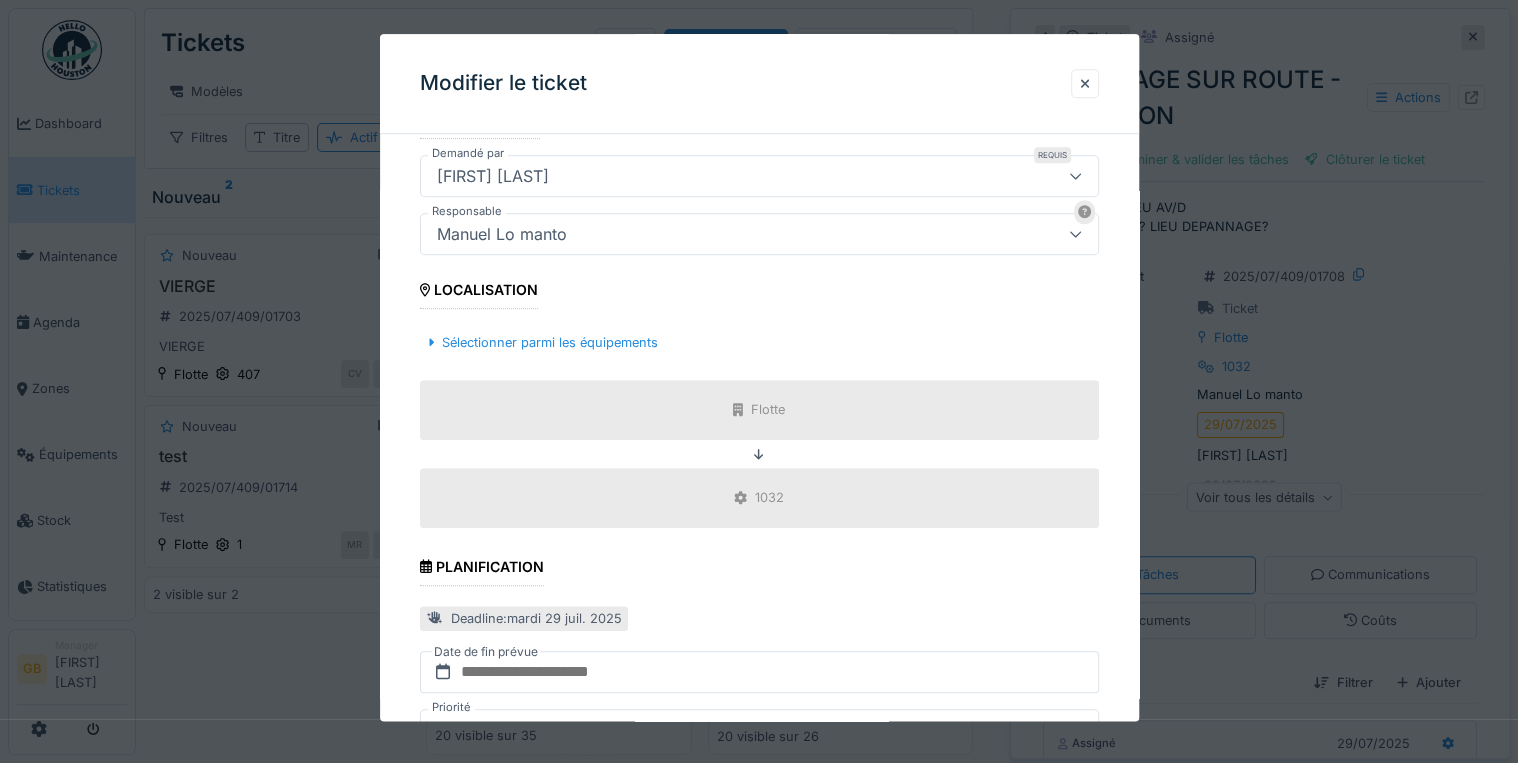 scroll, scrollTop: 856, scrollLeft: 0, axis: vertical 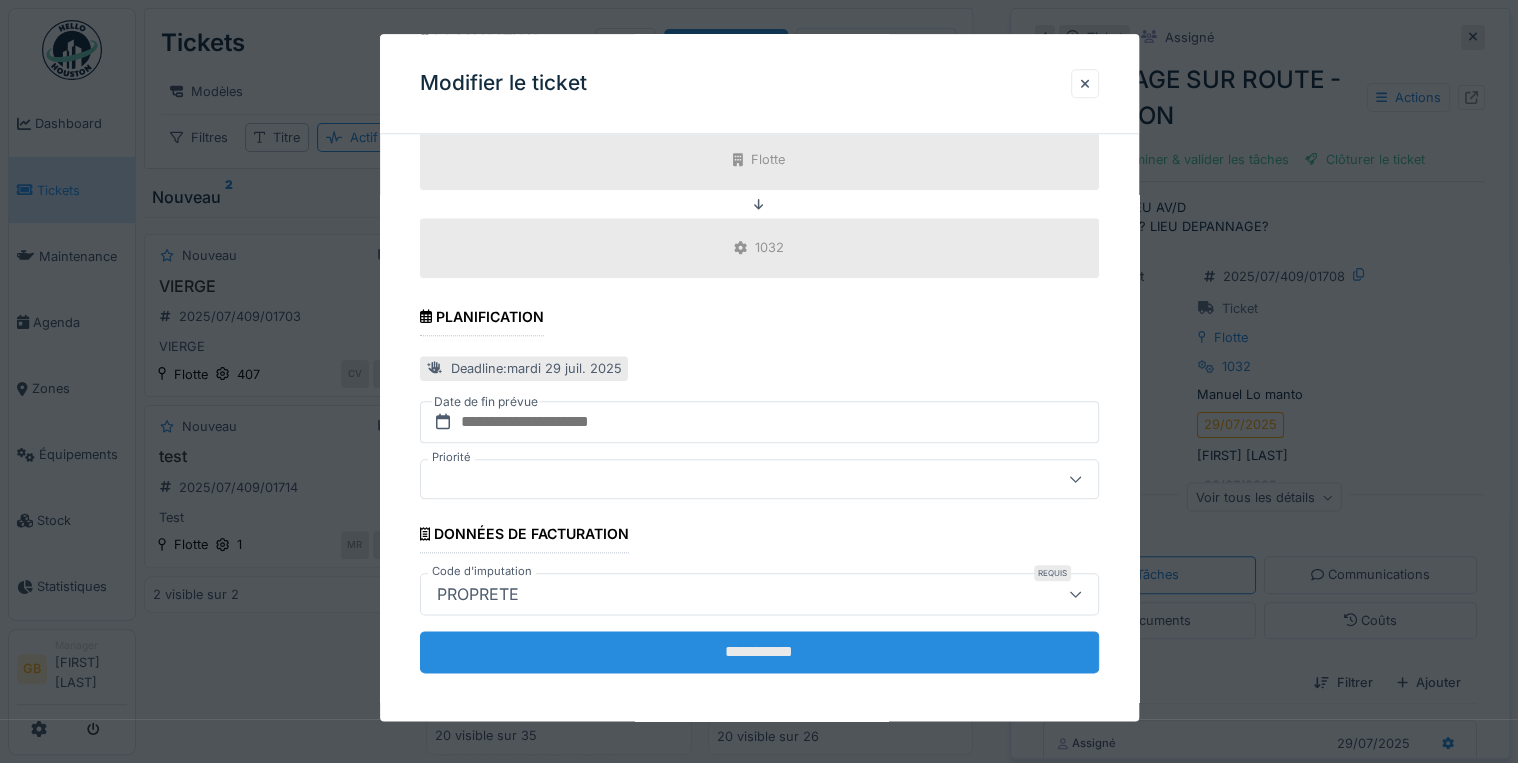 click on "**********" at bounding box center (759, 652) 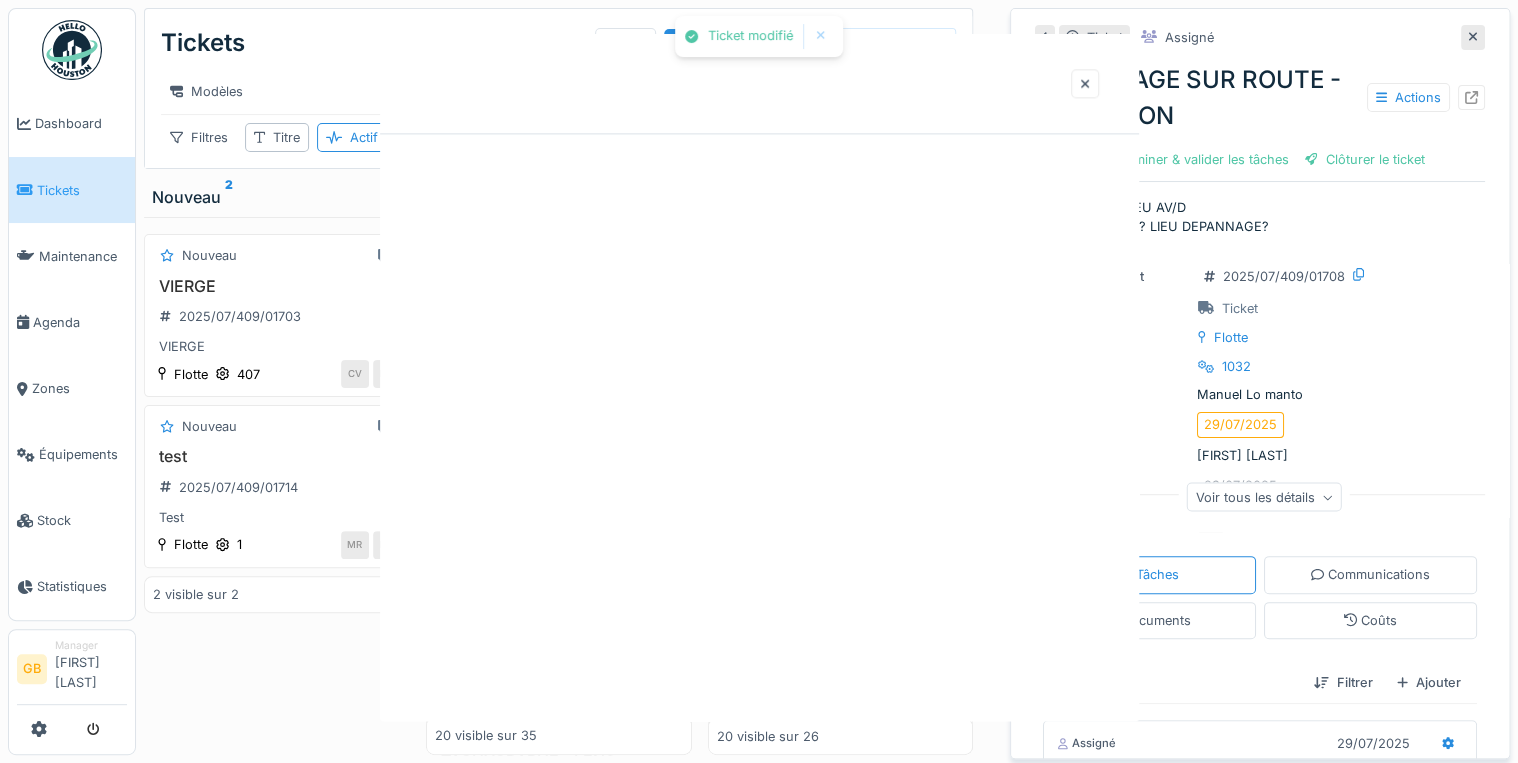 scroll, scrollTop: 0, scrollLeft: 0, axis: both 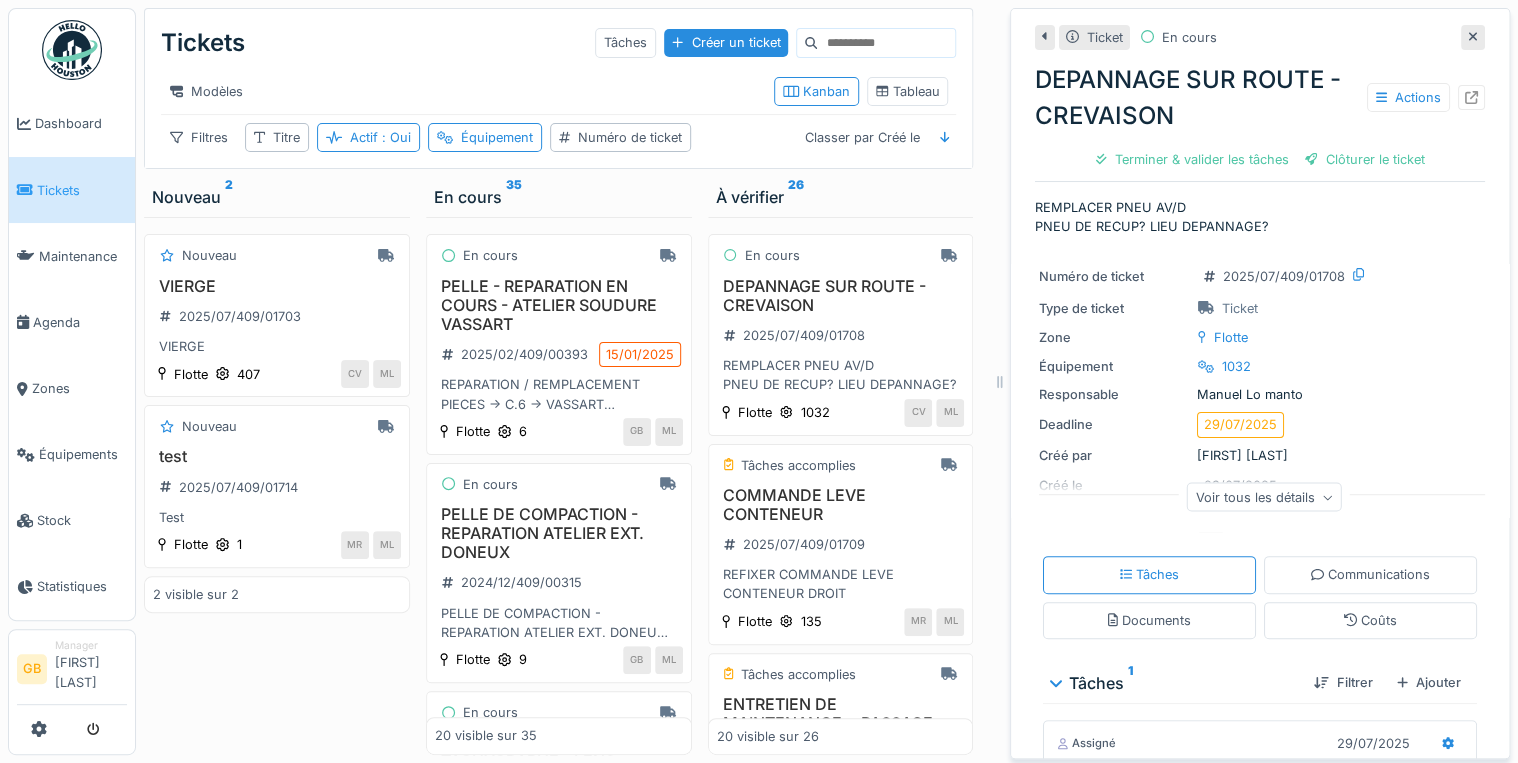 click 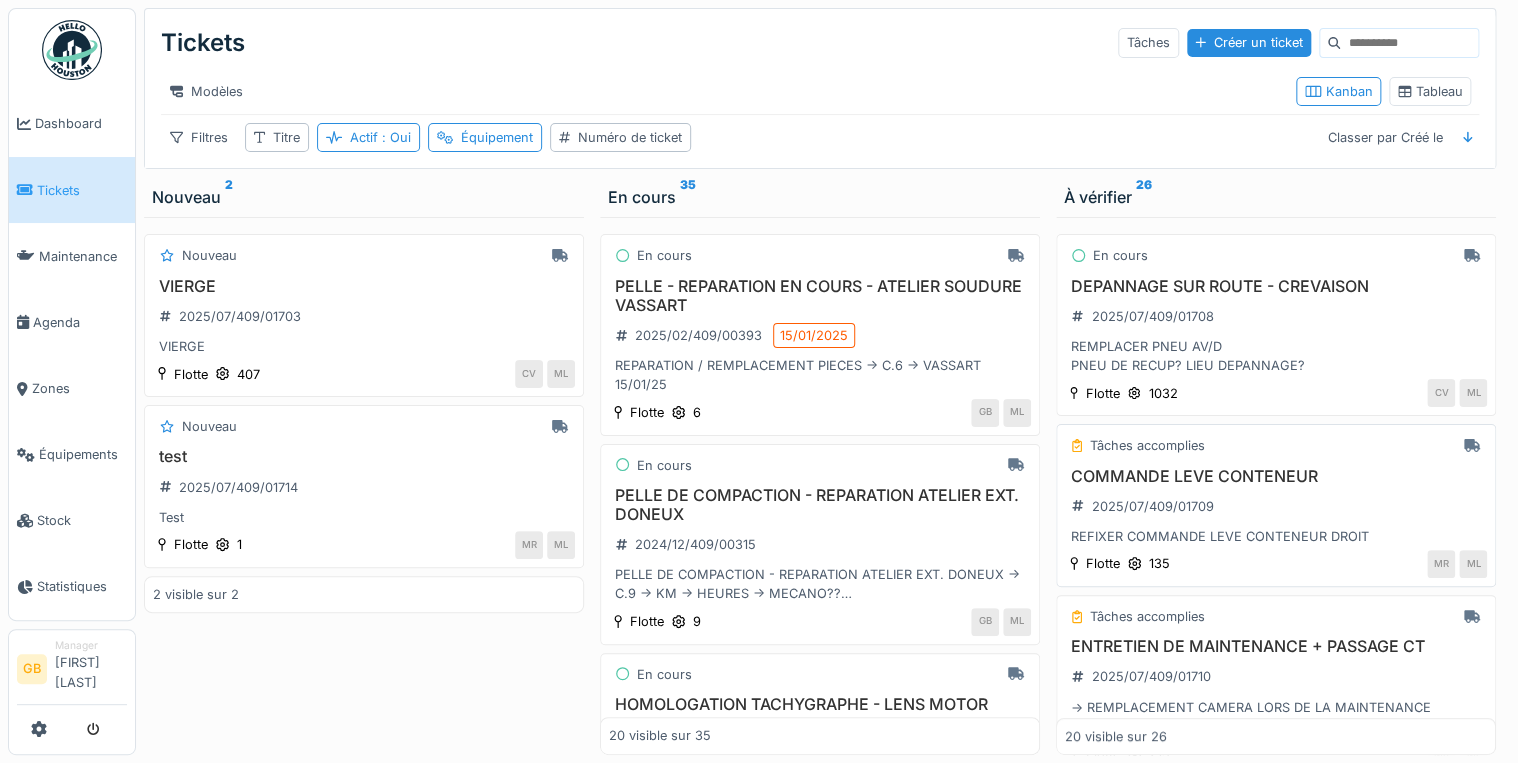 click on "COMMANDE LEVE CONTENEUR" at bounding box center [1276, 476] 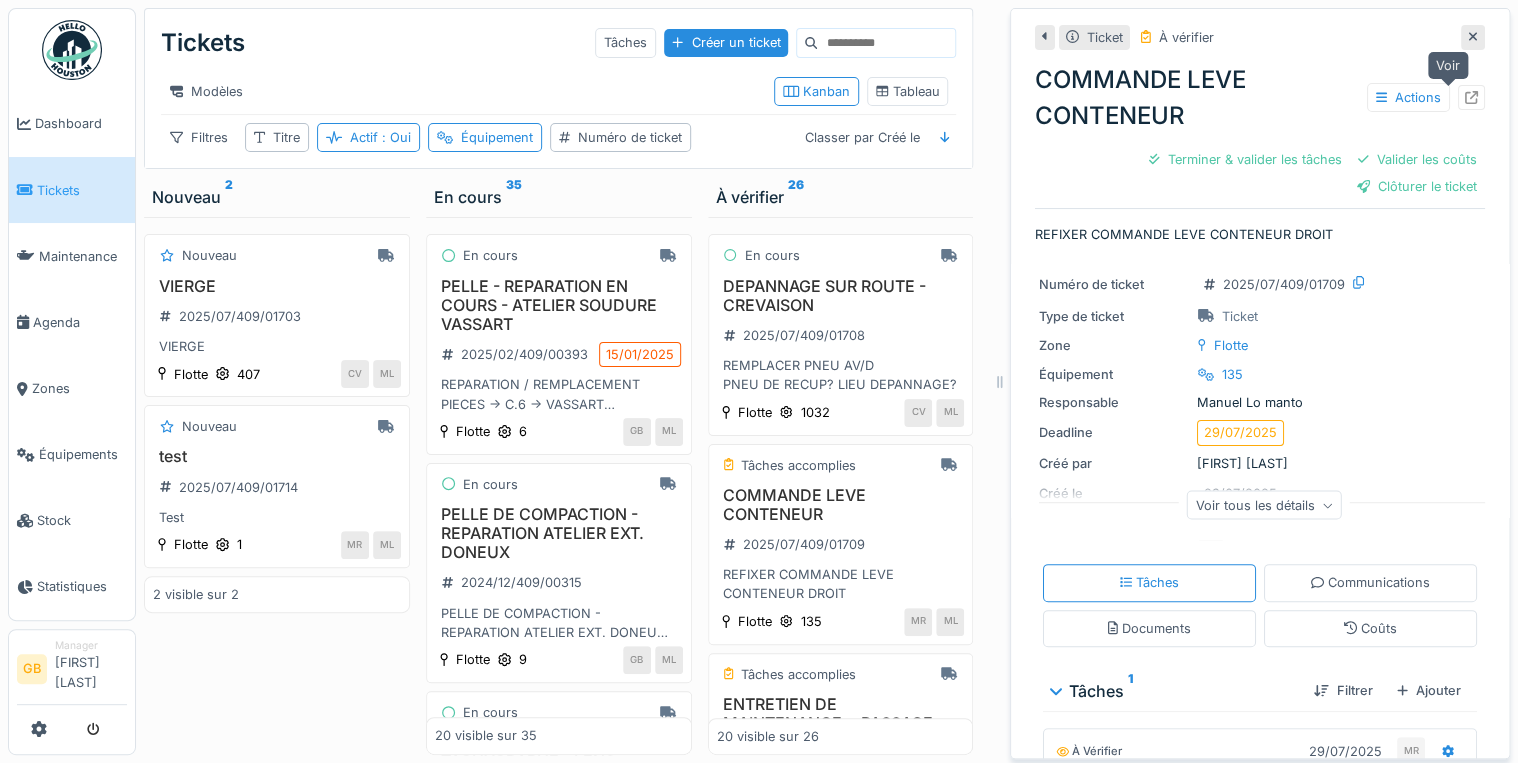 click 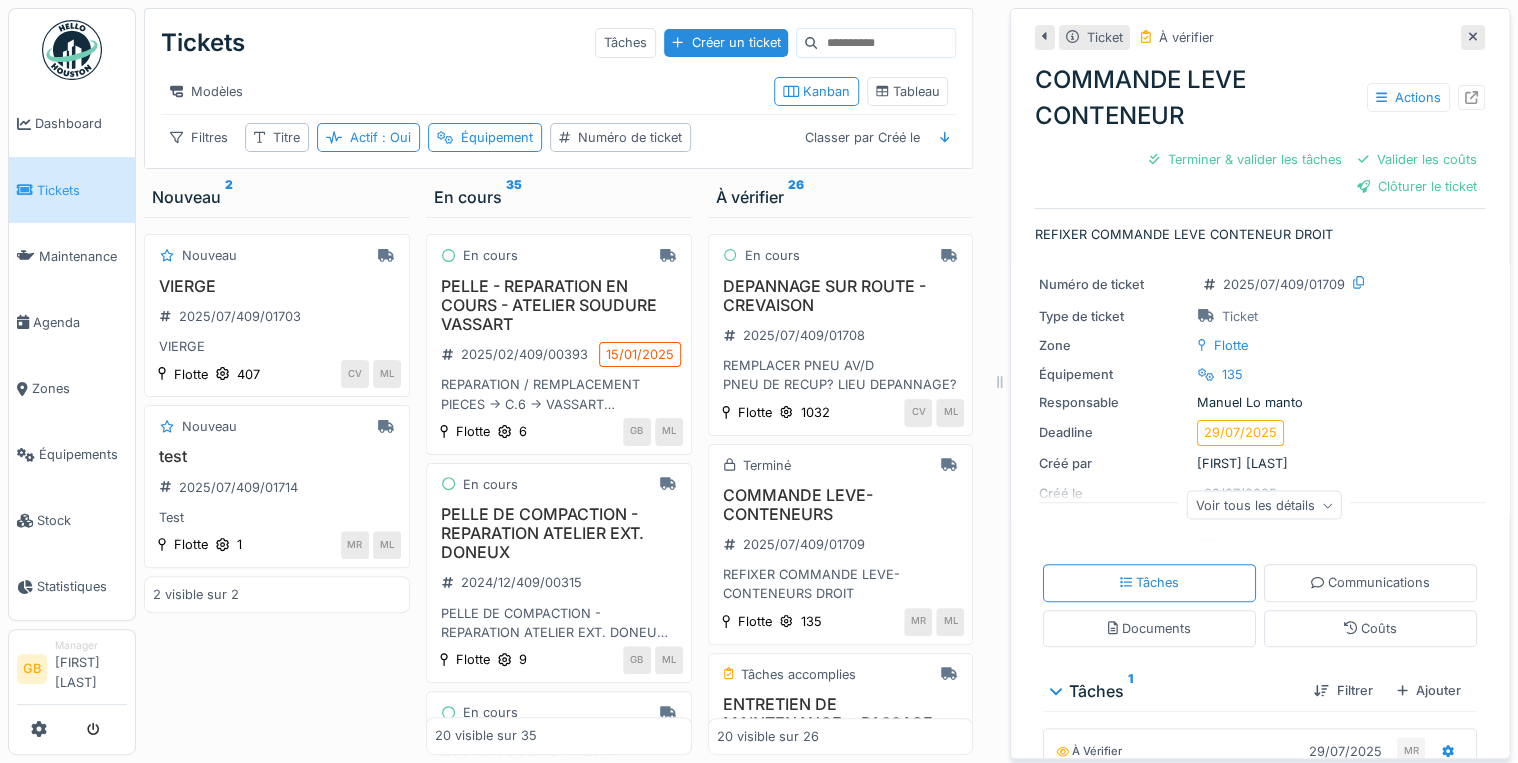 click at bounding box center (1473, 37) 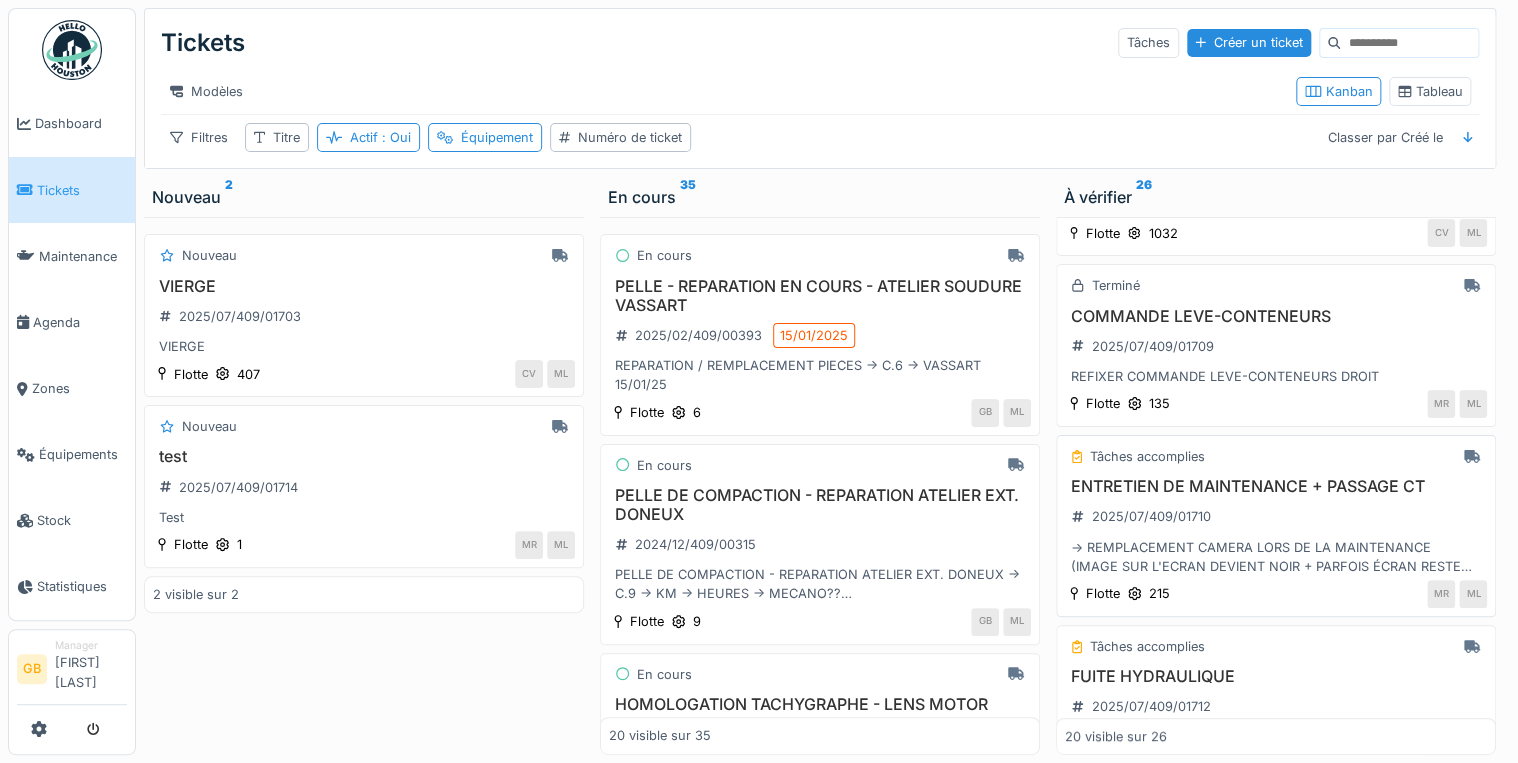click on "ENTRETIEN DE MAINTENANCE + PASSAGE CT" at bounding box center (1276, 486) 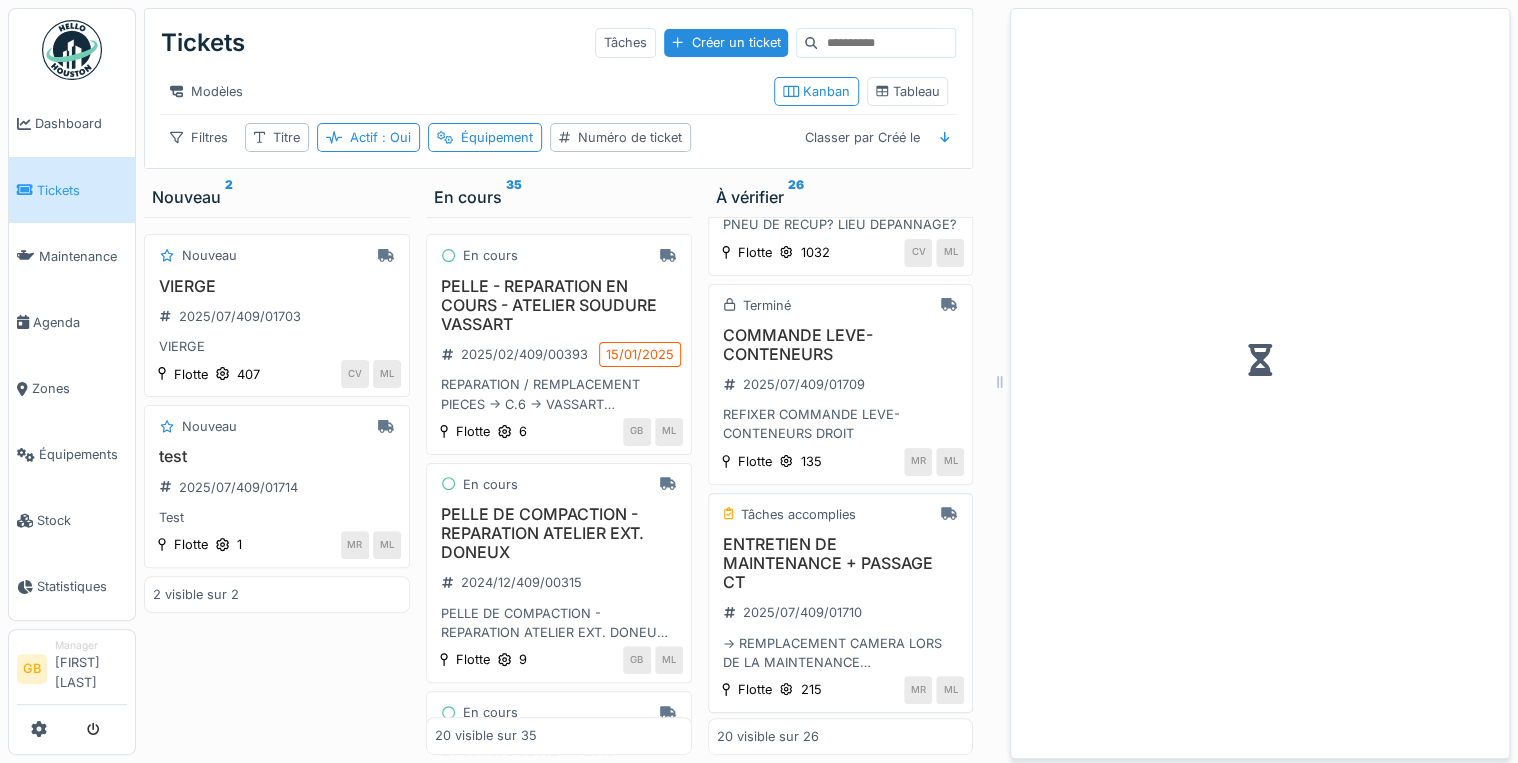 scroll, scrollTop: 179, scrollLeft: 0, axis: vertical 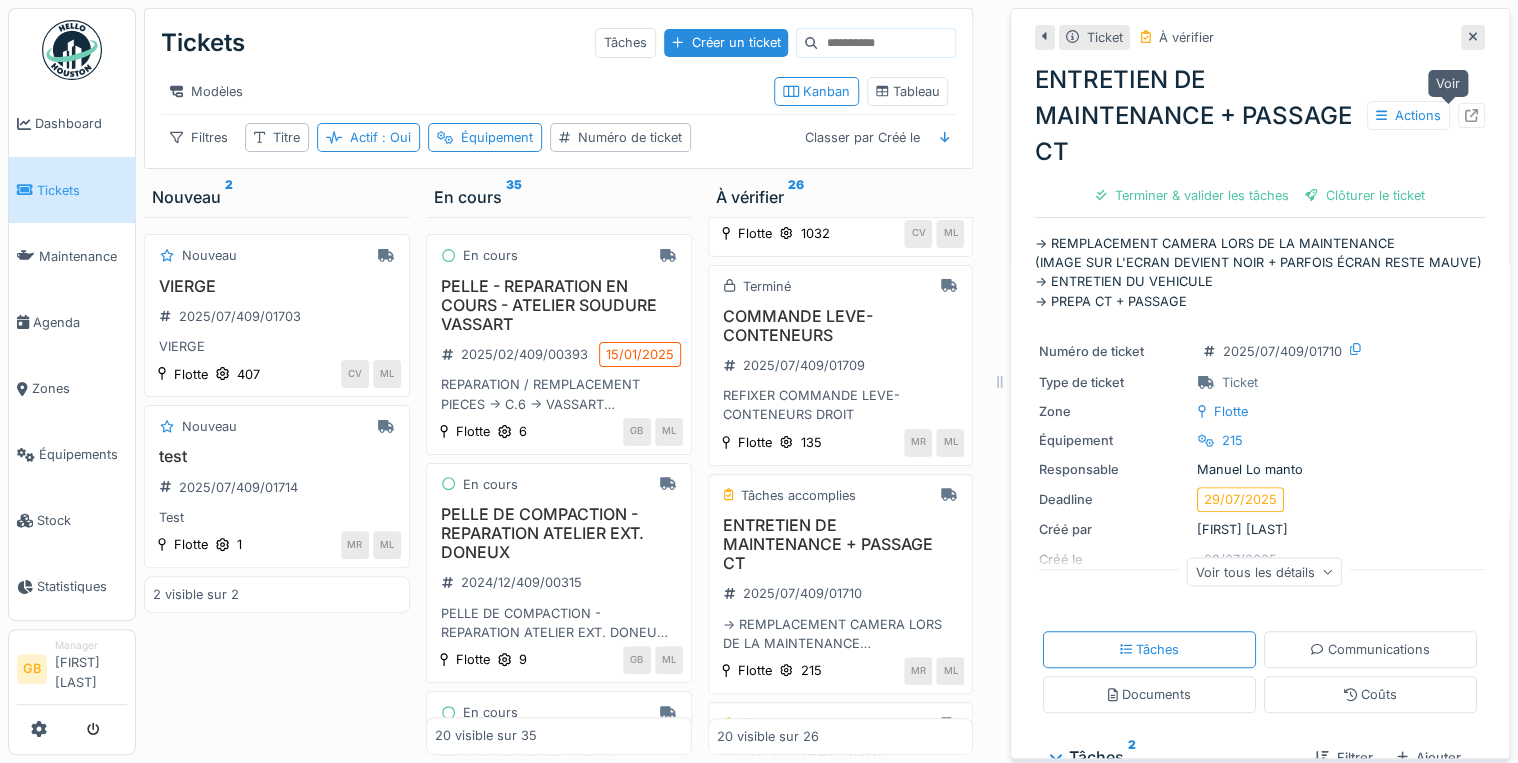 click at bounding box center [1471, 115] 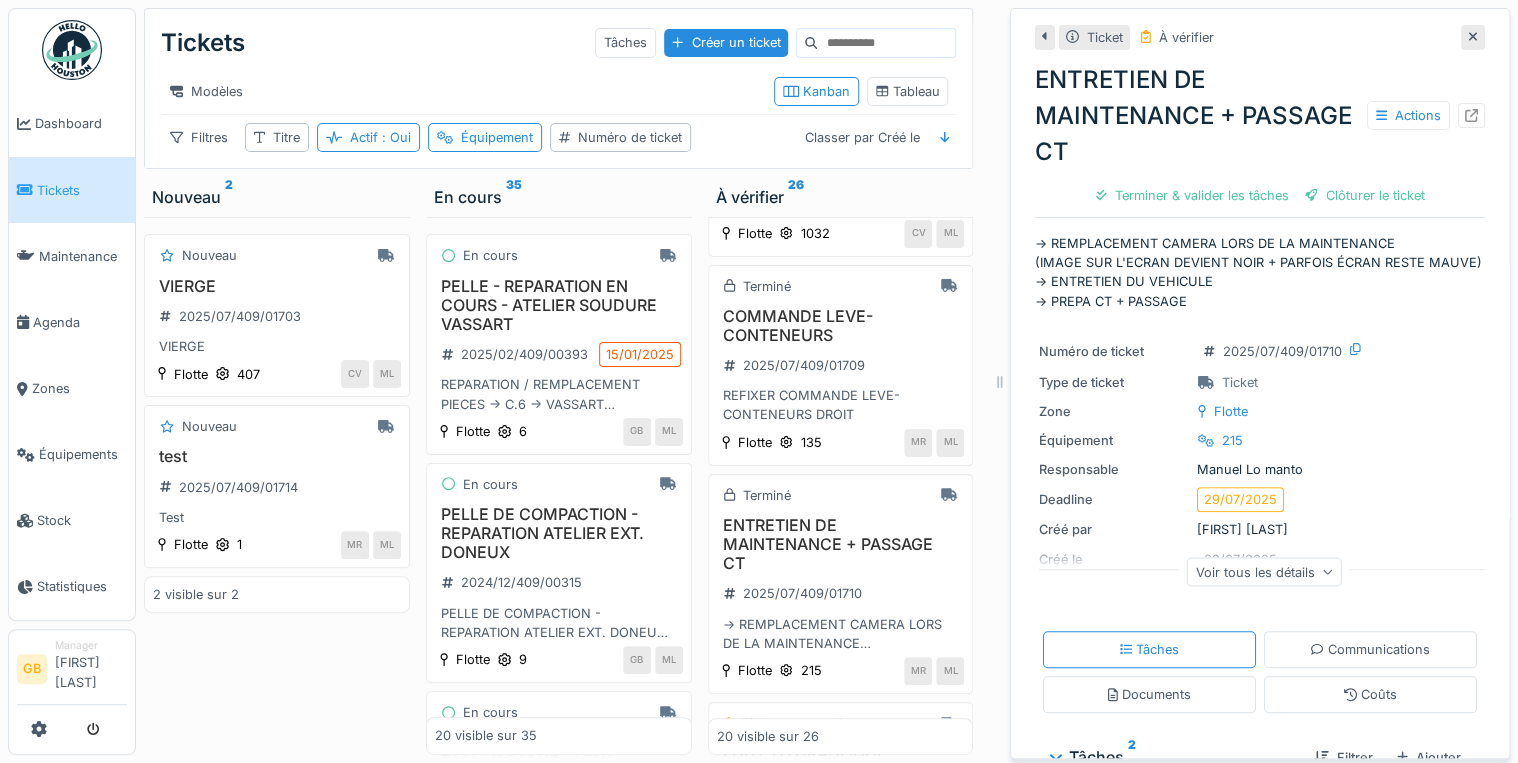 click 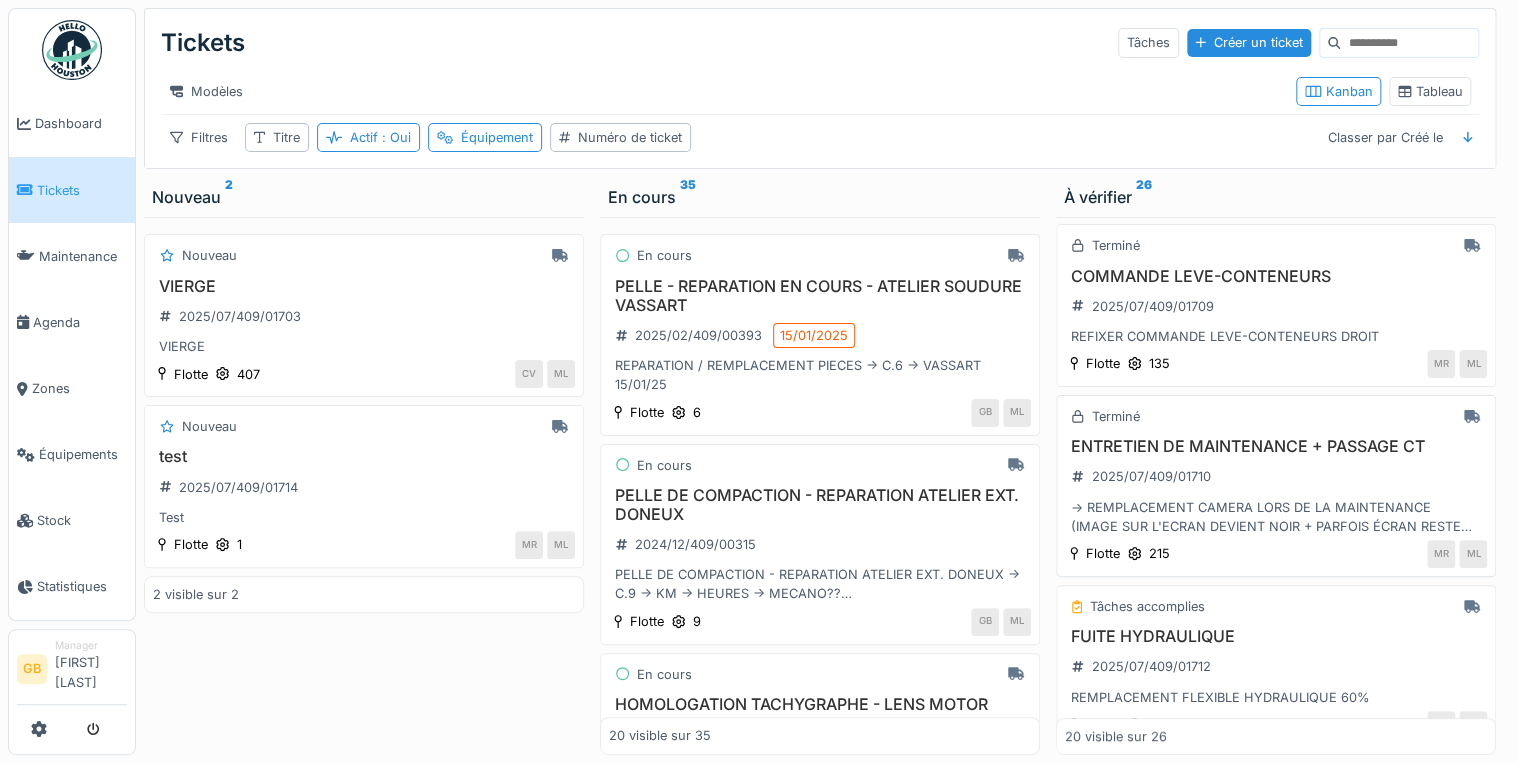 scroll, scrollTop: 240, scrollLeft: 0, axis: vertical 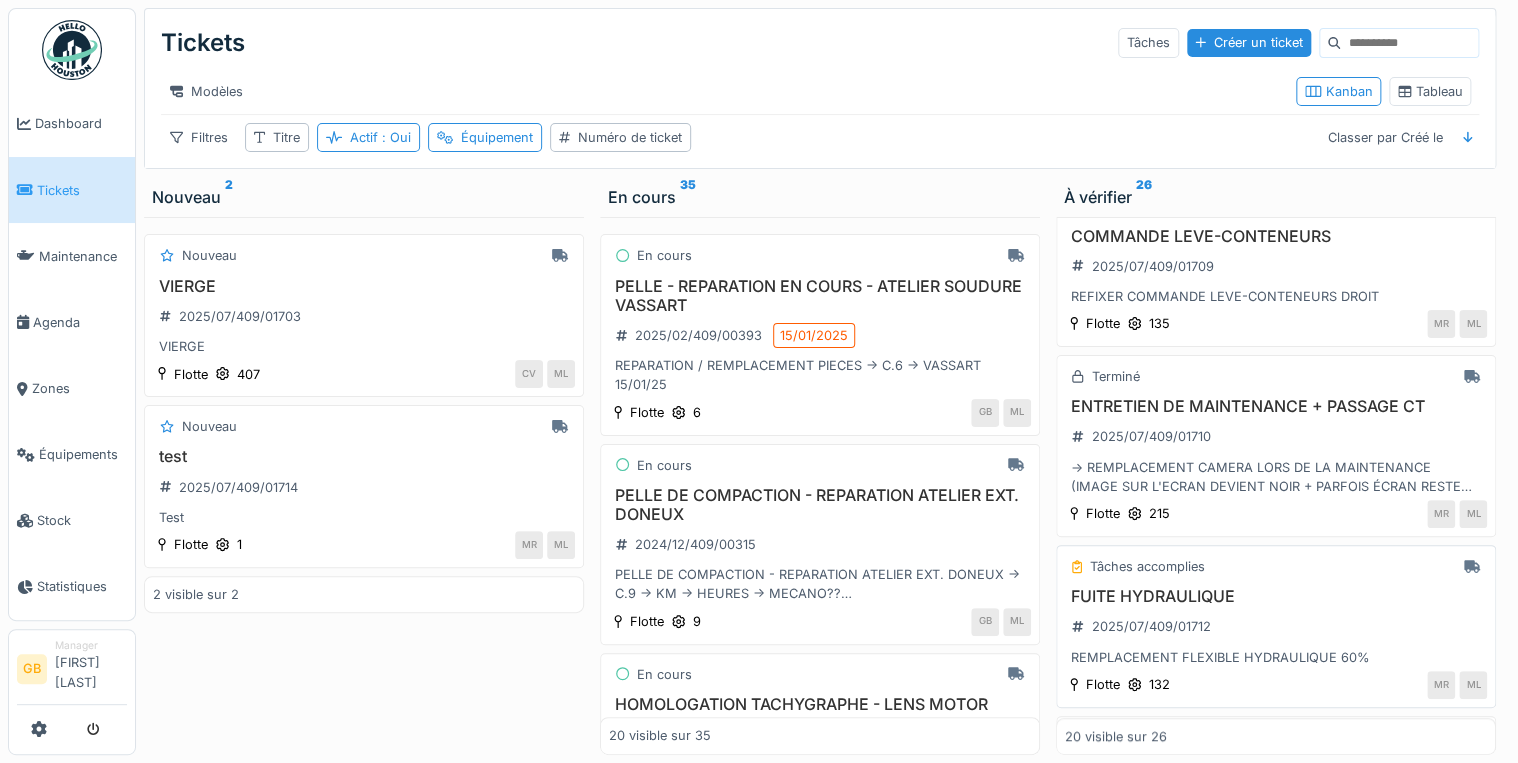 click on "FUITE HYDRAULIQUE" at bounding box center [1276, 596] 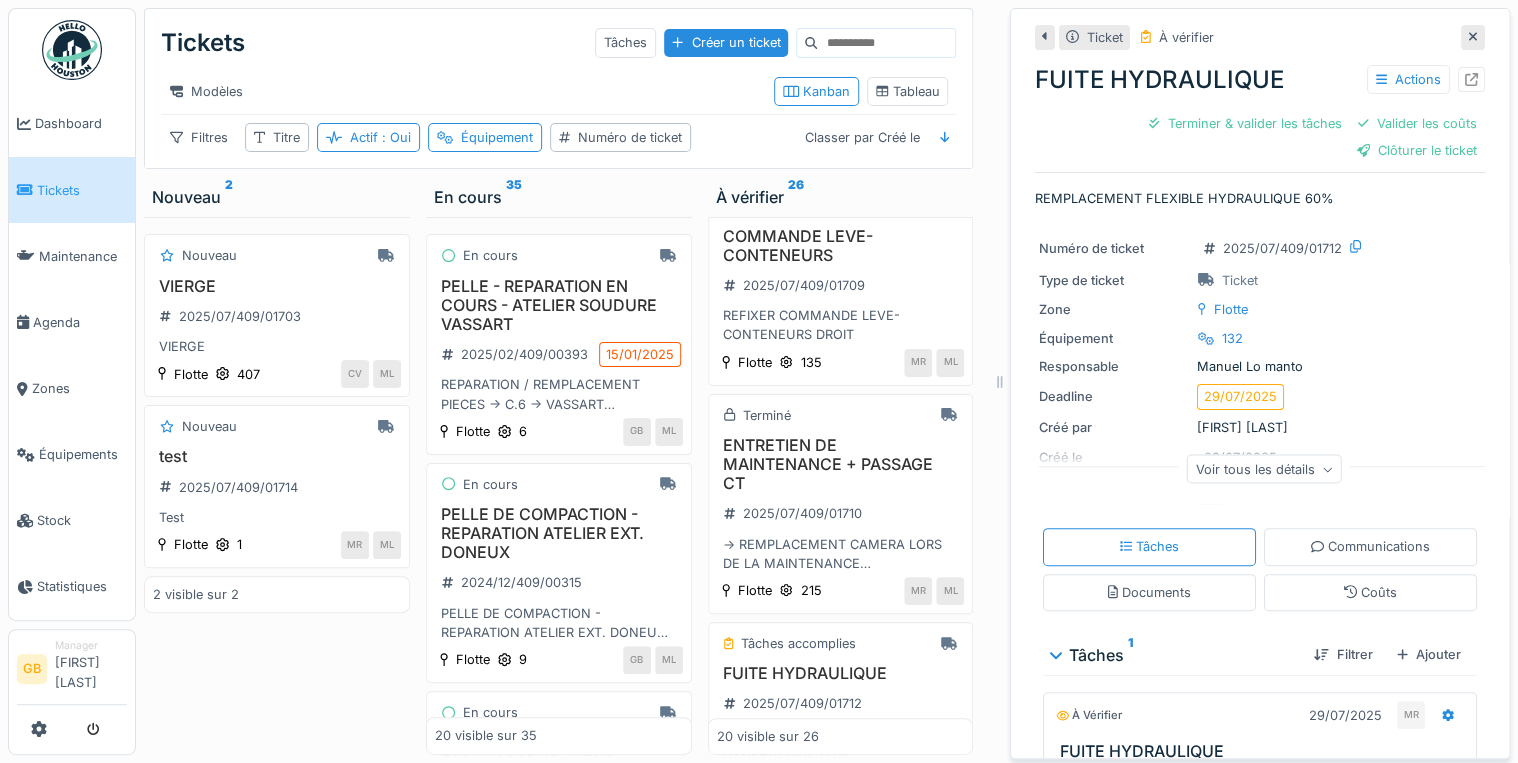 click at bounding box center (1471, 79) 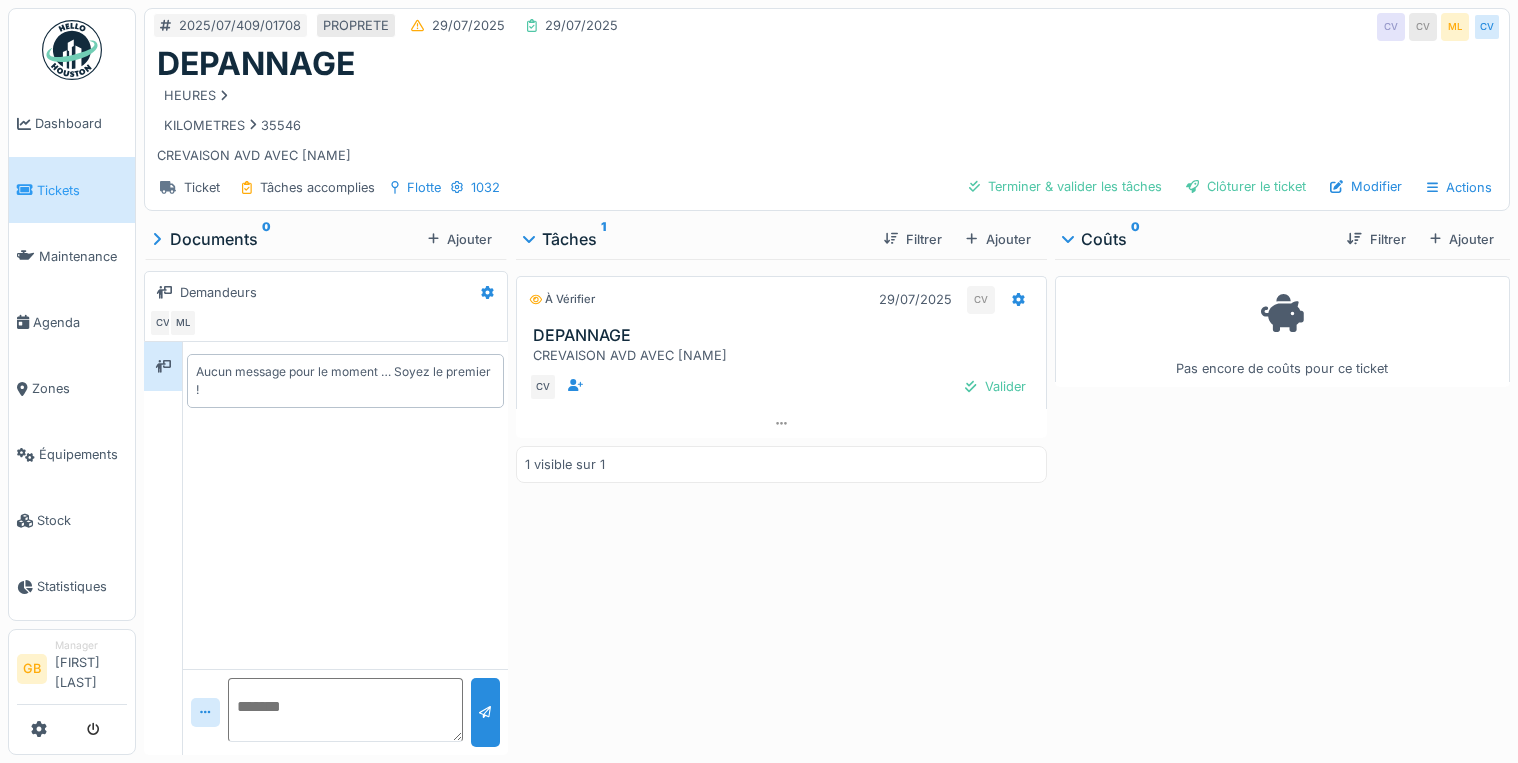 scroll, scrollTop: 0, scrollLeft: 0, axis: both 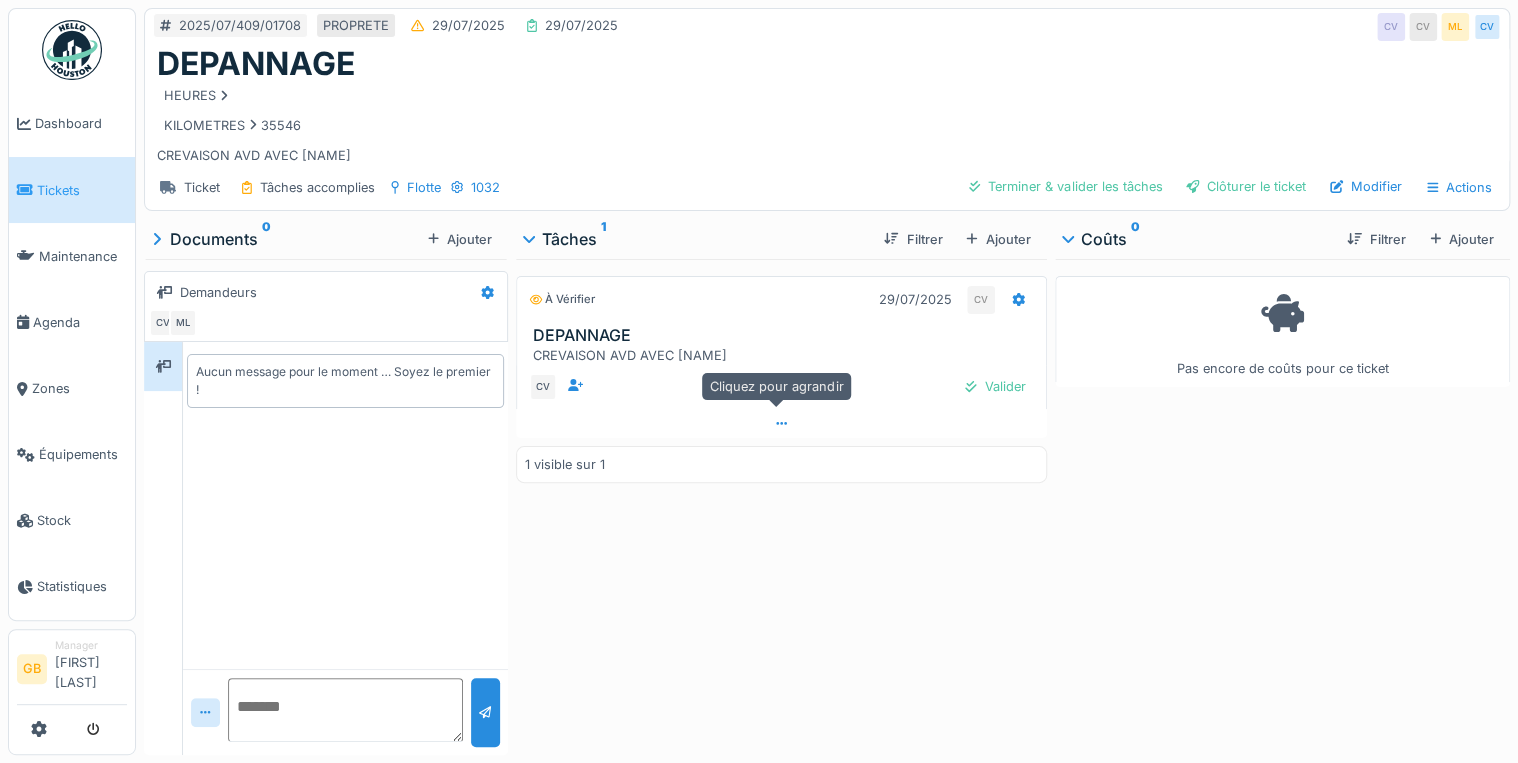click at bounding box center (781, 423) 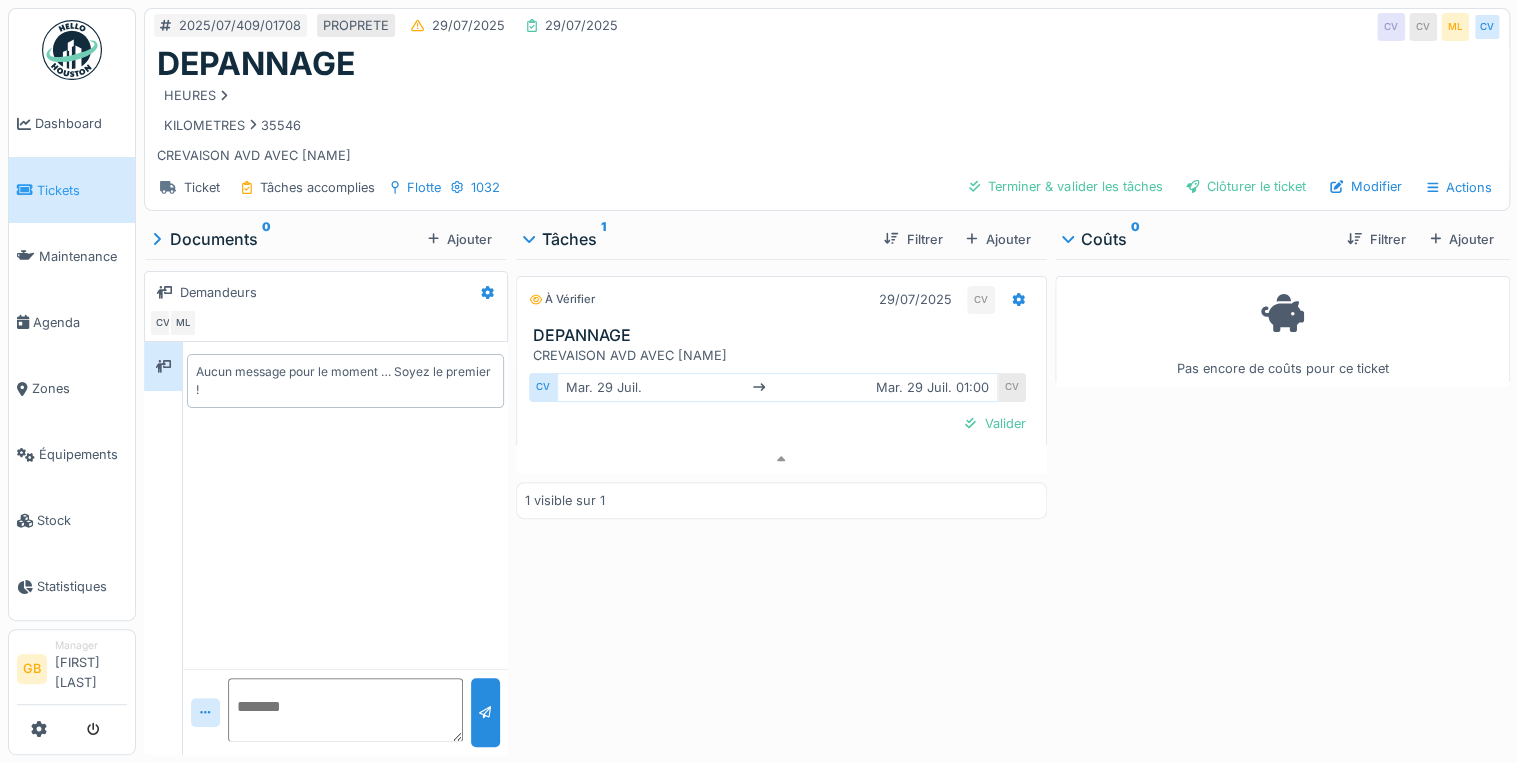 click at bounding box center [345, 710] 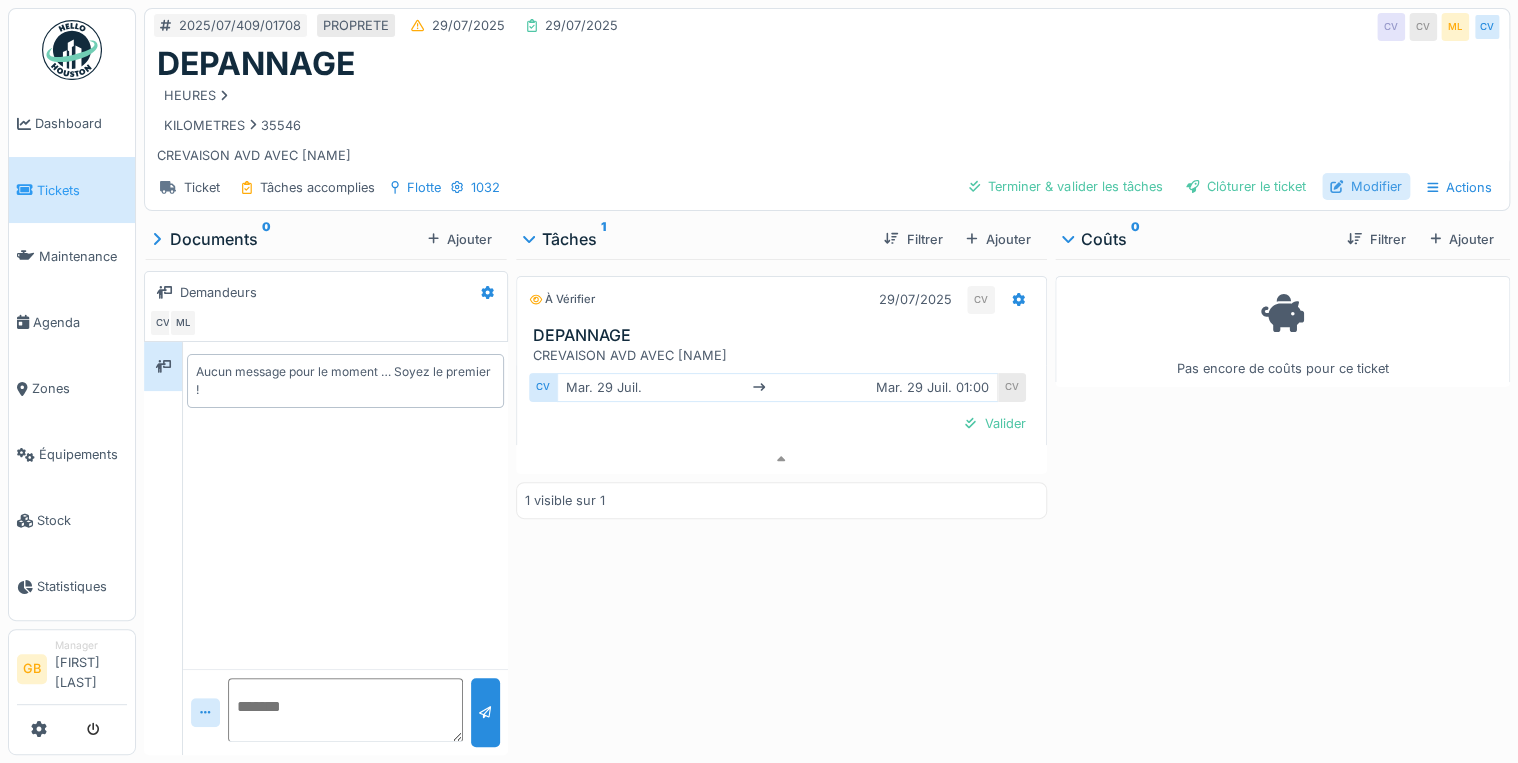click on "Modifier" at bounding box center (1366, 186) 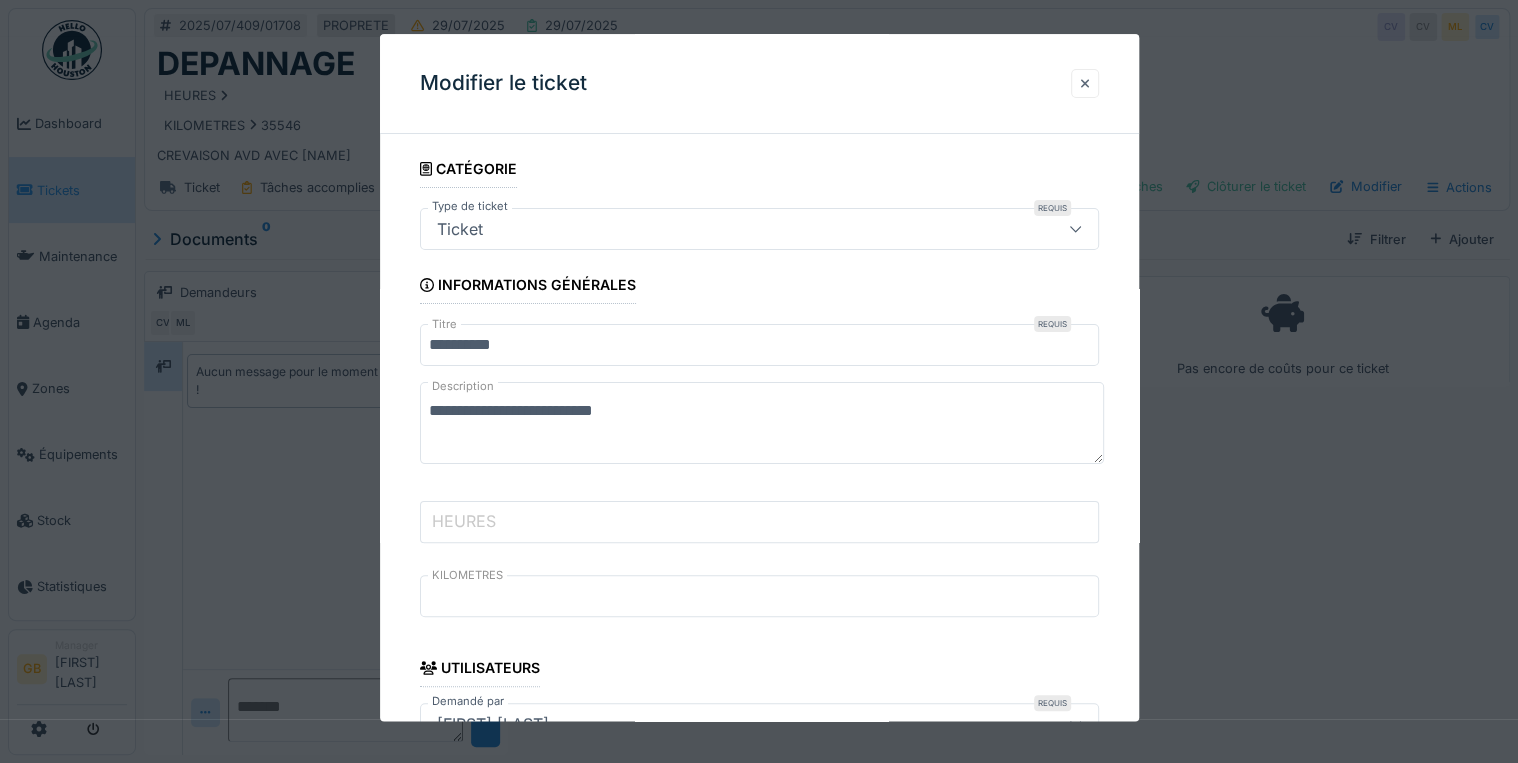 click at bounding box center [1085, 83] 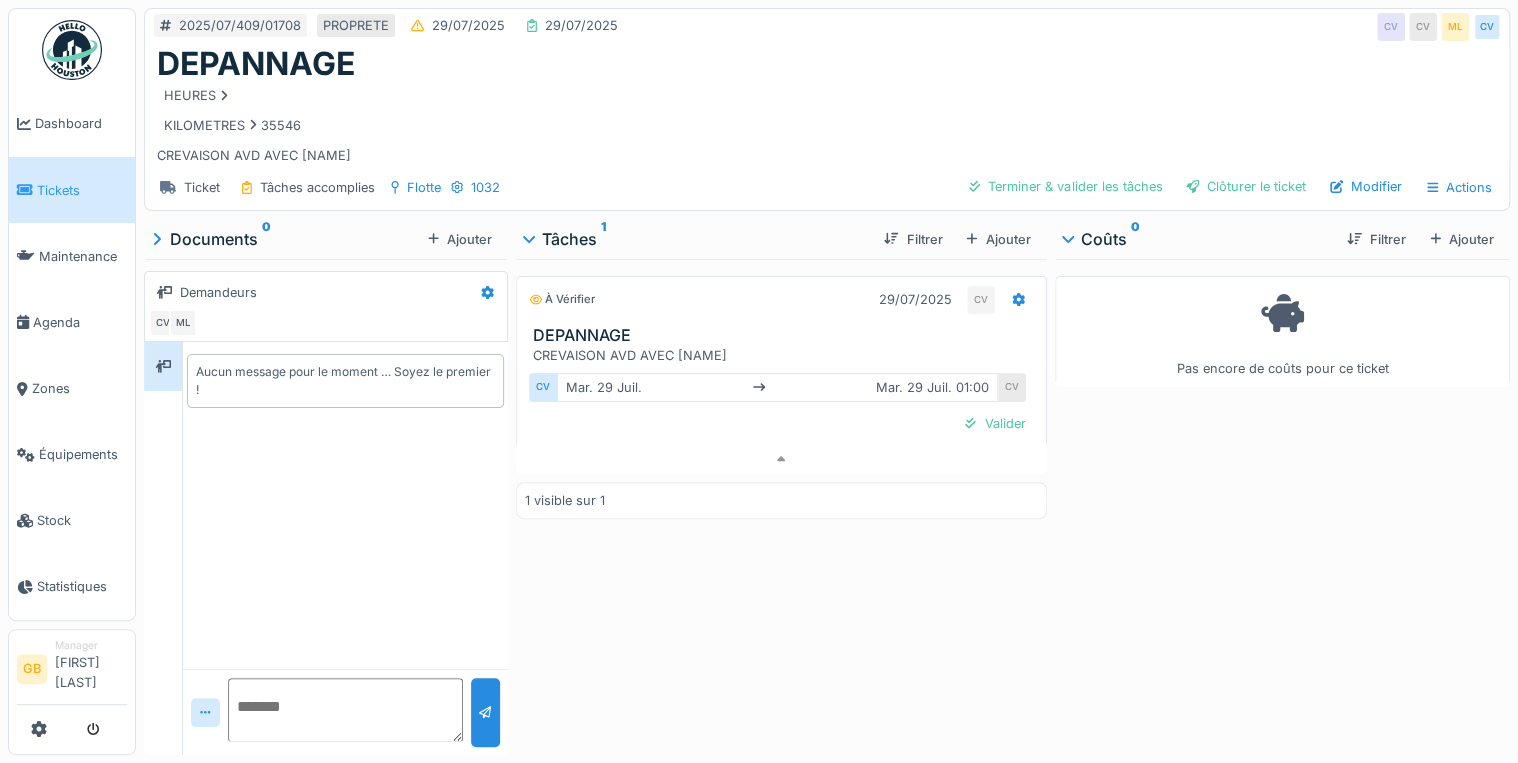 click at bounding box center [345, 710] 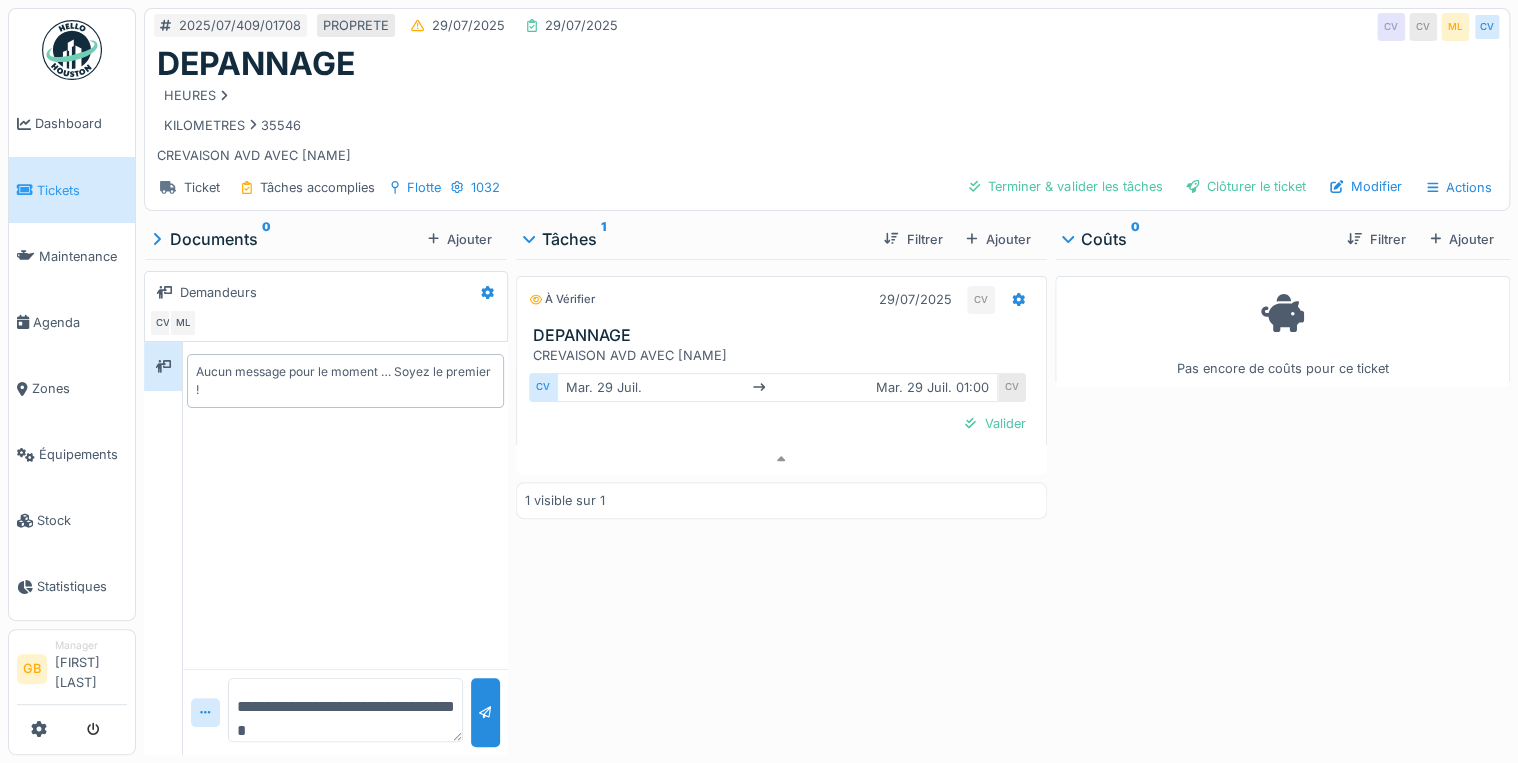 type on "**********" 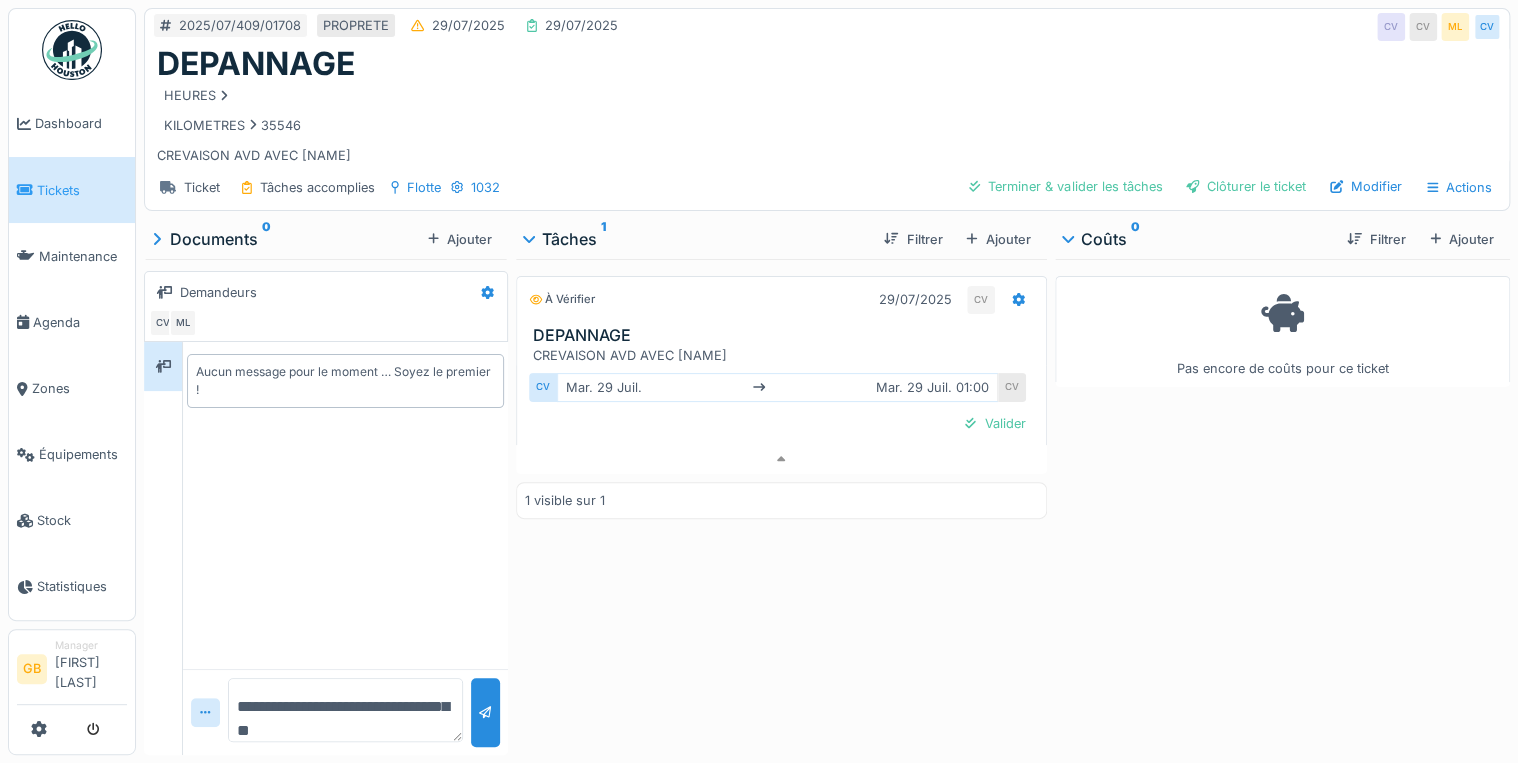 scroll, scrollTop: 0, scrollLeft: 0, axis: both 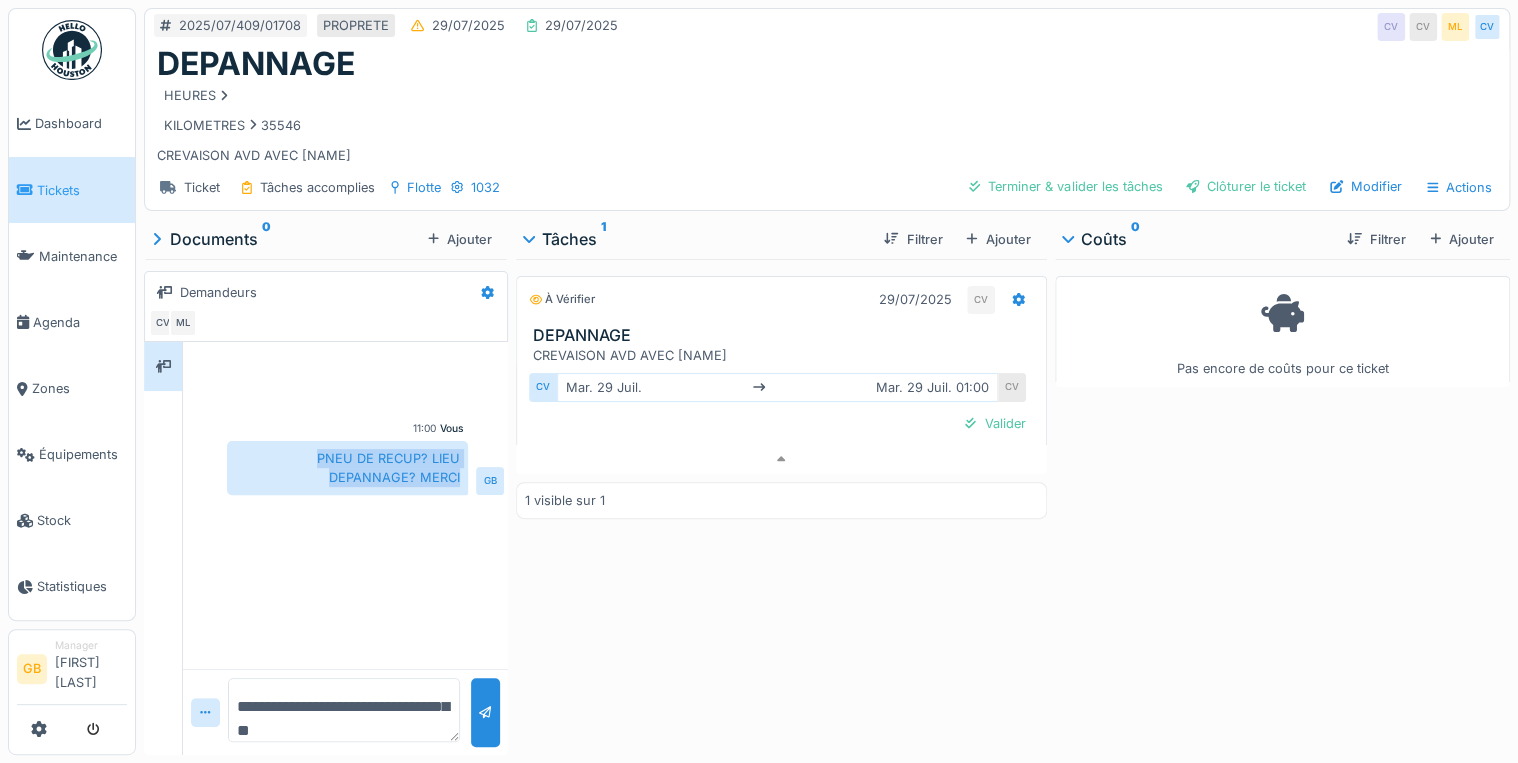 drag, startPoint x: 306, startPoint y: 444, endPoint x: 458, endPoint y: 468, distance: 153.88307 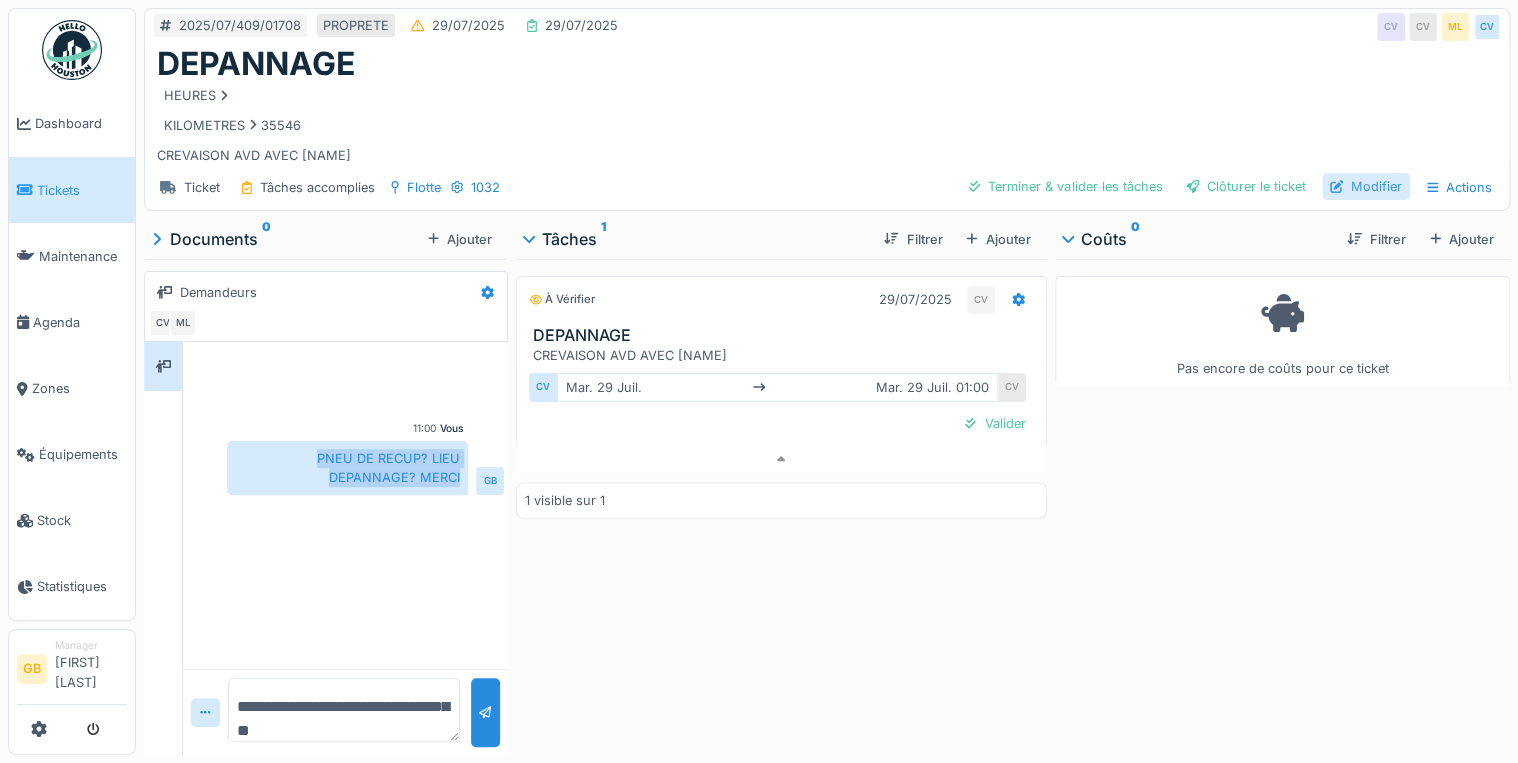 click on "Modifier" at bounding box center [1366, 186] 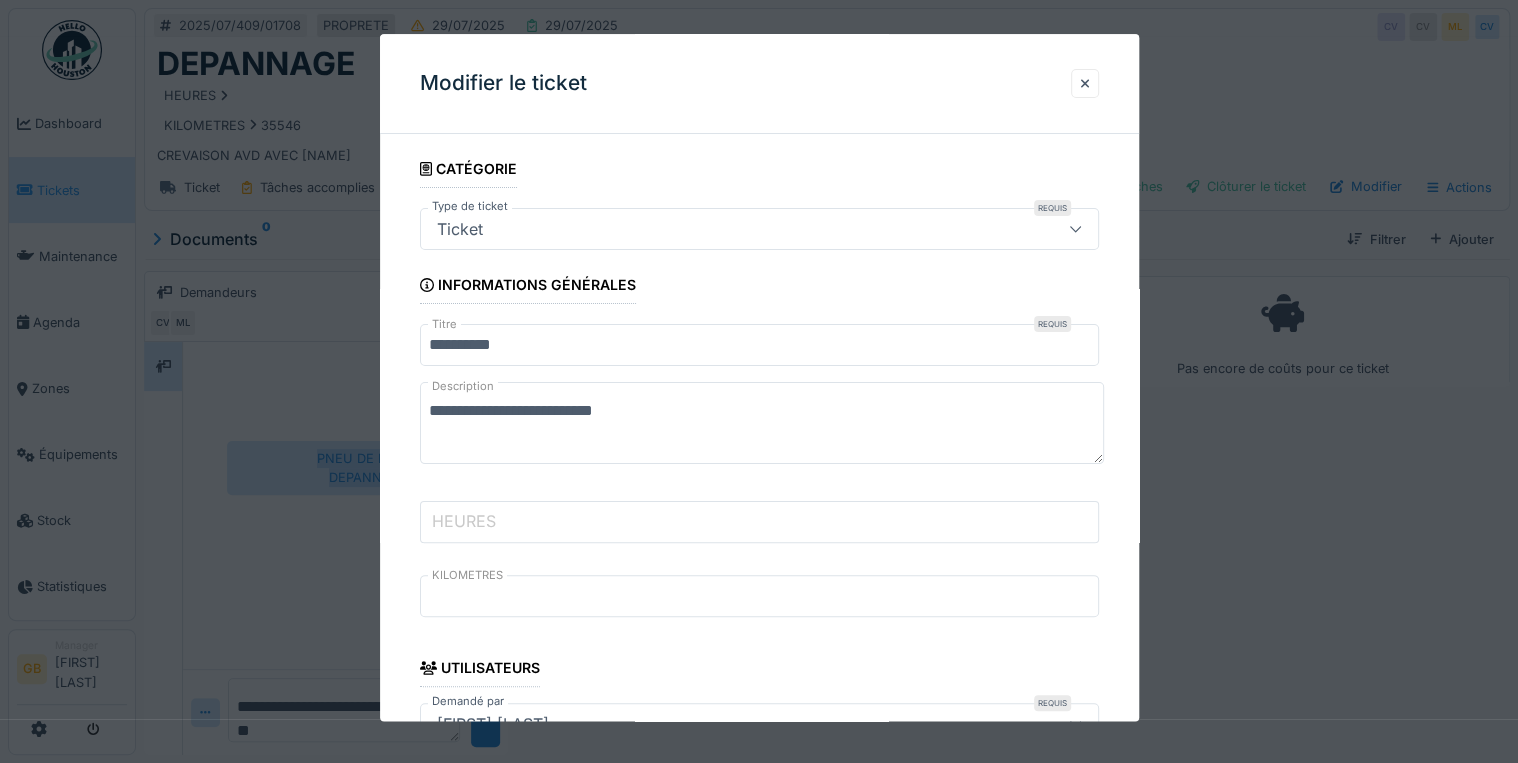 click on "HEURES" at bounding box center (759, 522) 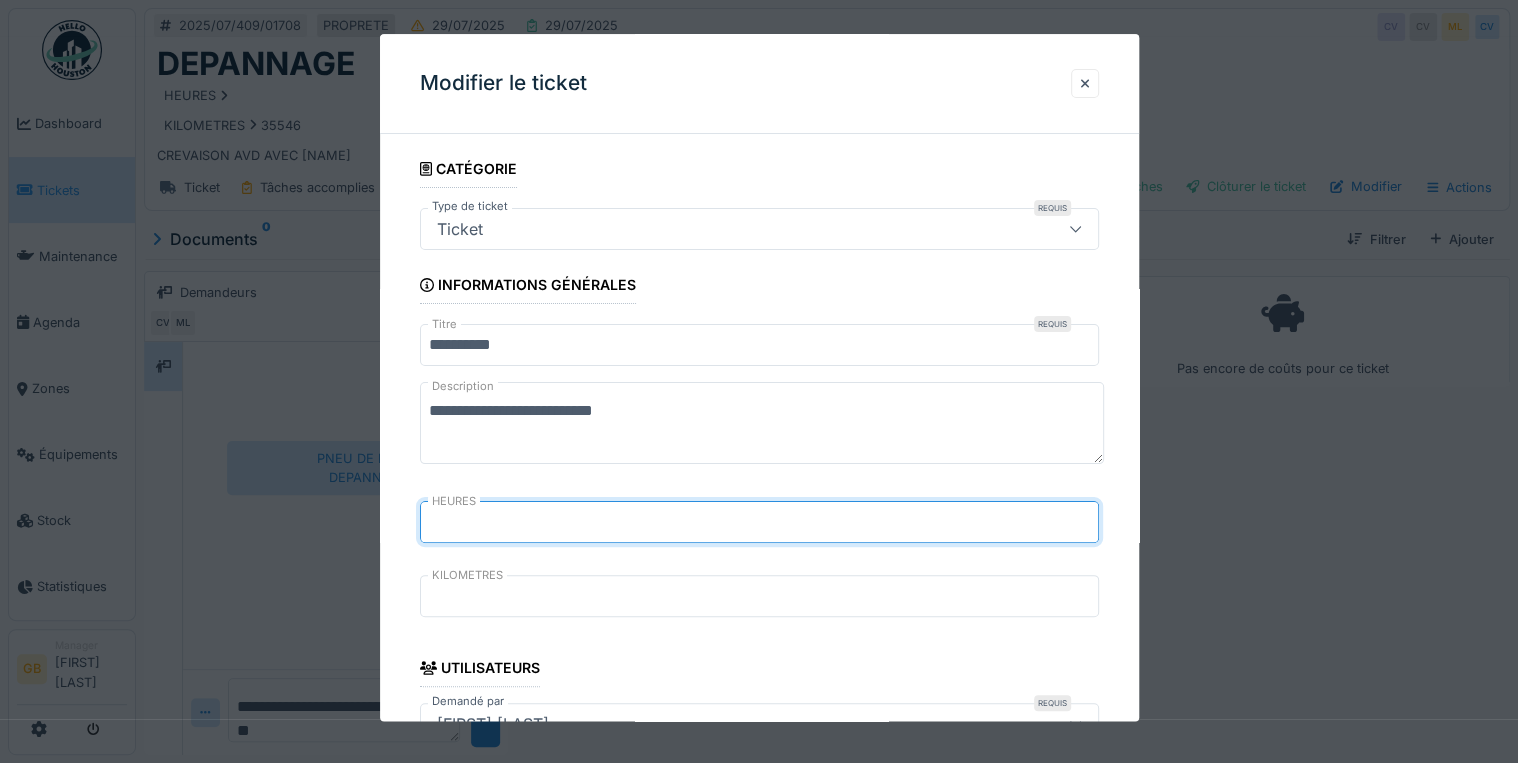 type on "*" 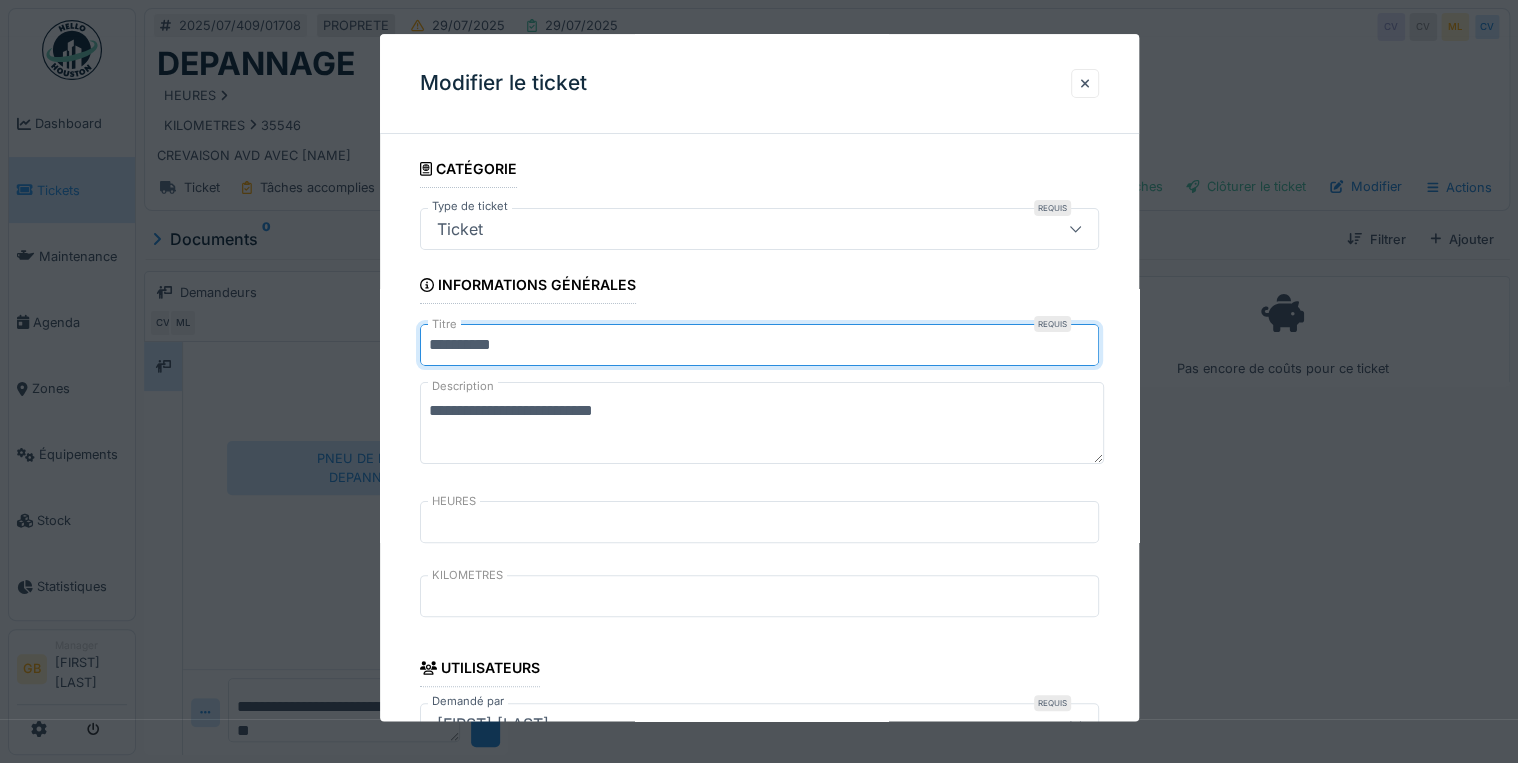 type on "**********" 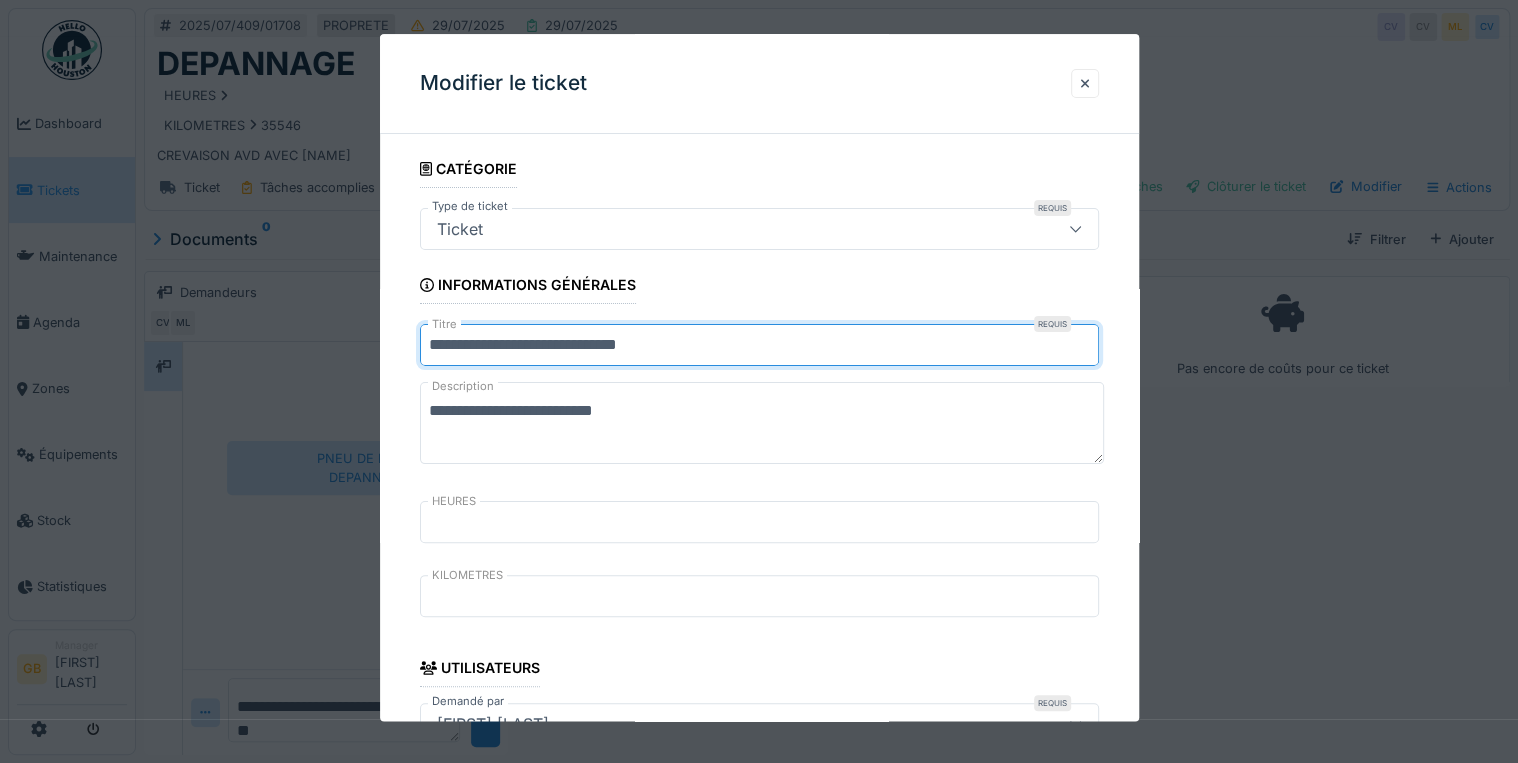click on "**********" at bounding box center [762, 424] 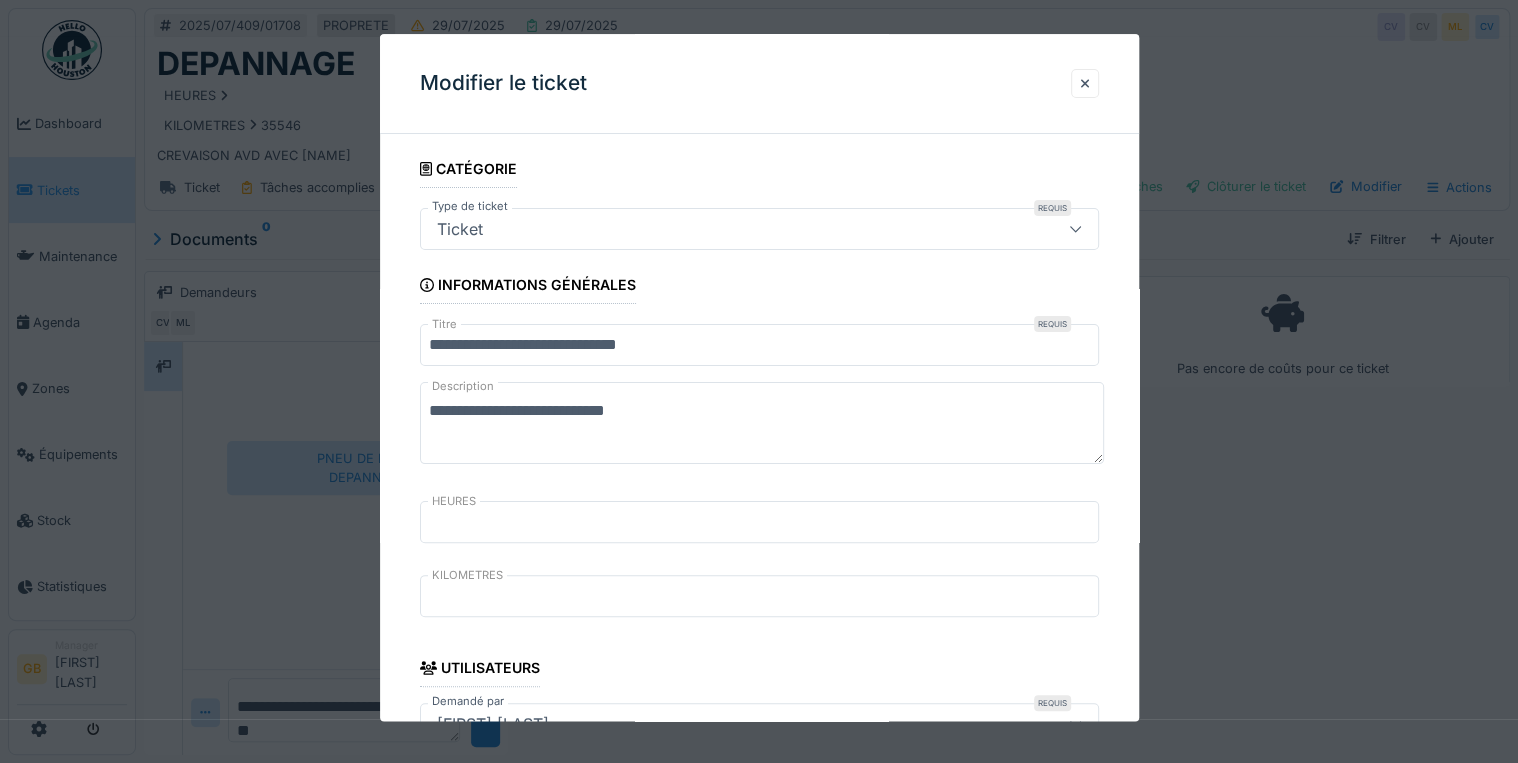 scroll, scrollTop: 0, scrollLeft: 0, axis: both 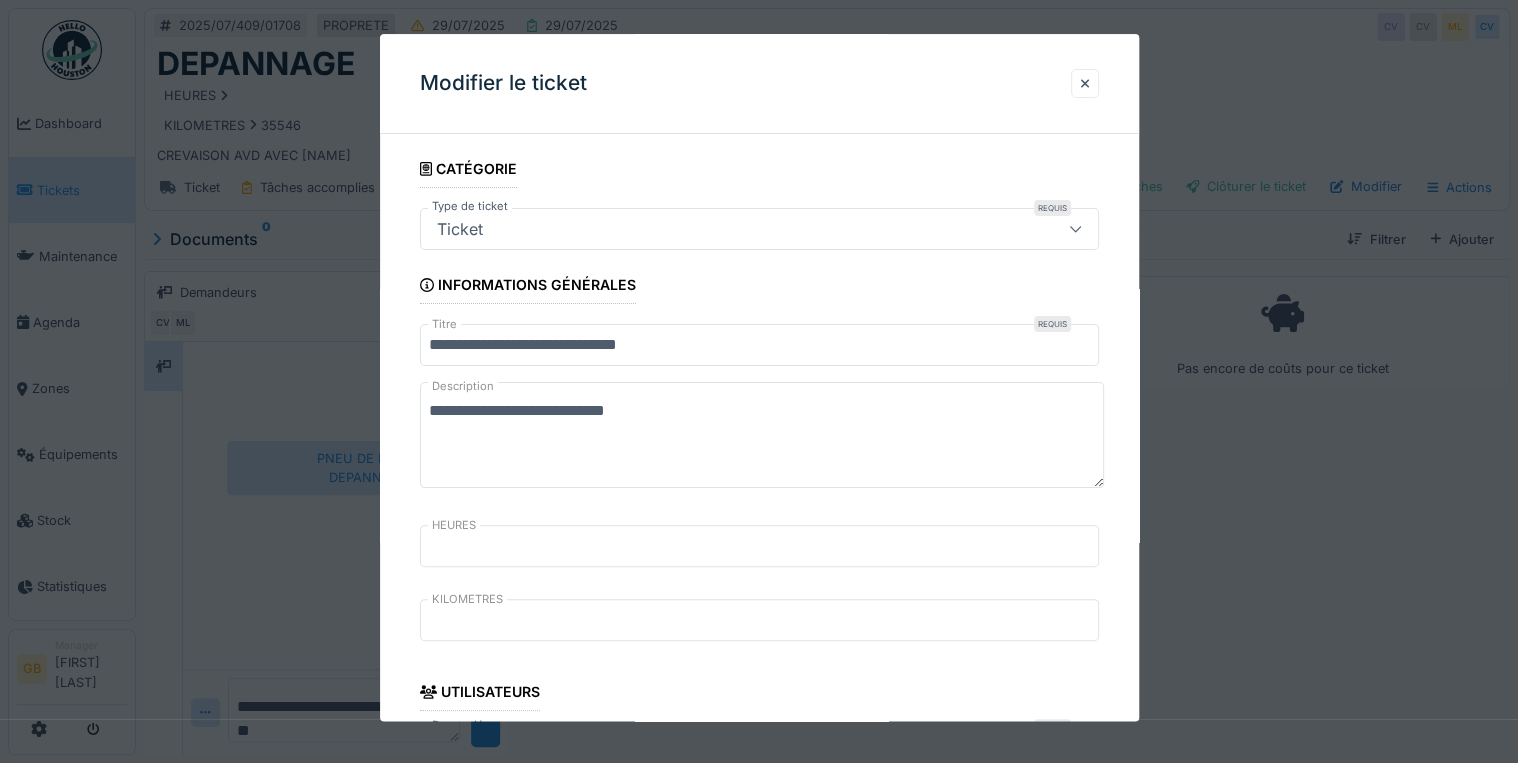 paste on "**********" 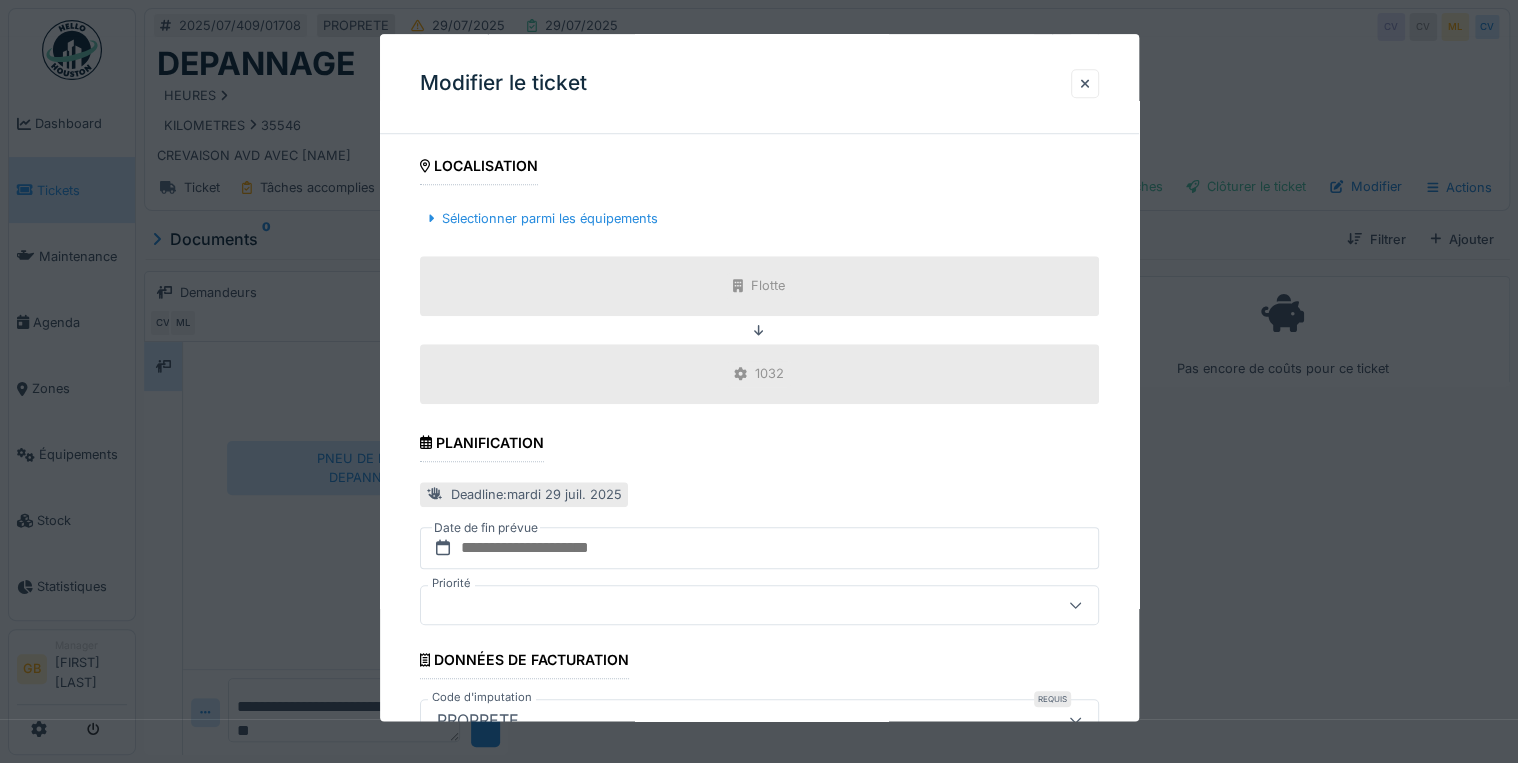 scroll, scrollTop: 822, scrollLeft: 0, axis: vertical 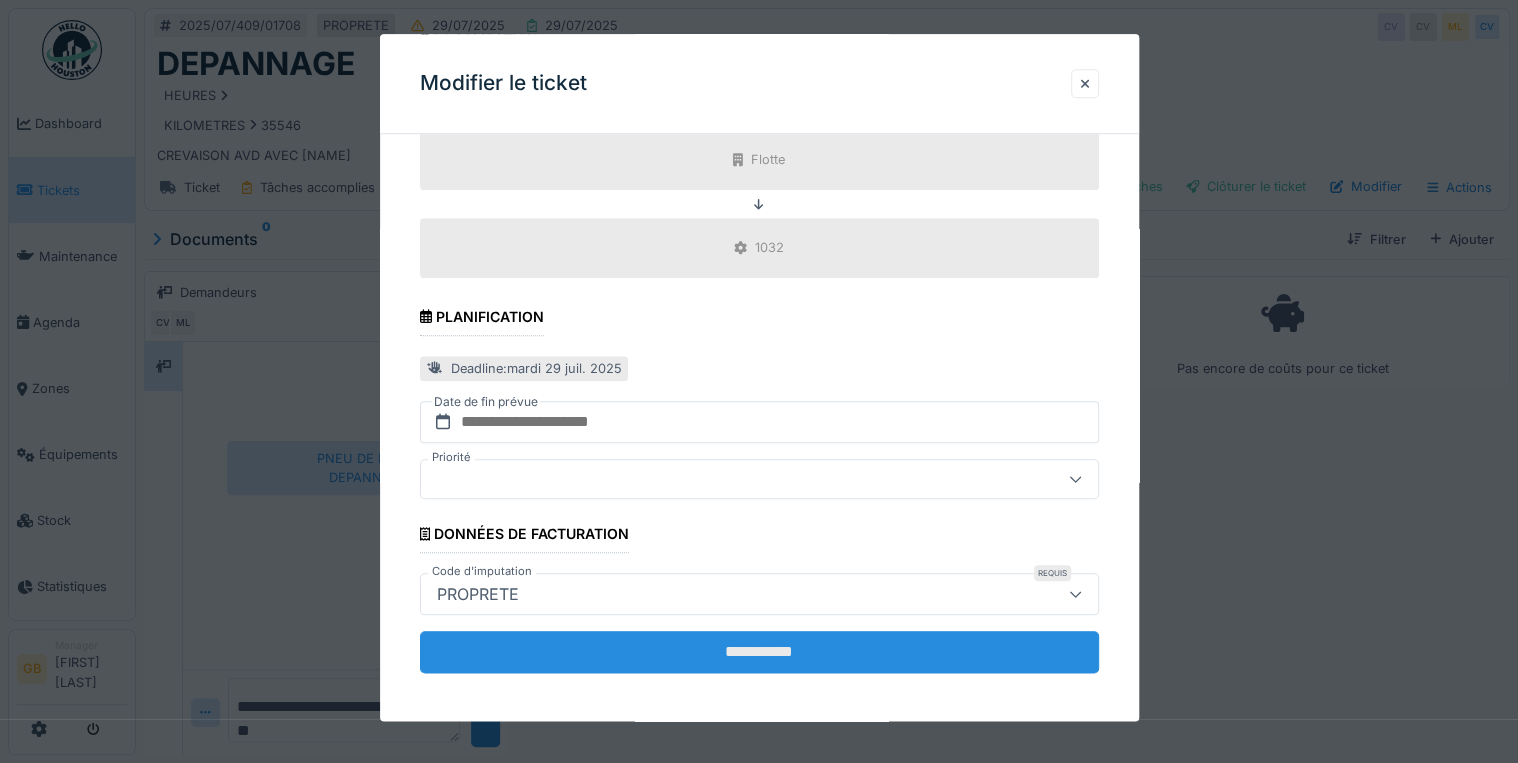 type on "**********" 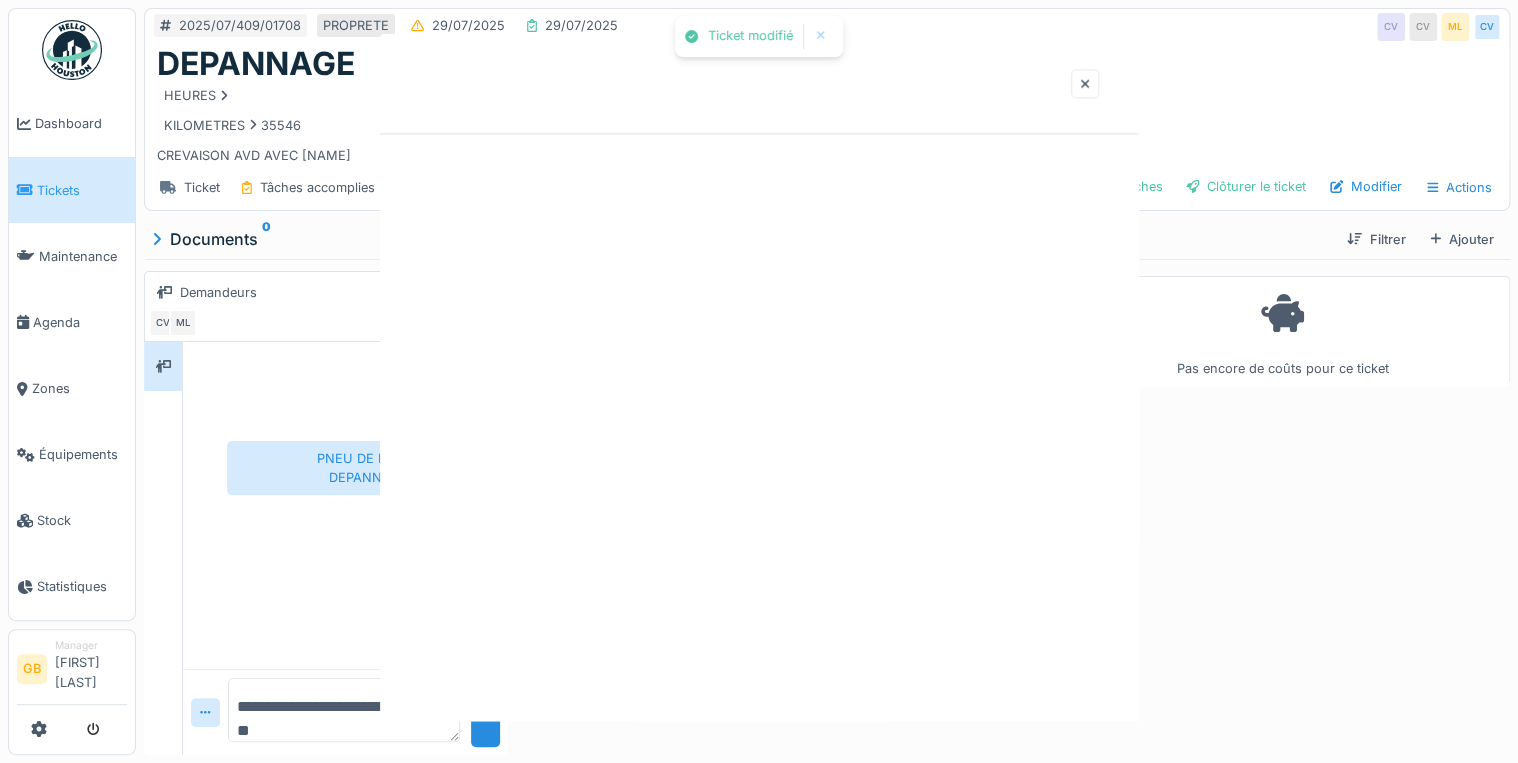 scroll, scrollTop: 0, scrollLeft: 0, axis: both 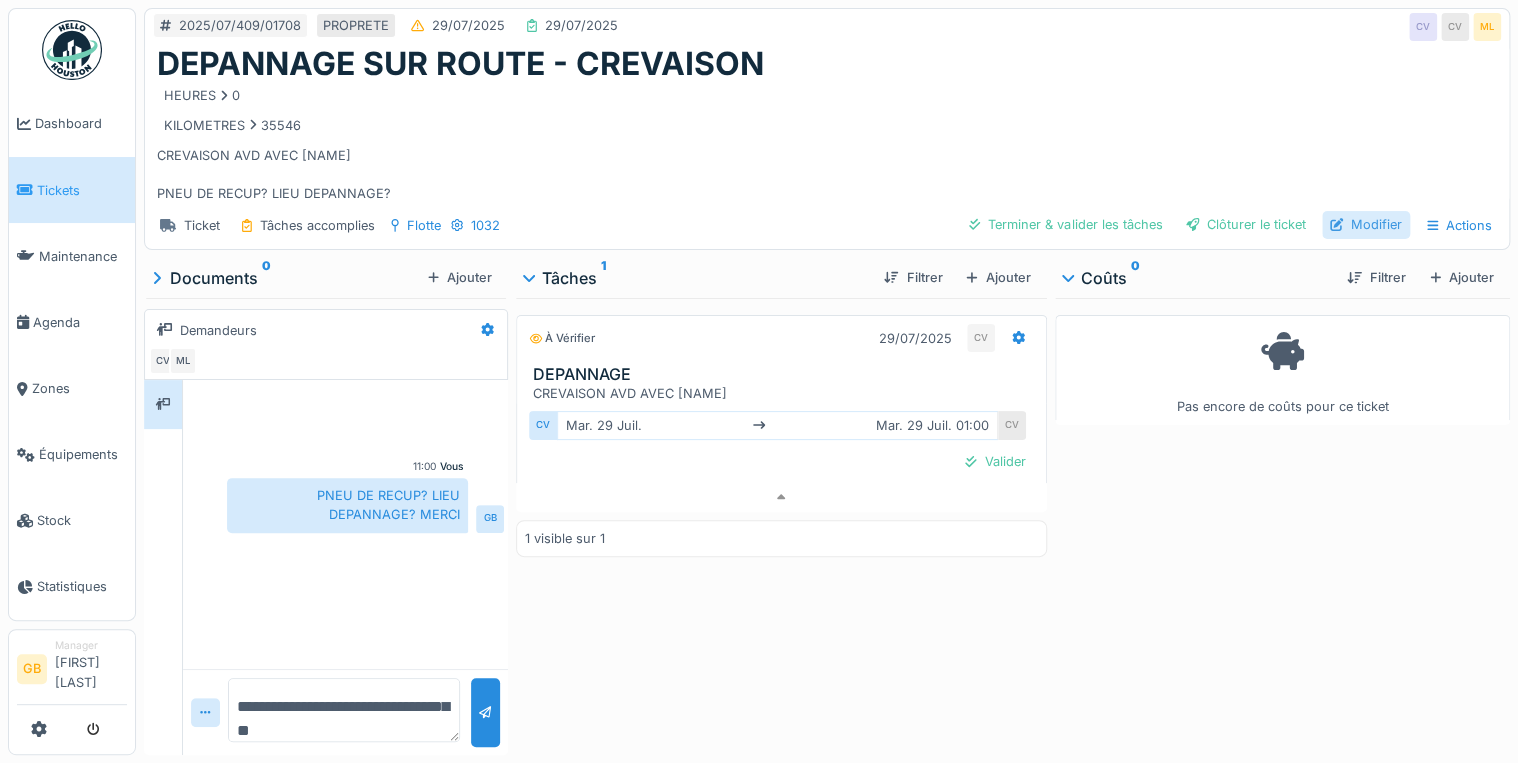 click on "Modifier" at bounding box center (1366, 224) 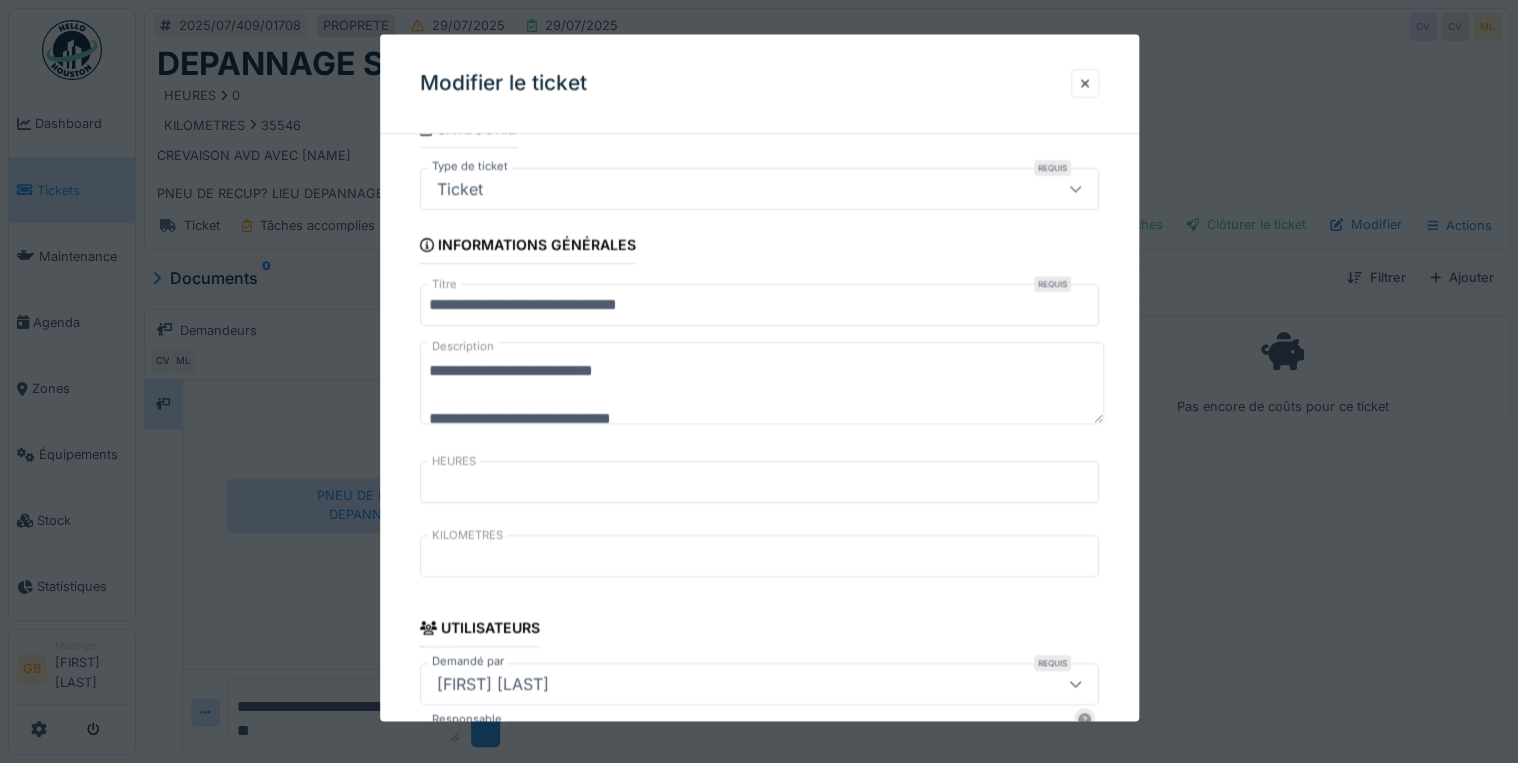 scroll, scrollTop: 0, scrollLeft: 0, axis: both 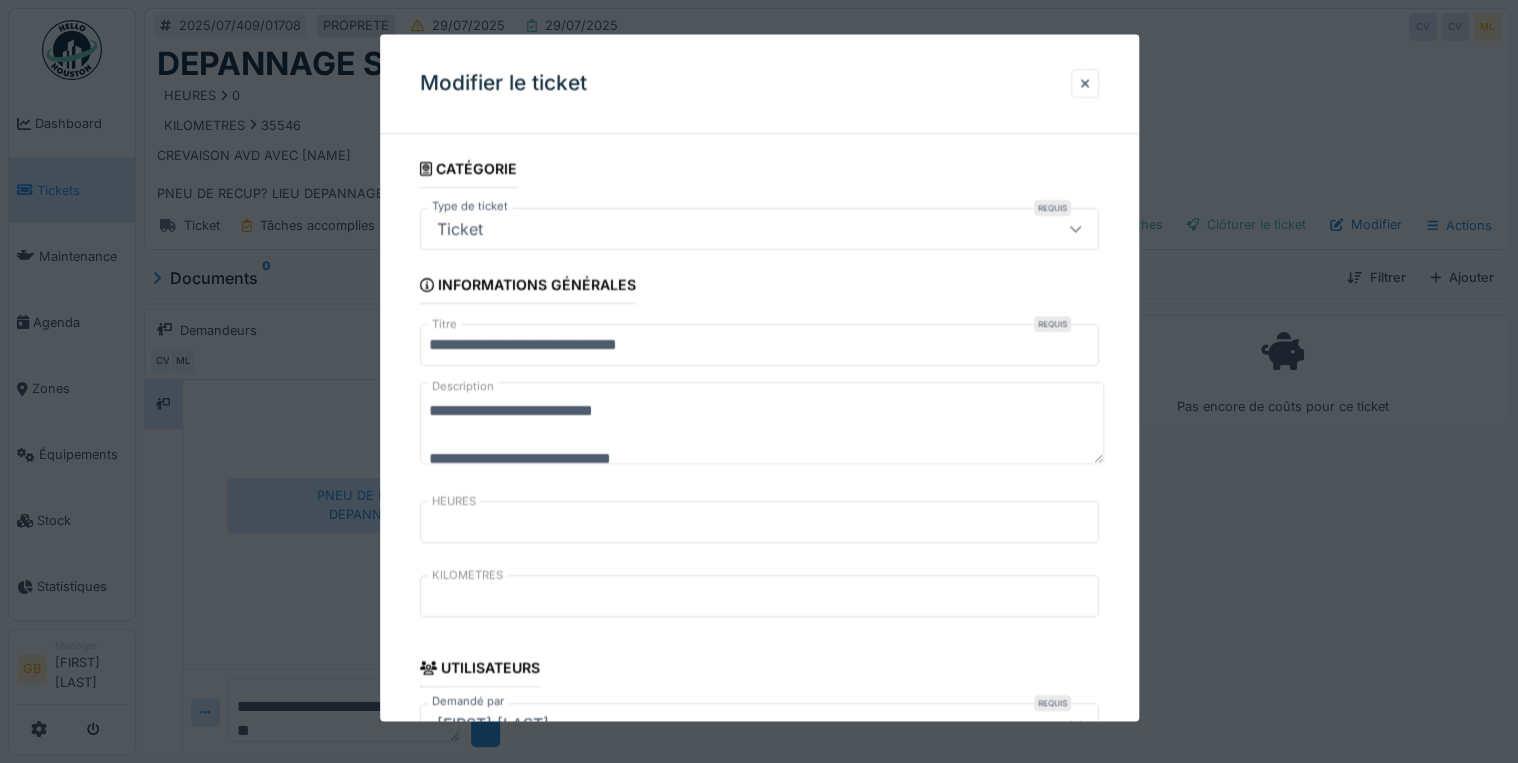 click on "**********" at bounding box center [762, 424] 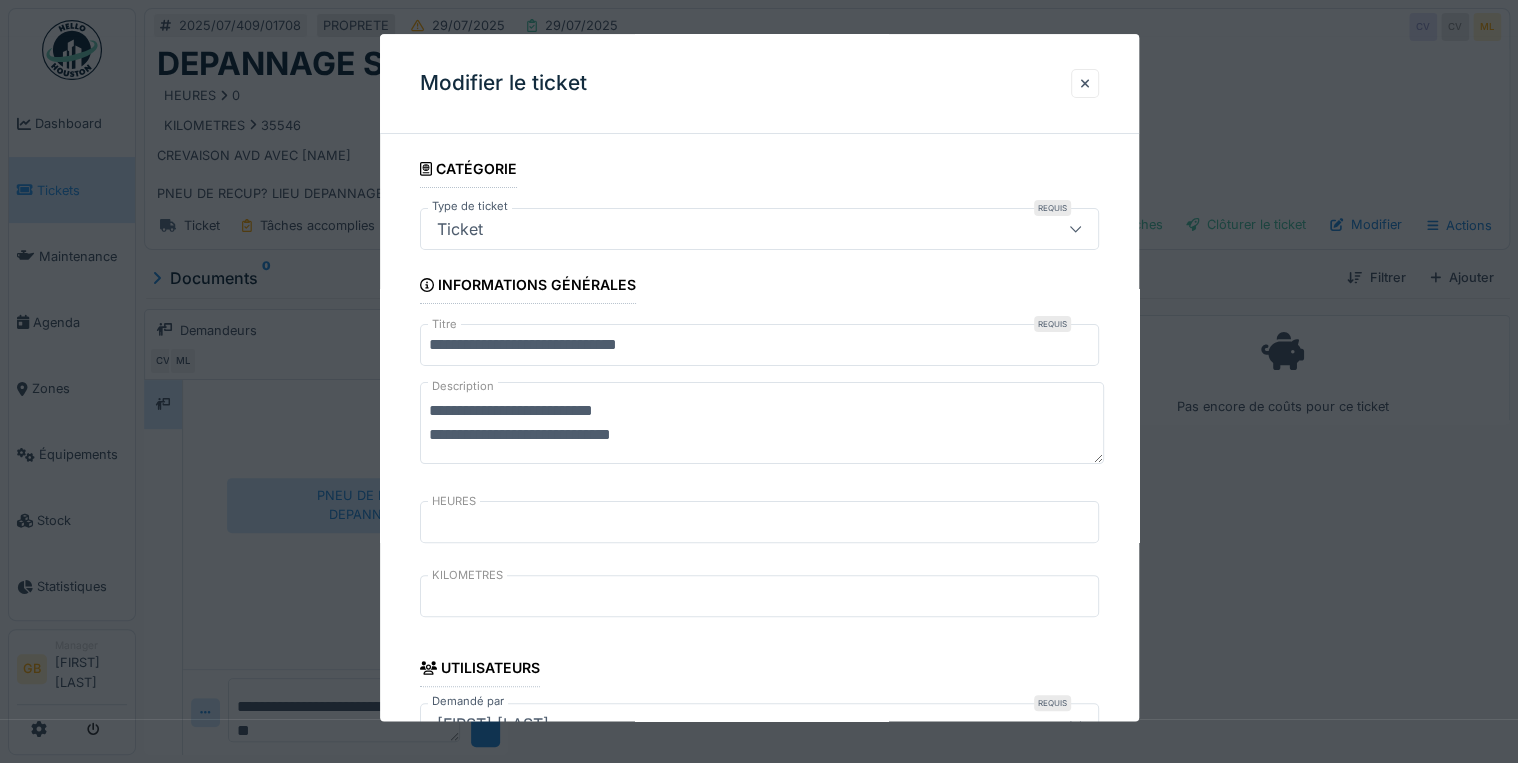 click on "**********" at bounding box center [762, 424] 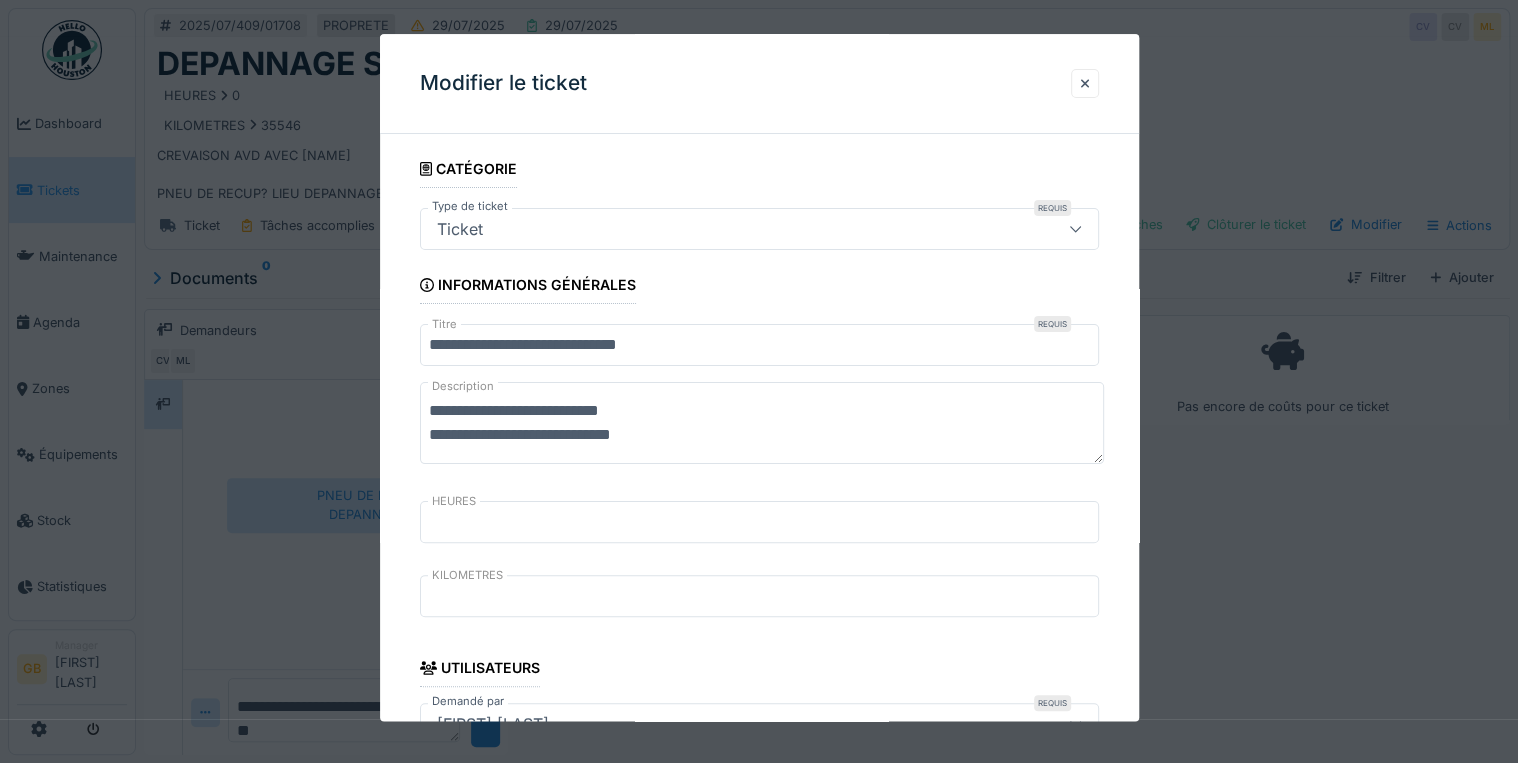 drag, startPoint x: 616, startPoint y: 409, endPoint x: 1019, endPoint y: 409, distance: 403 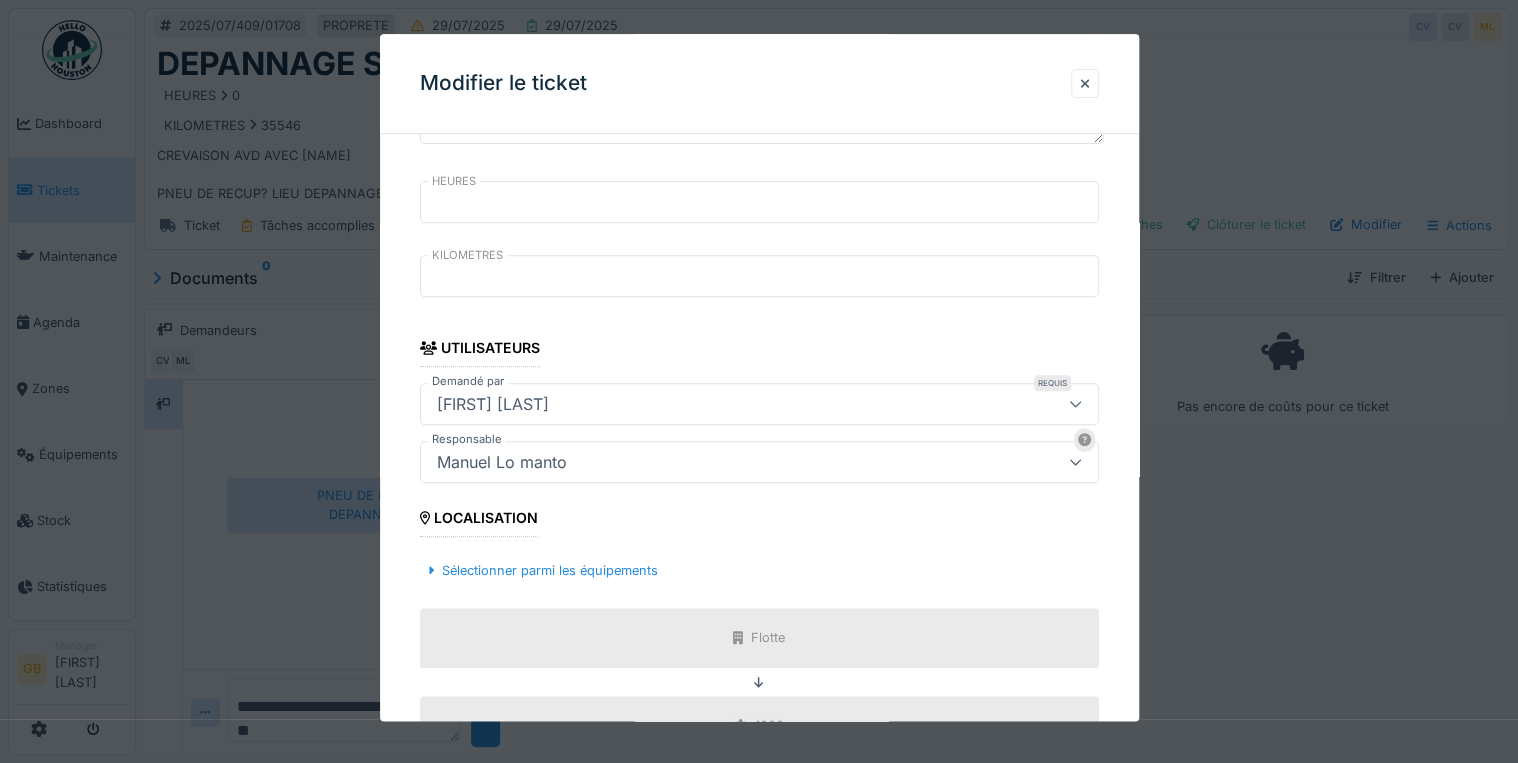 scroll, scrollTop: 798, scrollLeft: 0, axis: vertical 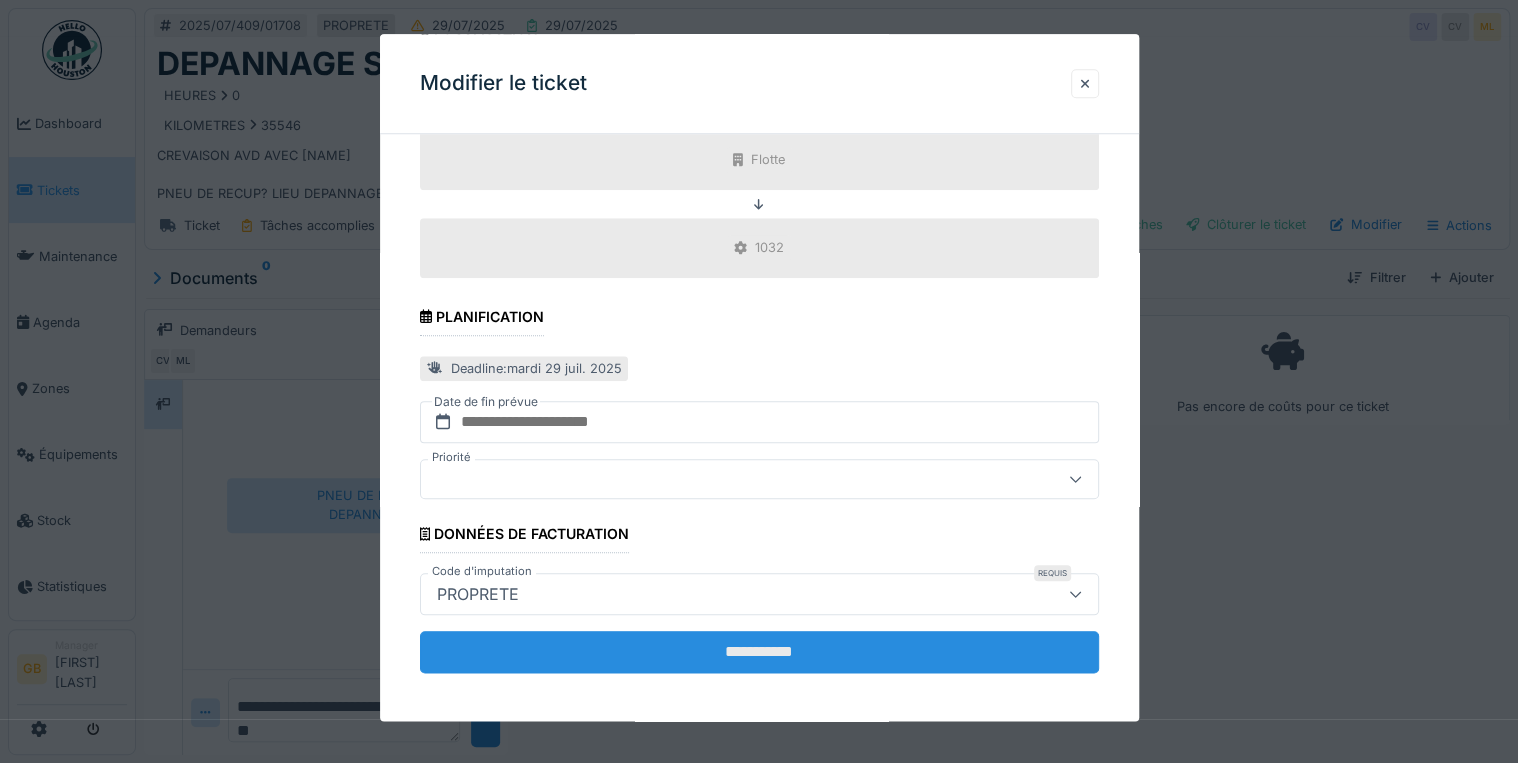 type on "**********" 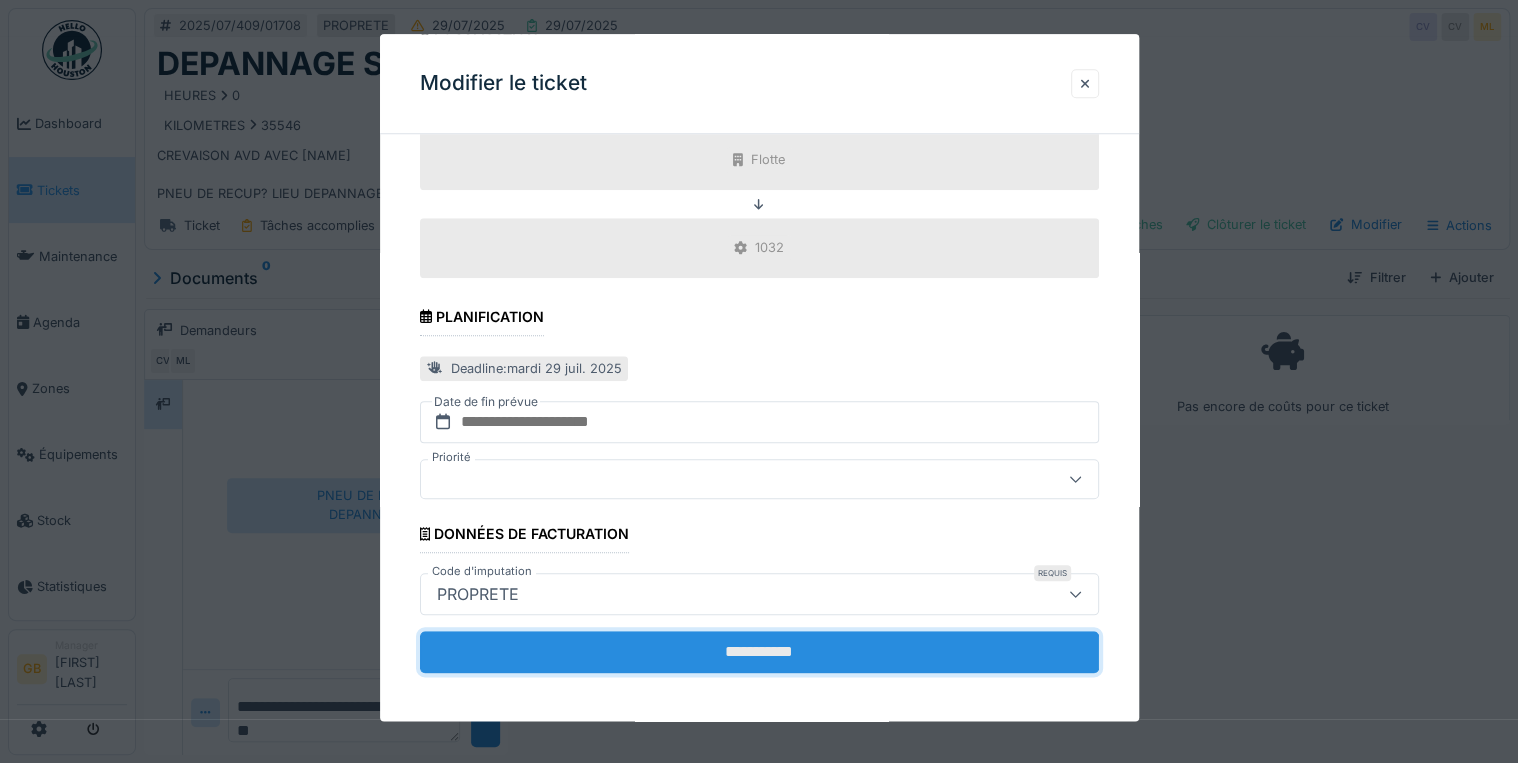 click on "**********" at bounding box center (759, 652) 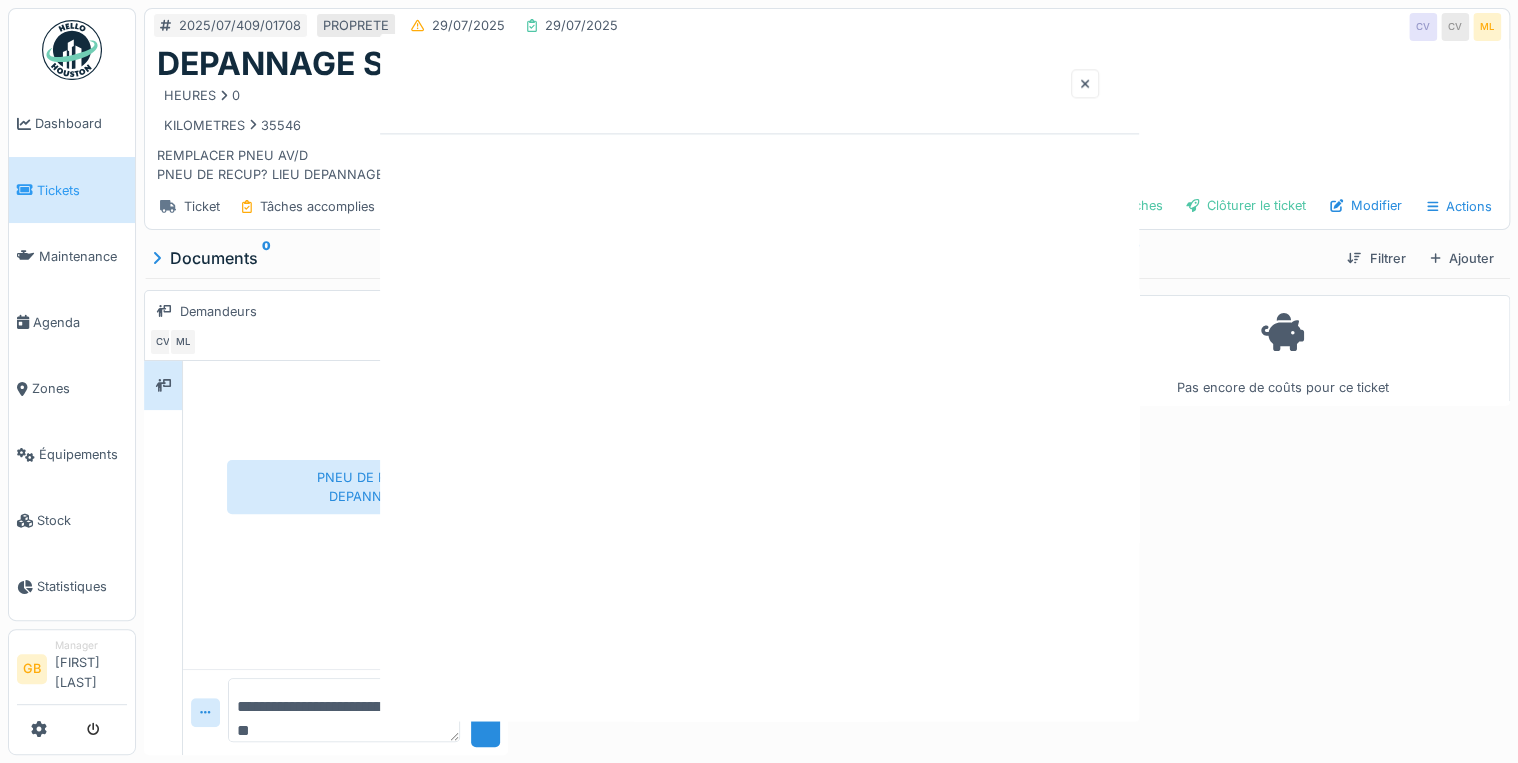 scroll, scrollTop: 0, scrollLeft: 0, axis: both 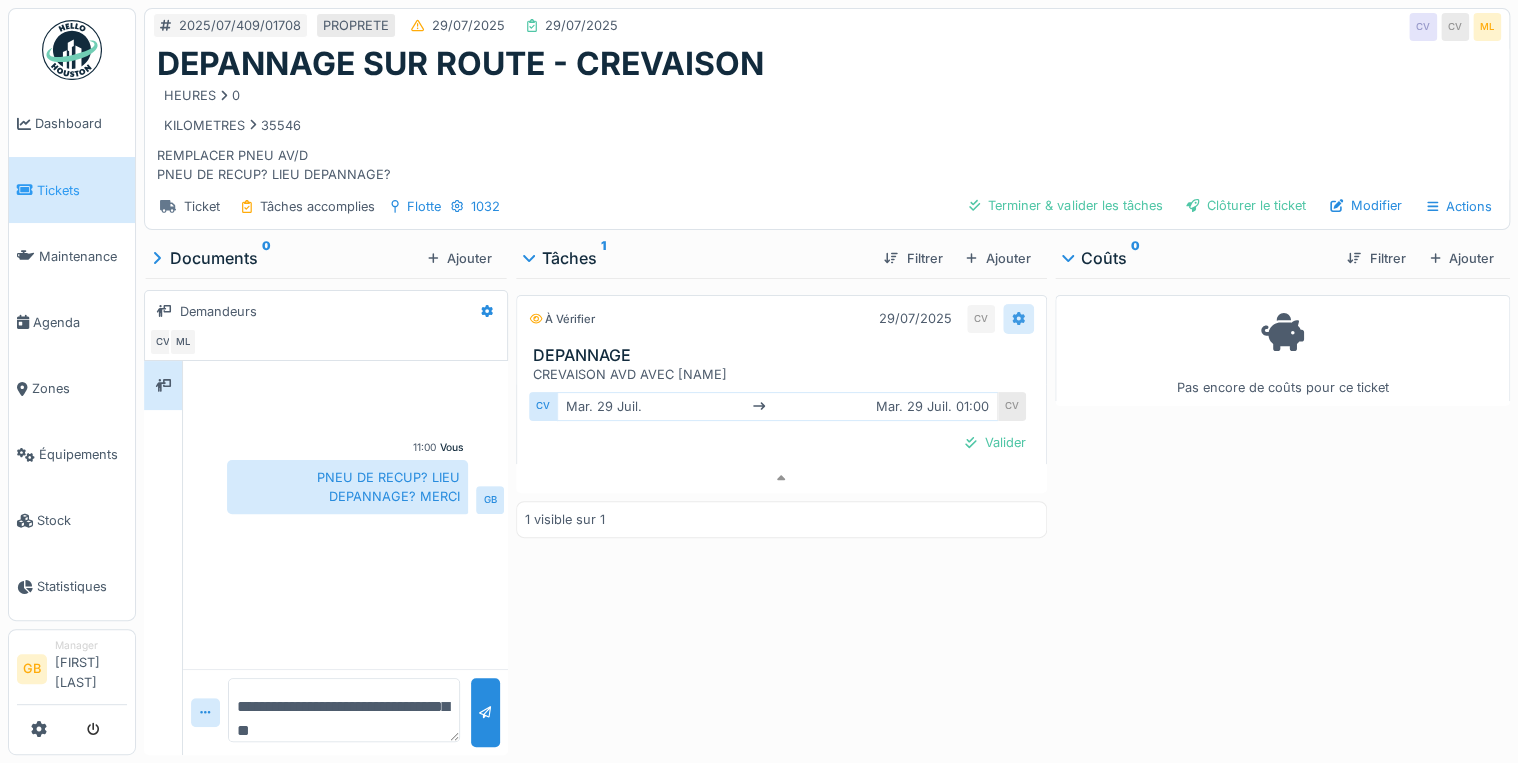 click at bounding box center (1018, 318) 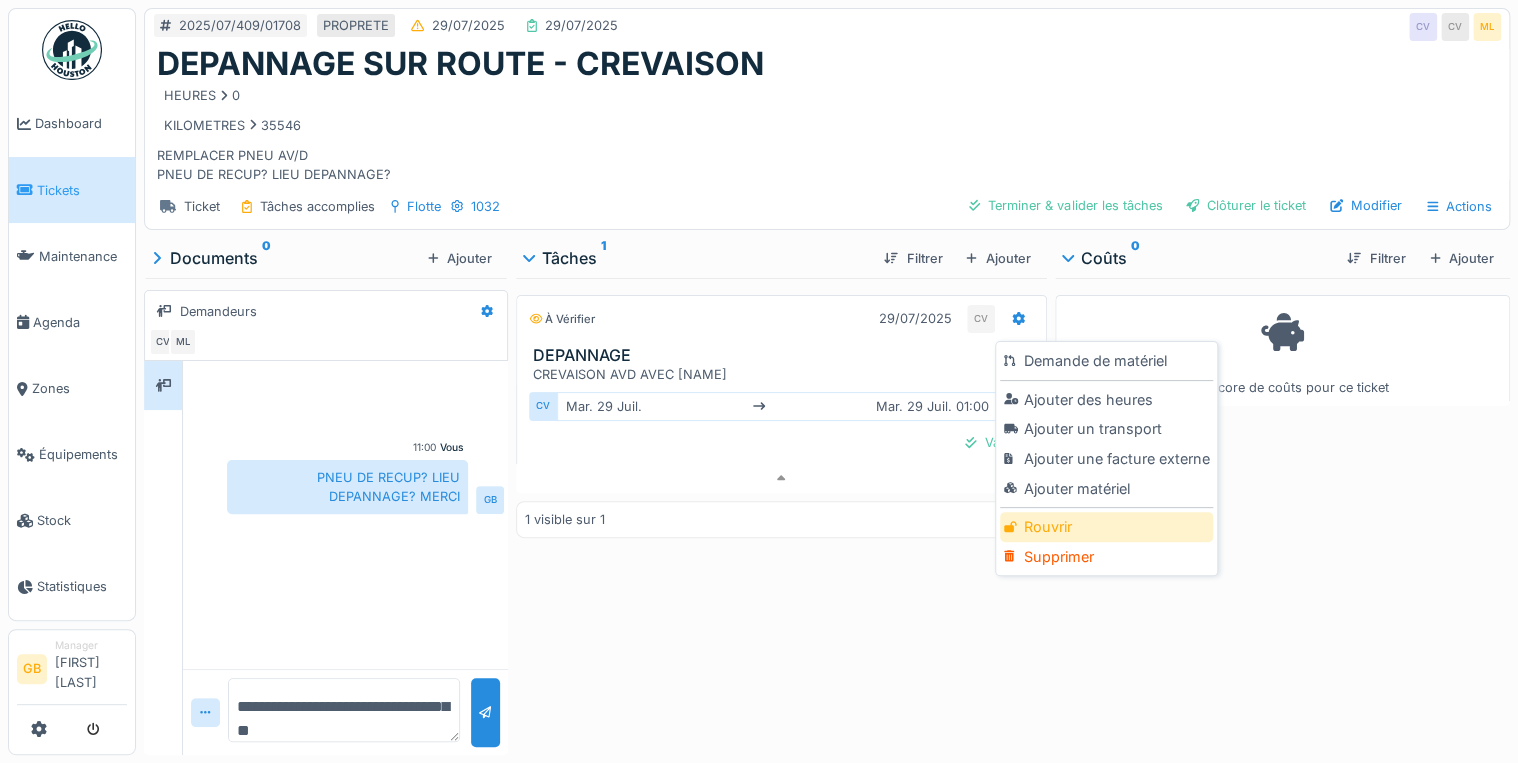 click on "Rouvrir" at bounding box center (1106, 527) 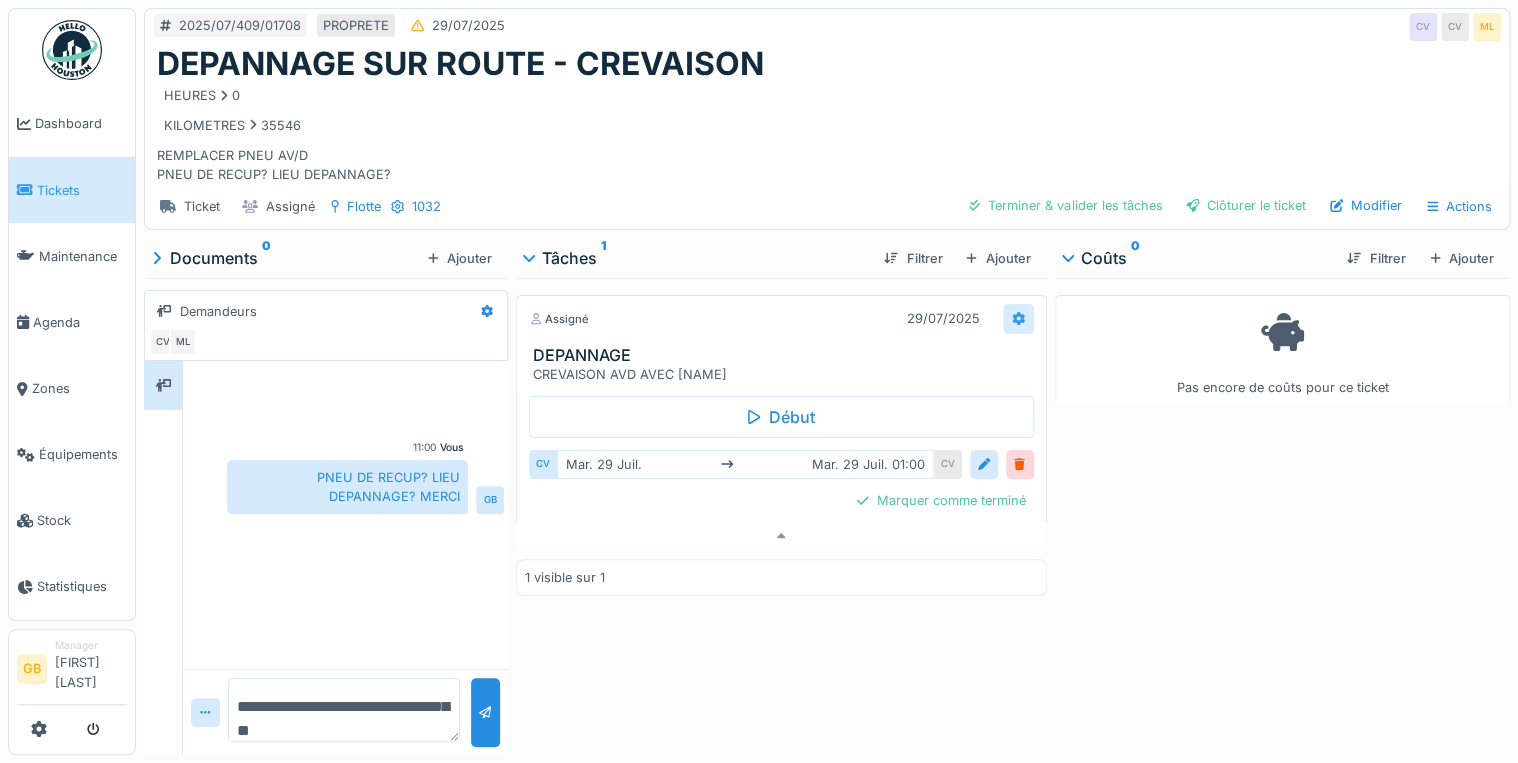 click at bounding box center [1018, 318] 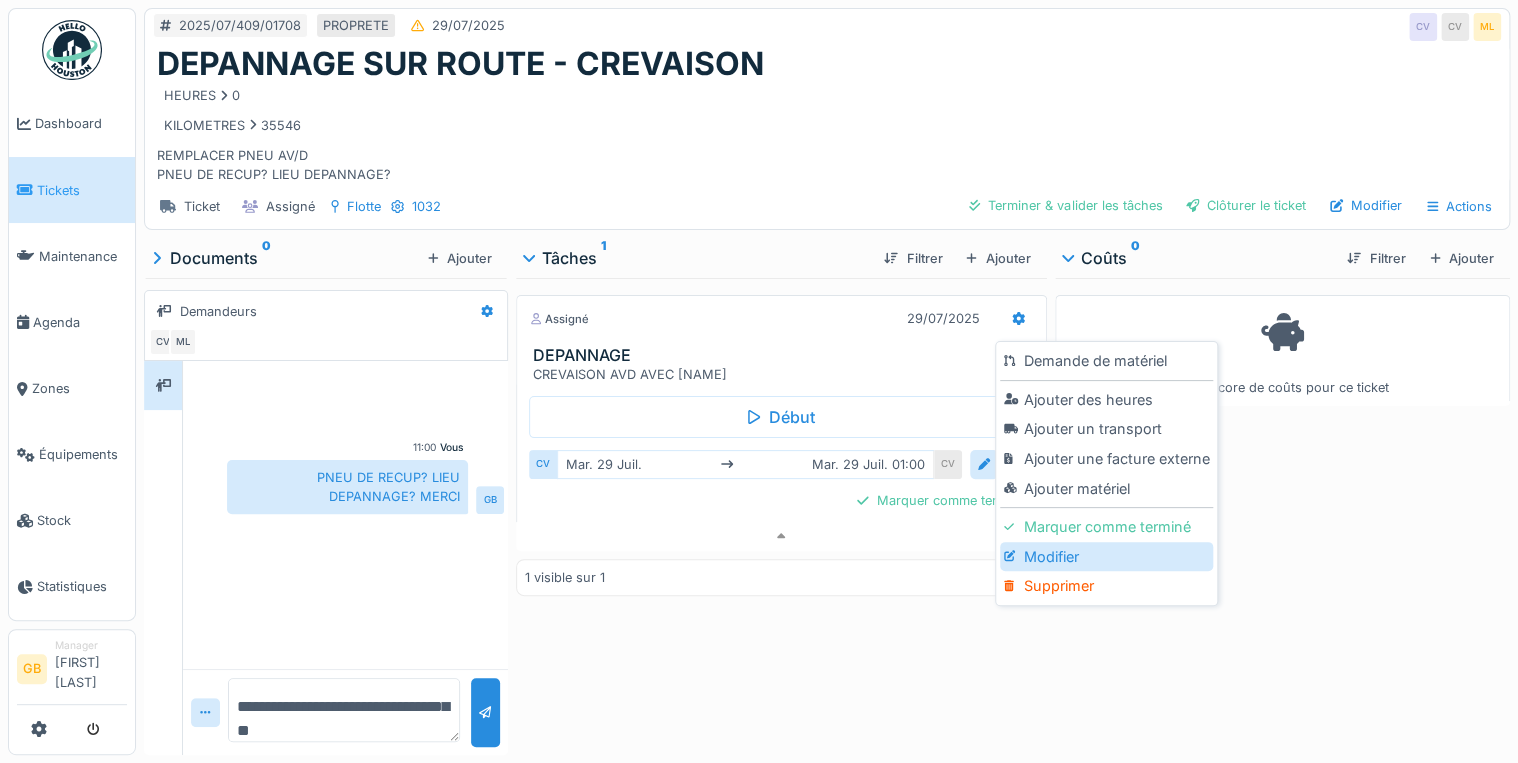 click on "Modifier" at bounding box center (1106, 557) 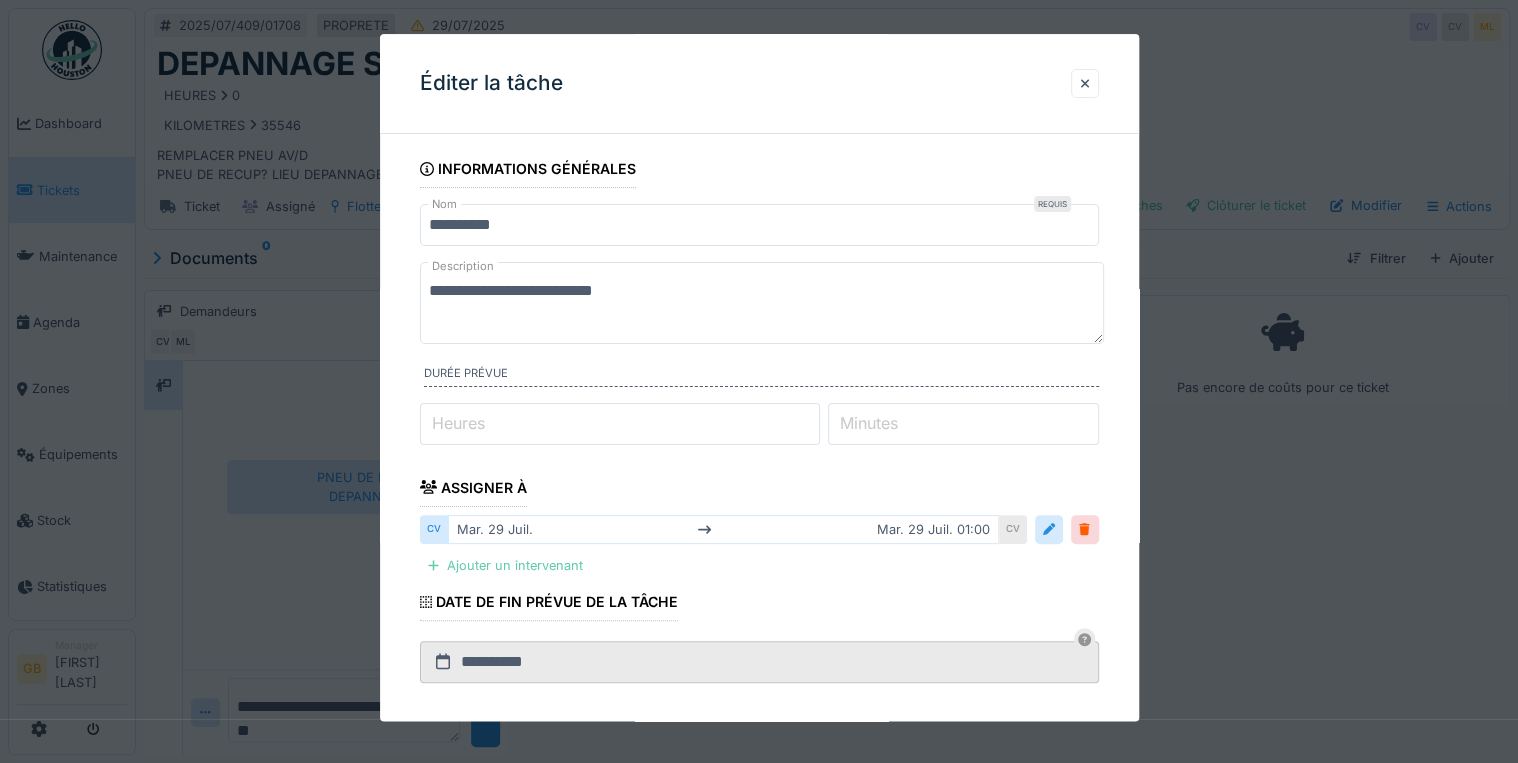 click on "Ajouter un intervenant" at bounding box center [505, 565] 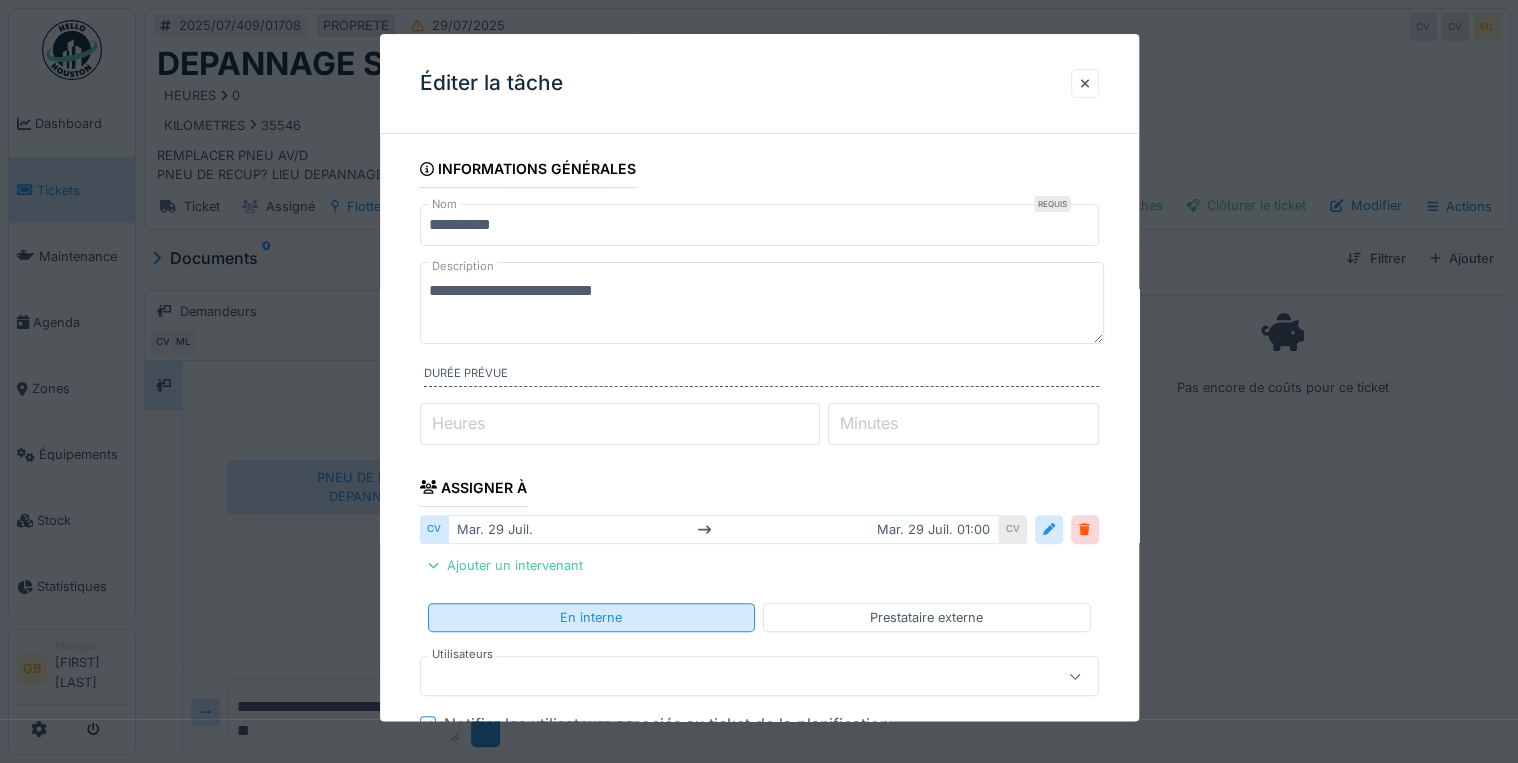scroll, scrollTop: 160, scrollLeft: 0, axis: vertical 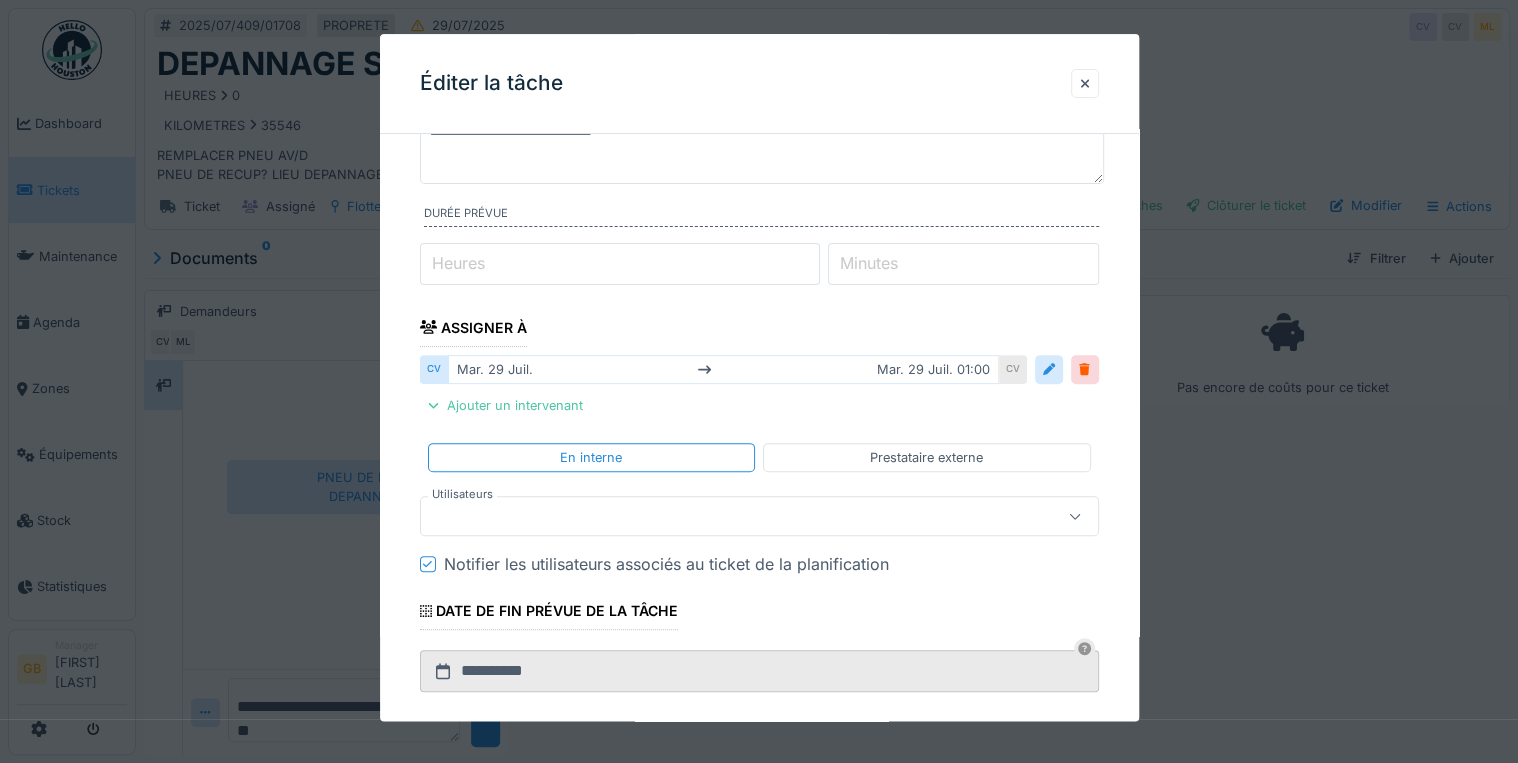 click on "Notifier les utilisateurs associés au ticket de la planification" at bounding box center [666, 565] 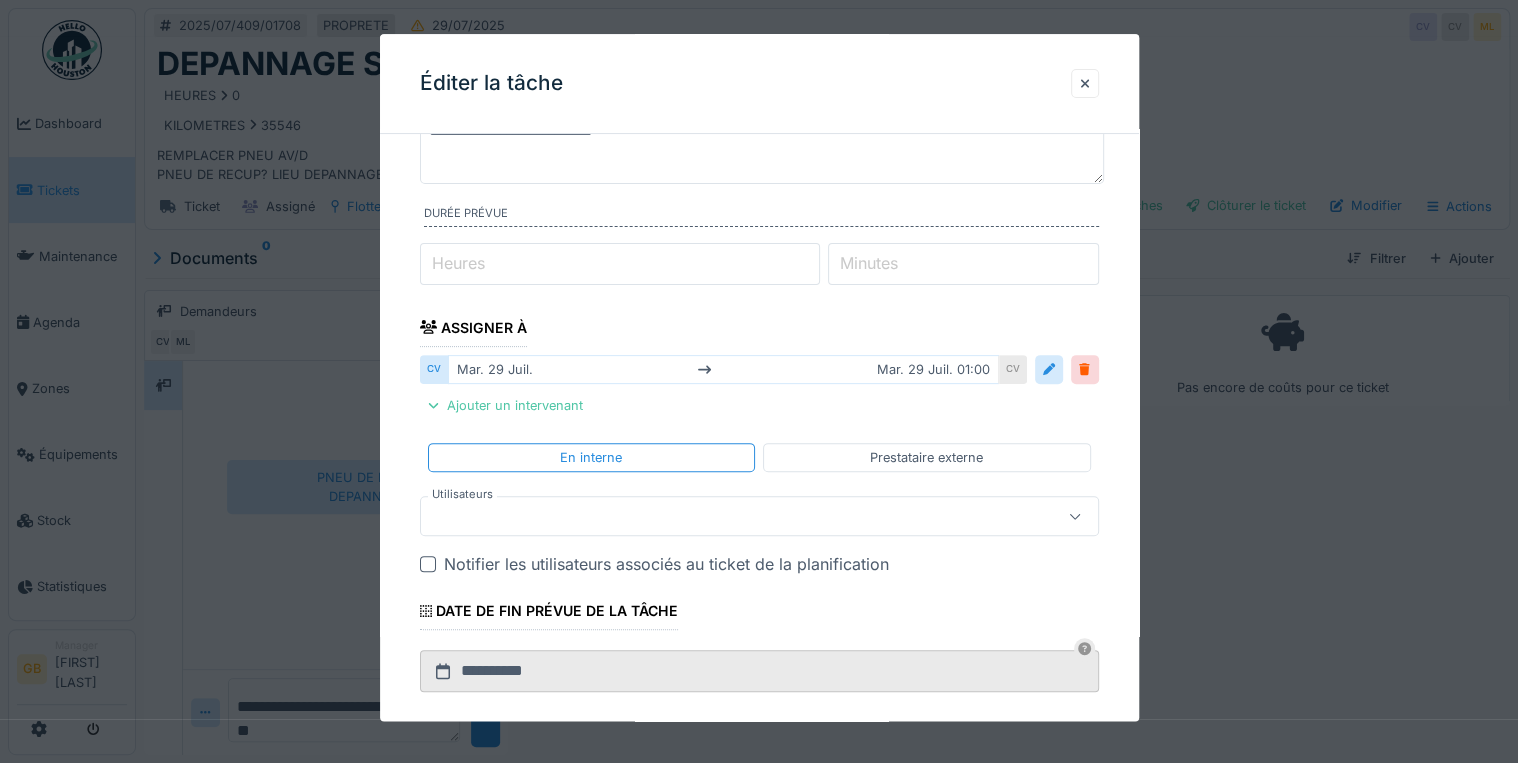 click at bounding box center [725, 517] 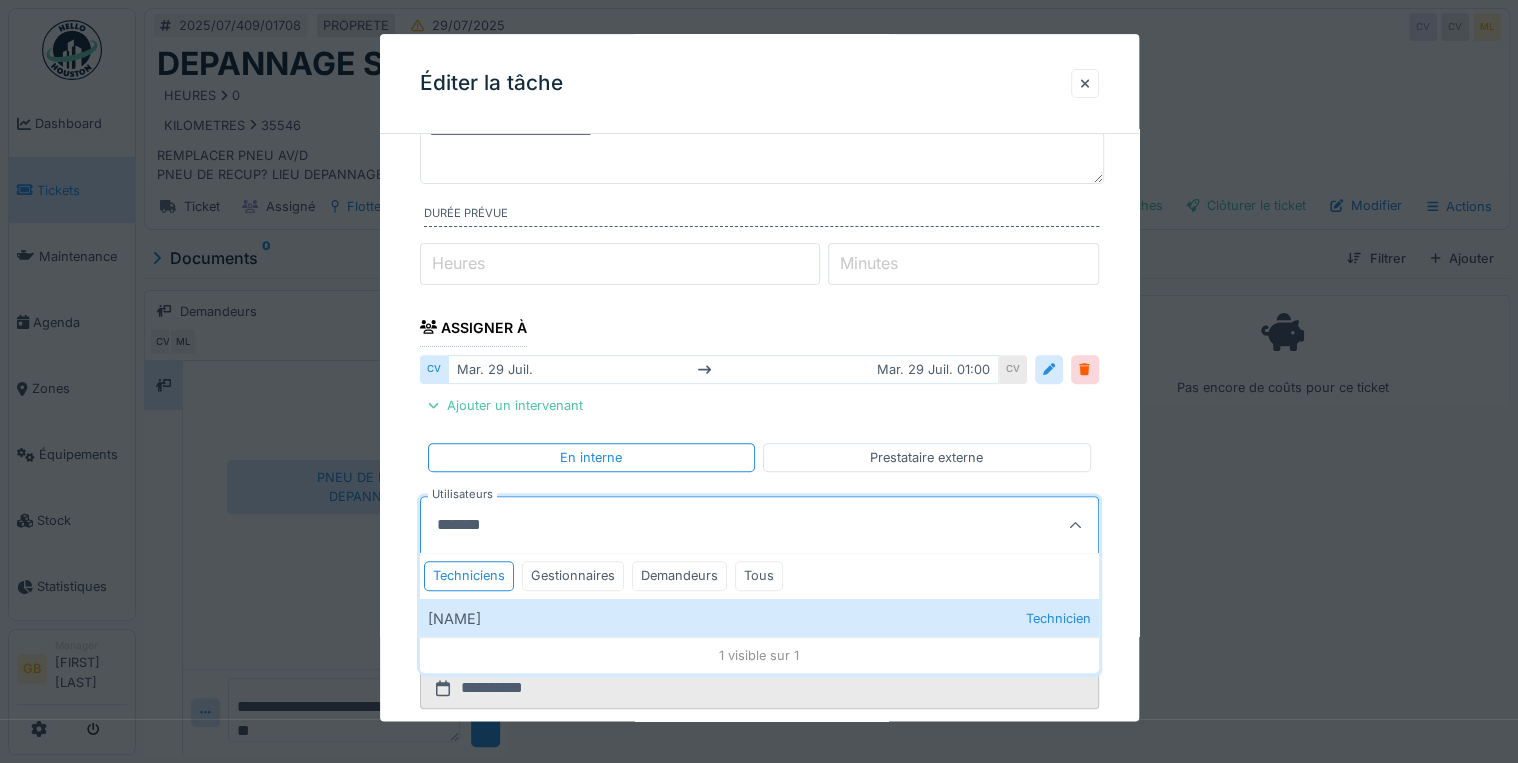 type on "*******" 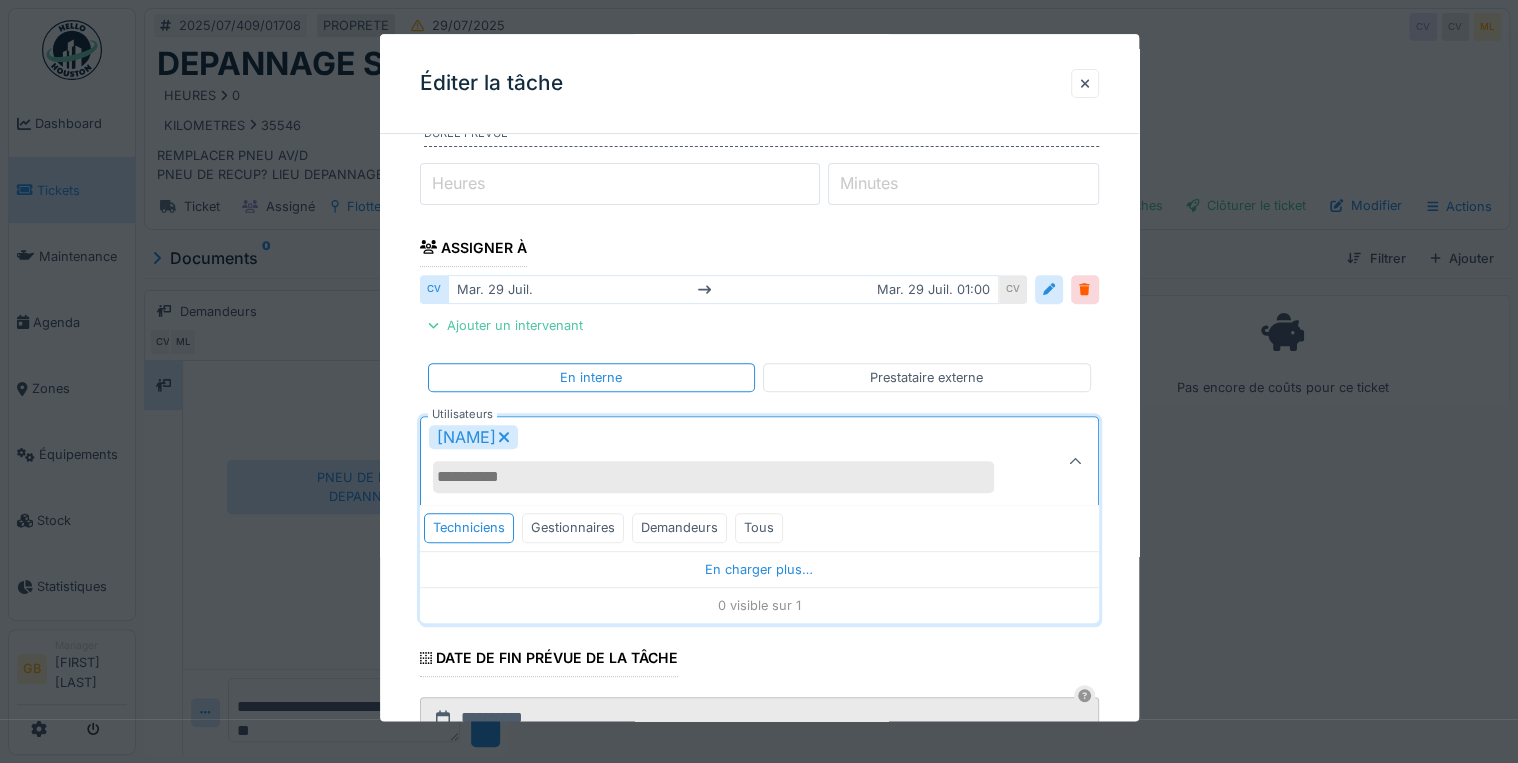 scroll, scrollTop: 400, scrollLeft: 0, axis: vertical 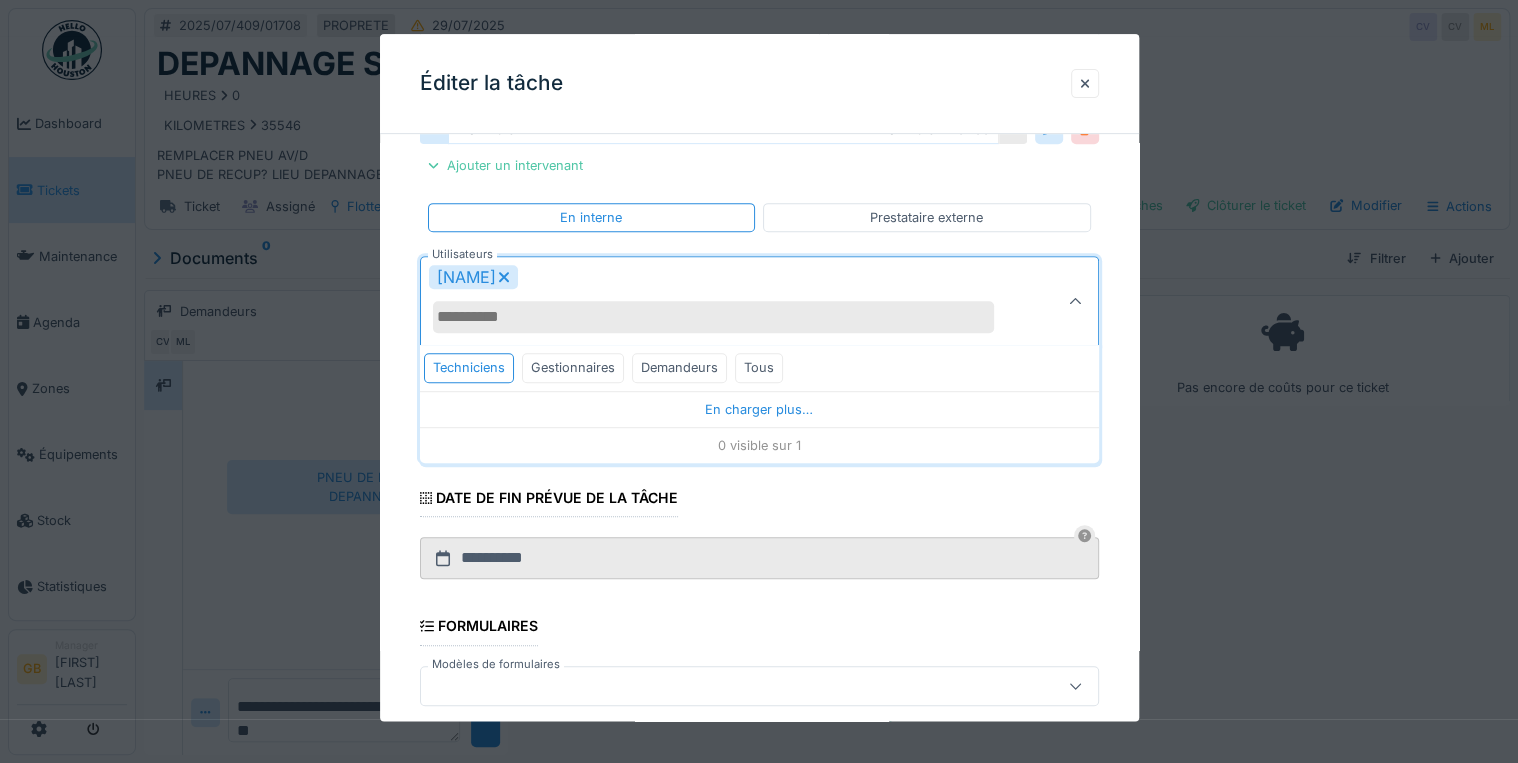 click on "Antonio Ieraci" at bounding box center (725, 302) 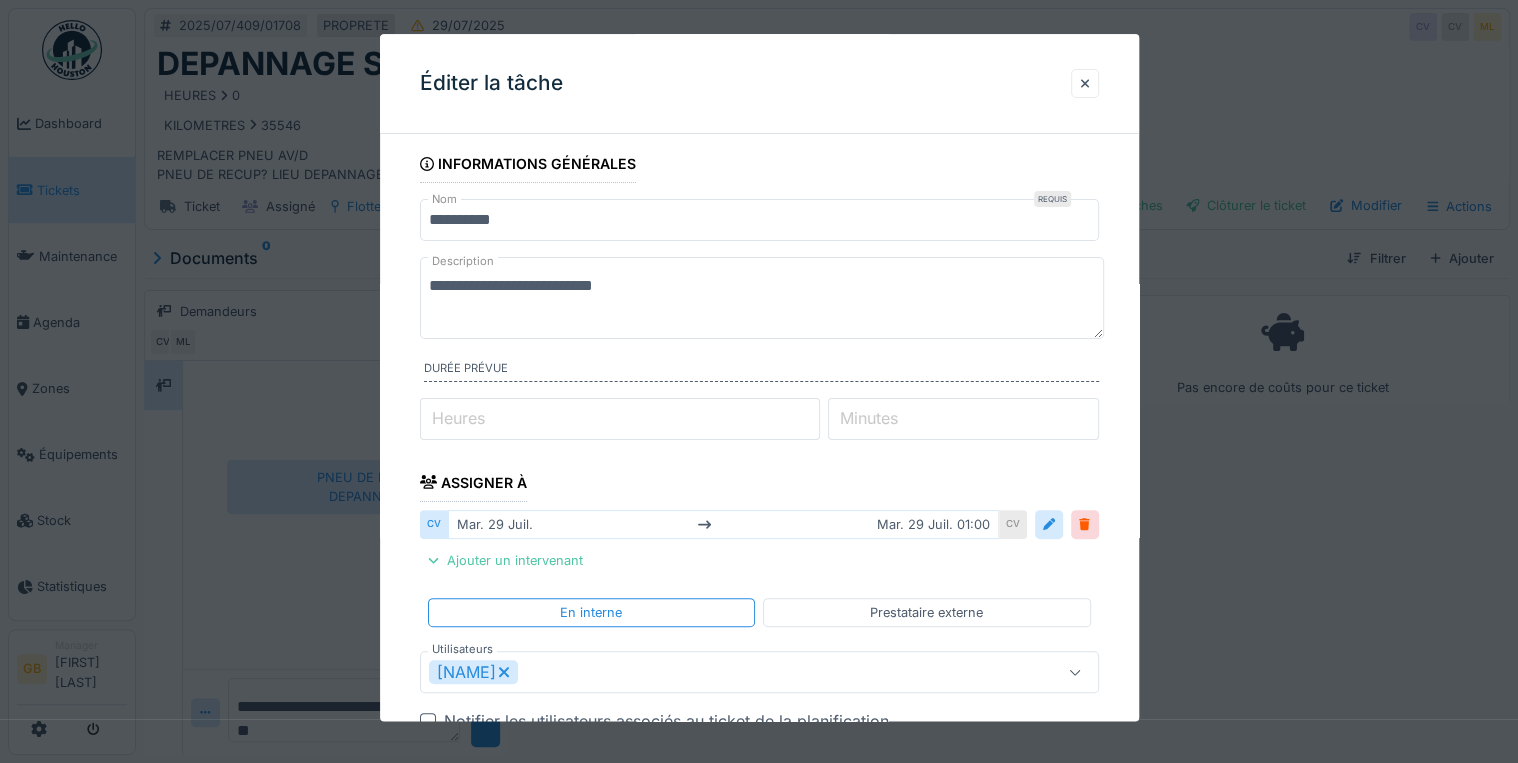 scroll, scrollTop: 0, scrollLeft: 0, axis: both 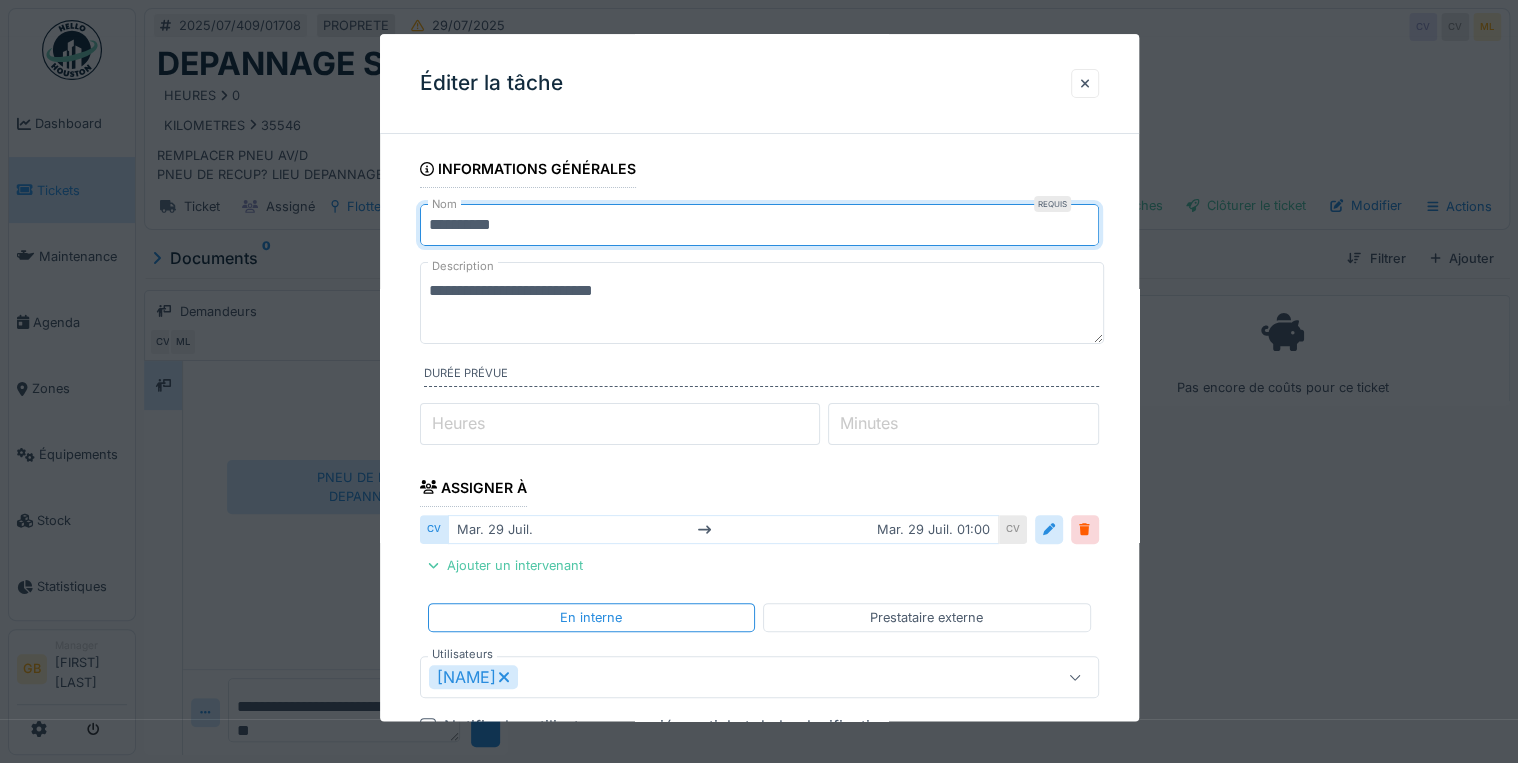 click on "*********" at bounding box center (759, 225) 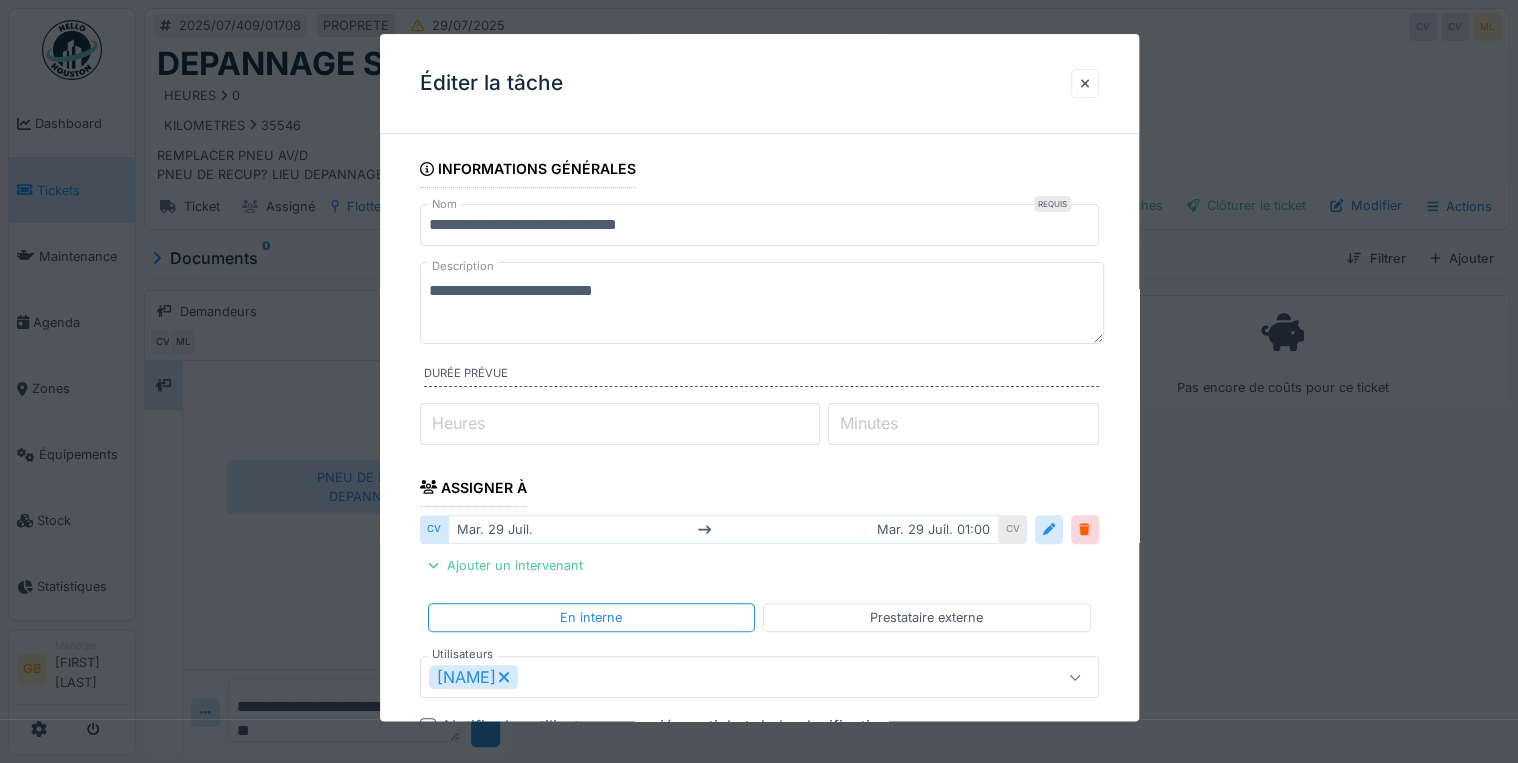 drag, startPoint x: 515, startPoint y: 290, endPoint x: 84, endPoint y: 294, distance: 431.01855 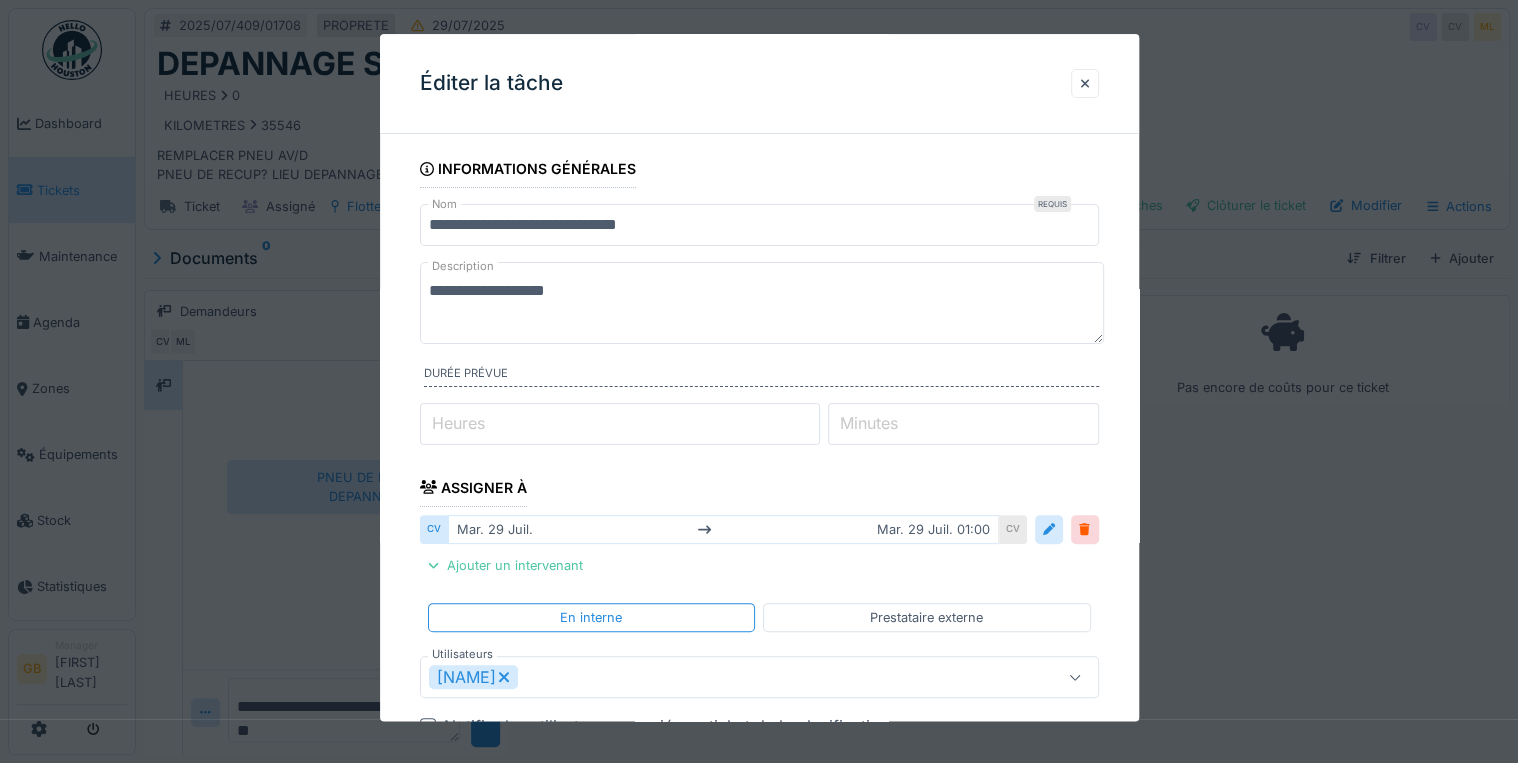 scroll, scrollTop: 12, scrollLeft: 0, axis: vertical 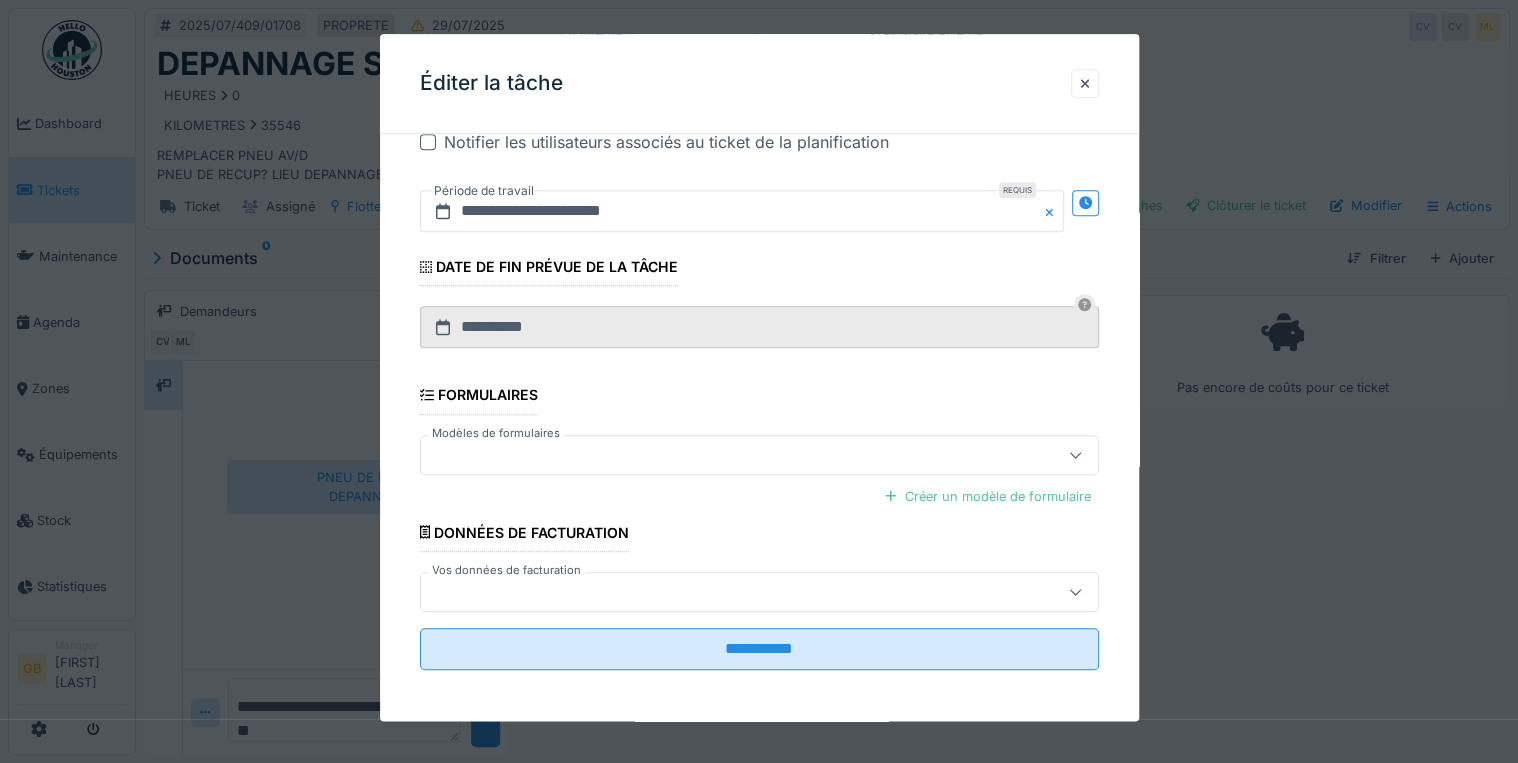 type on "**********" 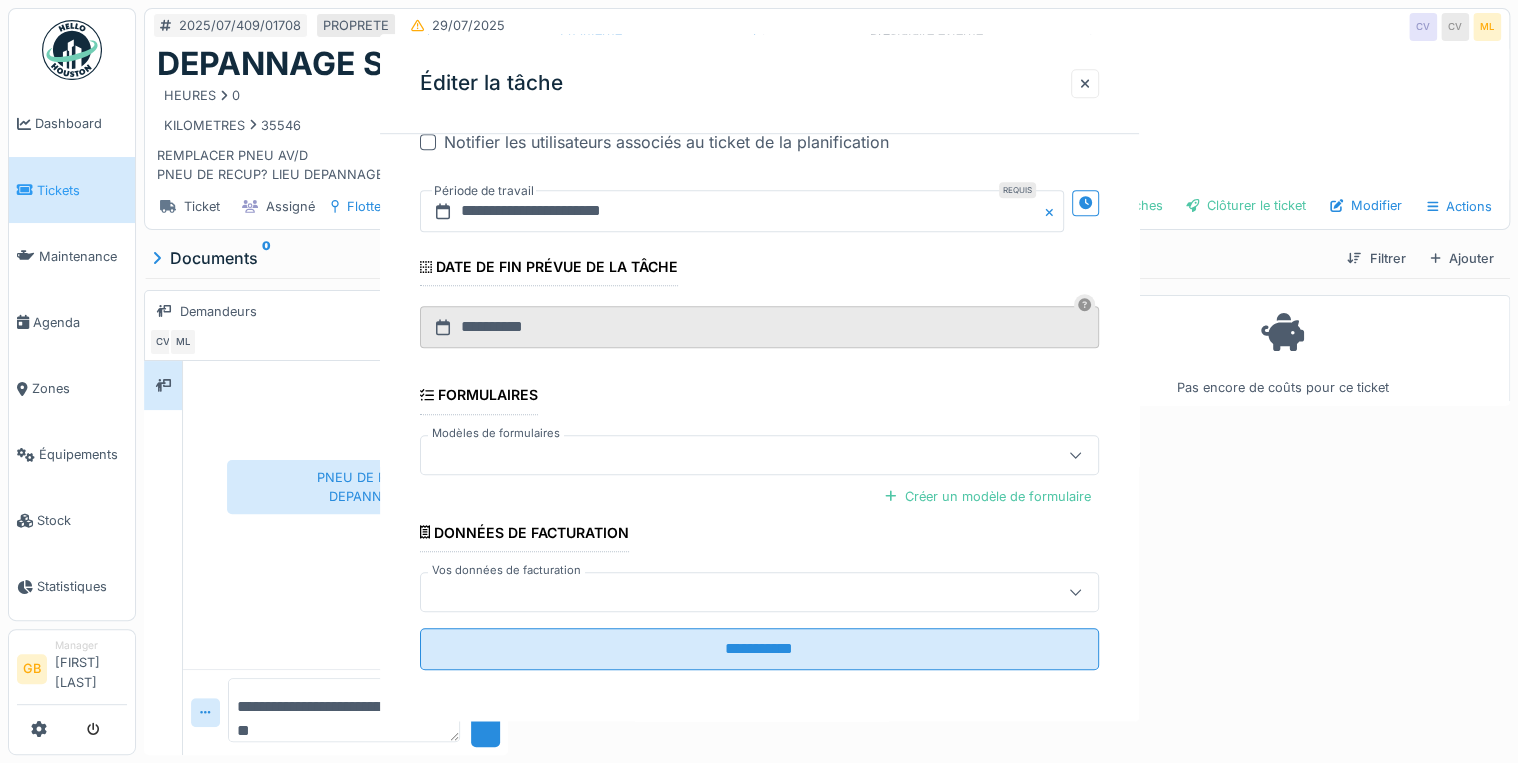 scroll, scrollTop: 0, scrollLeft: 0, axis: both 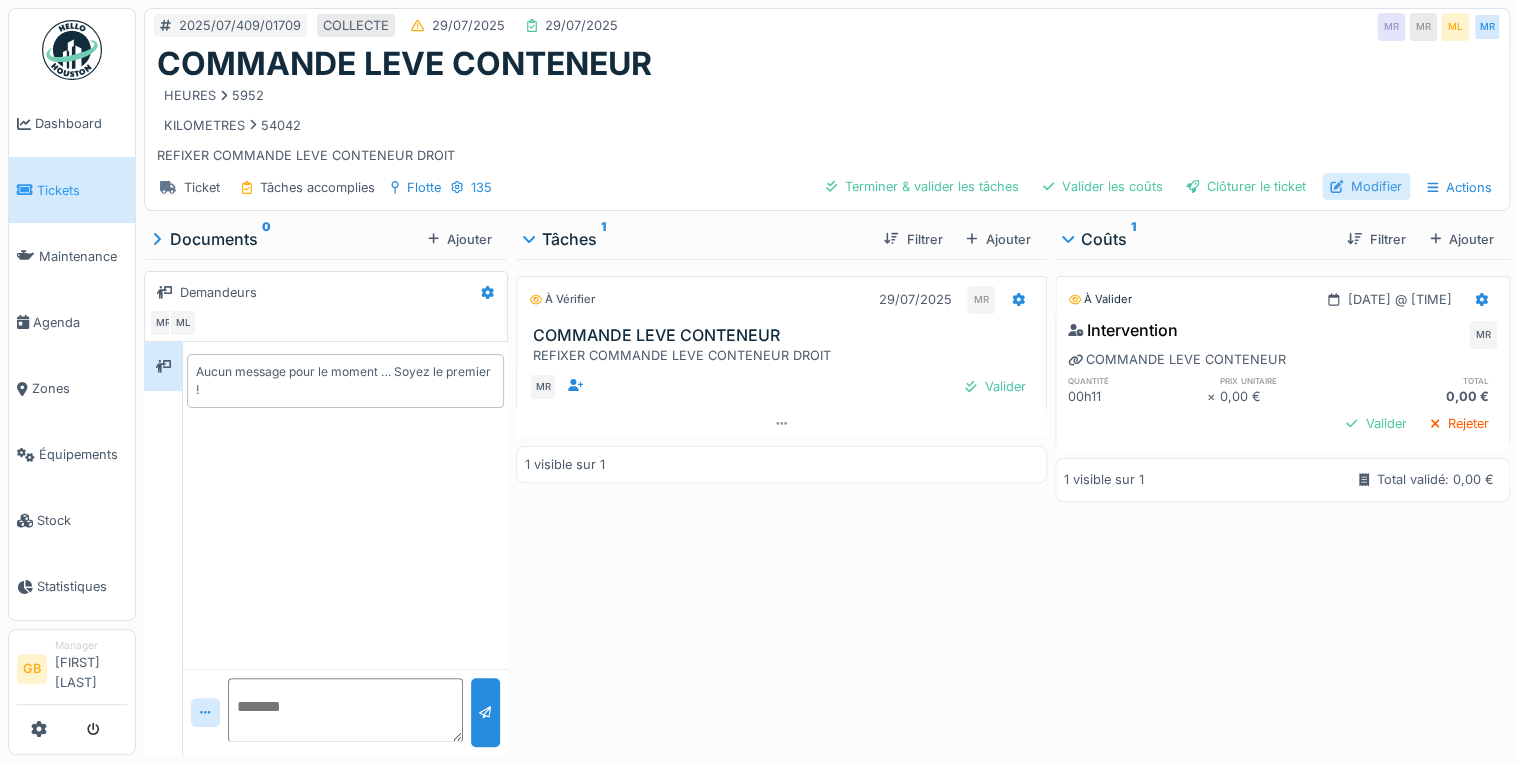 click on "Modifier" at bounding box center [1366, 186] 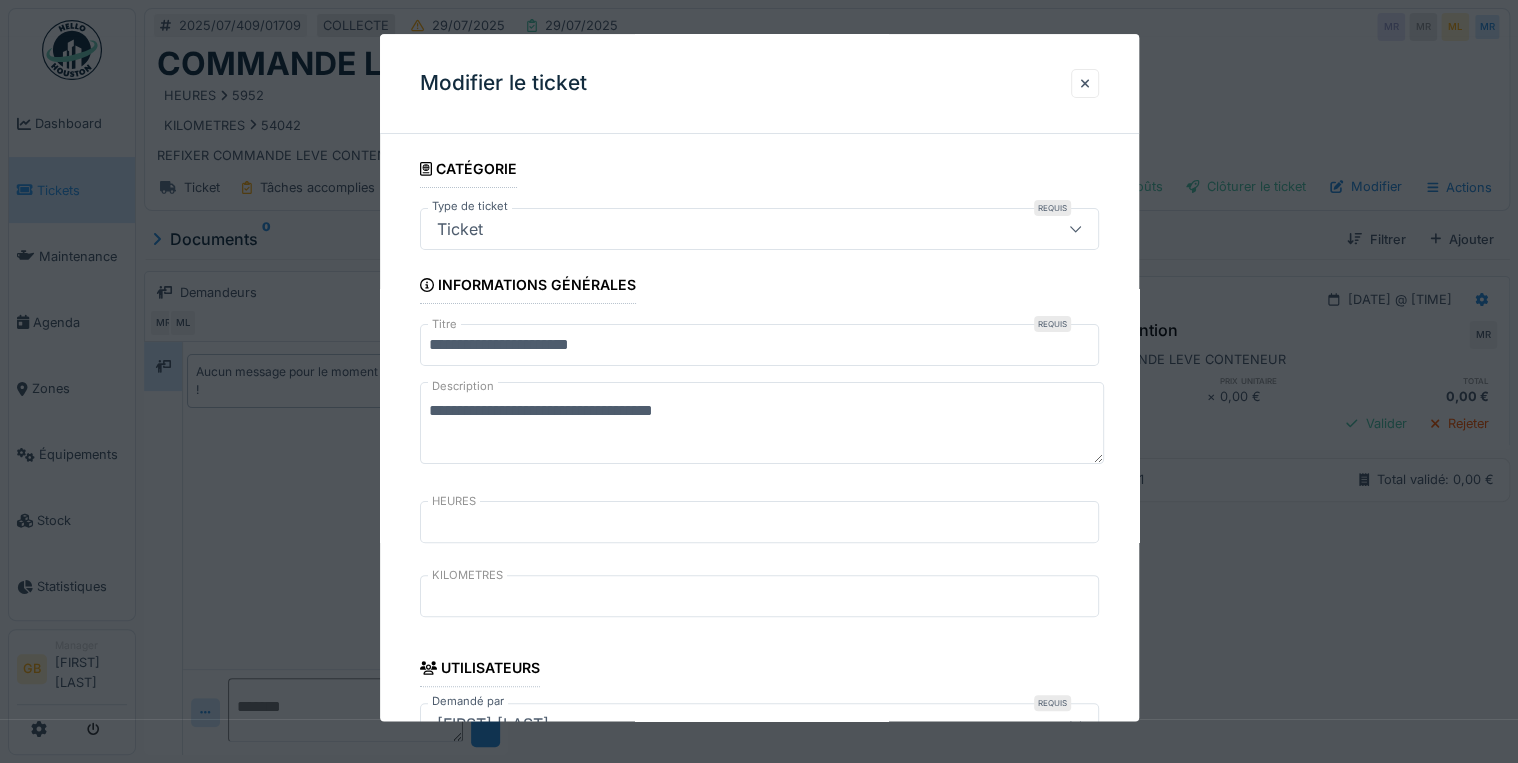 click on "**********" at bounding box center (759, 346) 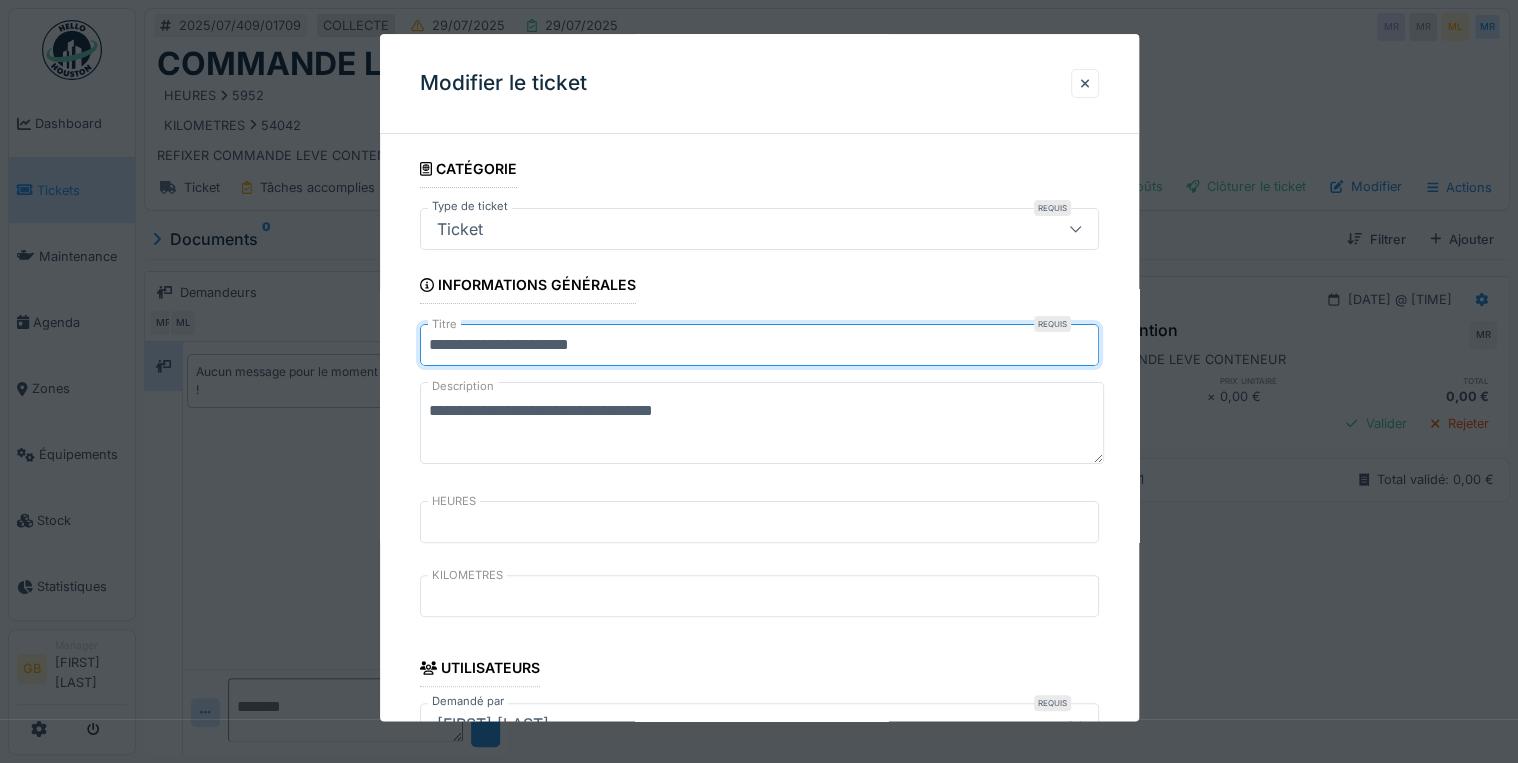 type on "**********" 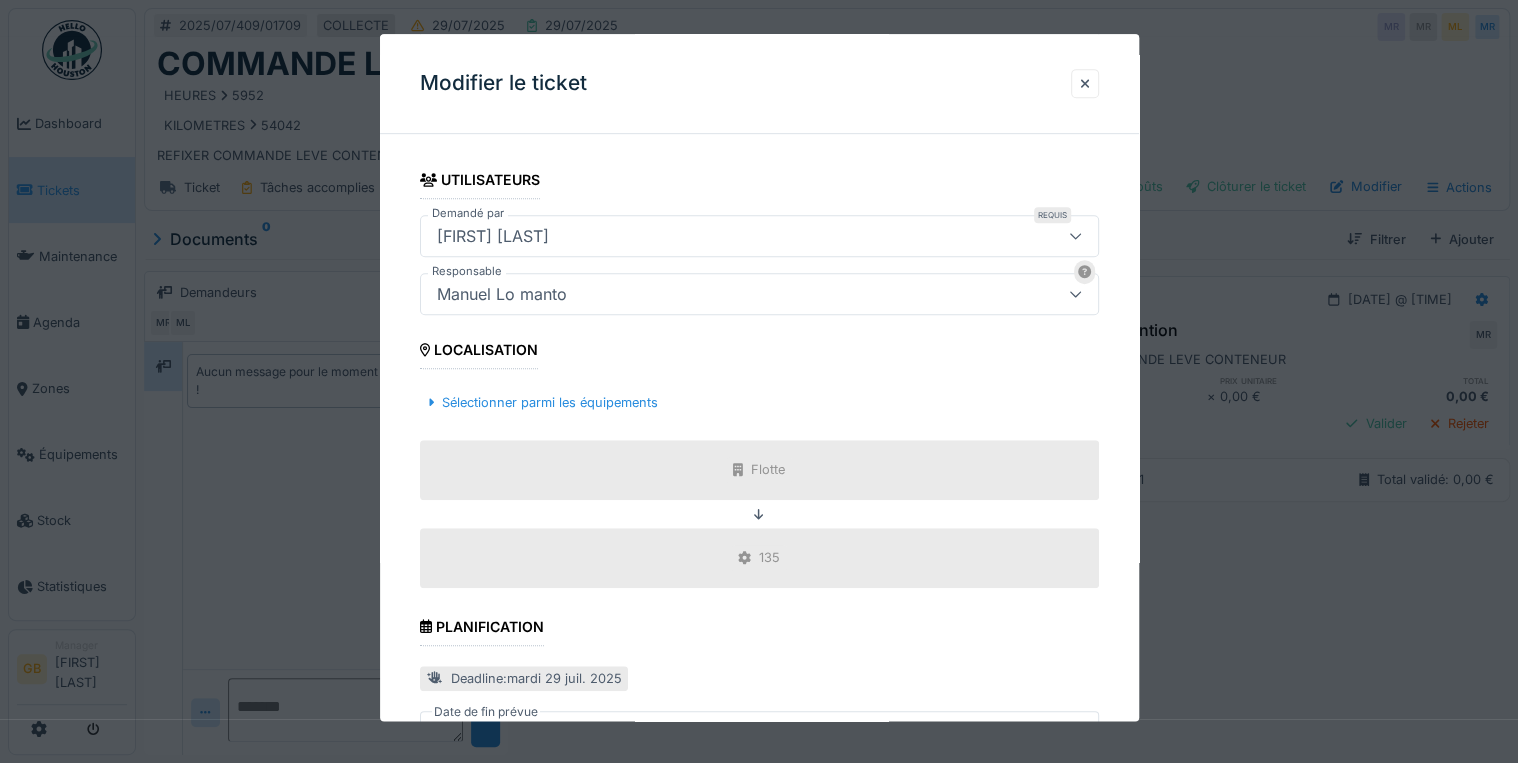scroll, scrollTop: 798, scrollLeft: 0, axis: vertical 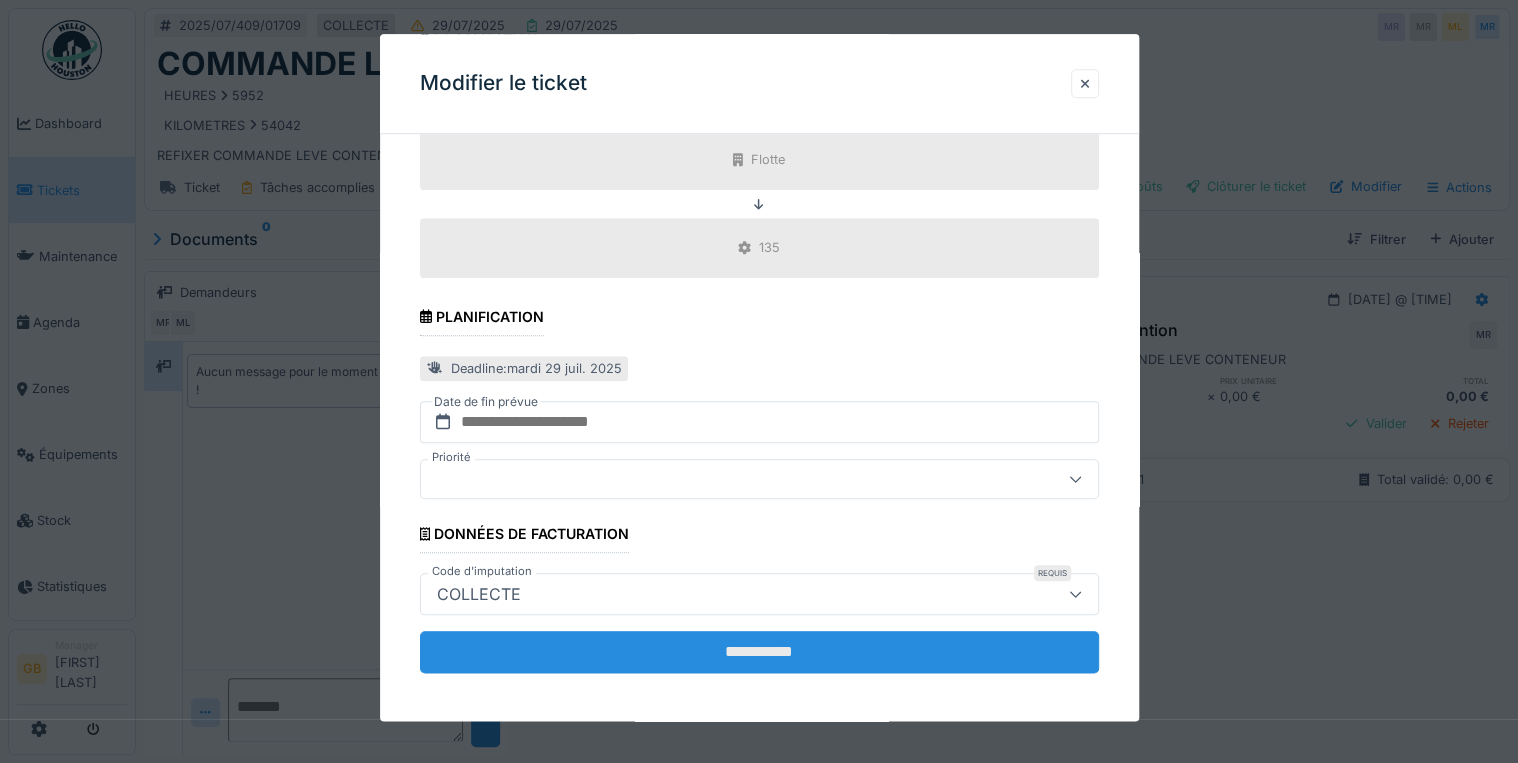 type on "**********" 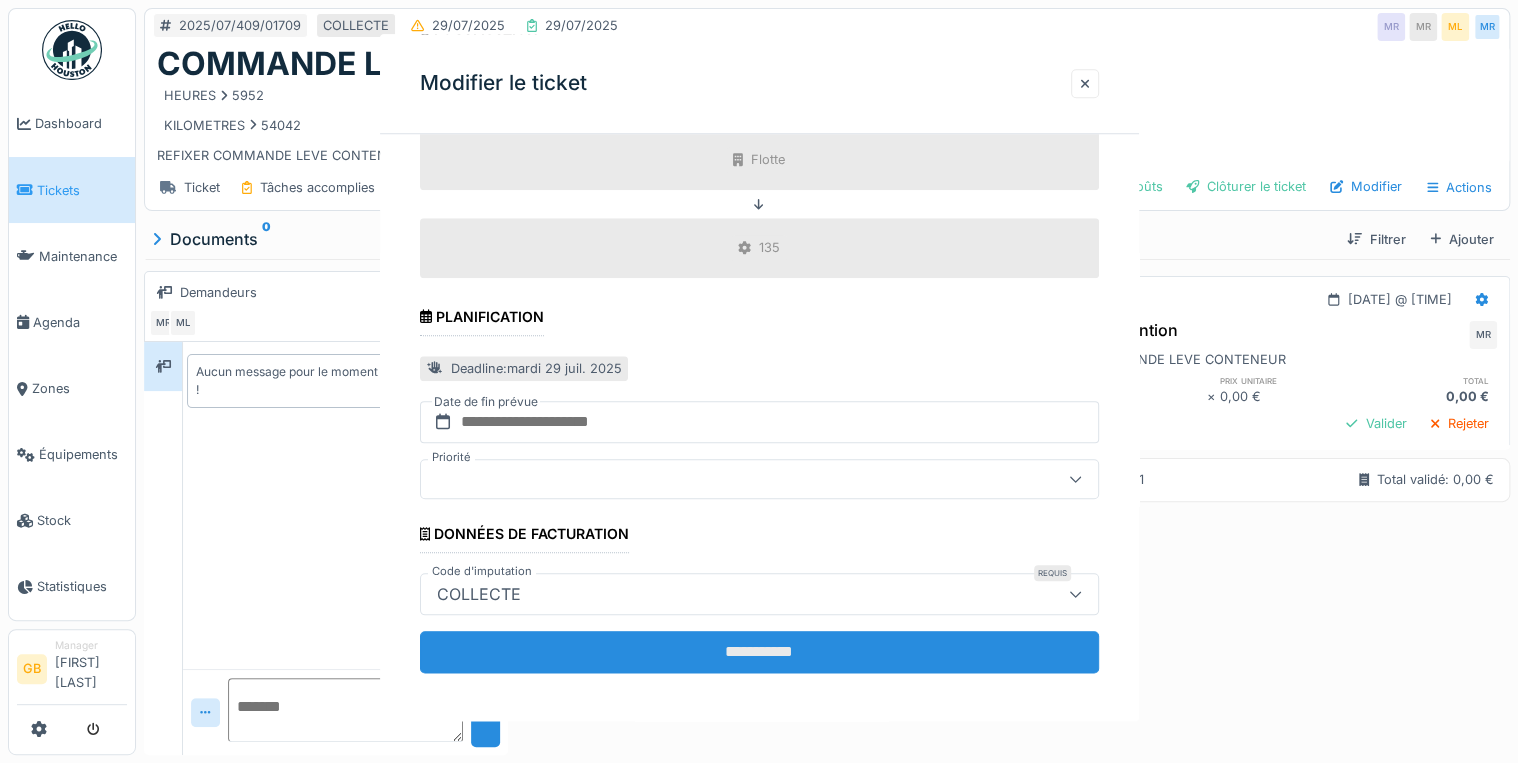 scroll, scrollTop: 0, scrollLeft: 0, axis: both 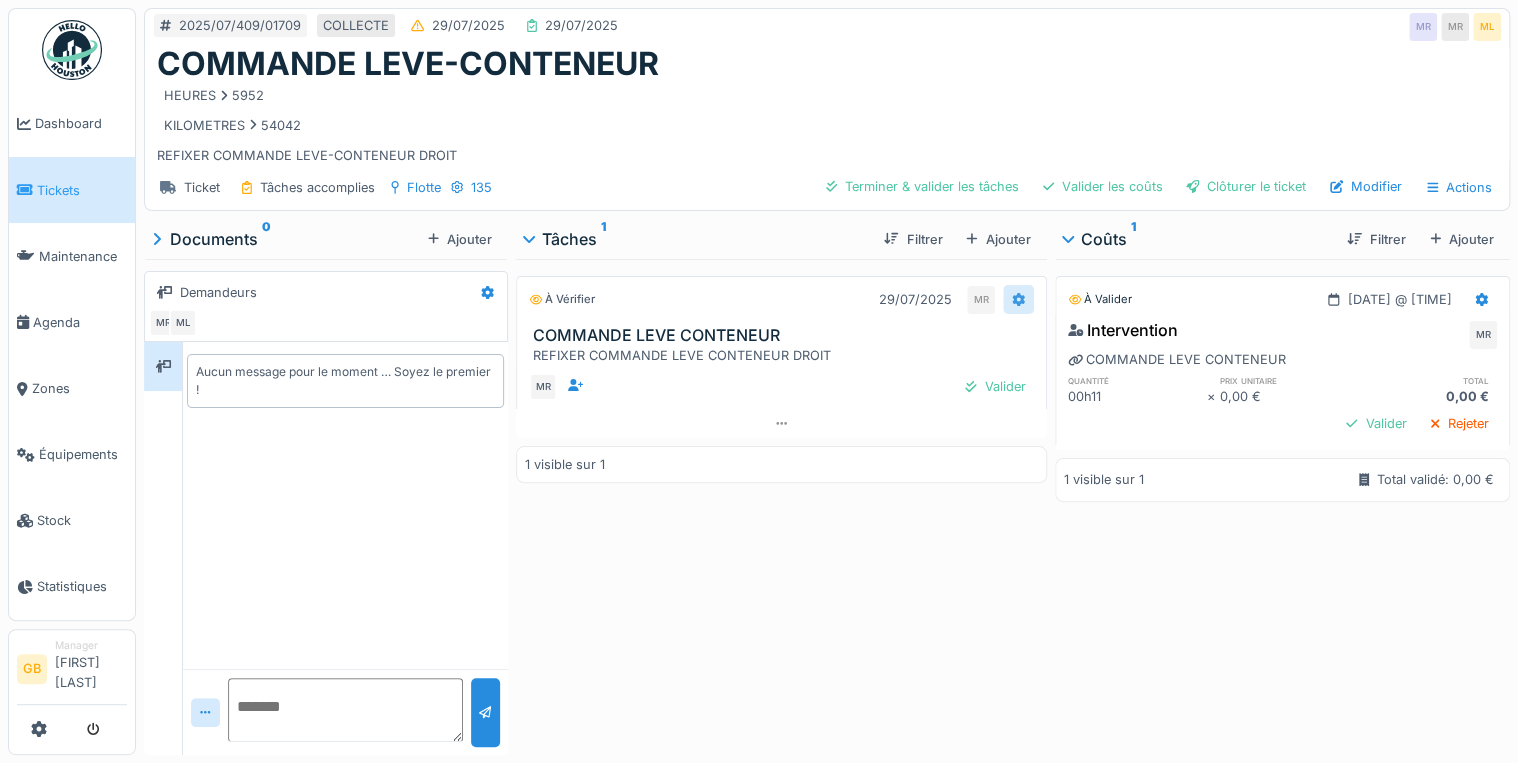 click at bounding box center (1018, 299) 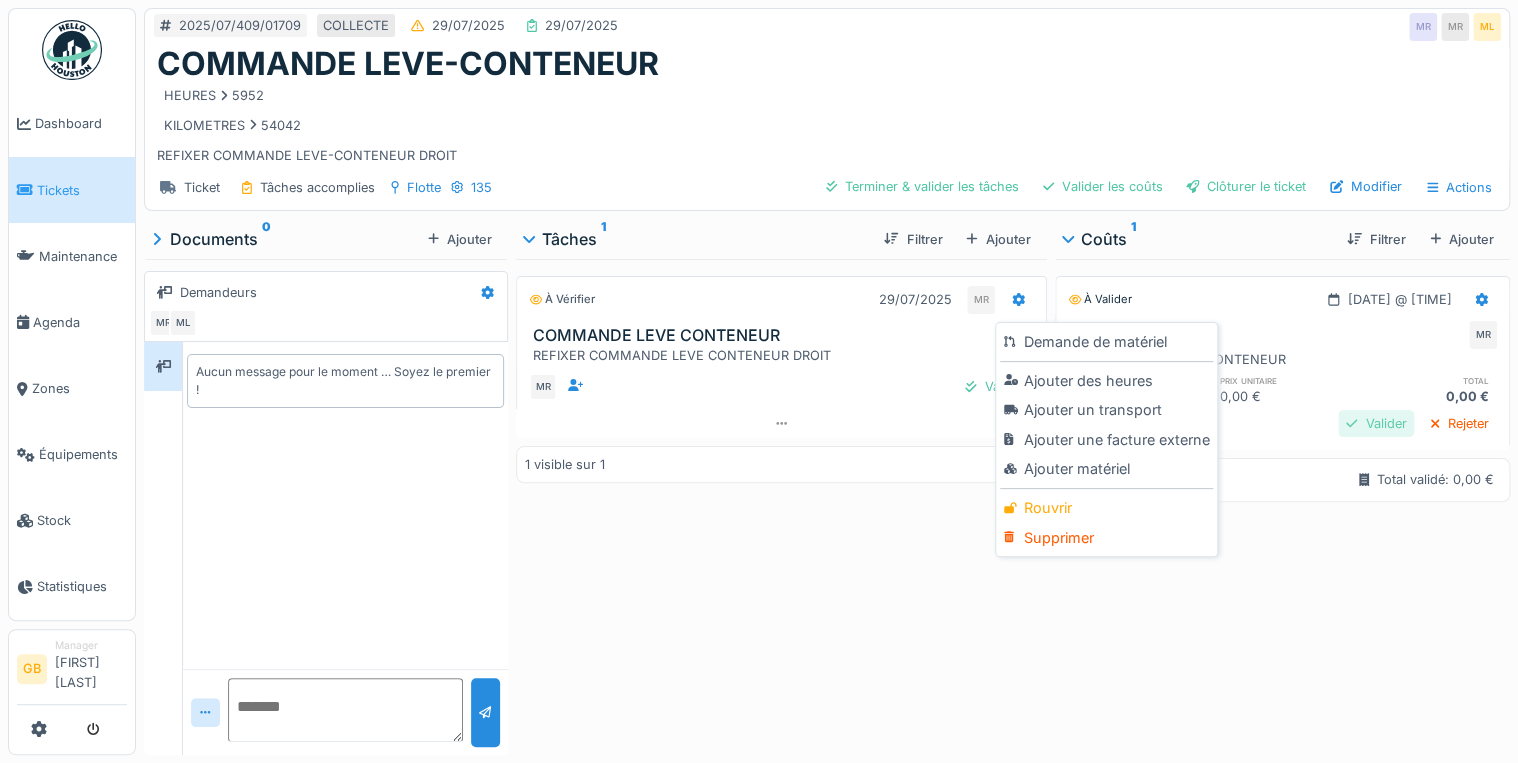 click on "Valider" at bounding box center (1376, 423) 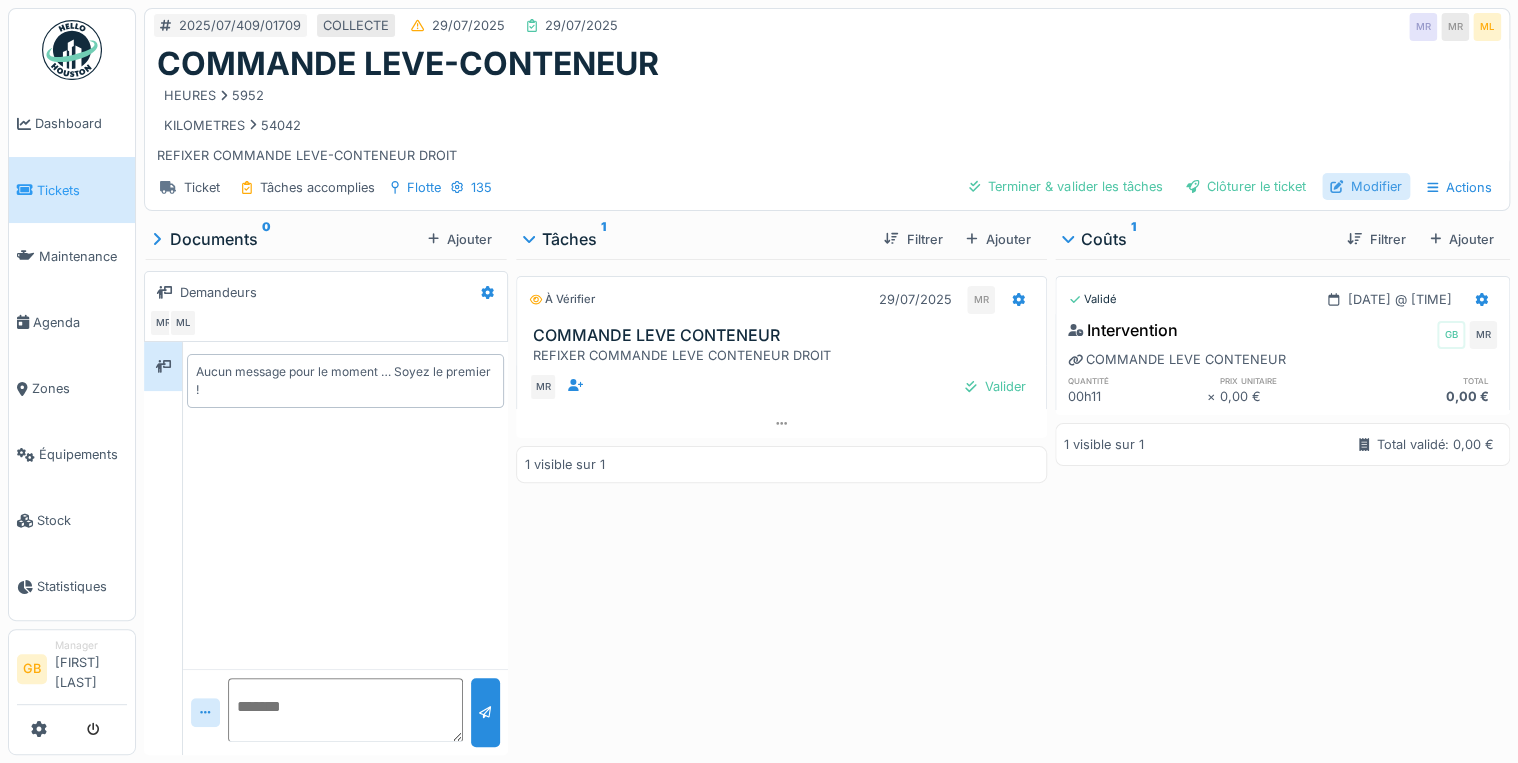 click on "Modifier" at bounding box center (1366, 186) 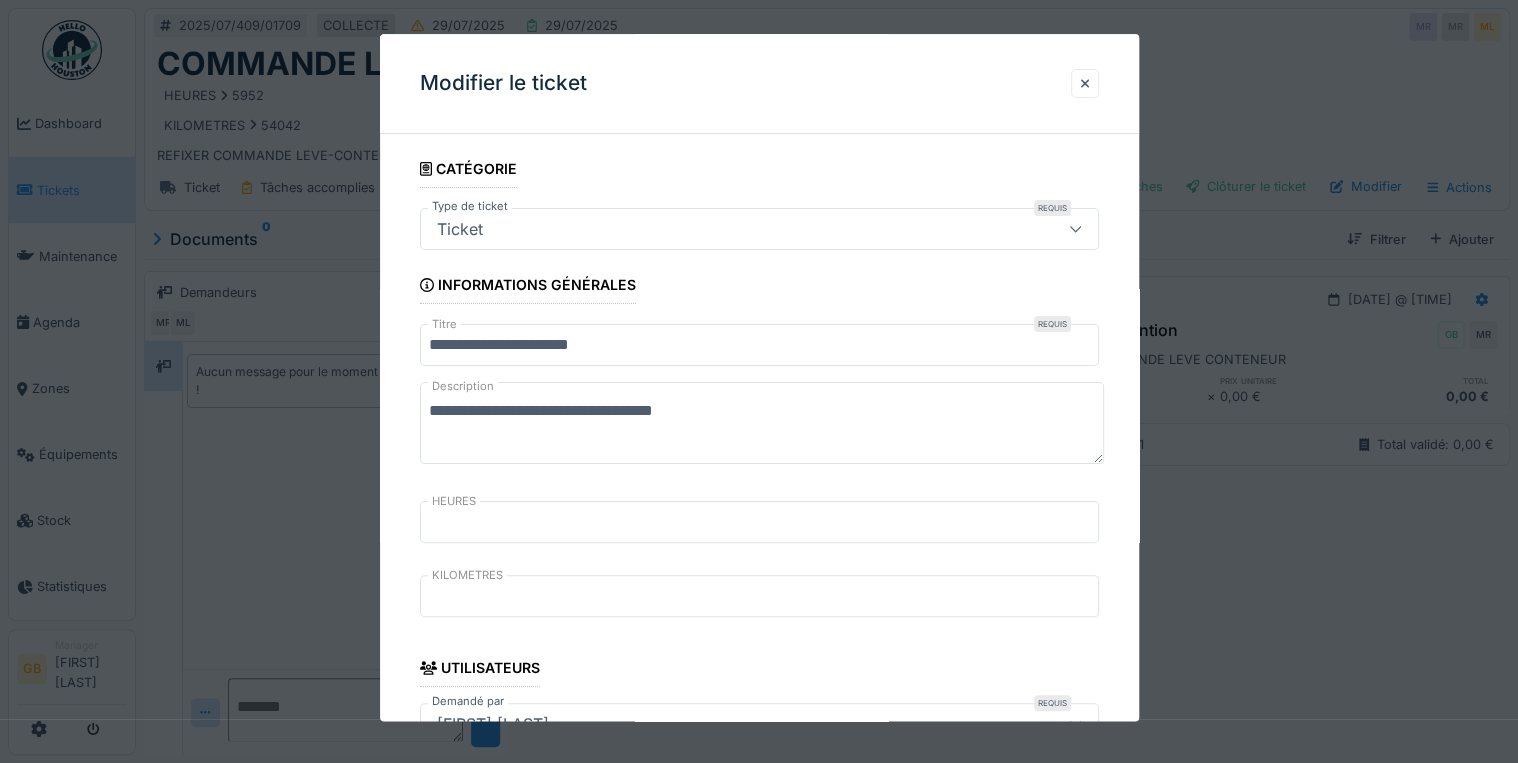 click on "**********" at bounding box center (759, 346) 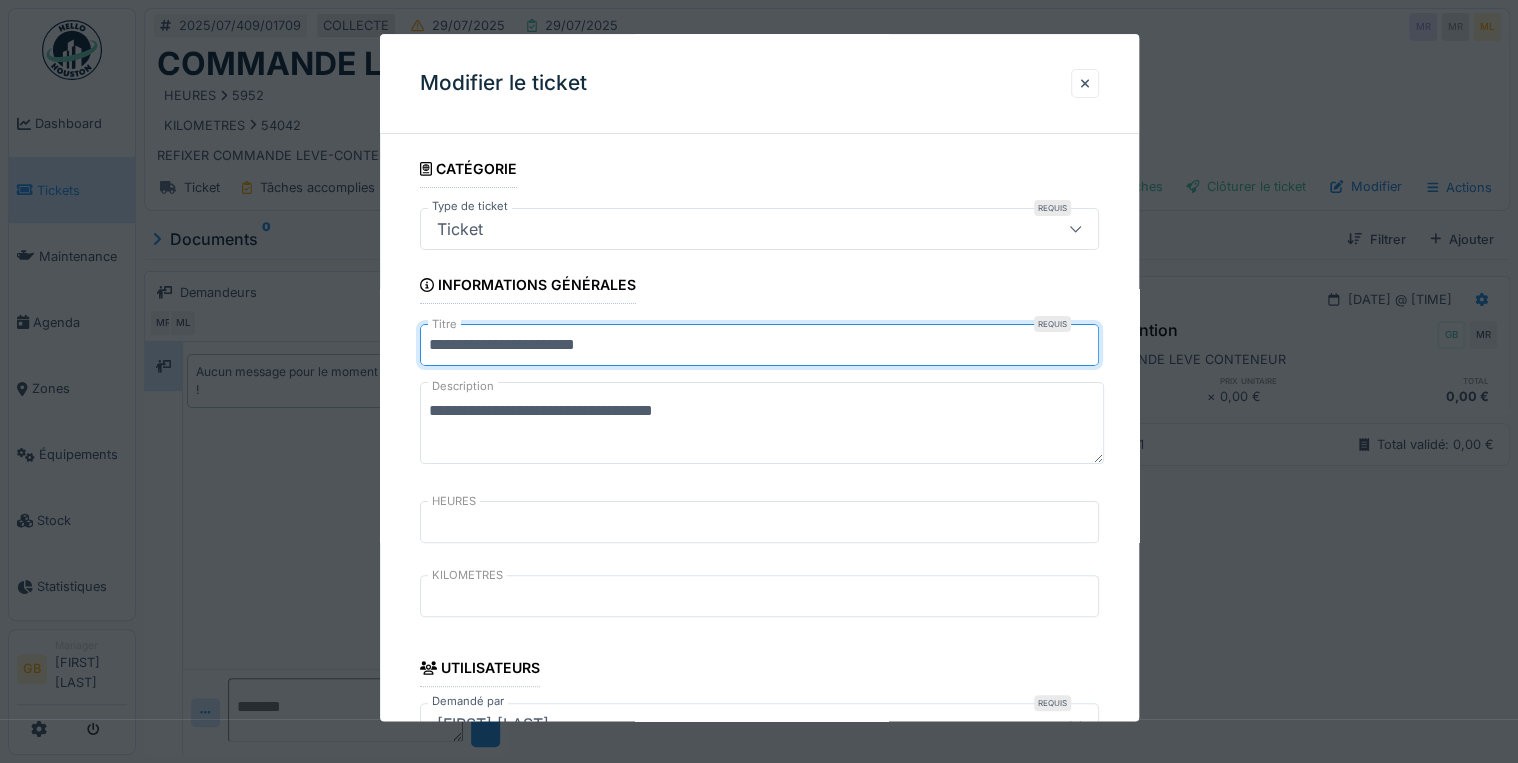 type on "**********" 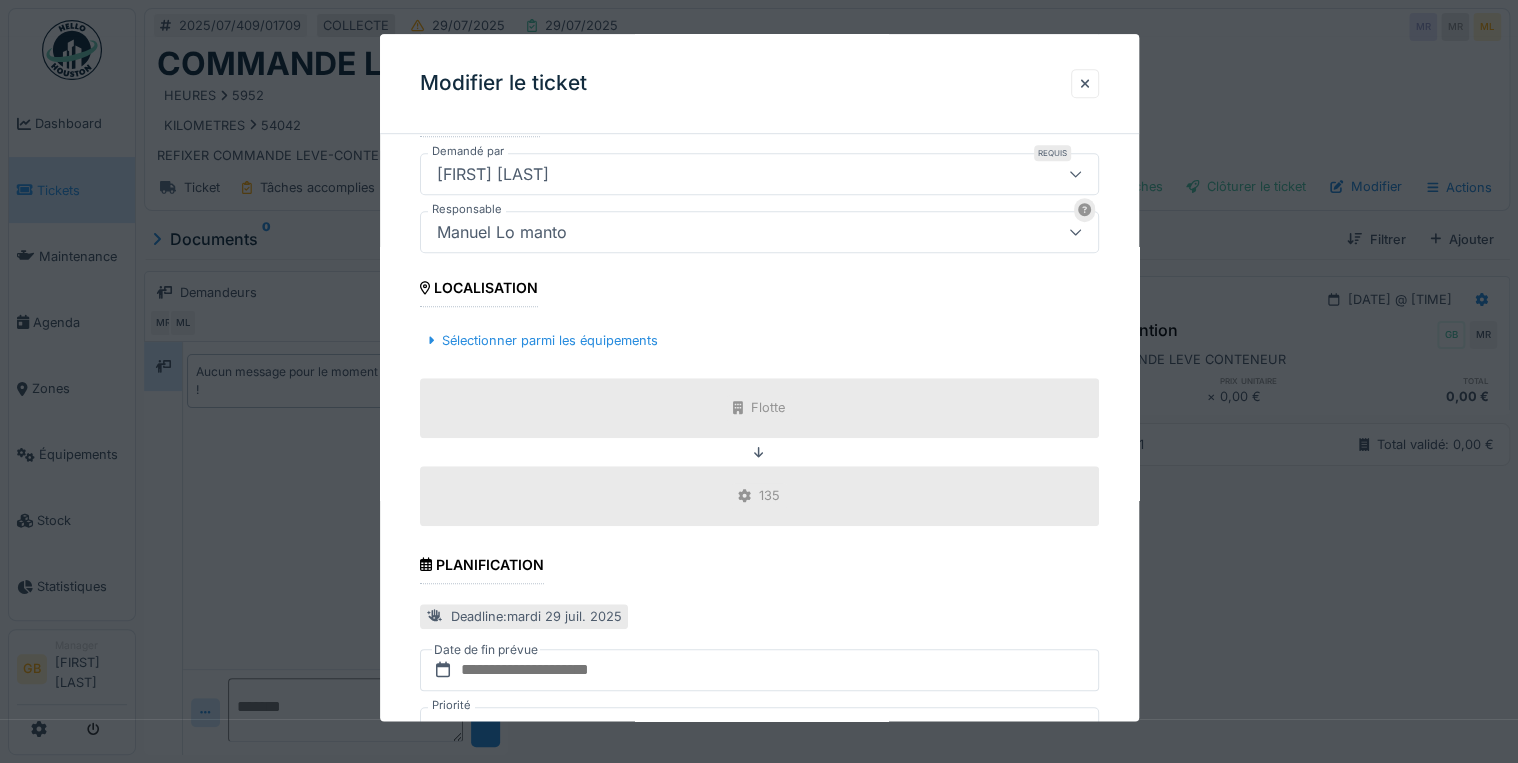 scroll, scrollTop: 798, scrollLeft: 0, axis: vertical 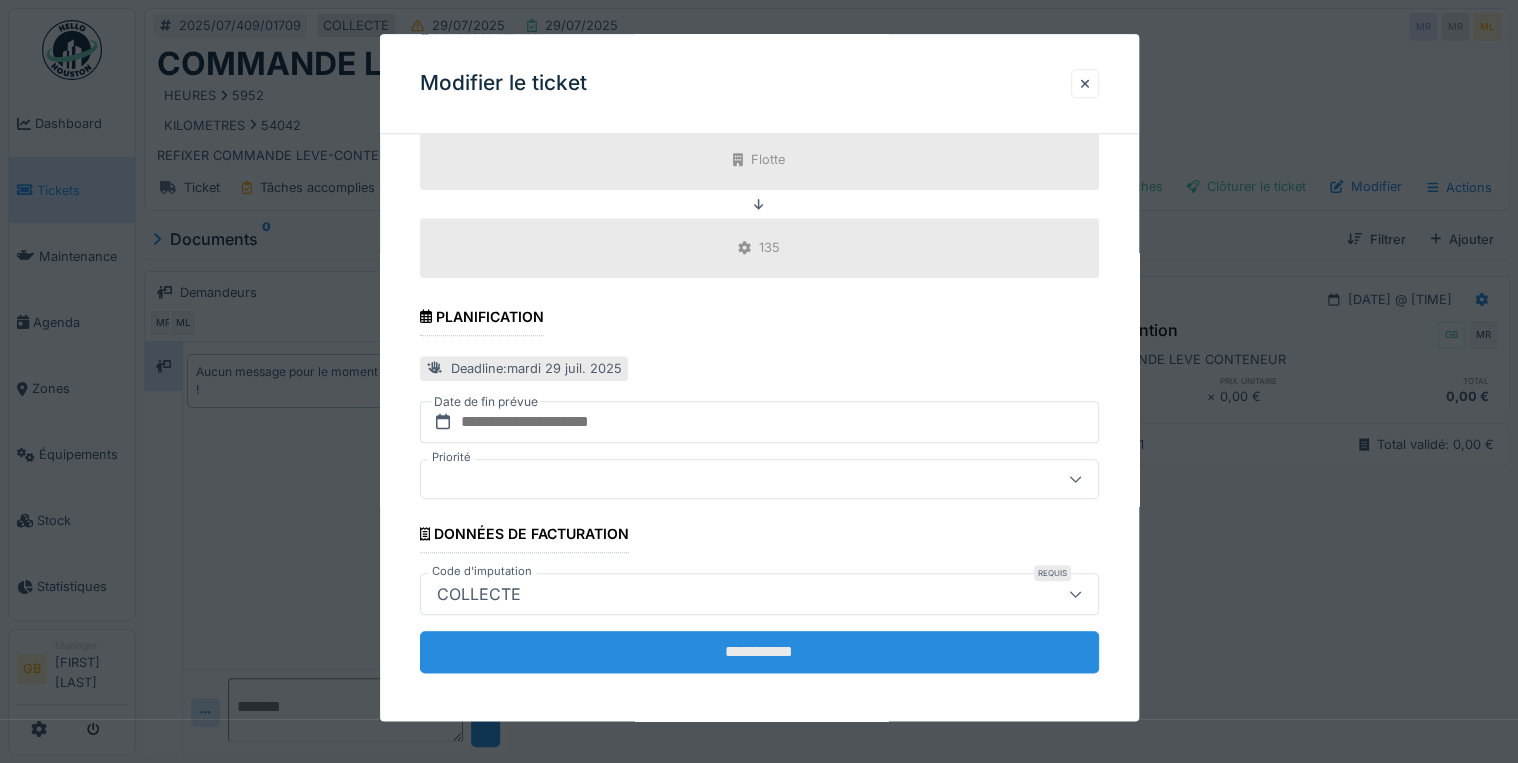 type on "**********" 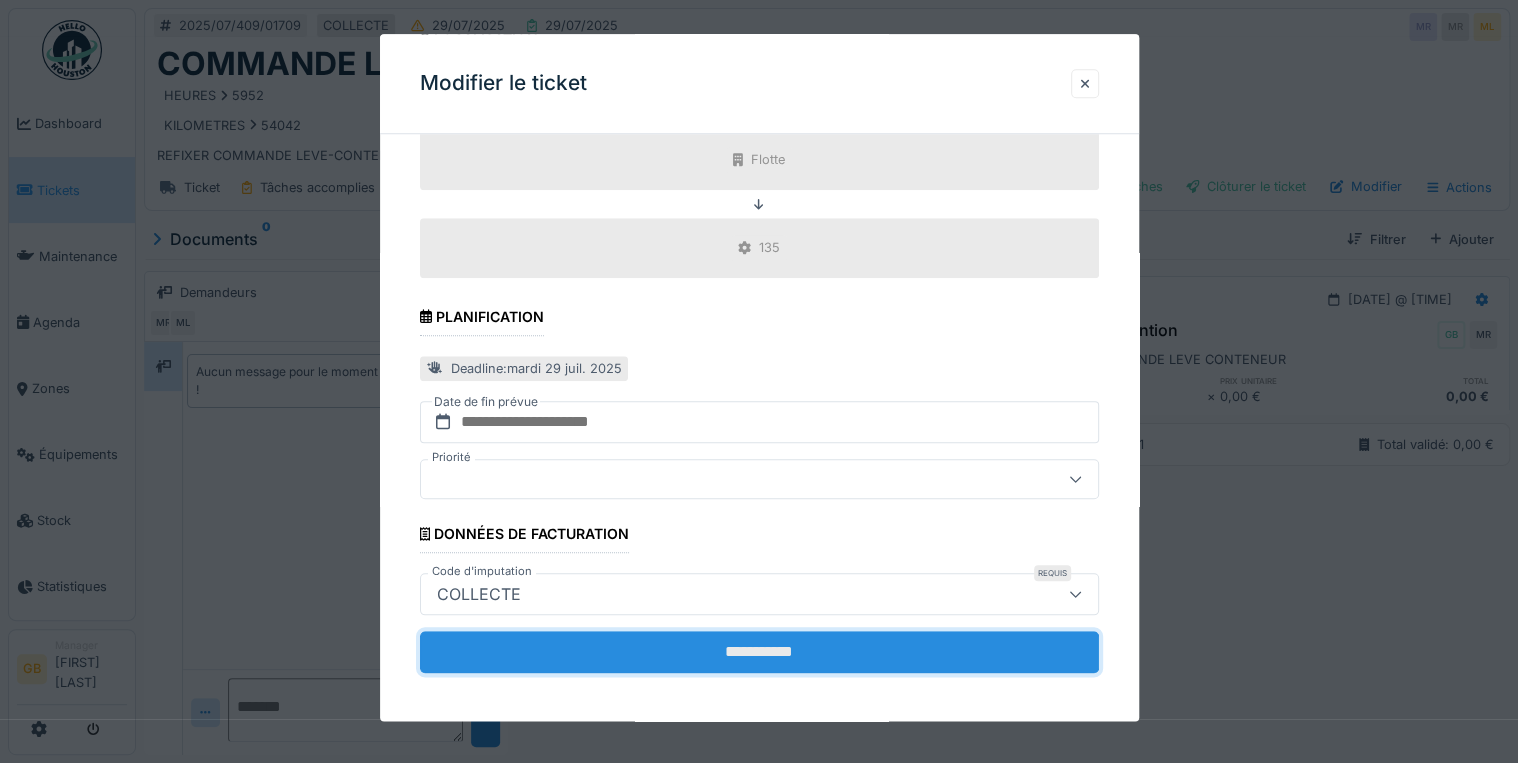 click on "**********" at bounding box center [759, 652] 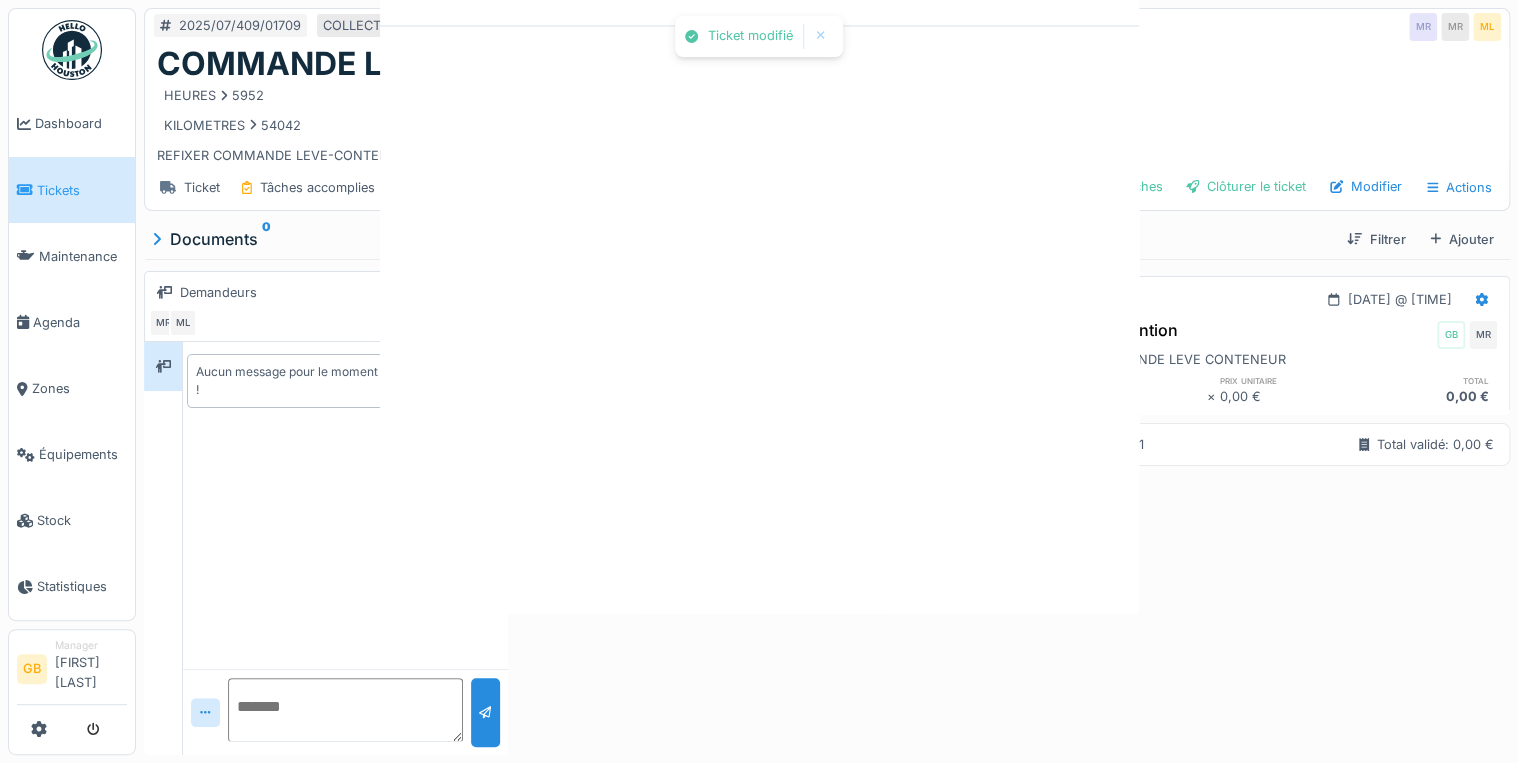 scroll, scrollTop: 0, scrollLeft: 0, axis: both 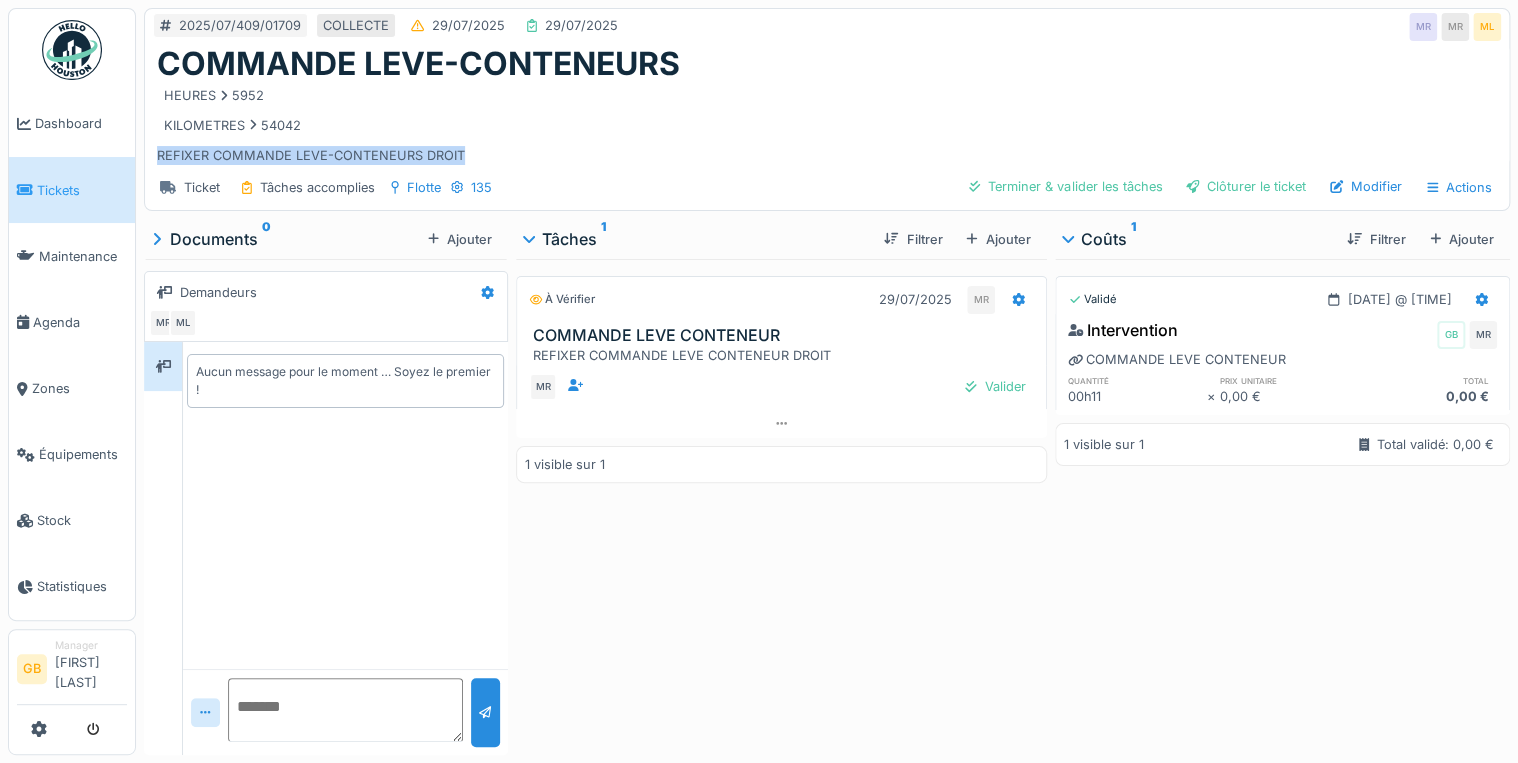 drag, startPoint x: 470, startPoint y: 141, endPoint x: 156, endPoint y: 133, distance: 314.1019 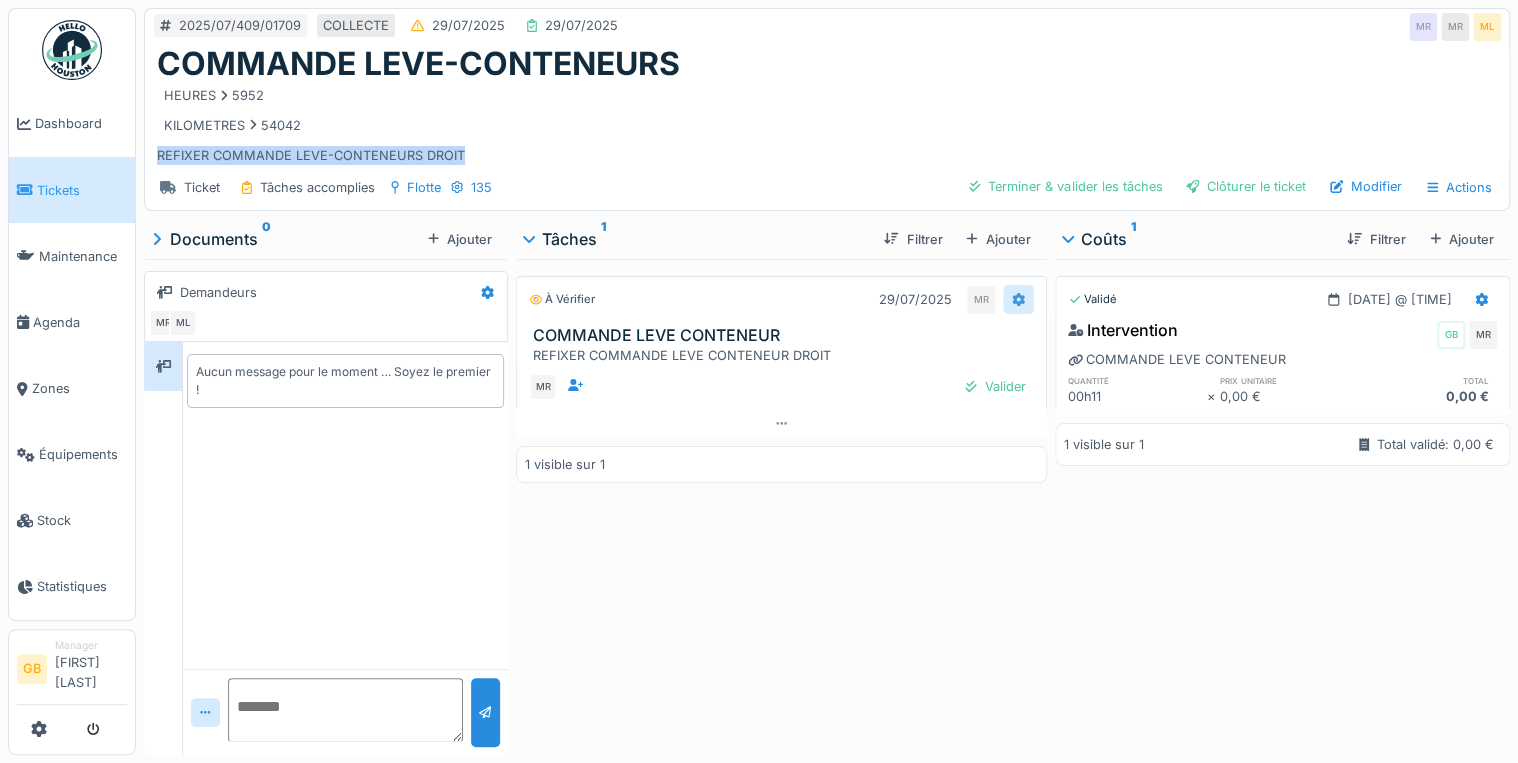 click 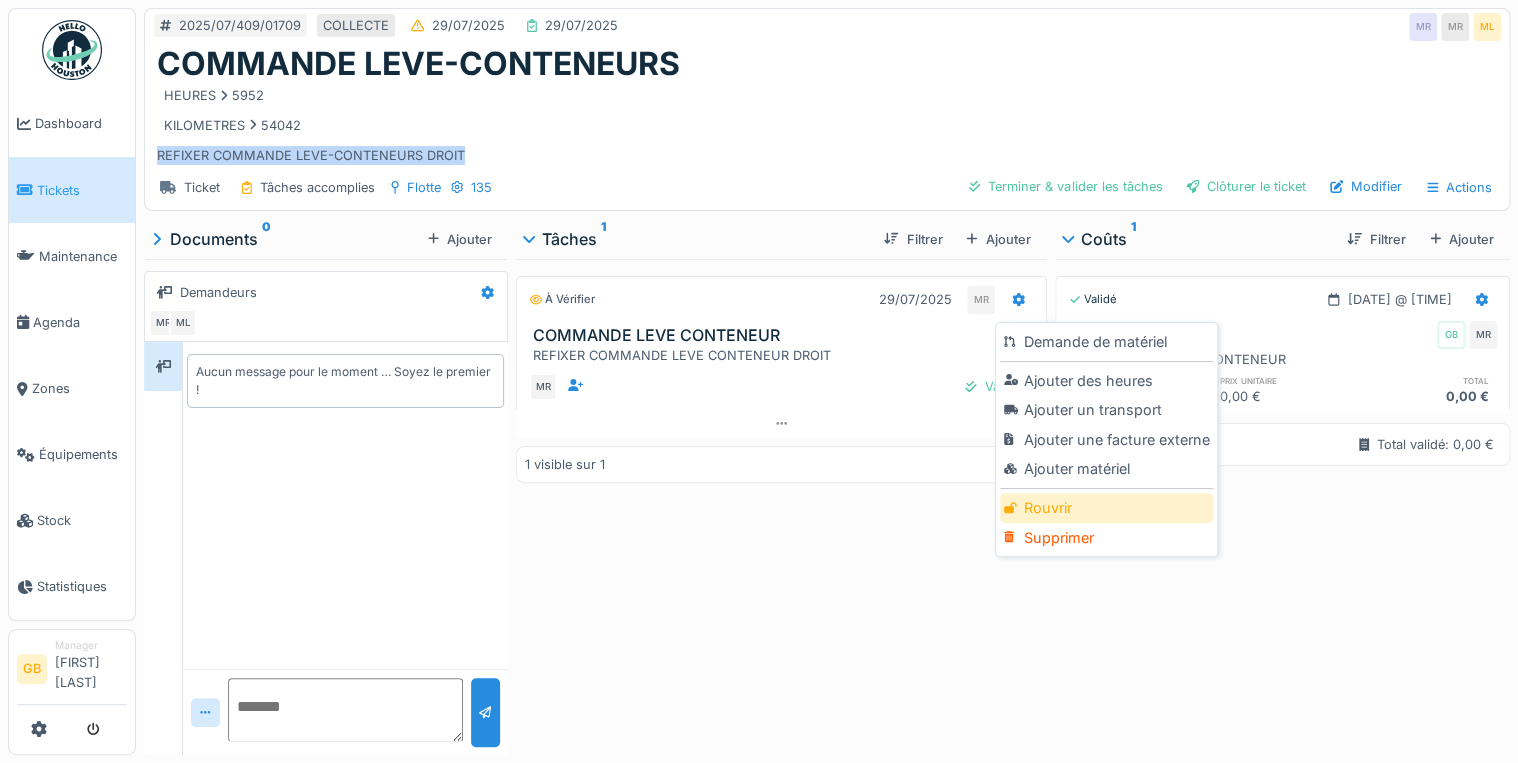 click on "Rouvrir" at bounding box center (1106, 508) 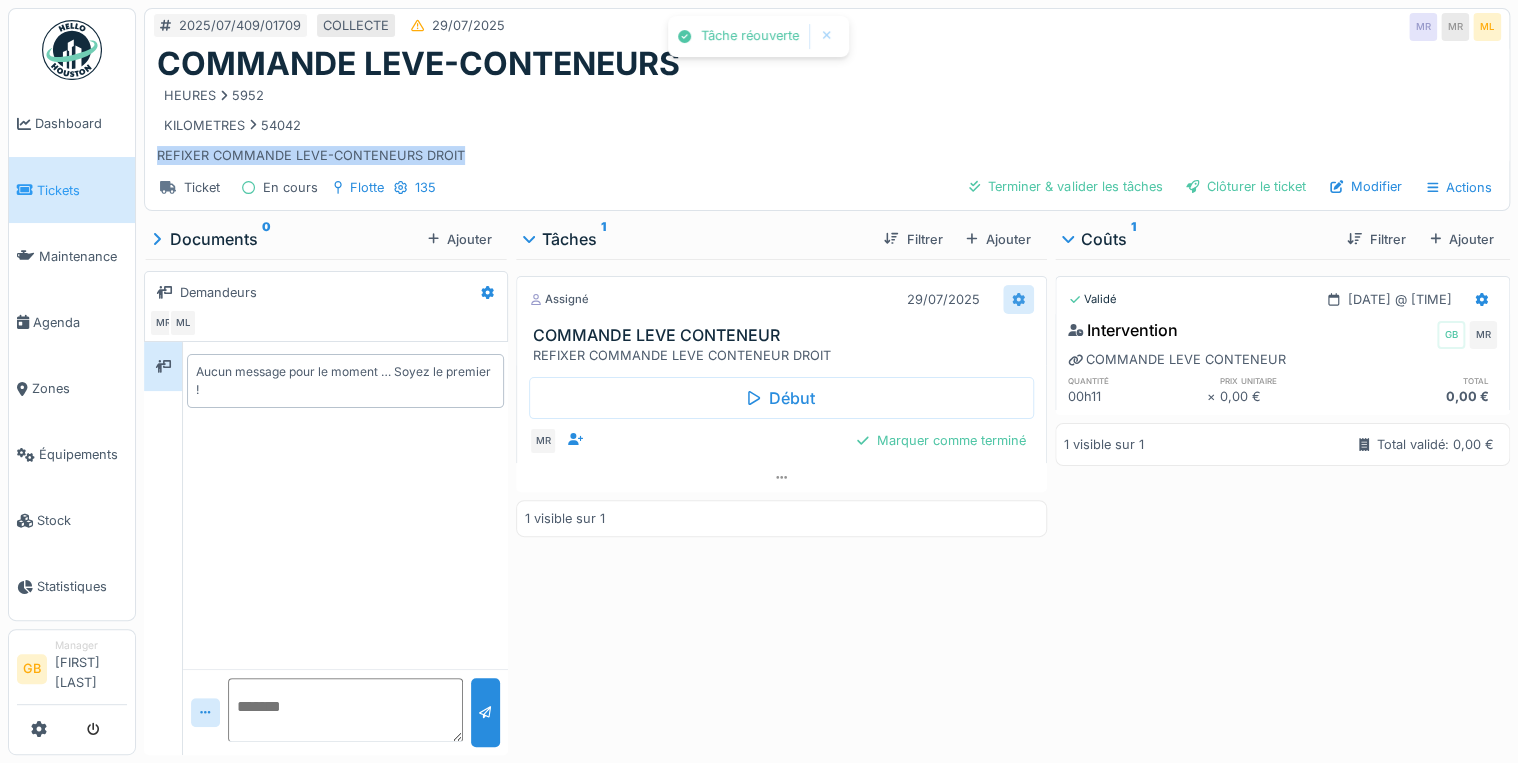 click 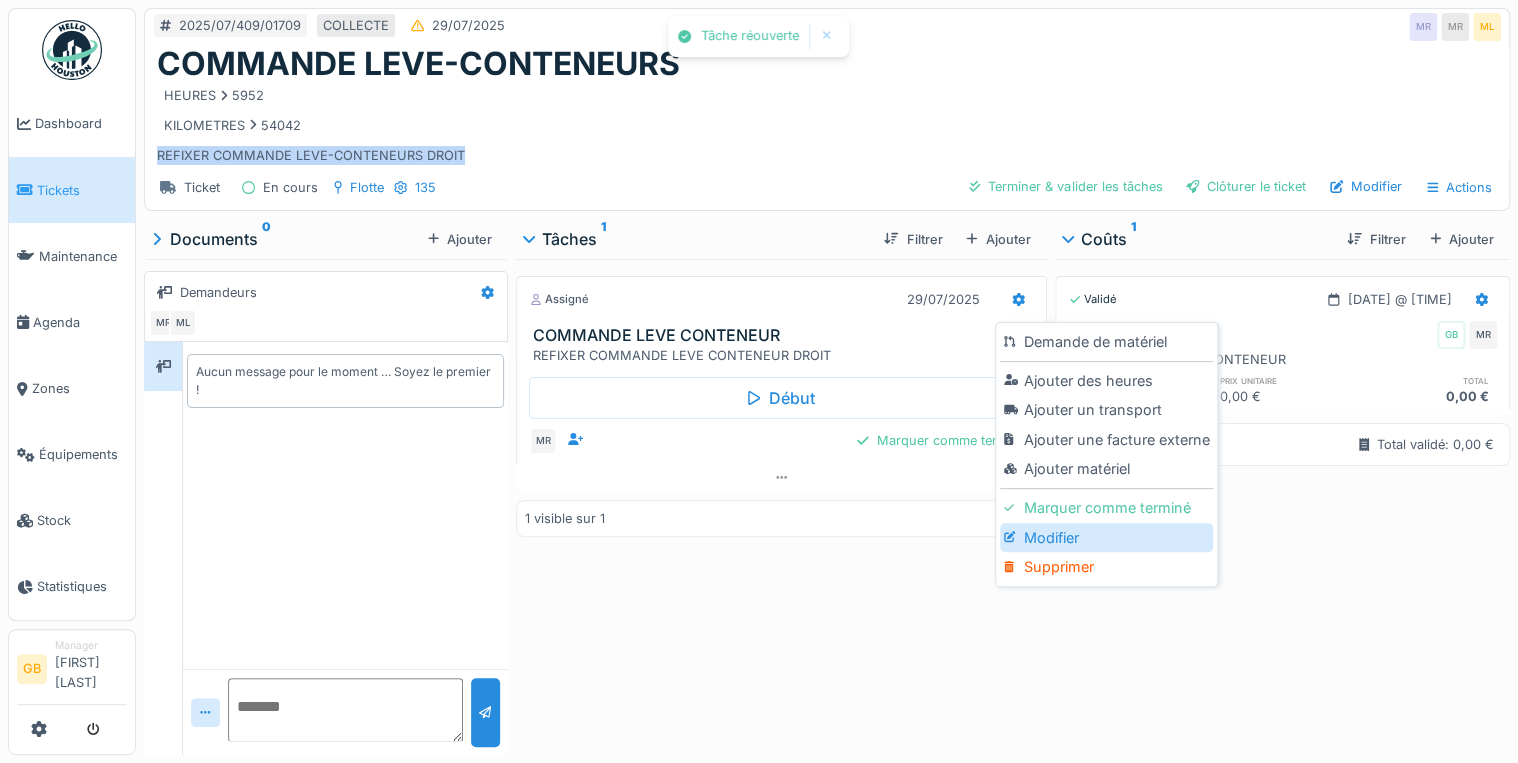 click on "Modifier" at bounding box center [1106, 538] 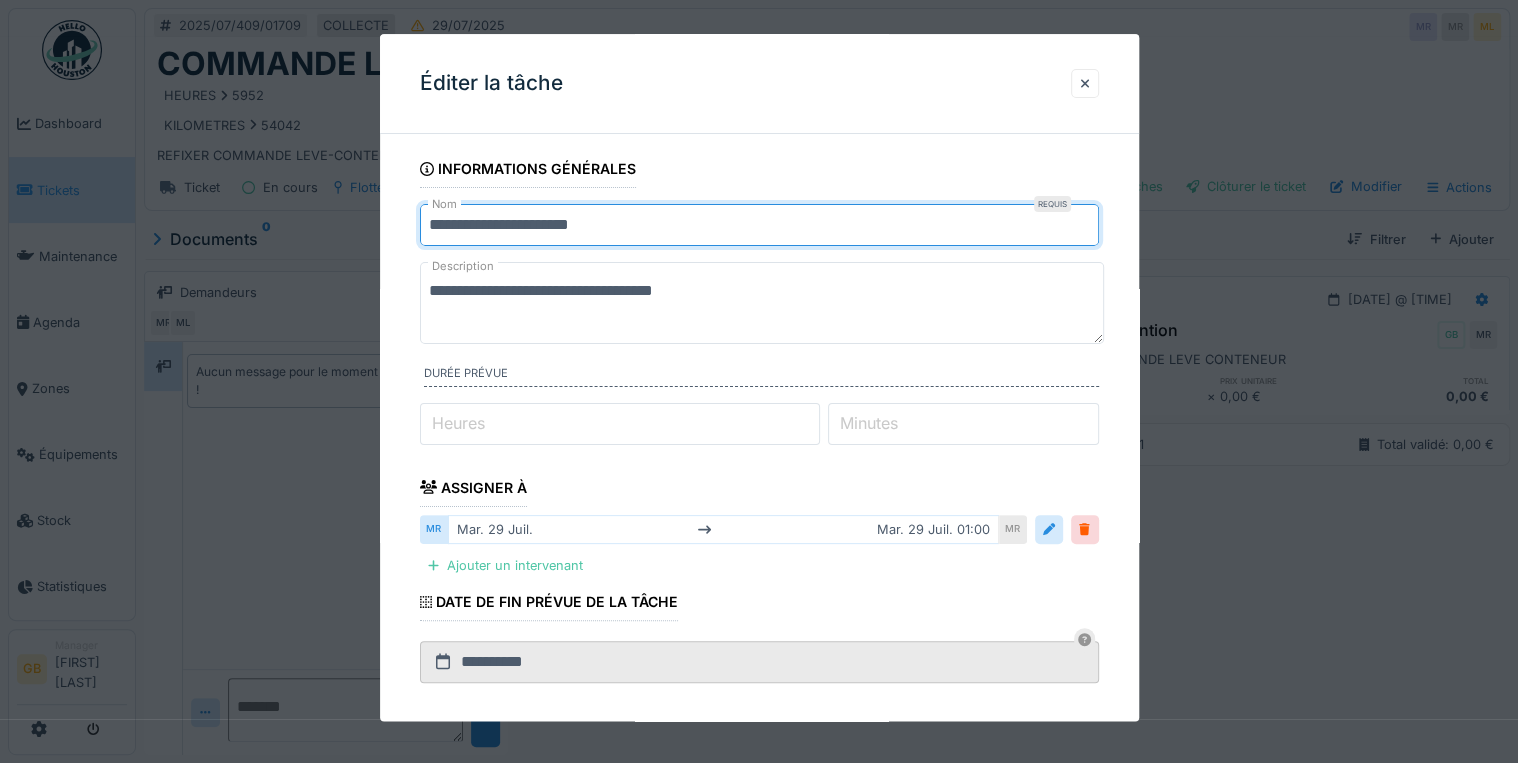 drag, startPoint x: 746, startPoint y: 228, endPoint x: 293, endPoint y: 227, distance: 453.0011 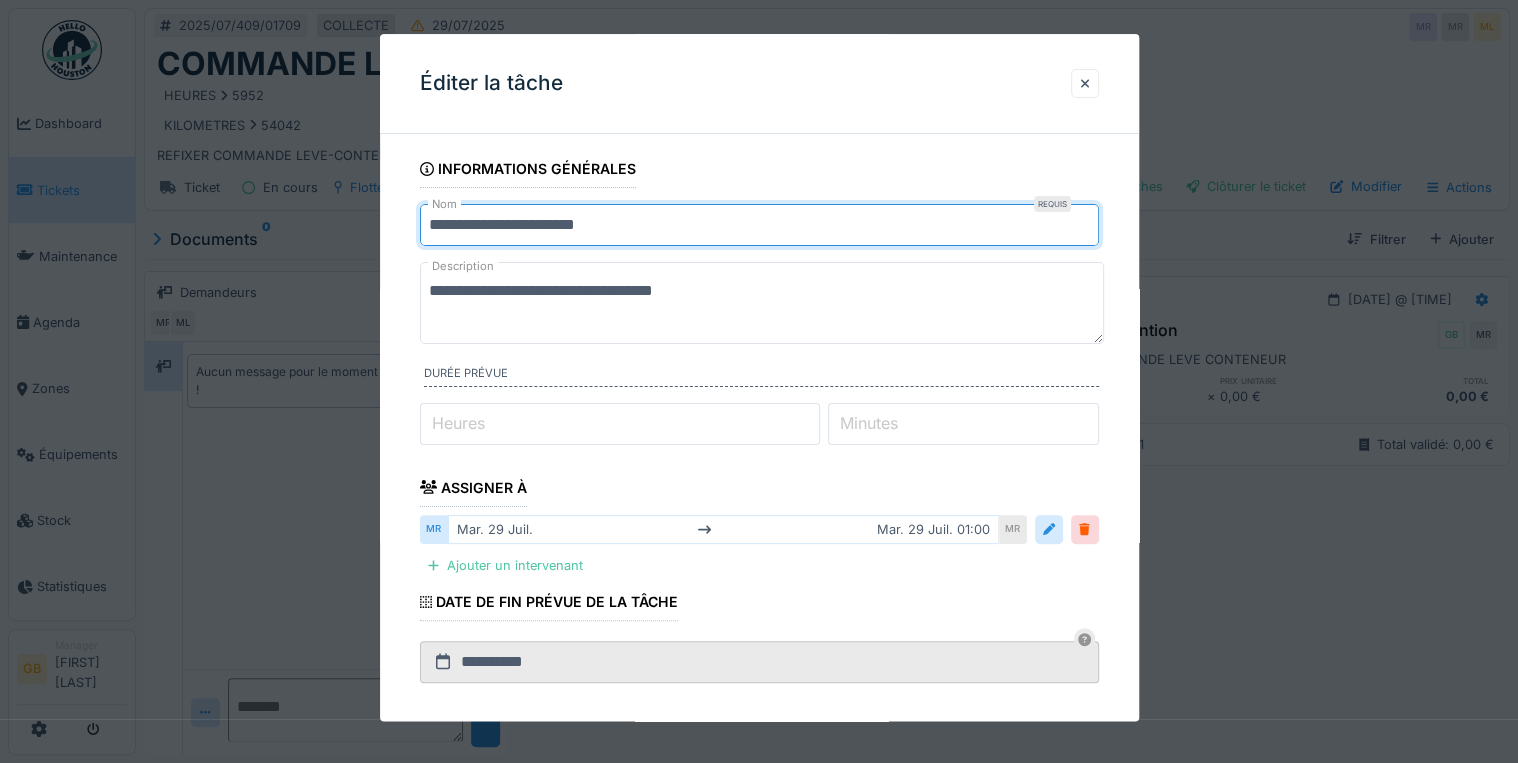 click on "**********" at bounding box center [759, 225] 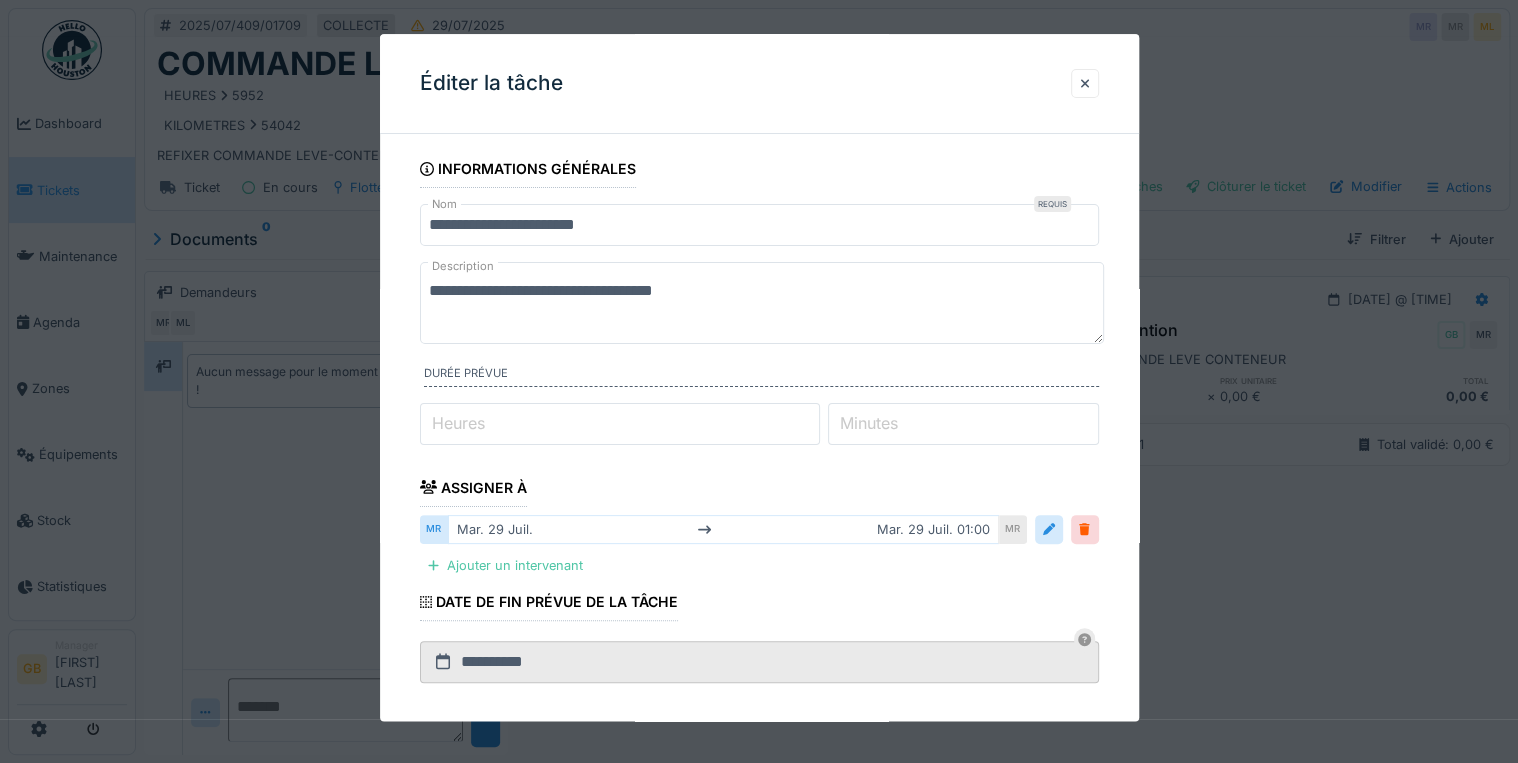 click on "**********" at bounding box center (762, 303) 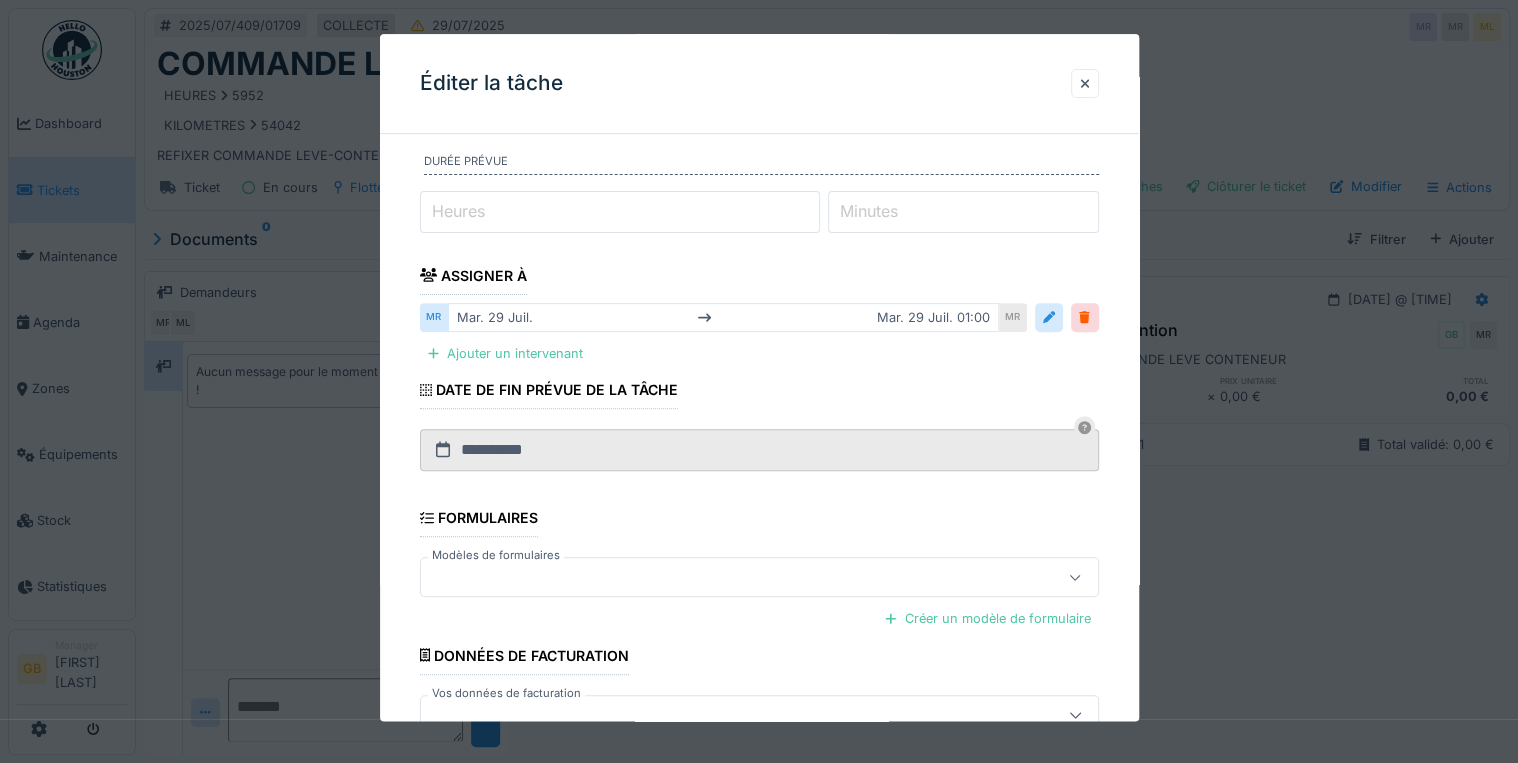 scroll, scrollTop: 336, scrollLeft: 0, axis: vertical 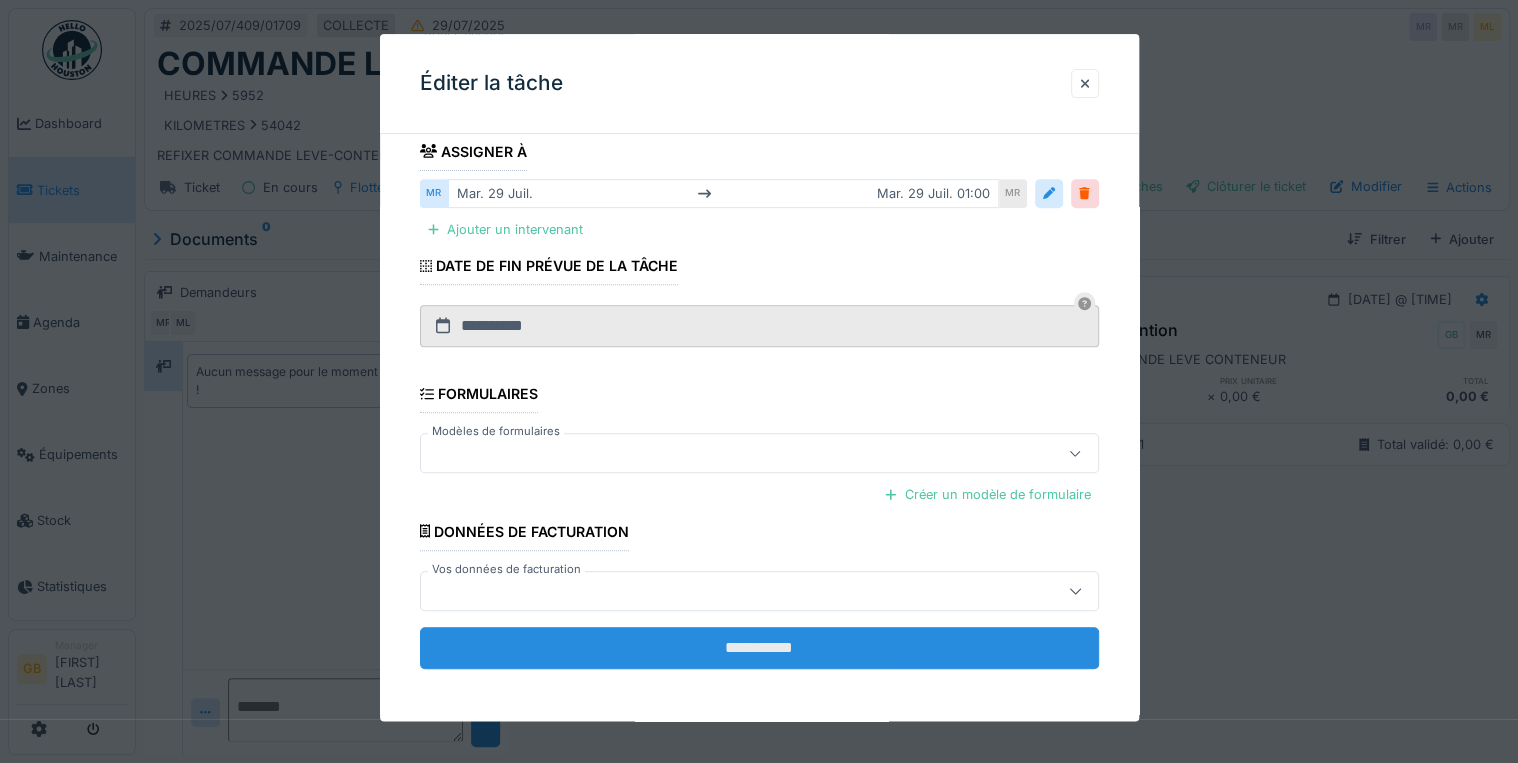 type on "**********" 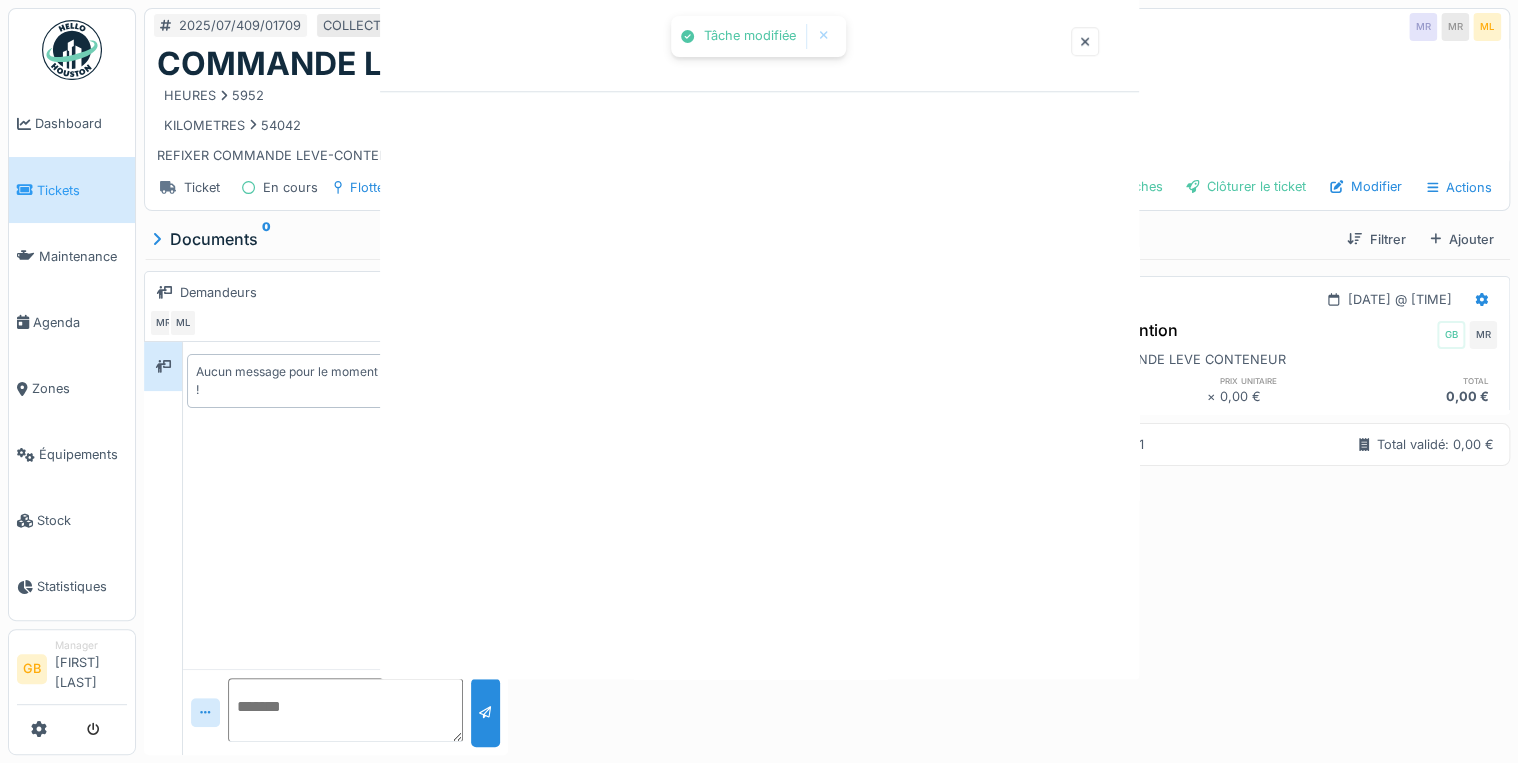scroll, scrollTop: 0, scrollLeft: 0, axis: both 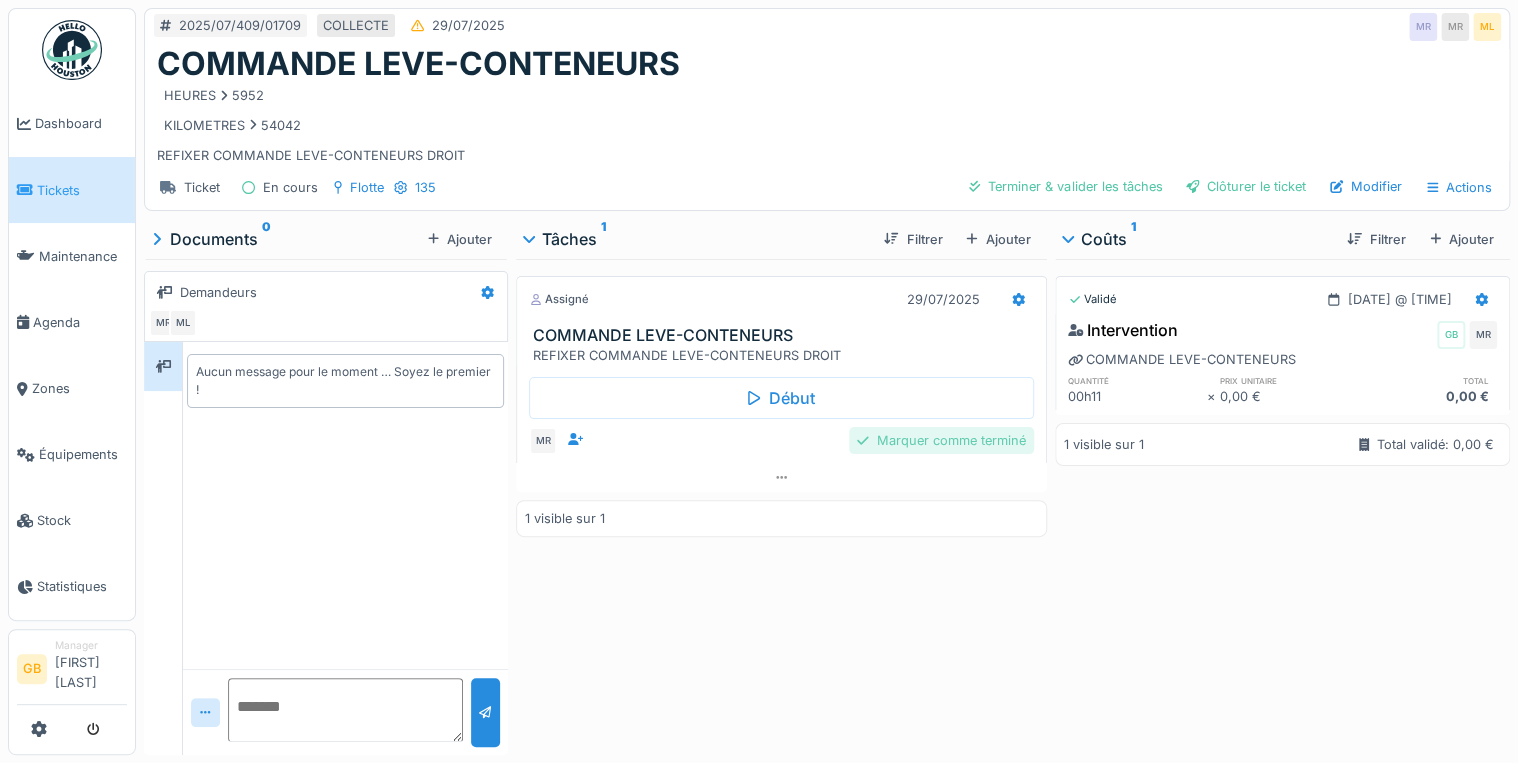 click on "Marquer comme terminé" at bounding box center [941, 440] 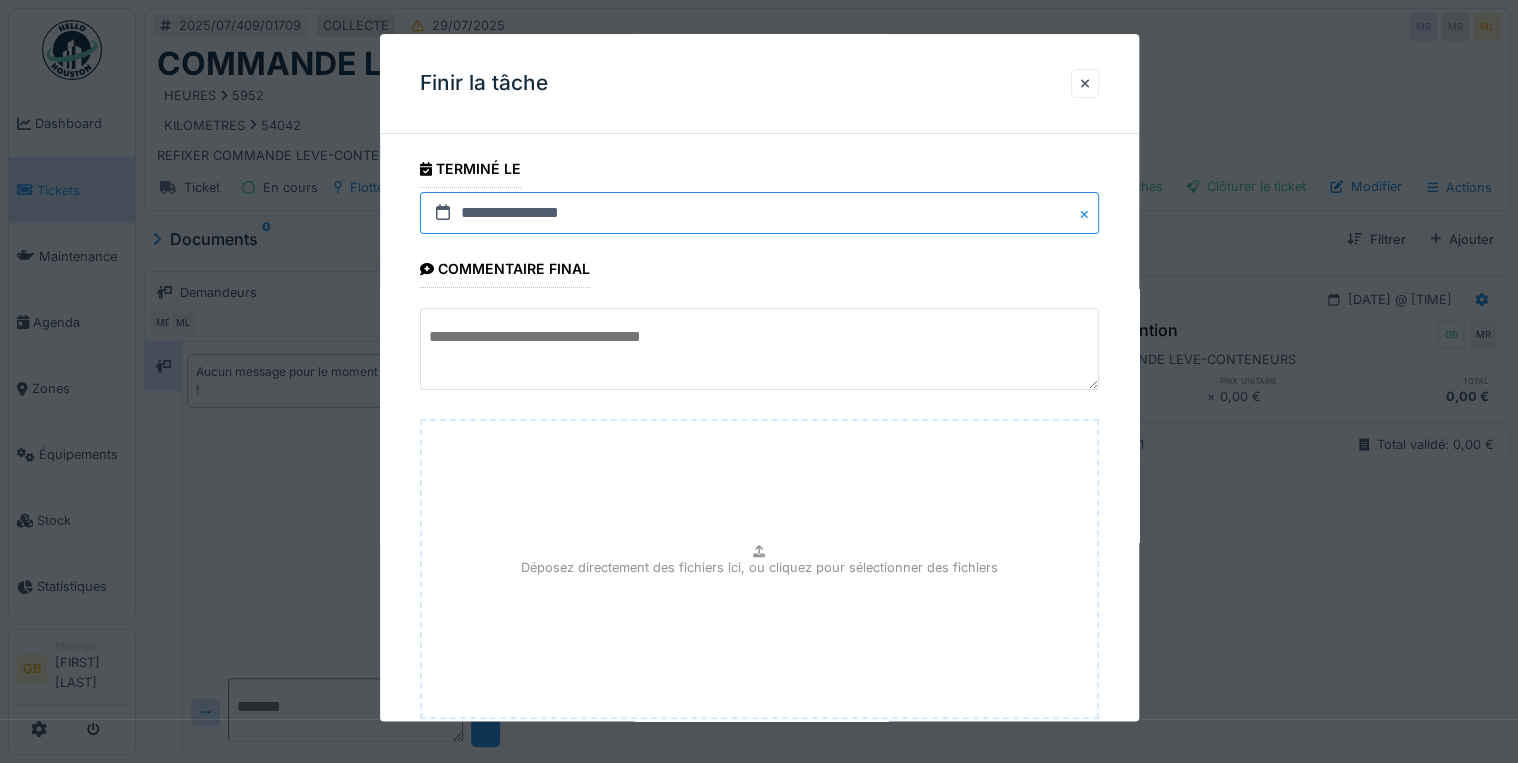click on "**********" at bounding box center [759, 213] 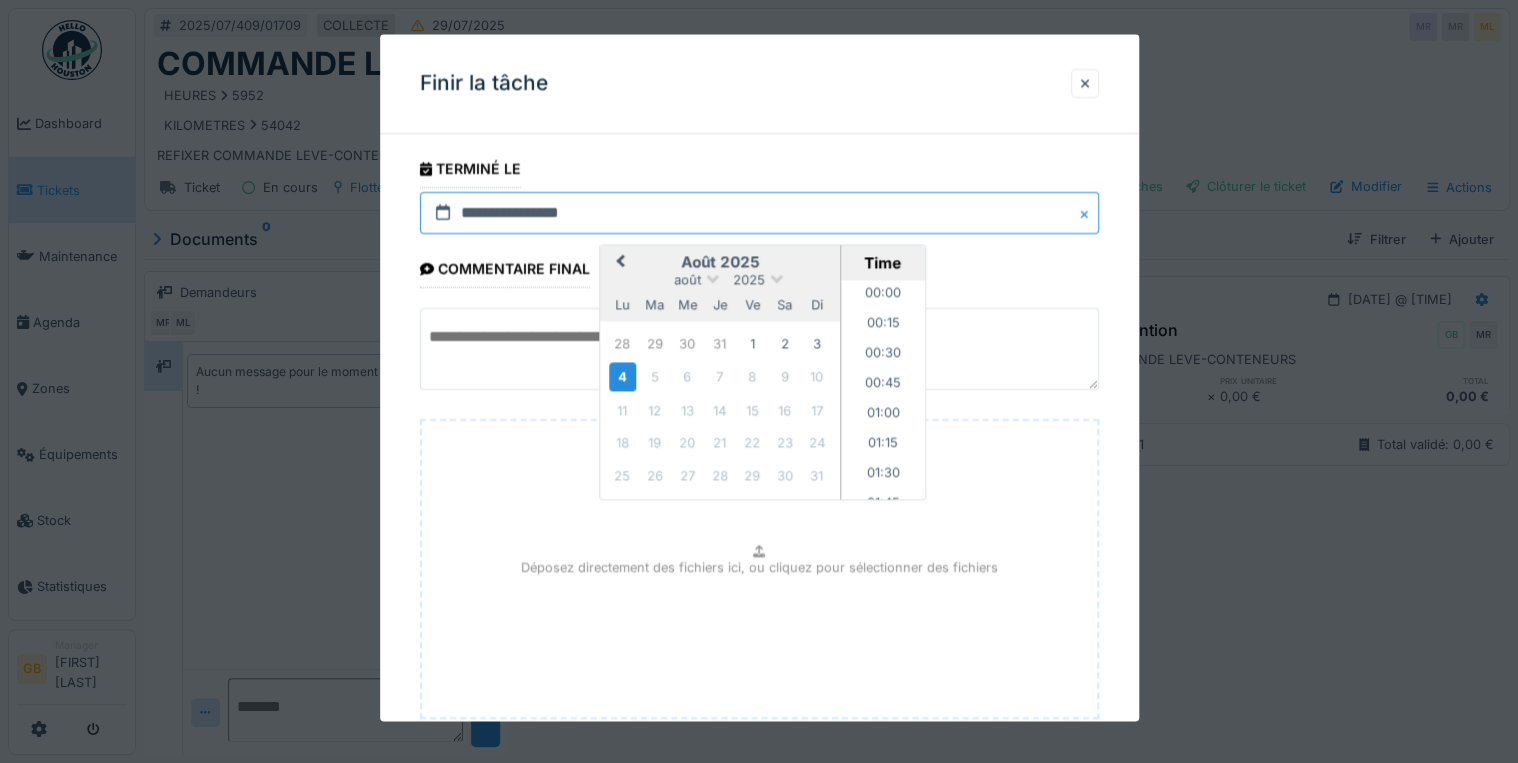 scroll, scrollTop: 1225, scrollLeft: 0, axis: vertical 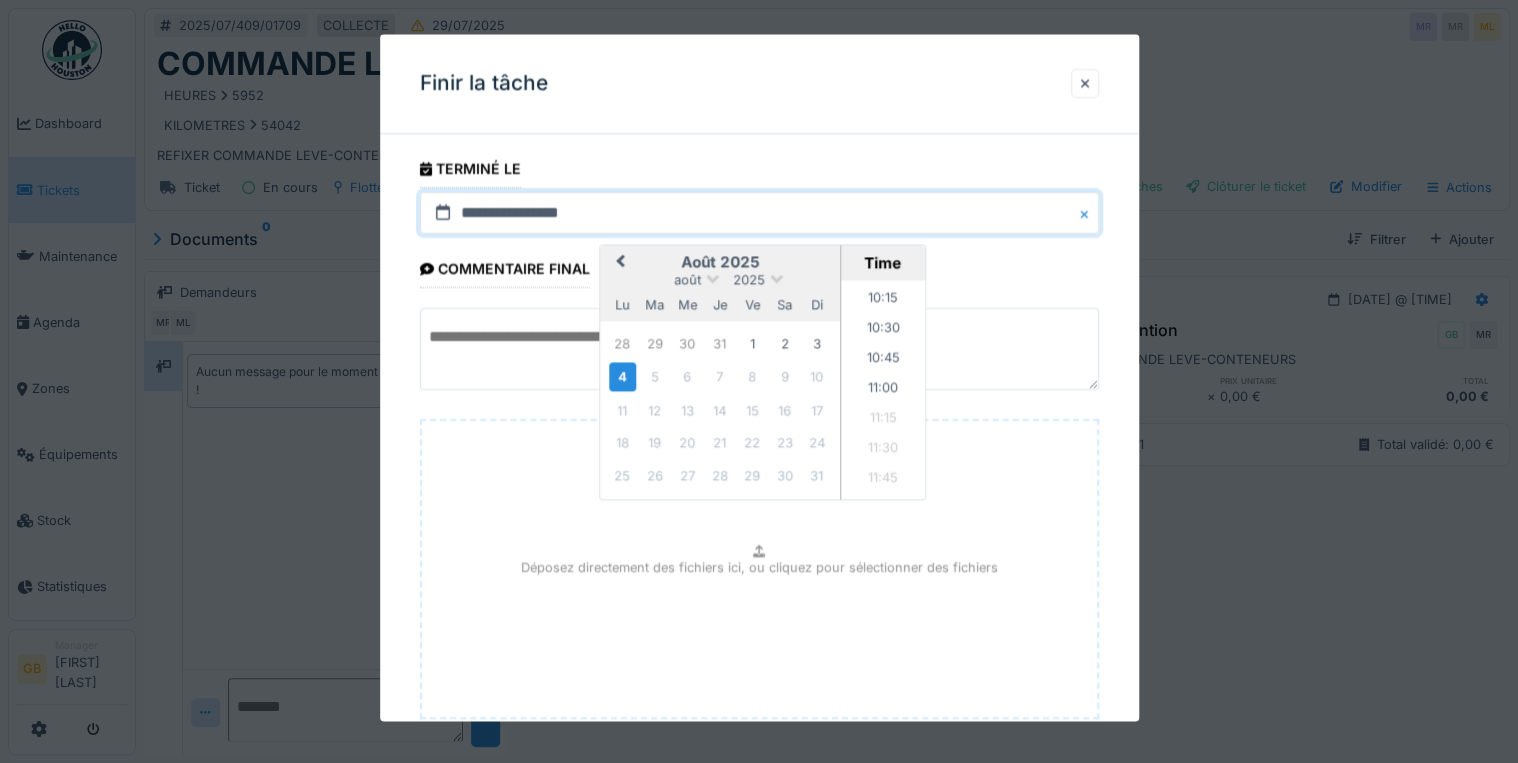 click on "août 2025" at bounding box center (720, 280) 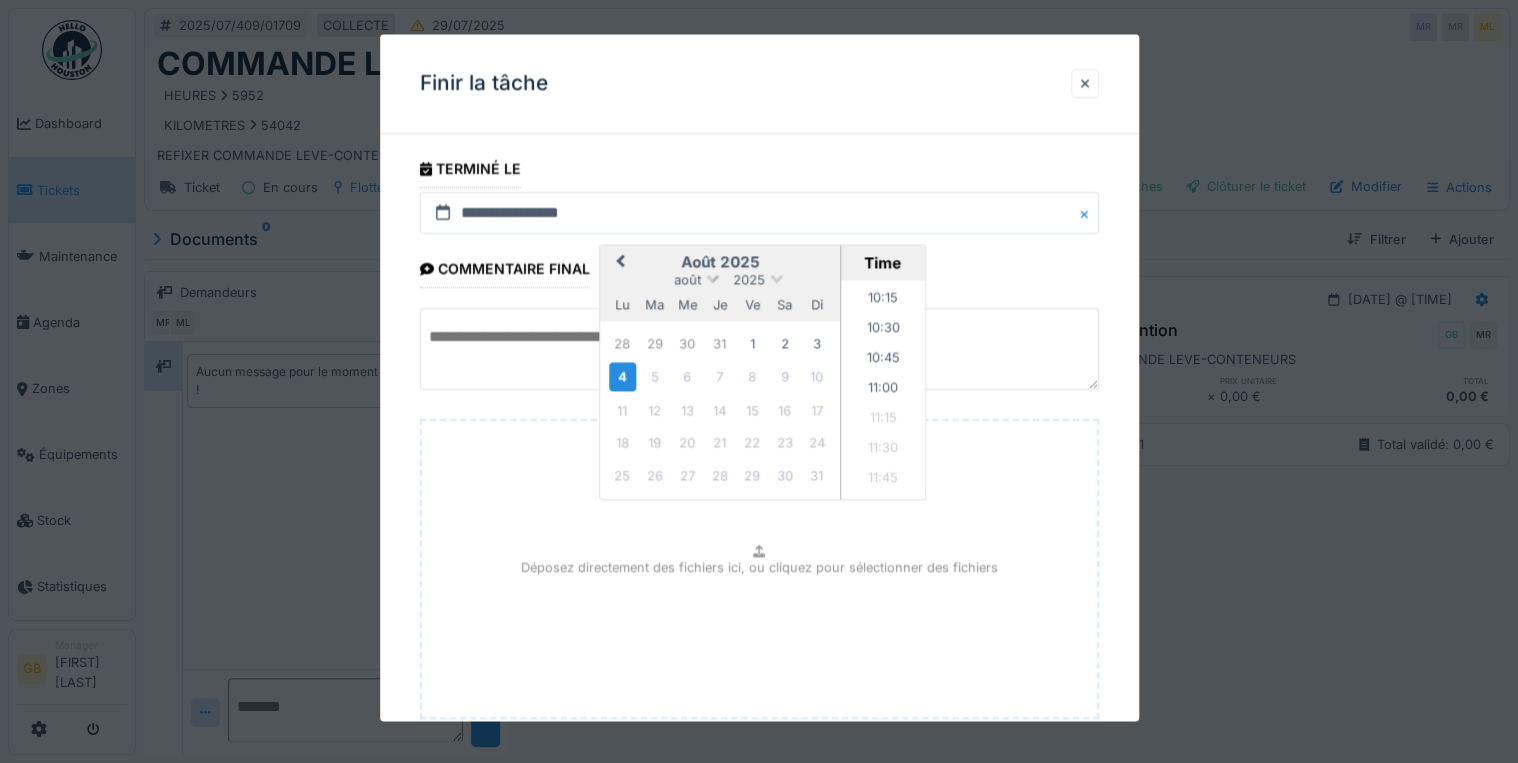 click on "août" at bounding box center (687, 280) 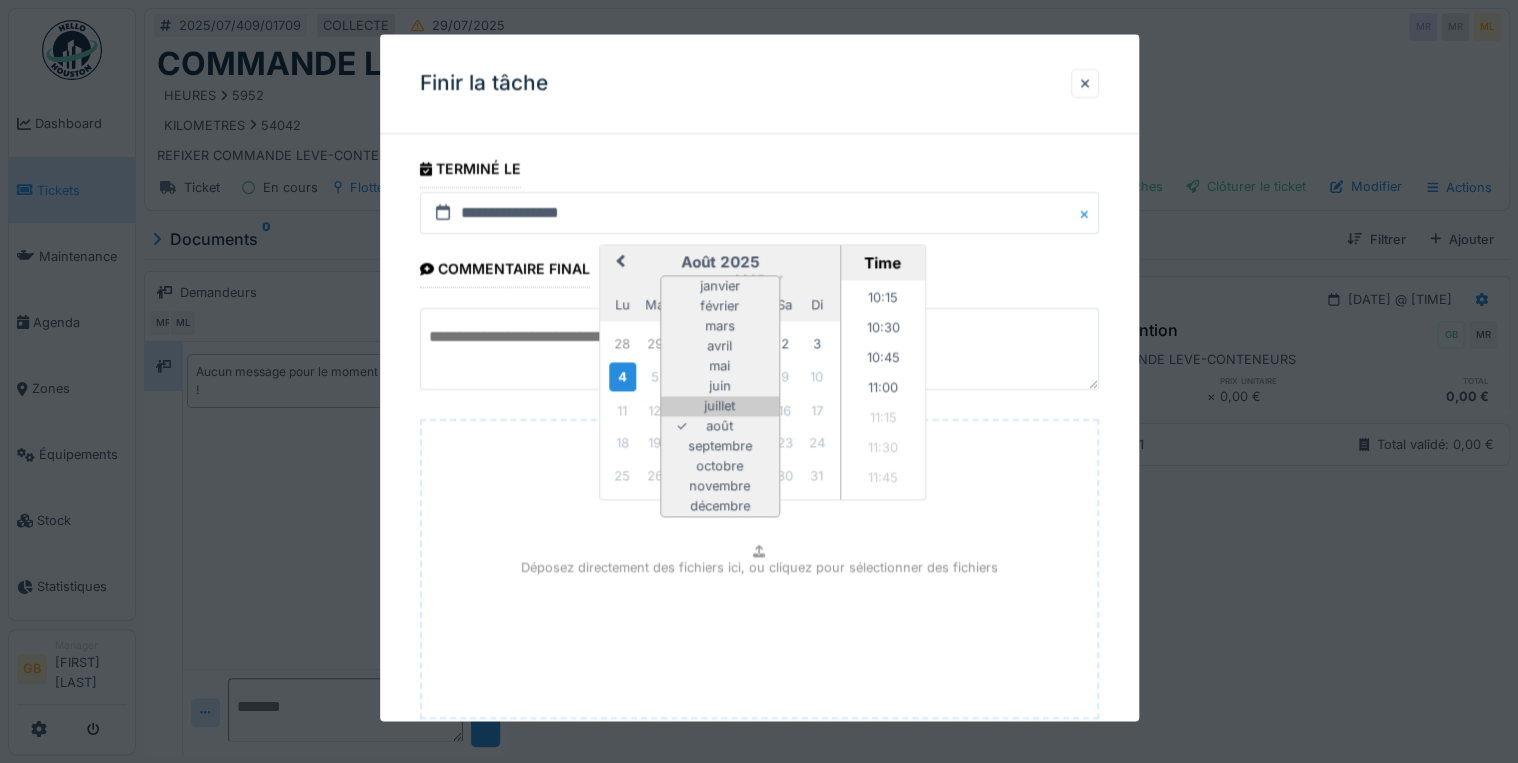 click on "juillet" at bounding box center [720, 407] 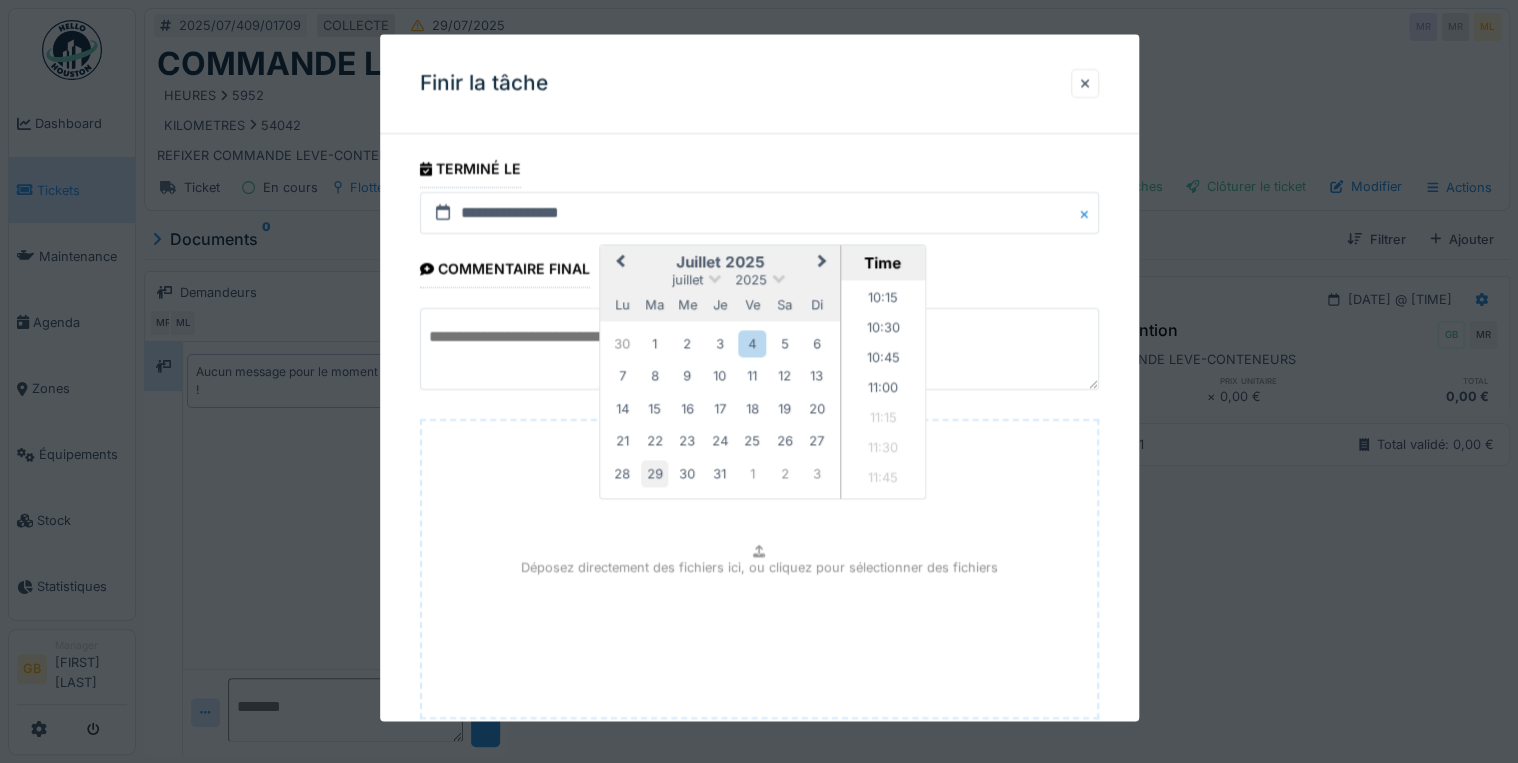 click on "29" at bounding box center (654, 473) 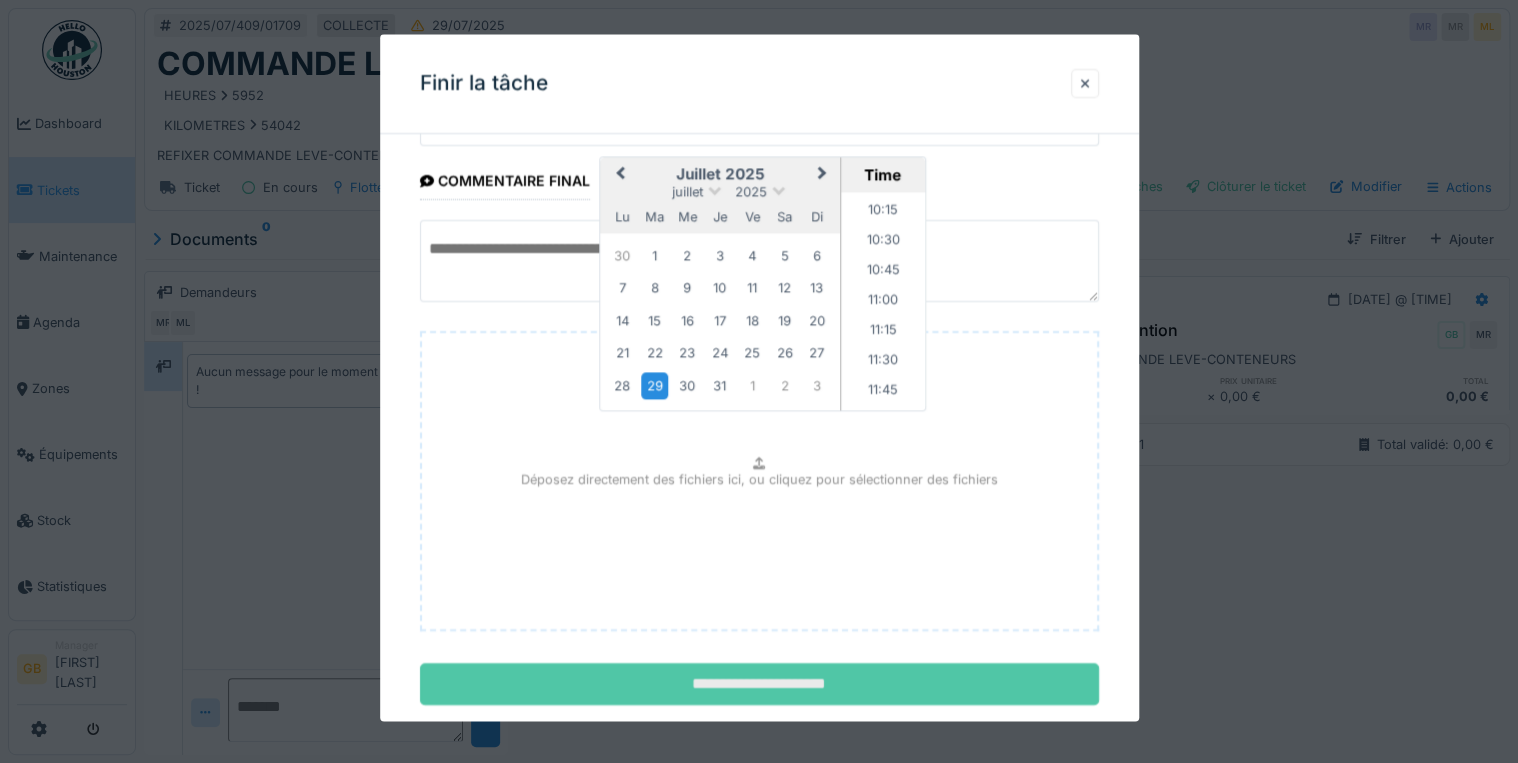 scroll, scrollTop: 126, scrollLeft: 0, axis: vertical 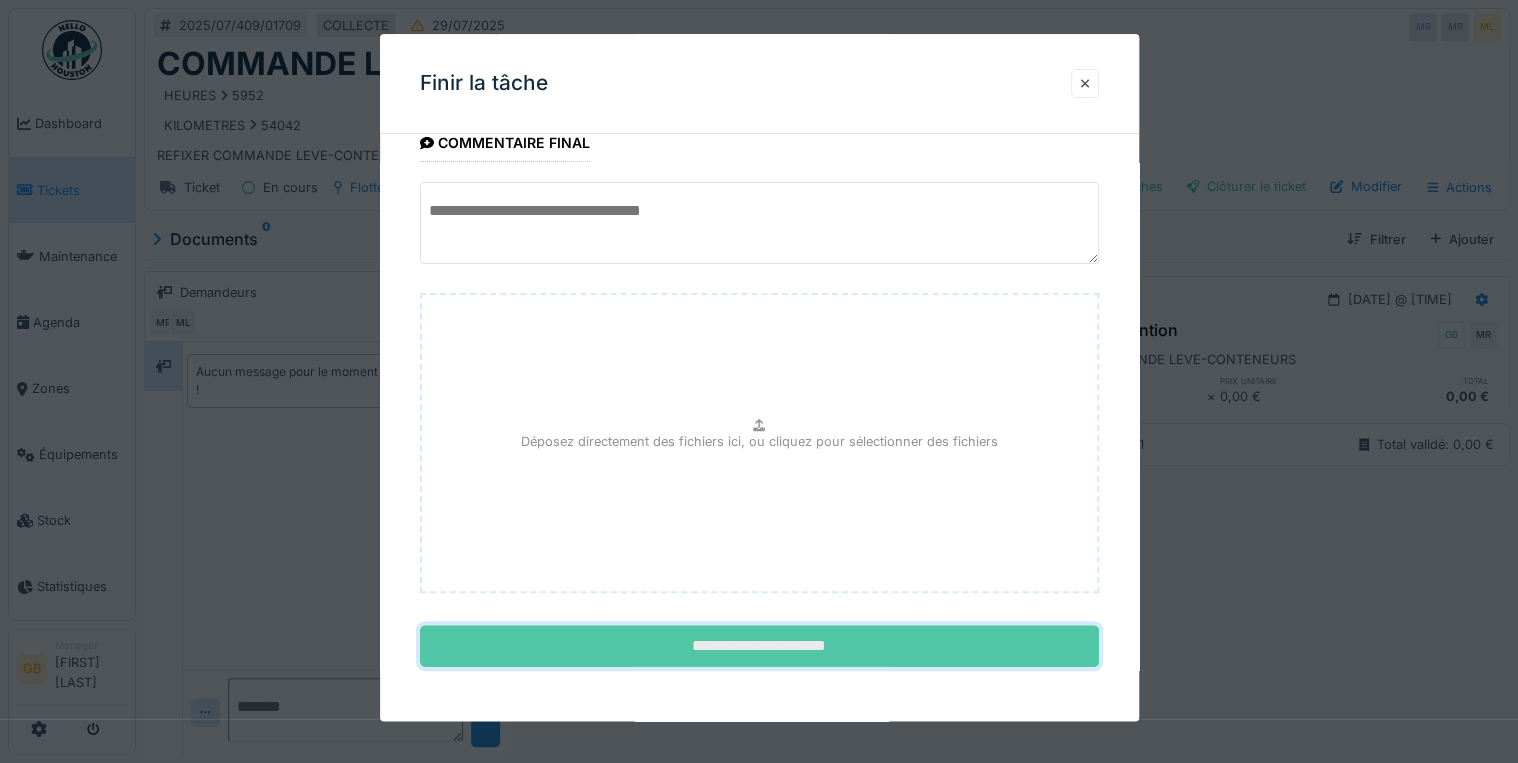 click on "**********" at bounding box center (759, 647) 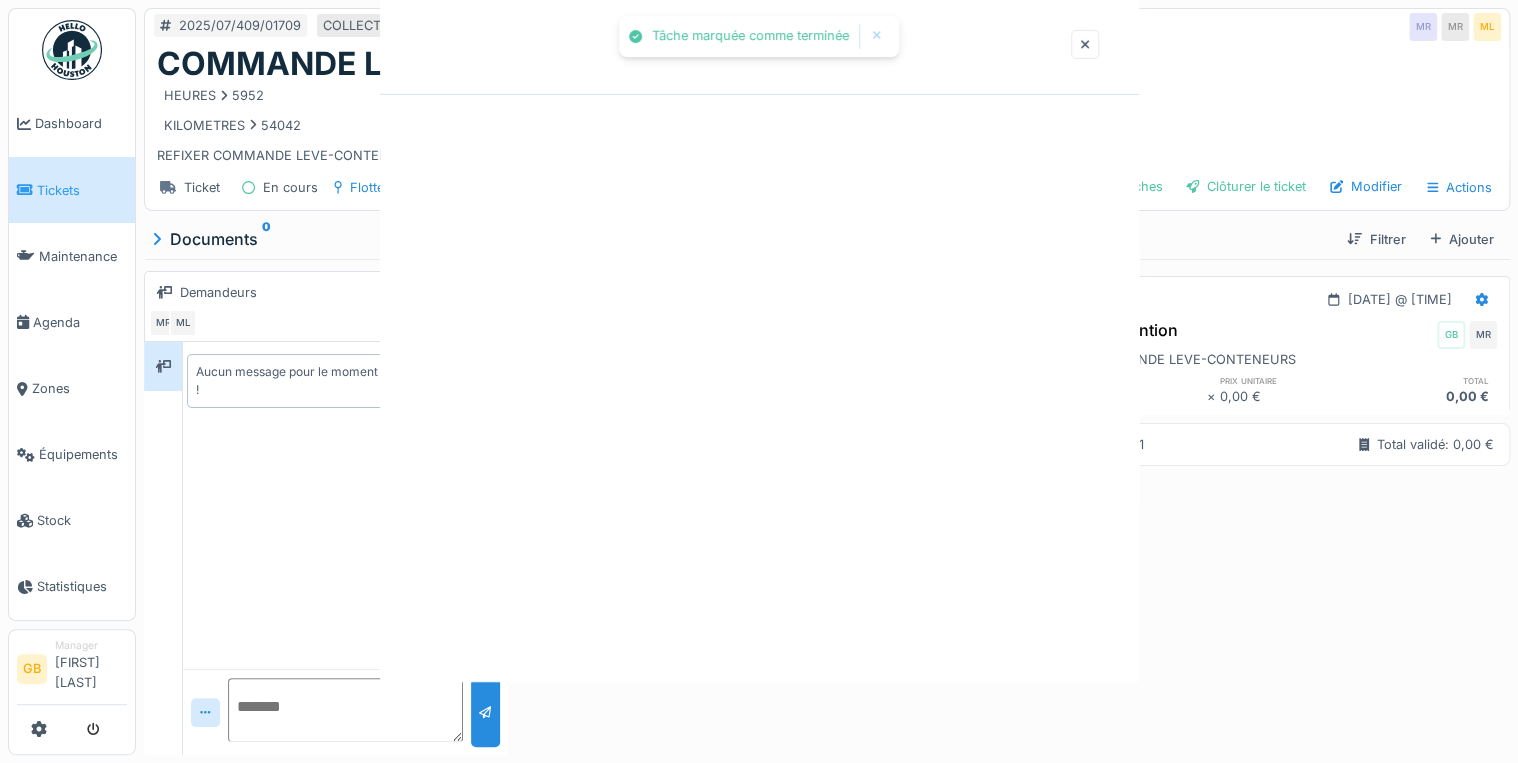 scroll, scrollTop: 0, scrollLeft: 0, axis: both 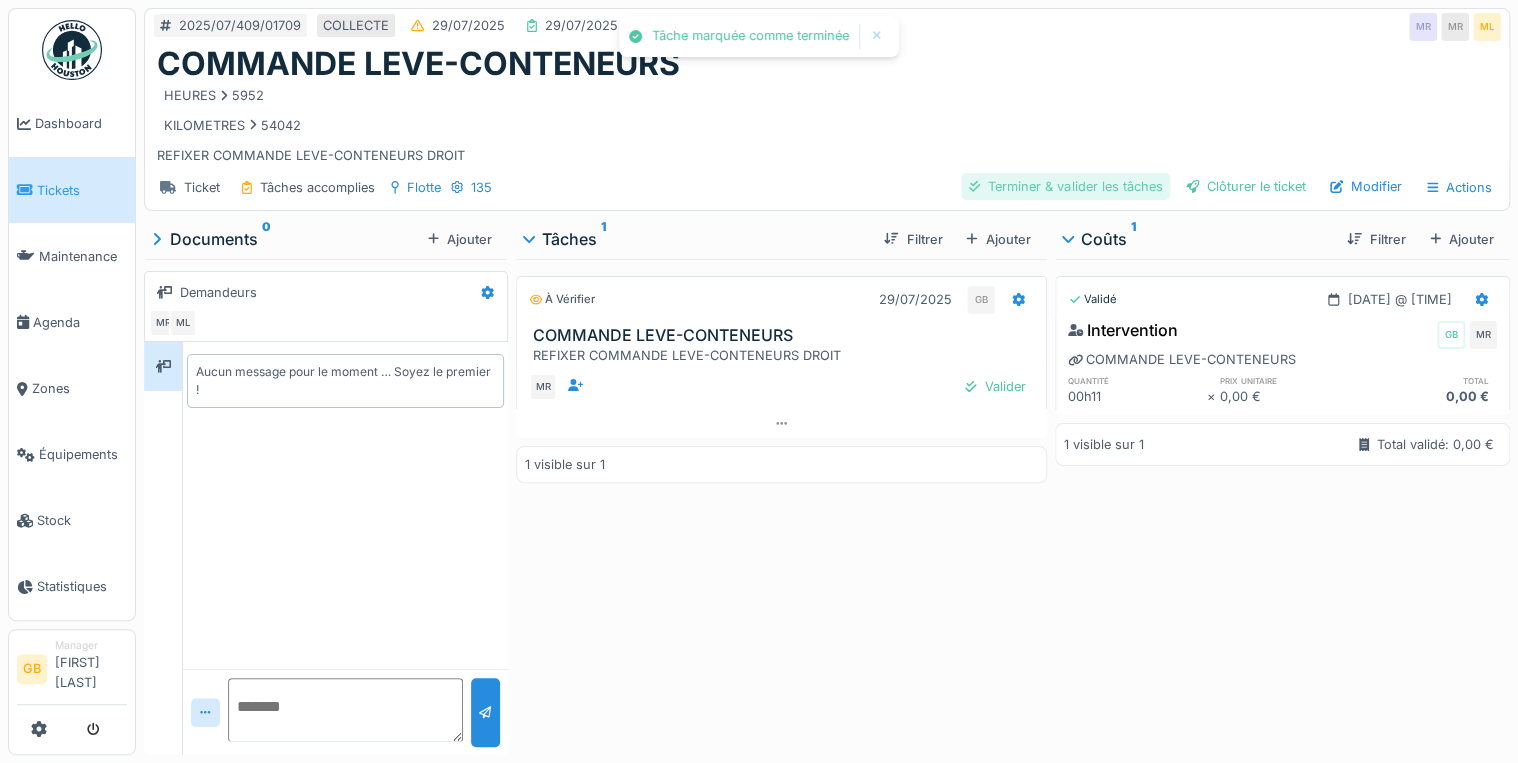 click on "Terminer & valider les tâches" at bounding box center [1065, 186] 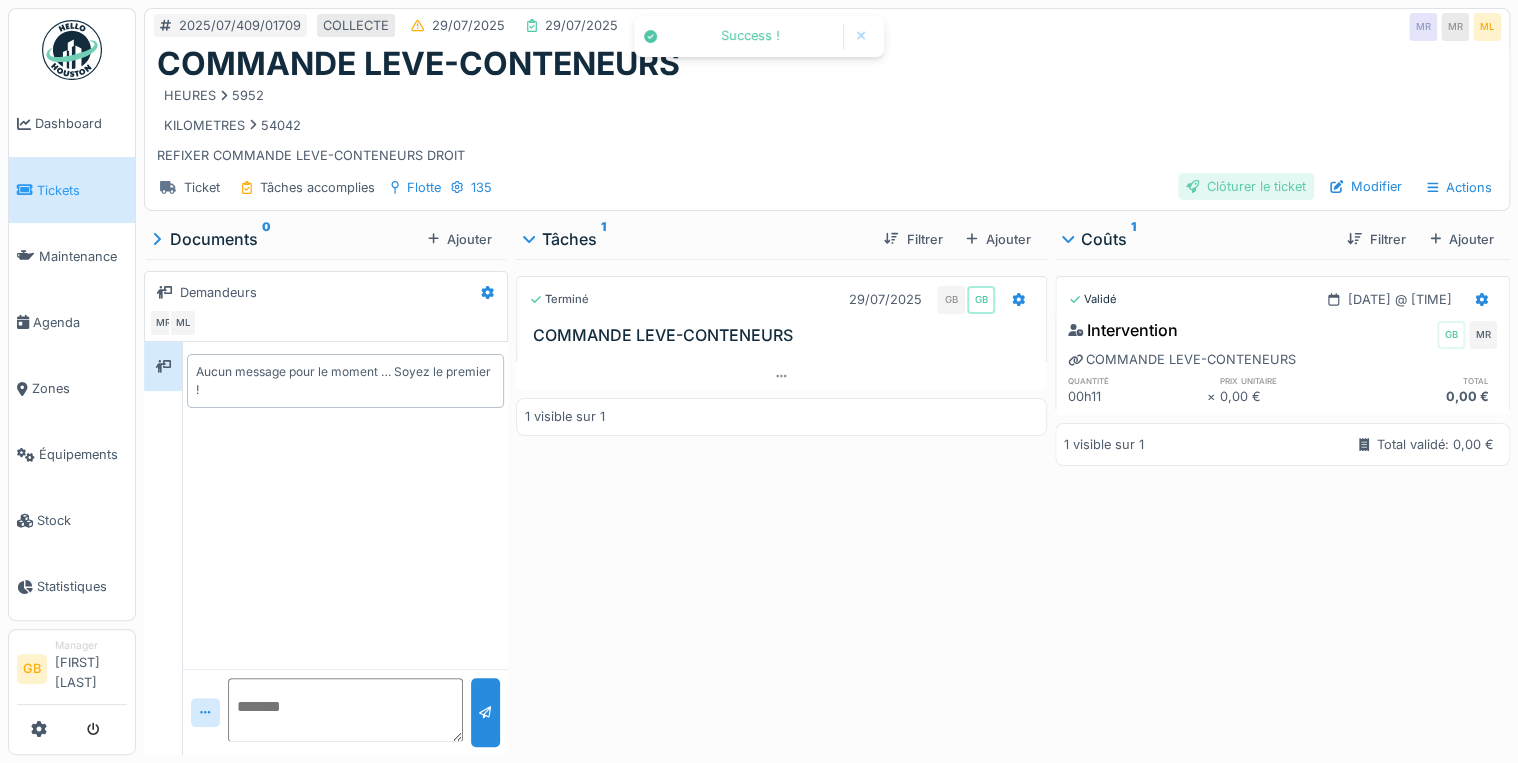 click on "Clôturer le ticket" at bounding box center [1246, 186] 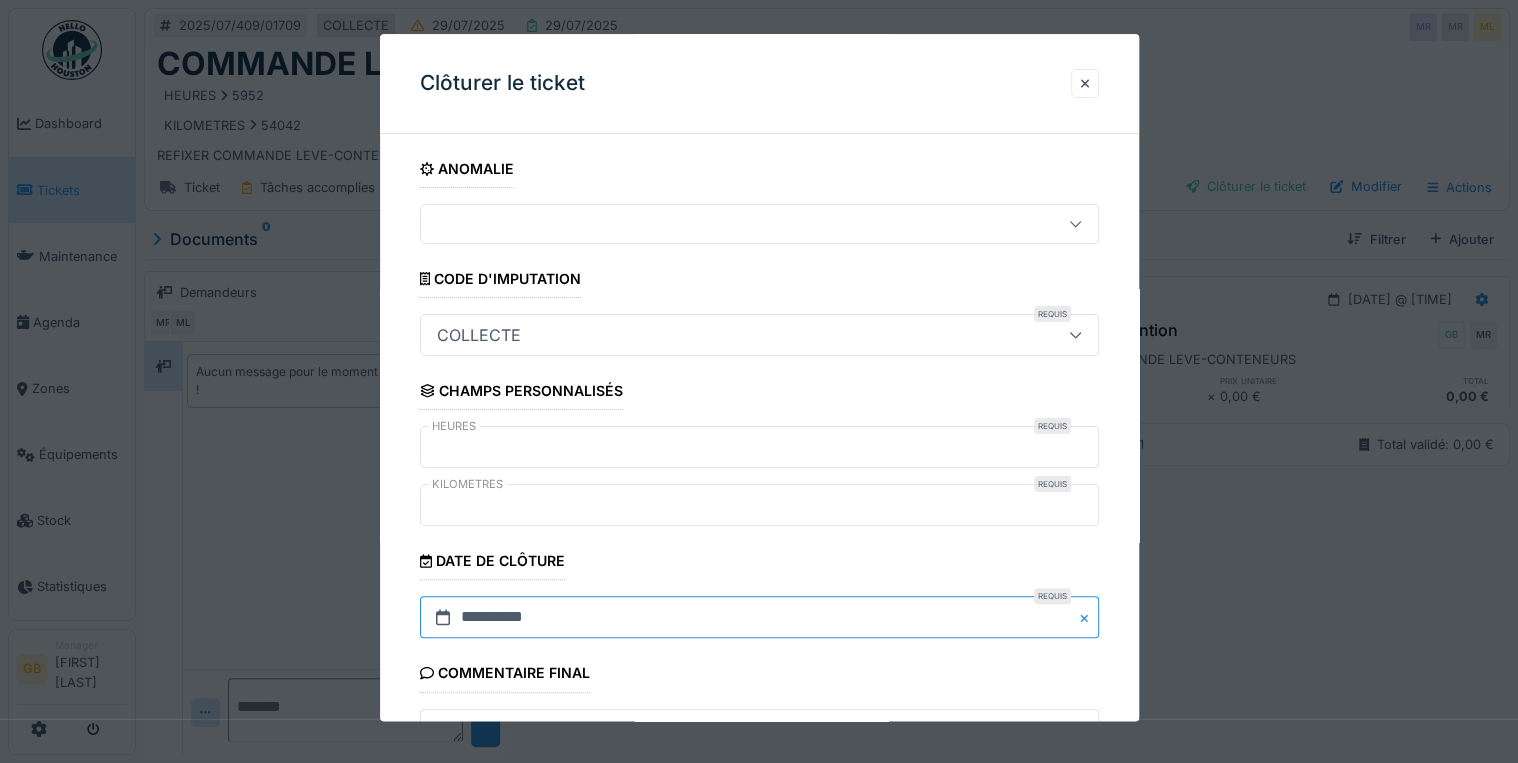 click on "**********" at bounding box center [759, 618] 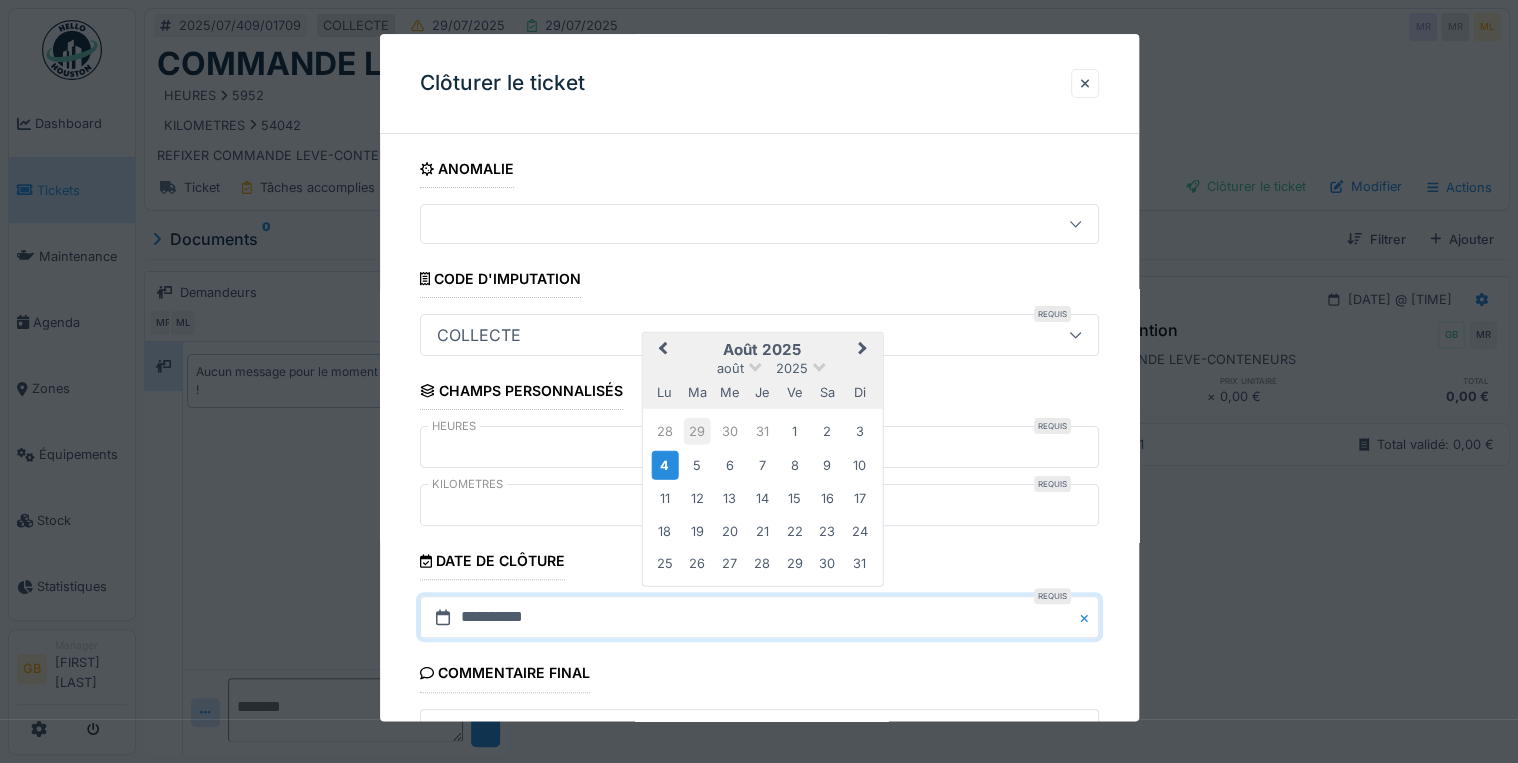 click on "29" at bounding box center [697, 431] 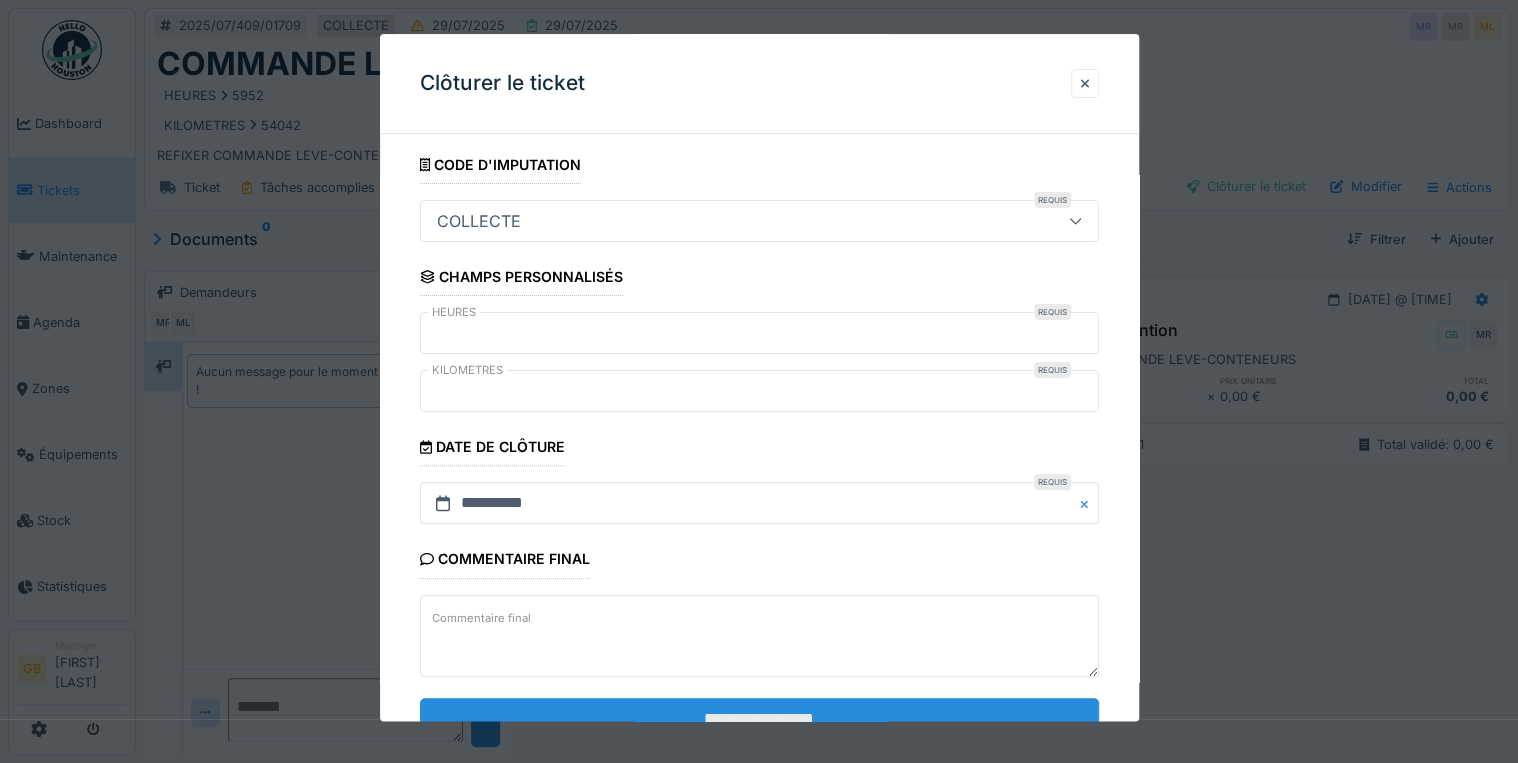 scroll, scrollTop: 184, scrollLeft: 0, axis: vertical 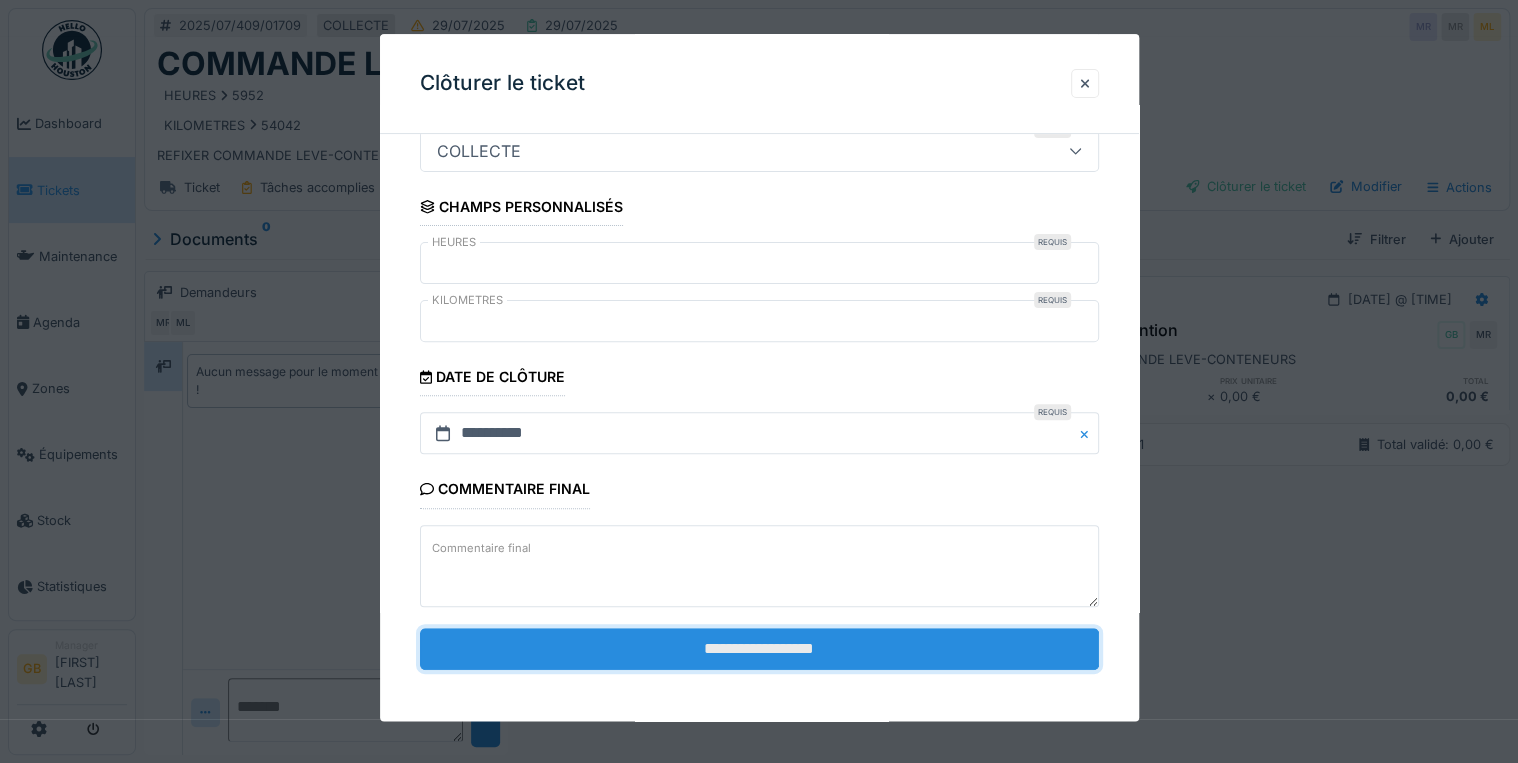 click on "**********" at bounding box center (759, 649) 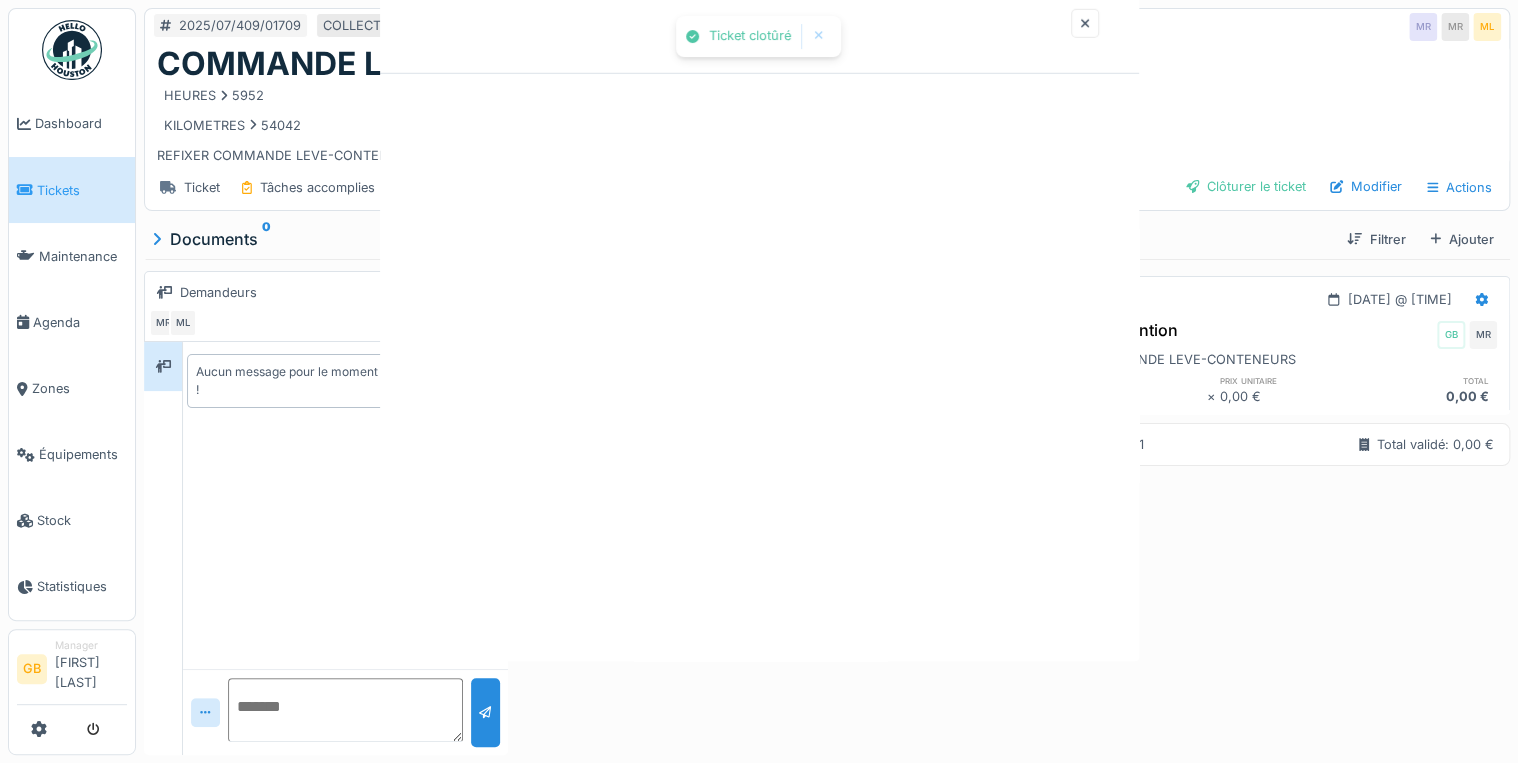 scroll, scrollTop: 0, scrollLeft: 0, axis: both 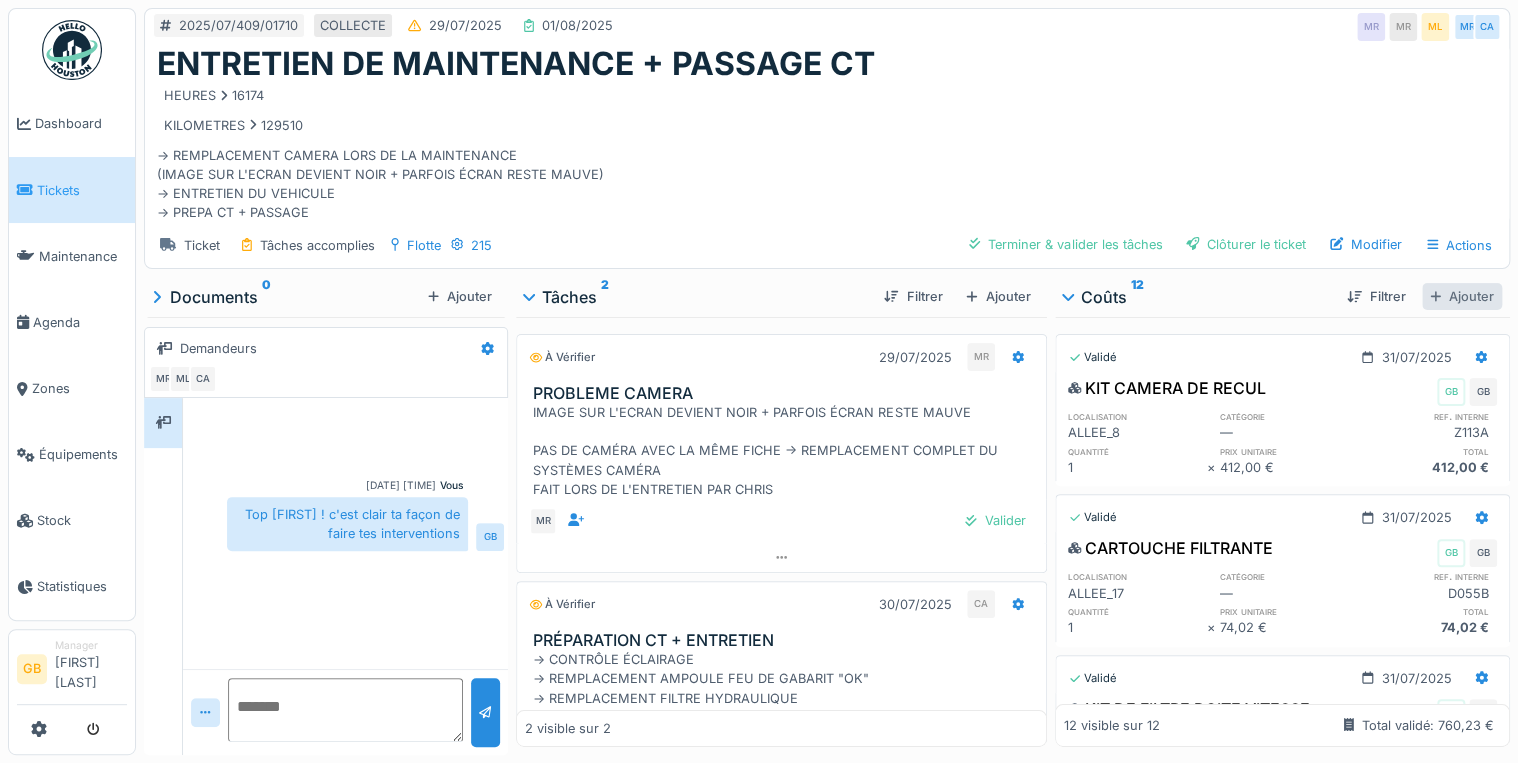 click on "Ajouter" at bounding box center [1462, 296] 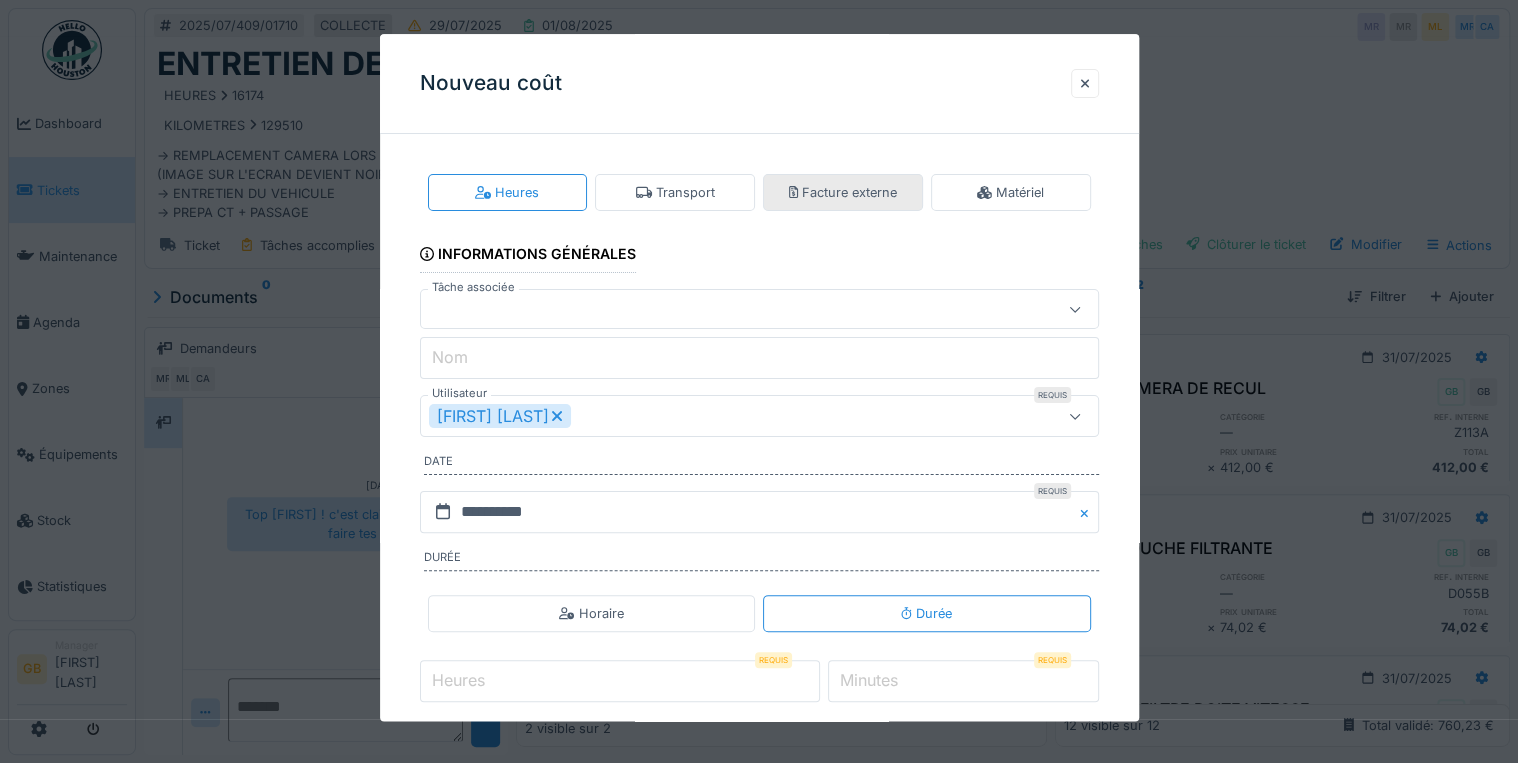 click on "Facture externe" at bounding box center [843, 192] 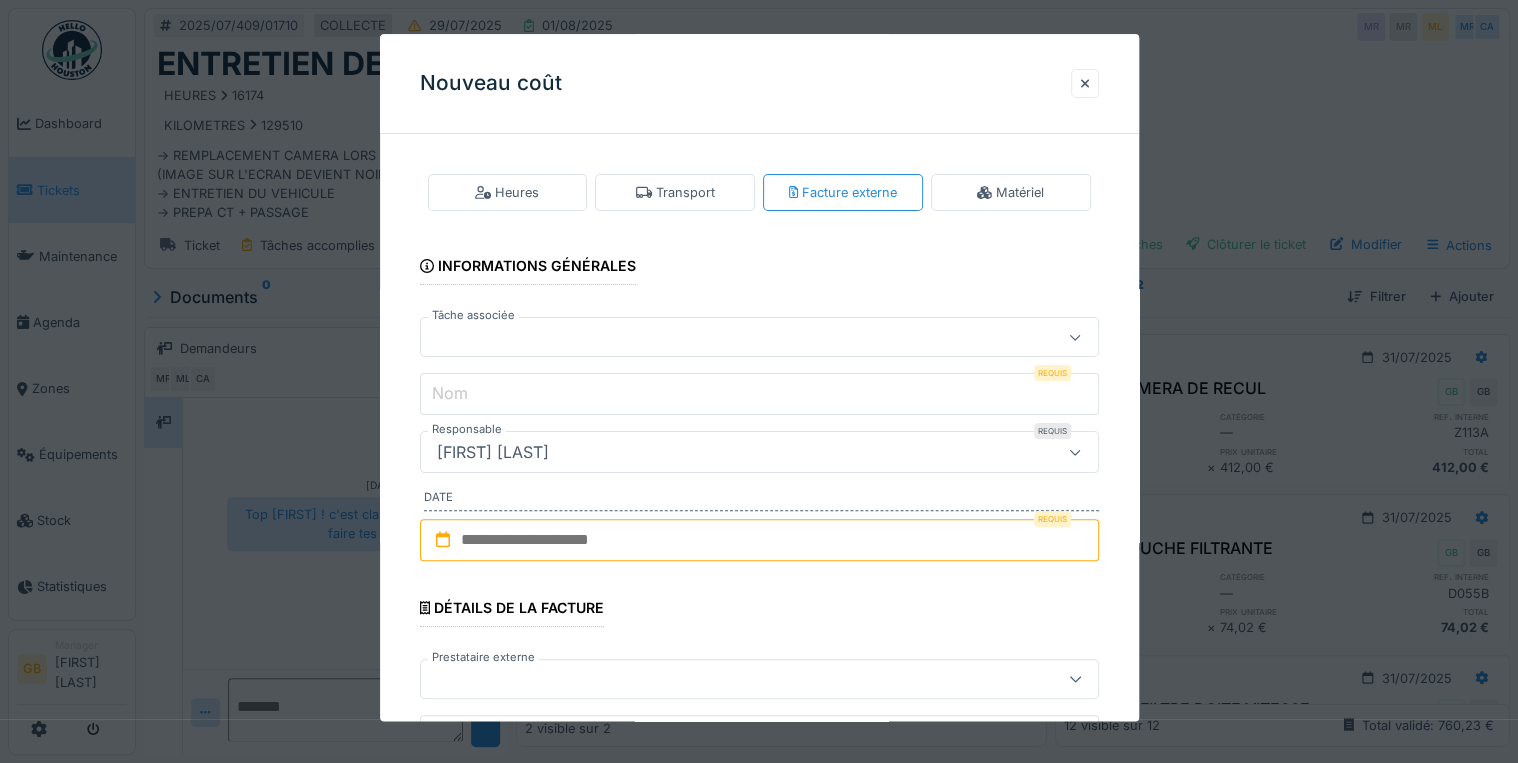 click at bounding box center [725, 338] 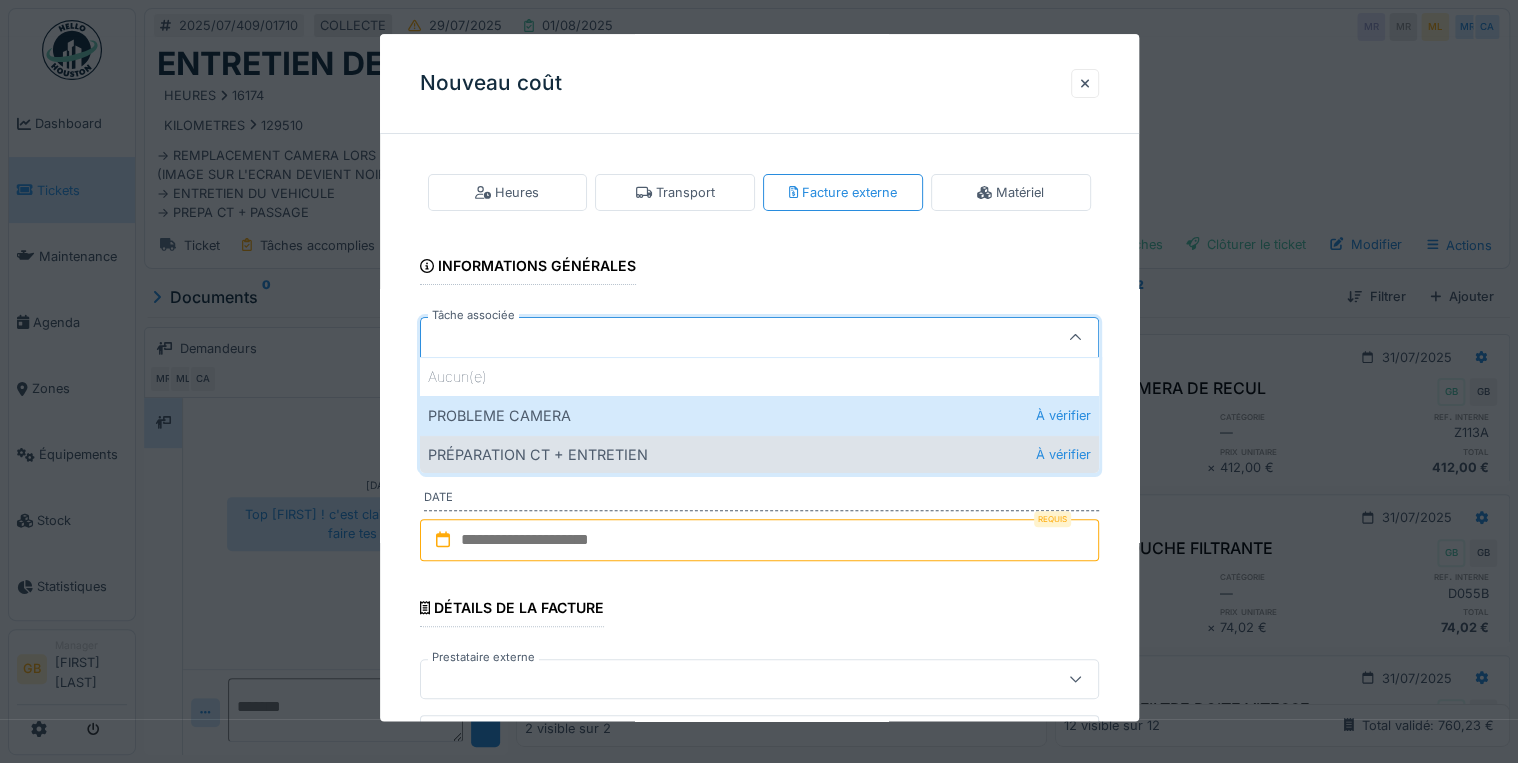 click on "PRÉPARATION CT + ENTRETIEN    À vérifier" at bounding box center (759, 454) 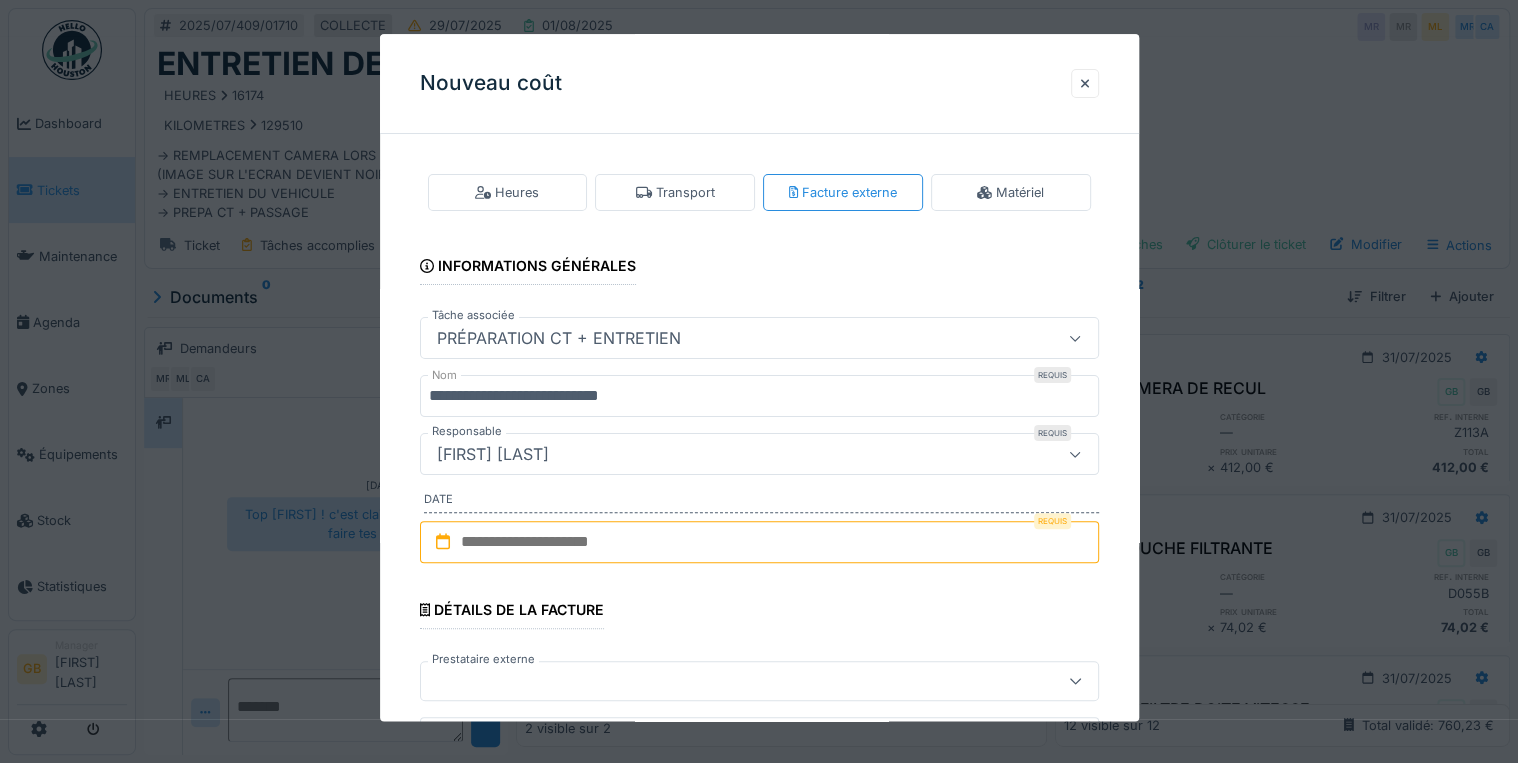 click at bounding box center [759, 542] 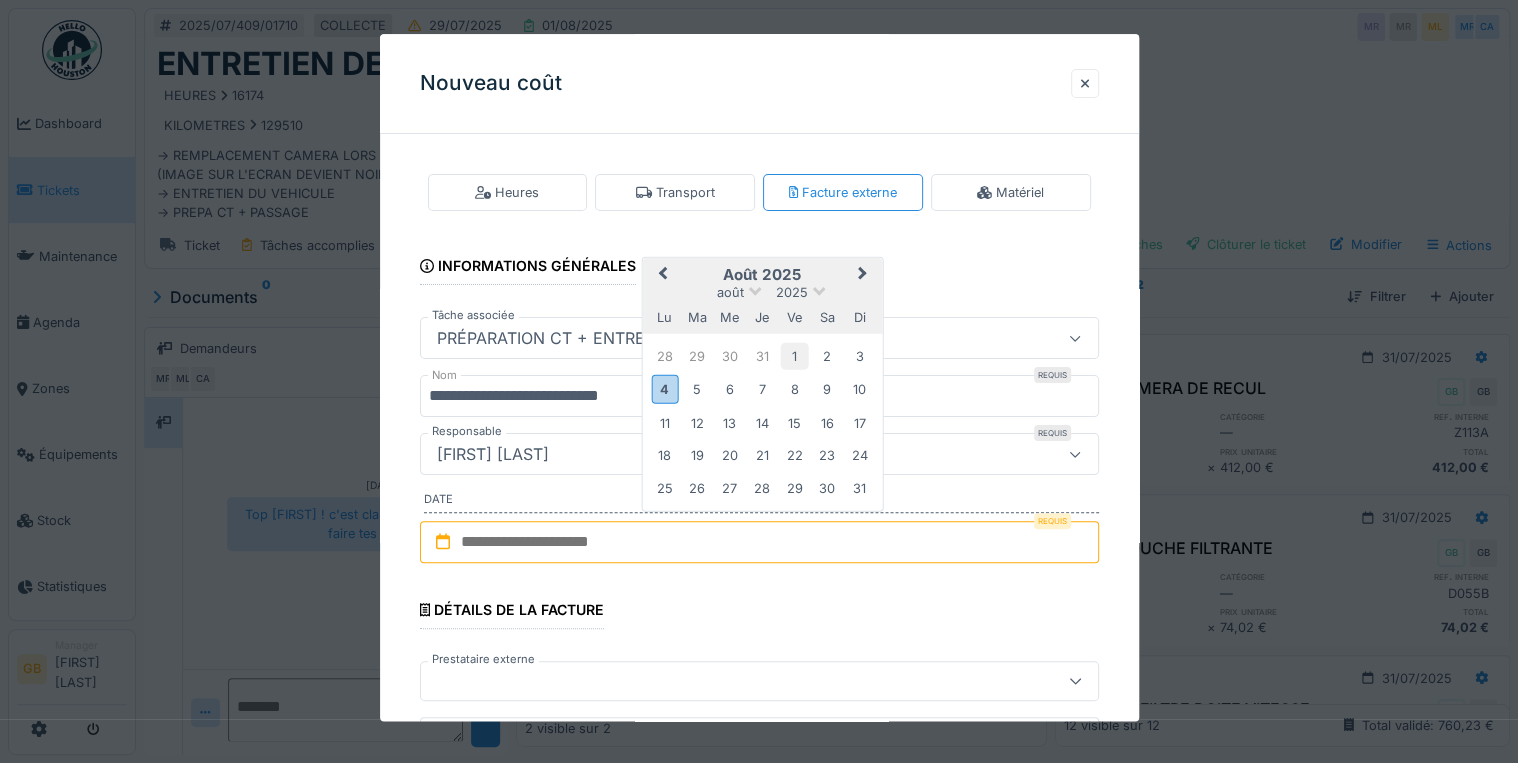click on "1" at bounding box center (794, 356) 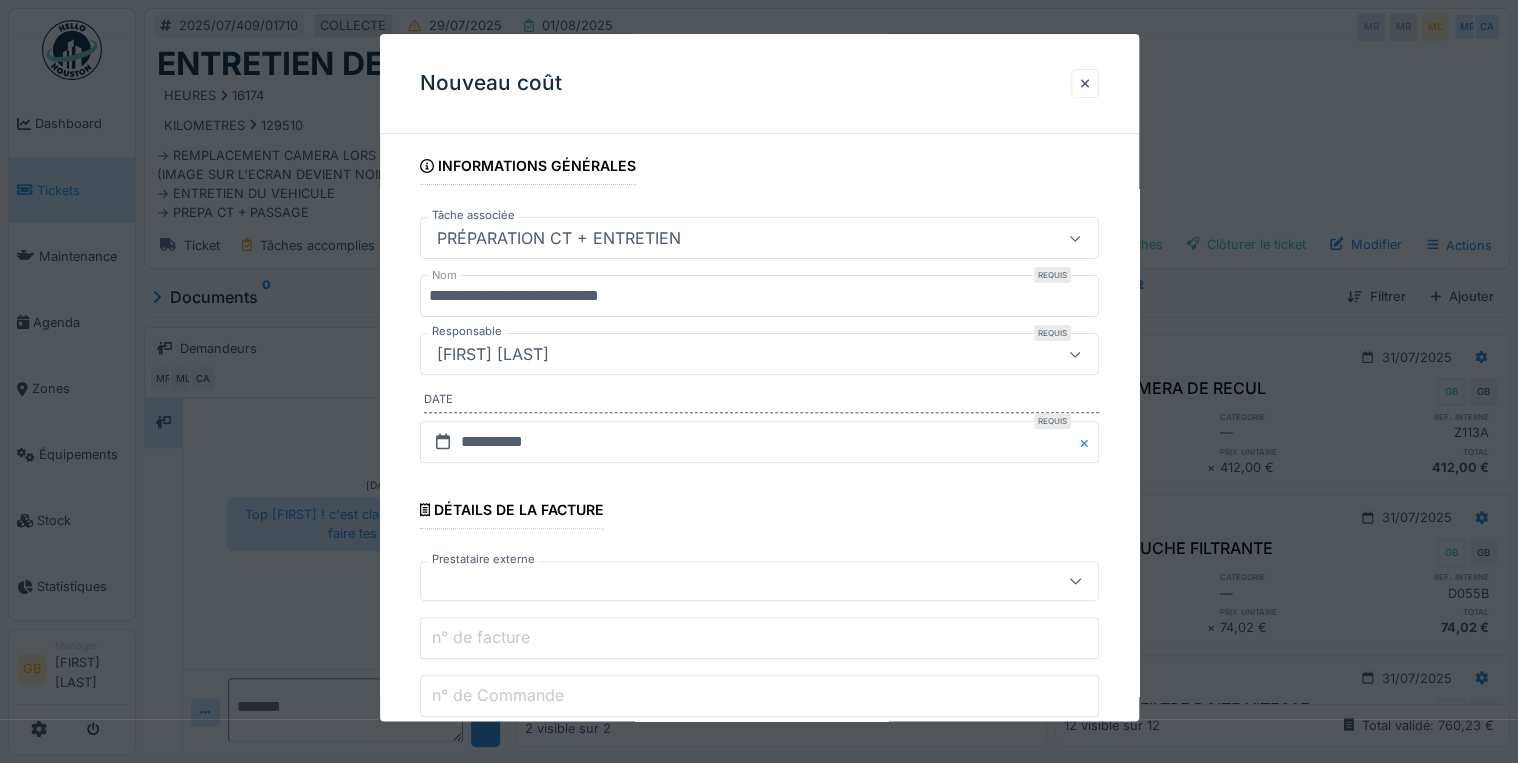 scroll, scrollTop: 160, scrollLeft: 0, axis: vertical 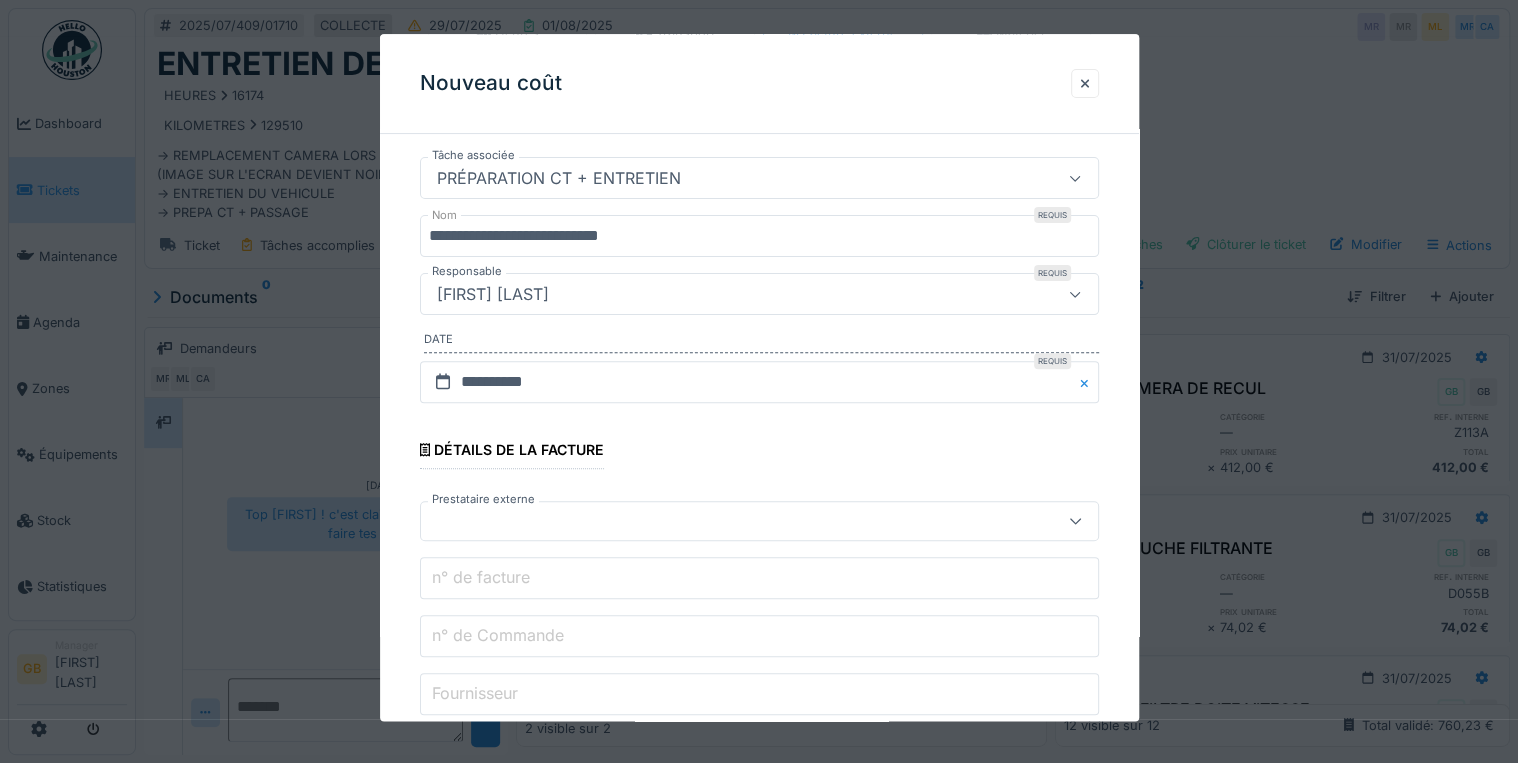 click at bounding box center (725, 522) 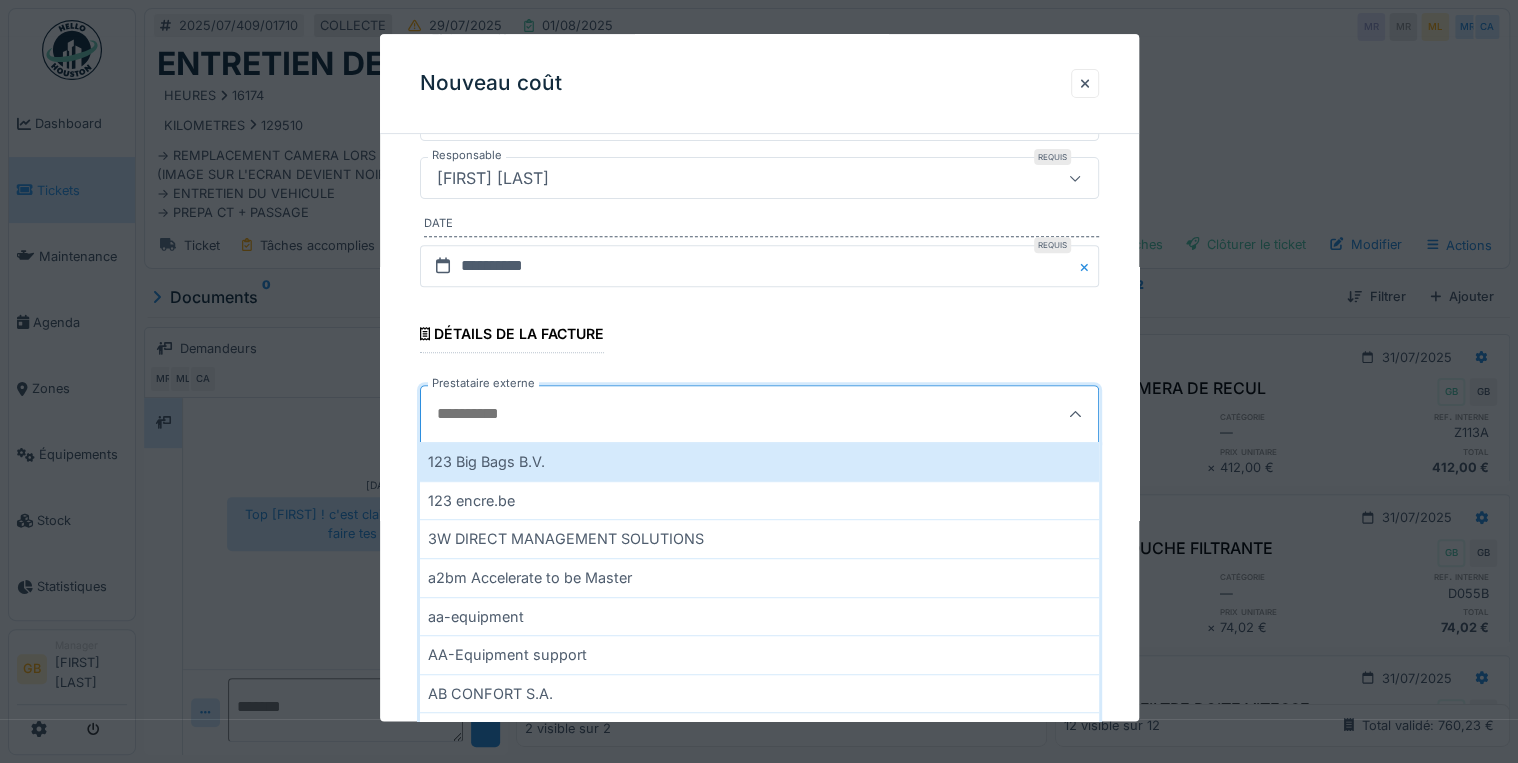 scroll, scrollTop: 400, scrollLeft: 0, axis: vertical 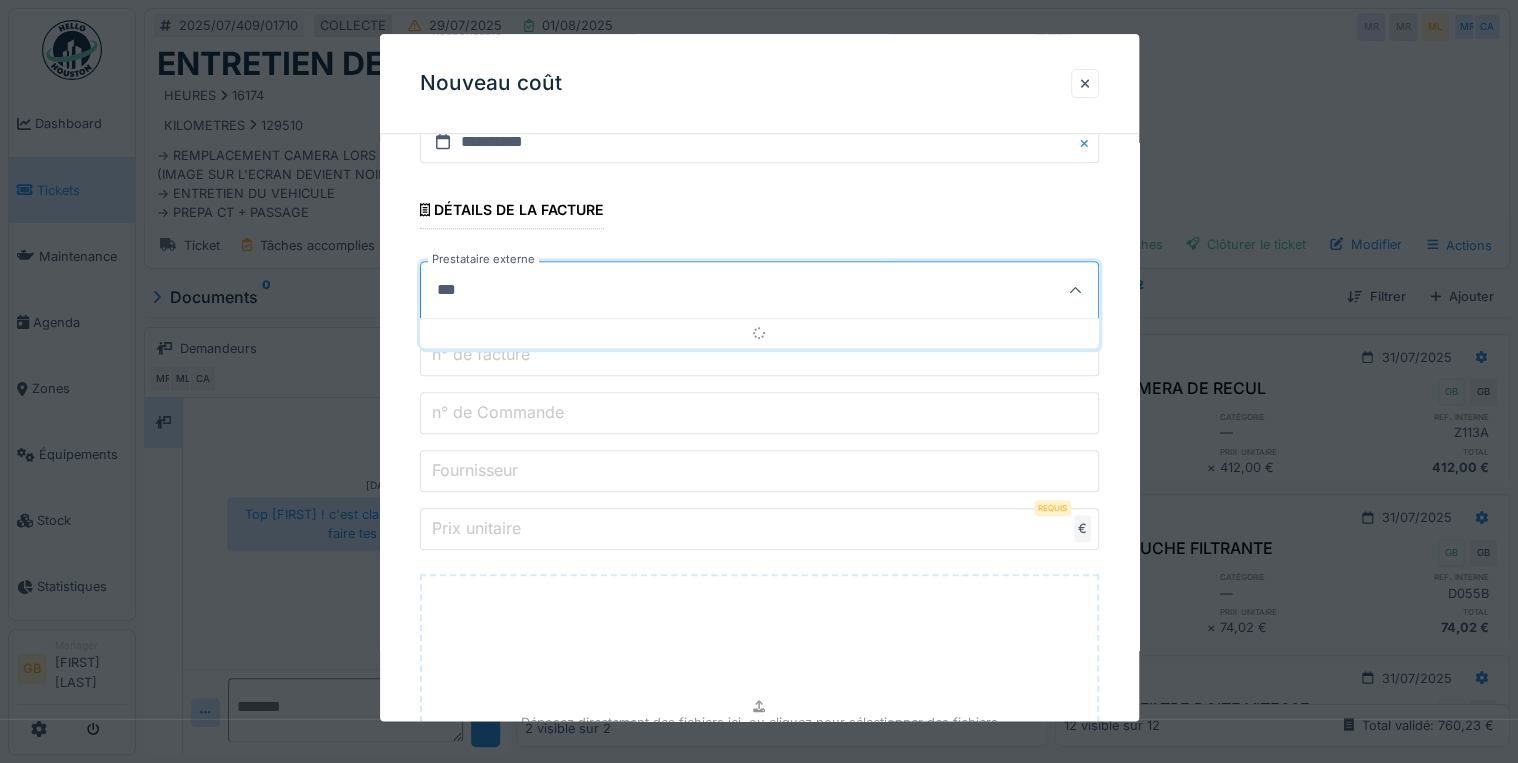 type on "****" 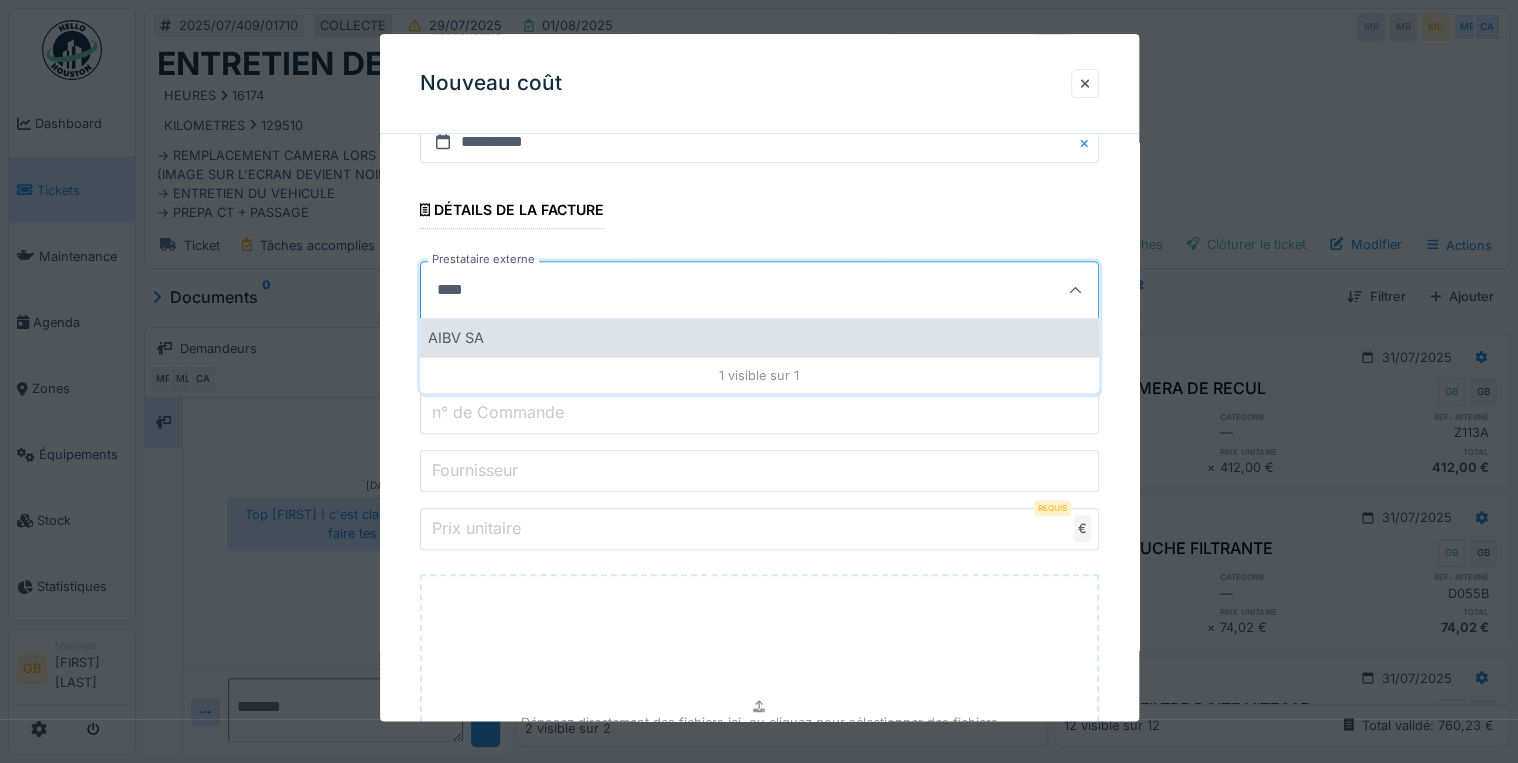 click on "AIBV SA" at bounding box center [759, 338] 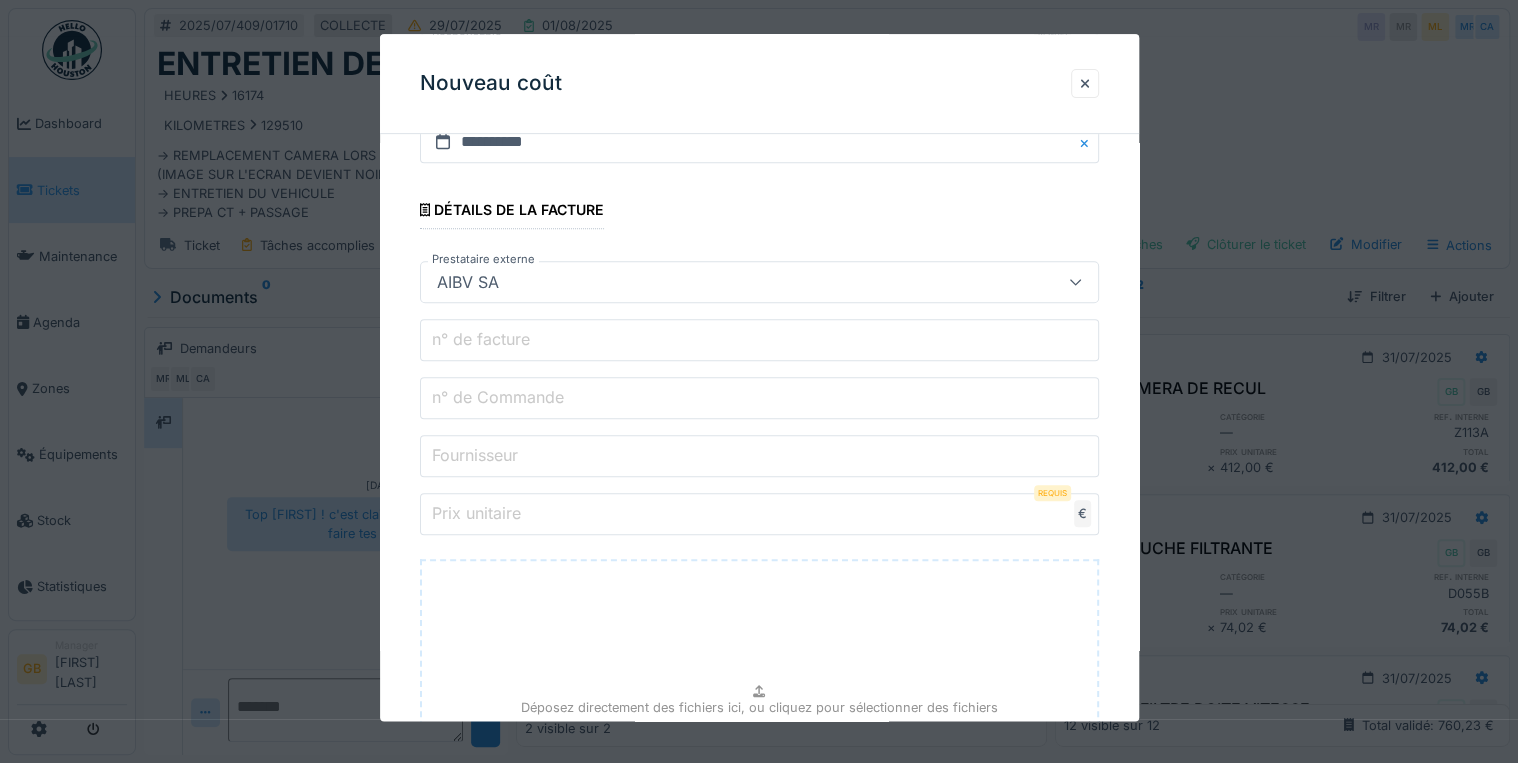 click on "n° de facture" at bounding box center [481, 340] 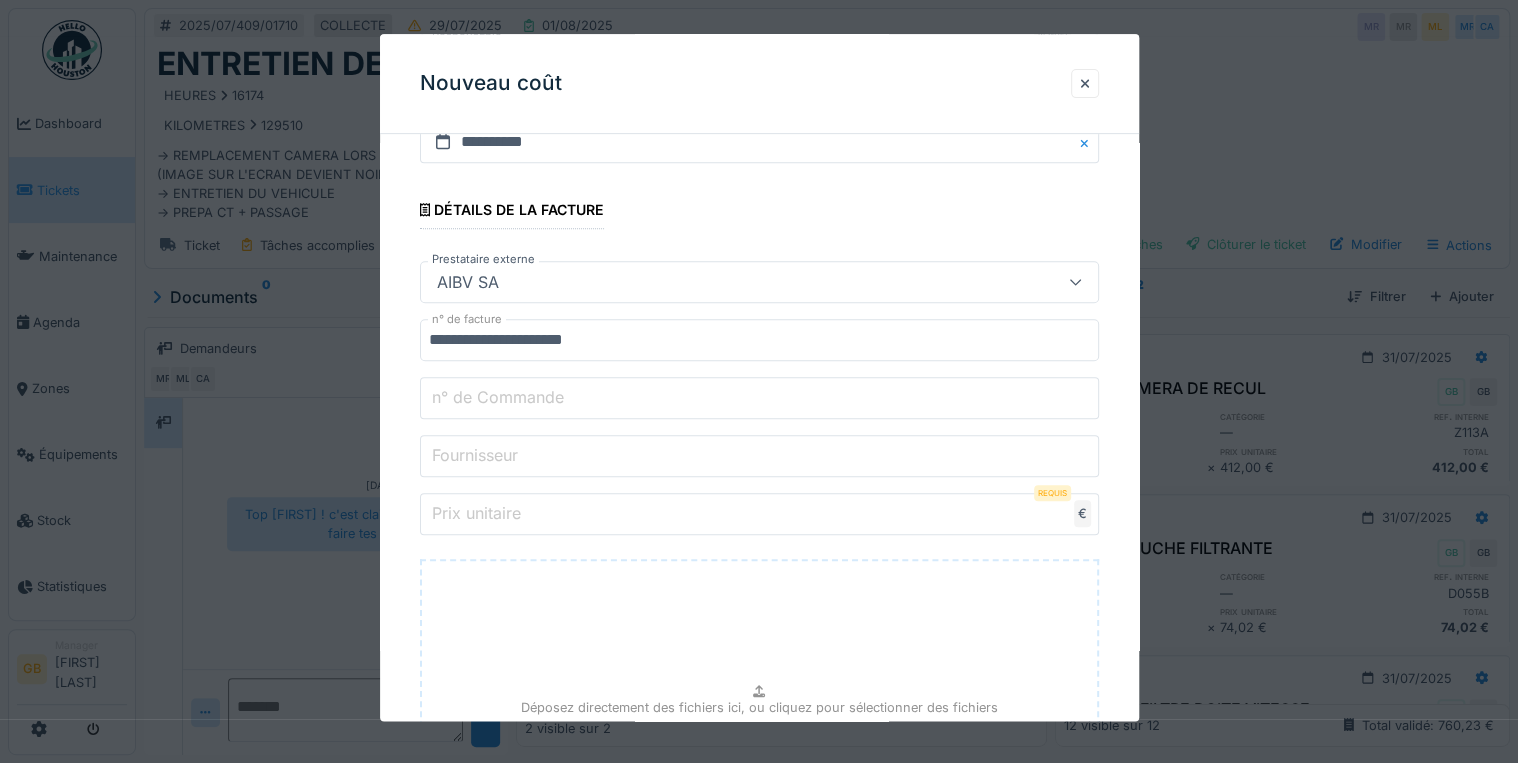 drag, startPoint x: 530, startPoint y: 336, endPoint x: 518, endPoint y: 336, distance: 12 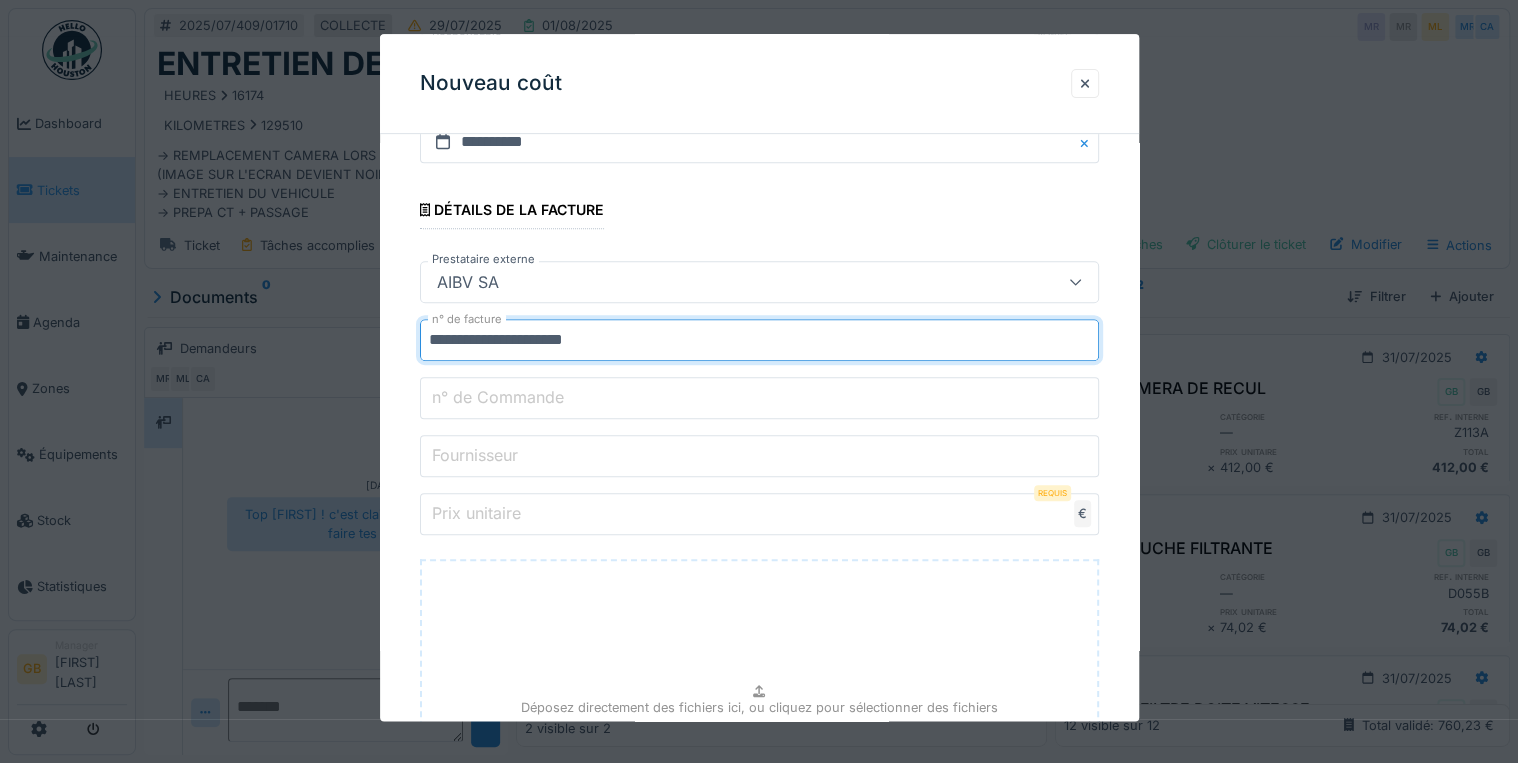 click on "**********" at bounding box center [759, 341] 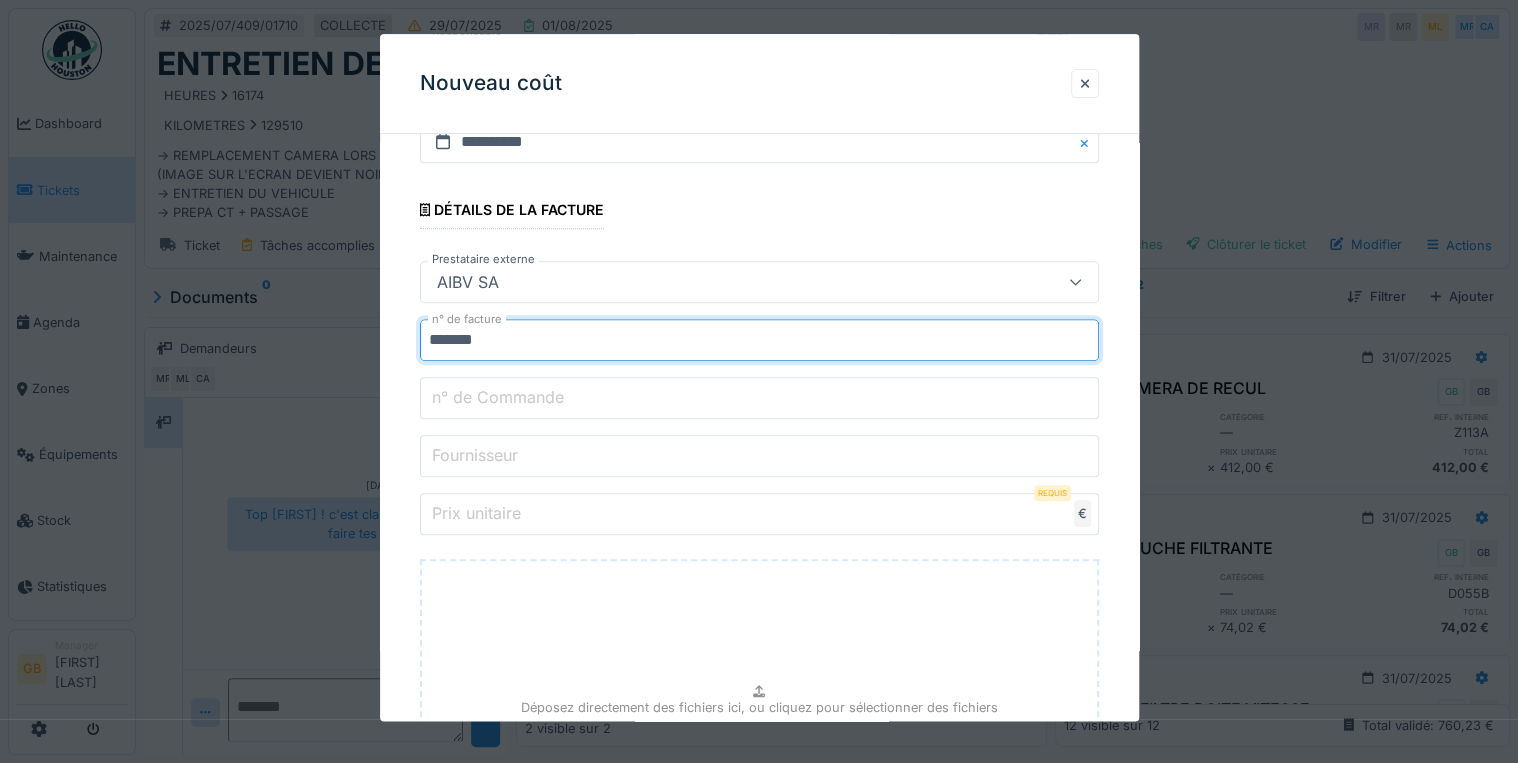 paste on "**********" 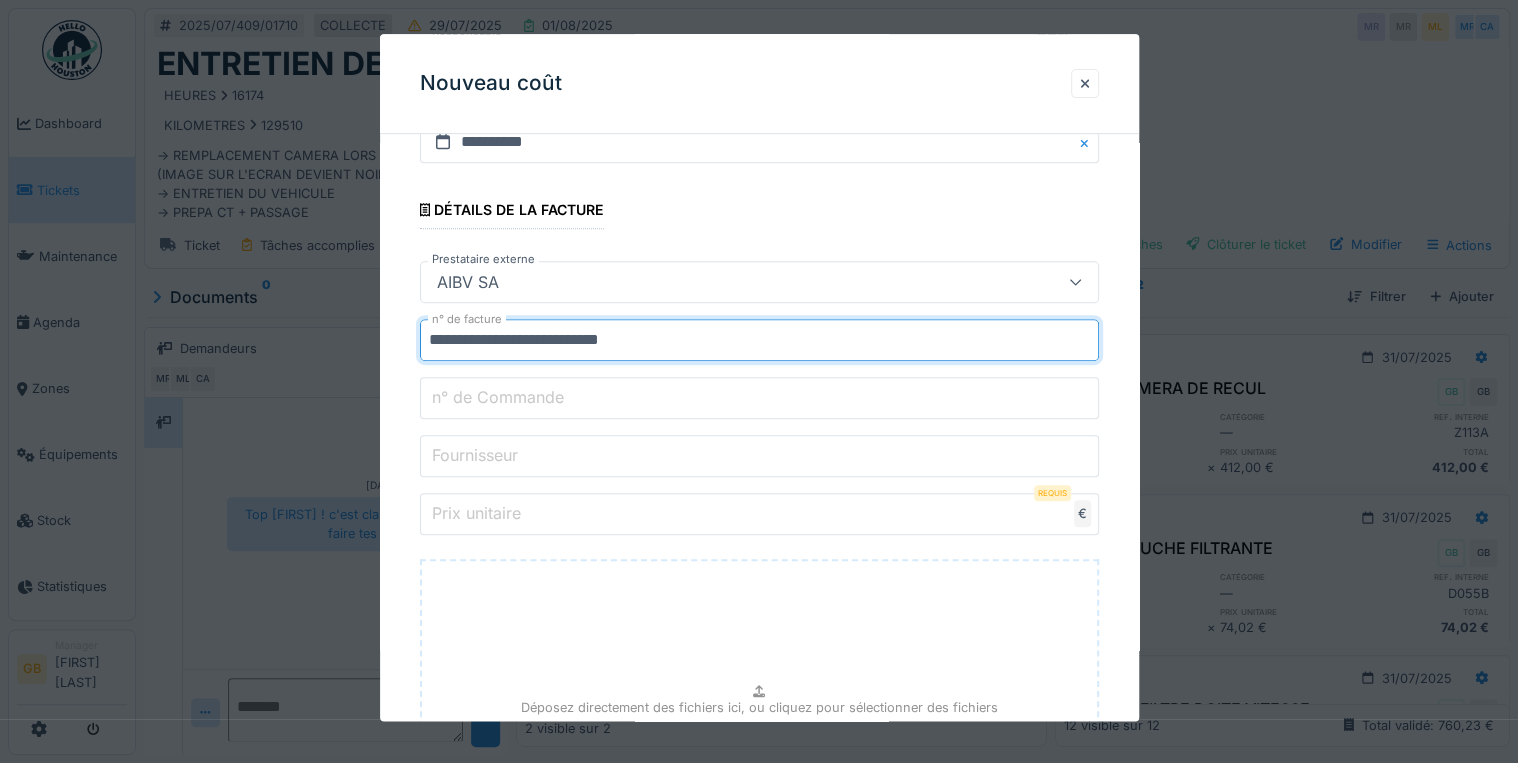 click on "**********" at bounding box center [759, 341] 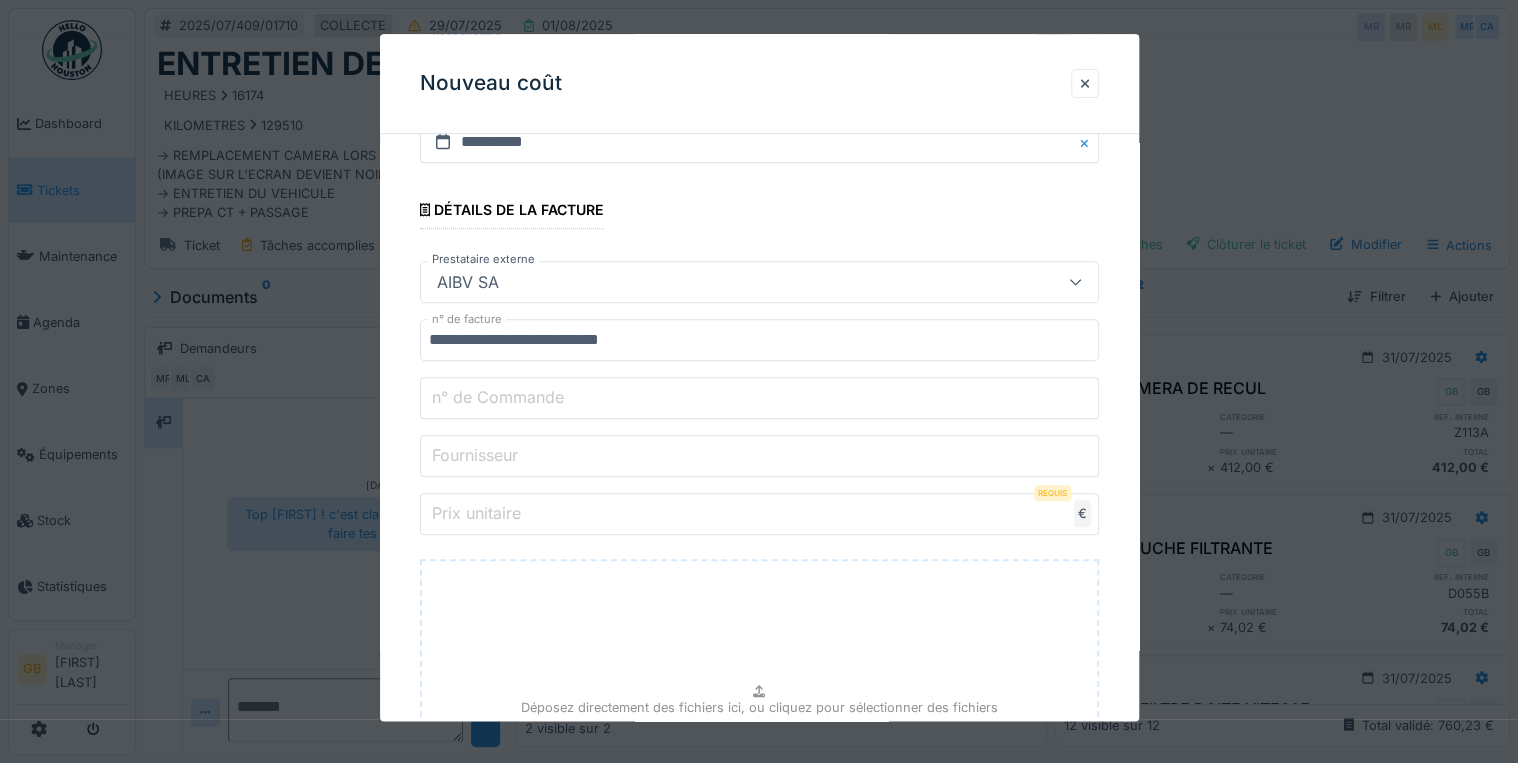 click on "n° de Commande" at bounding box center (759, 399) 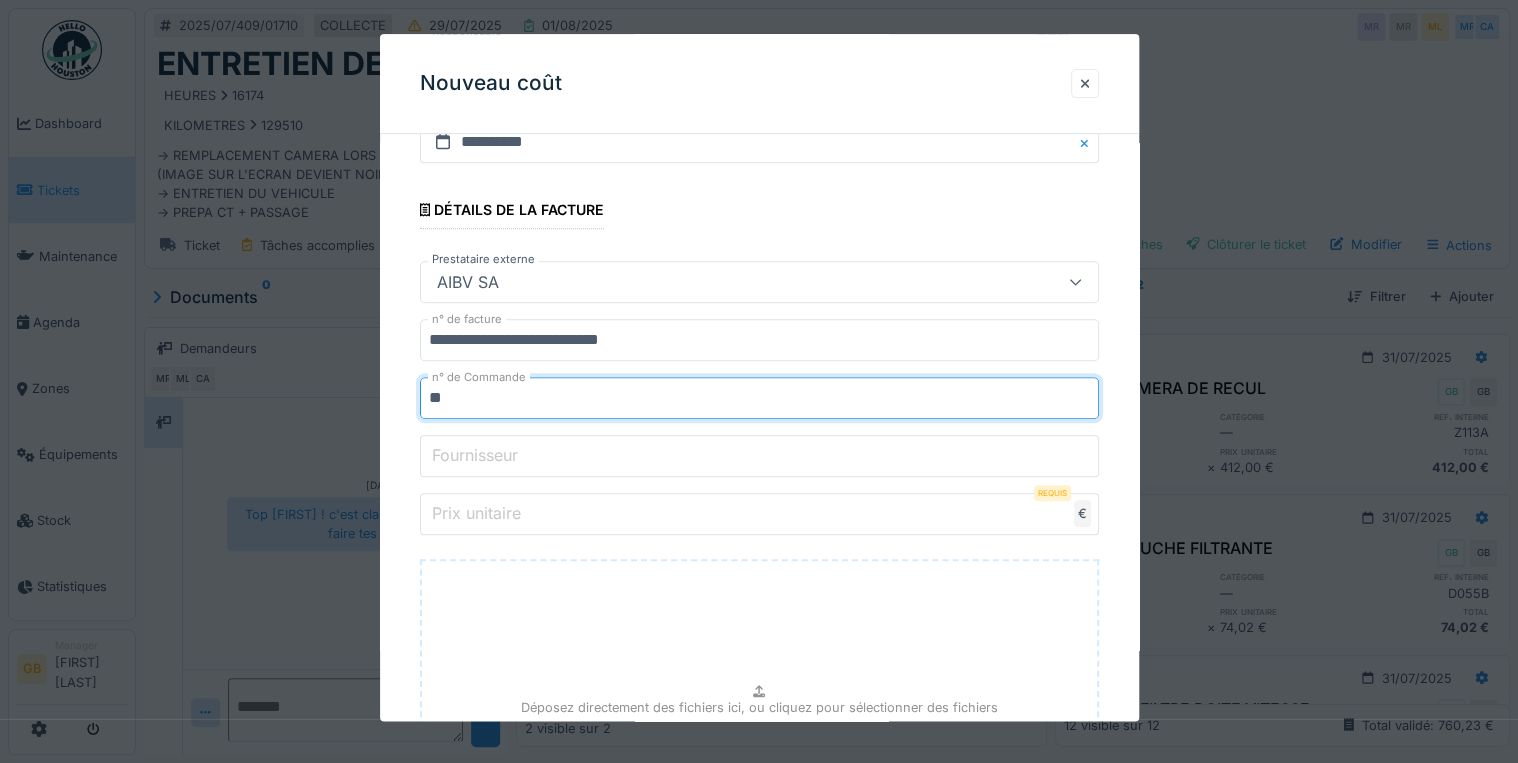 type on "*" 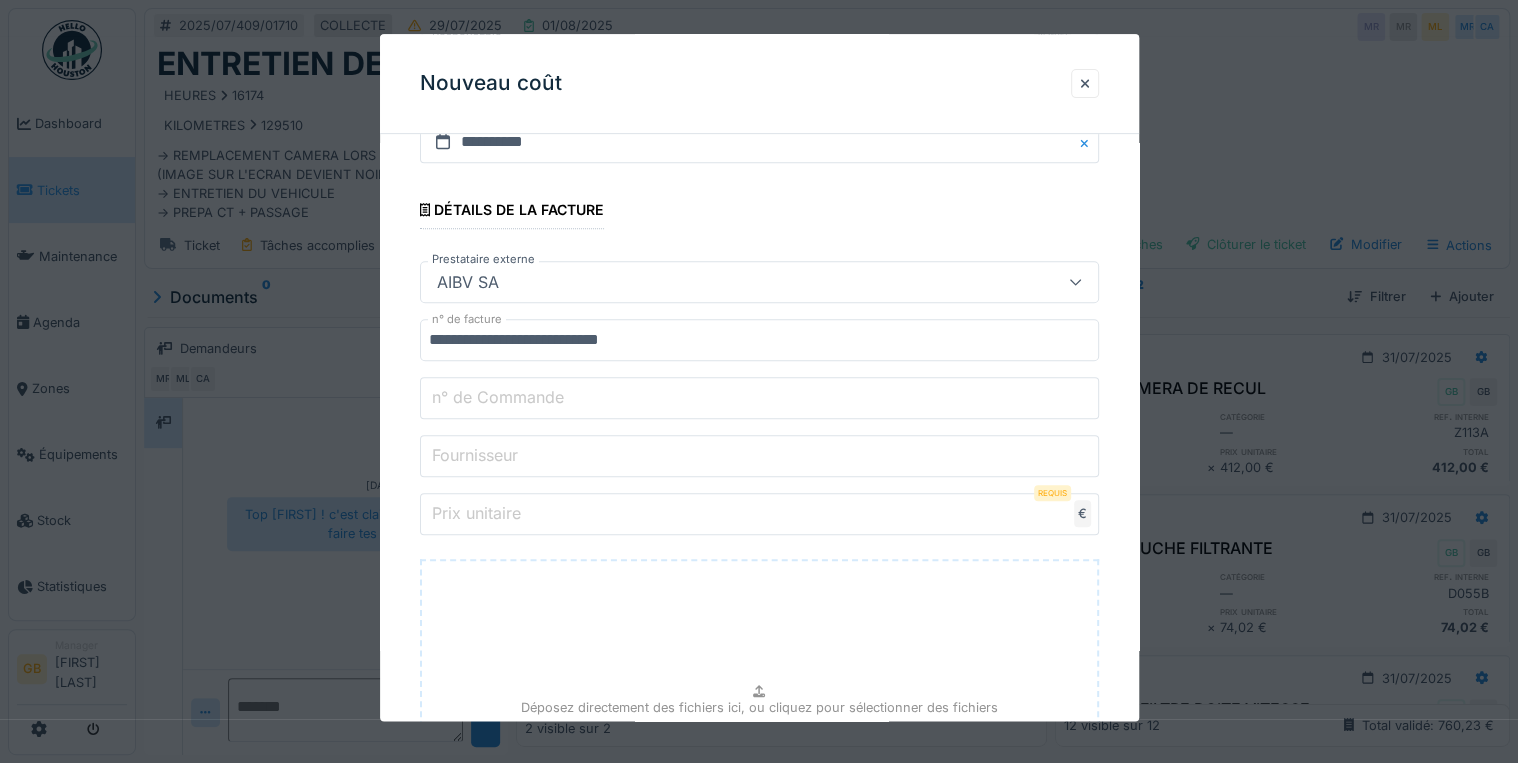 type 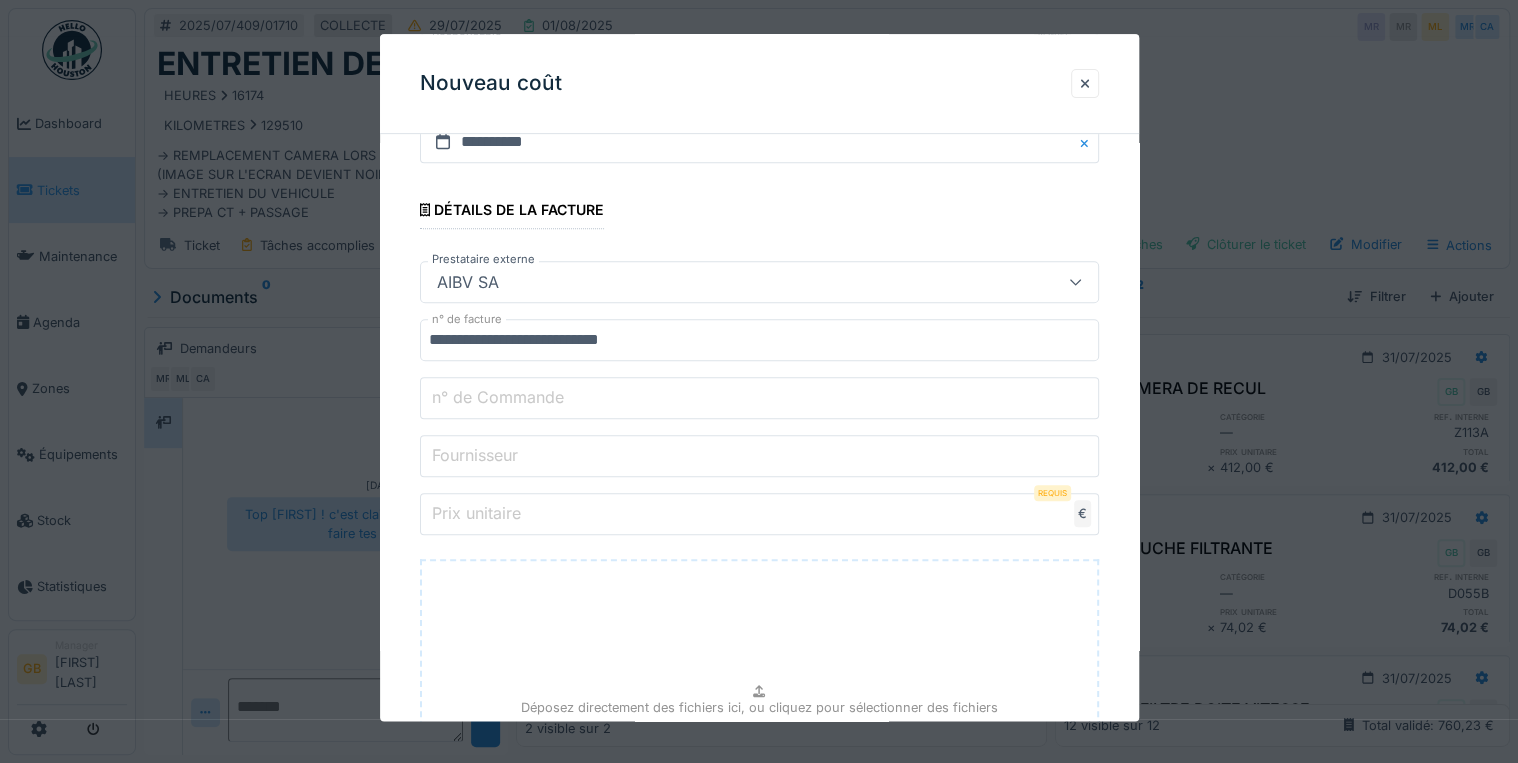 type on "****" 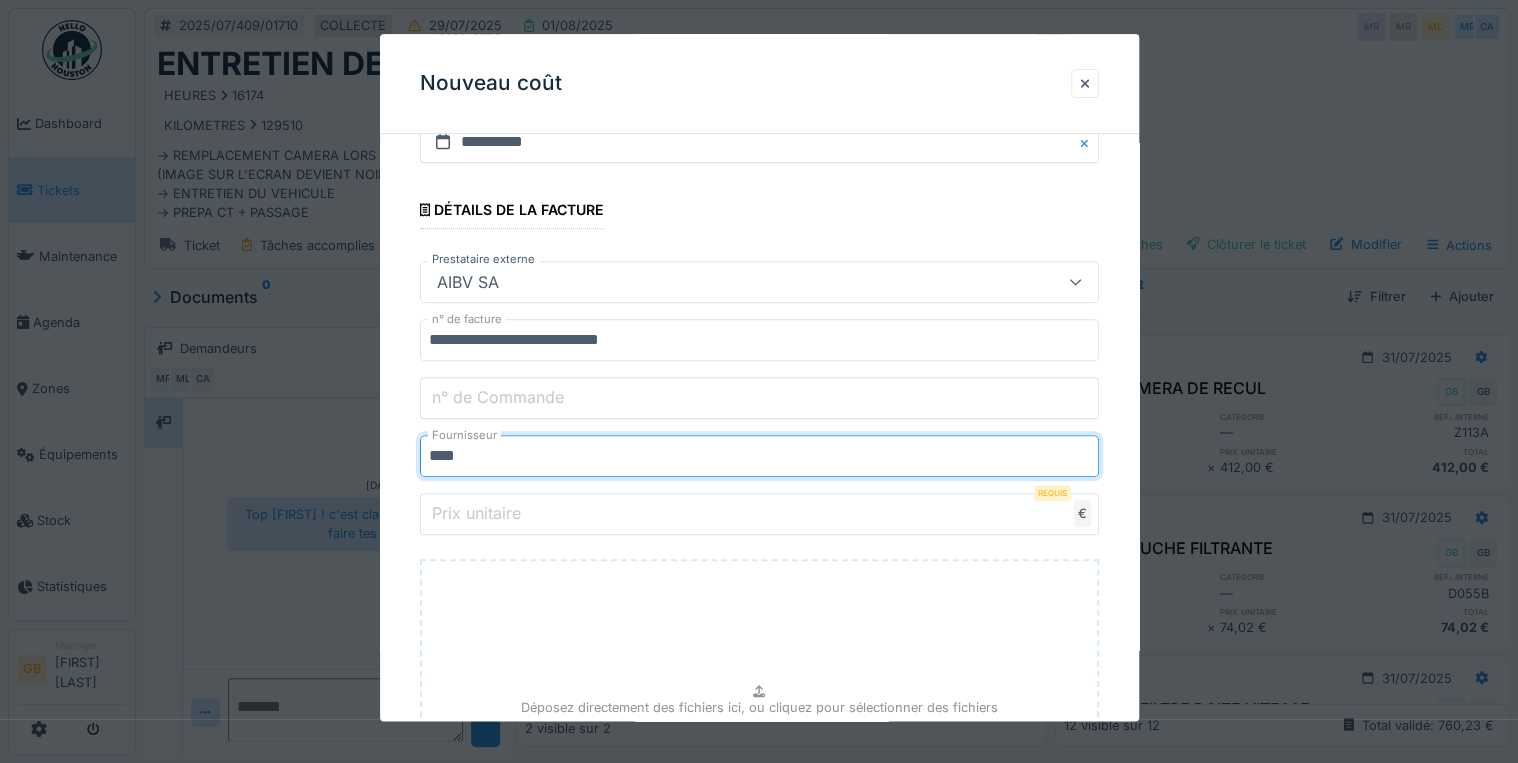 click on "Prix unitaire" at bounding box center (759, 515) 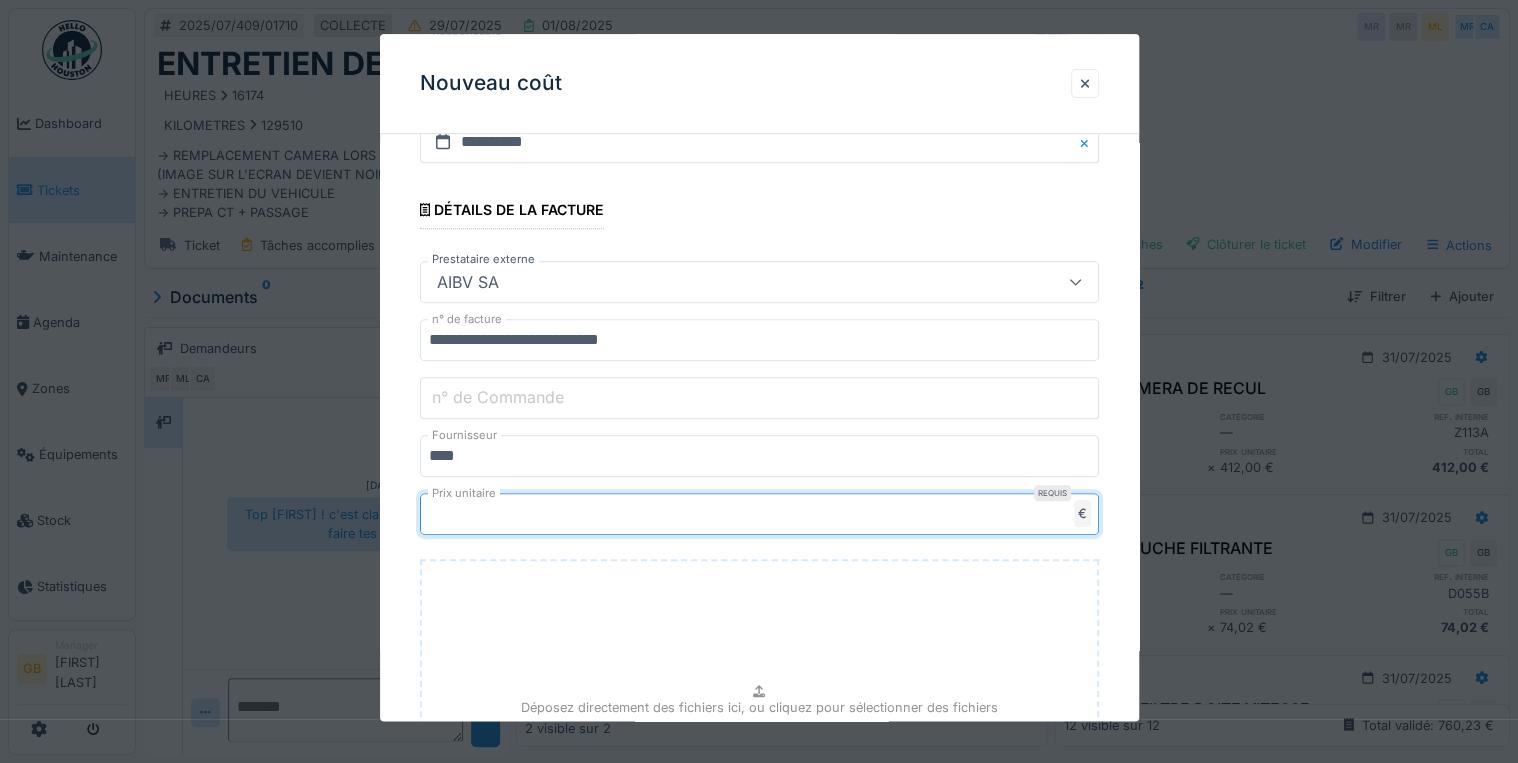 type on "*" 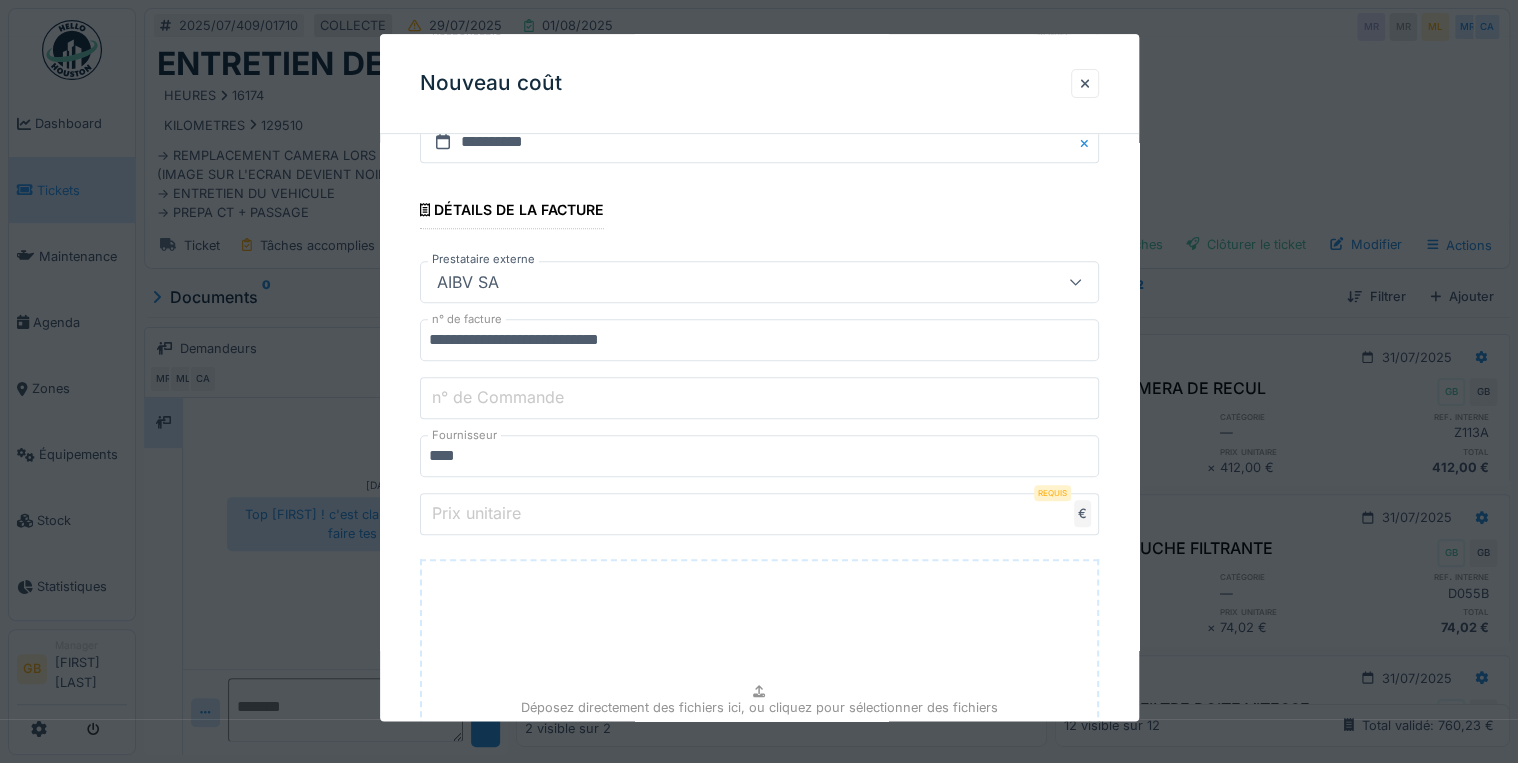 click on "**********" at bounding box center (759, 913) 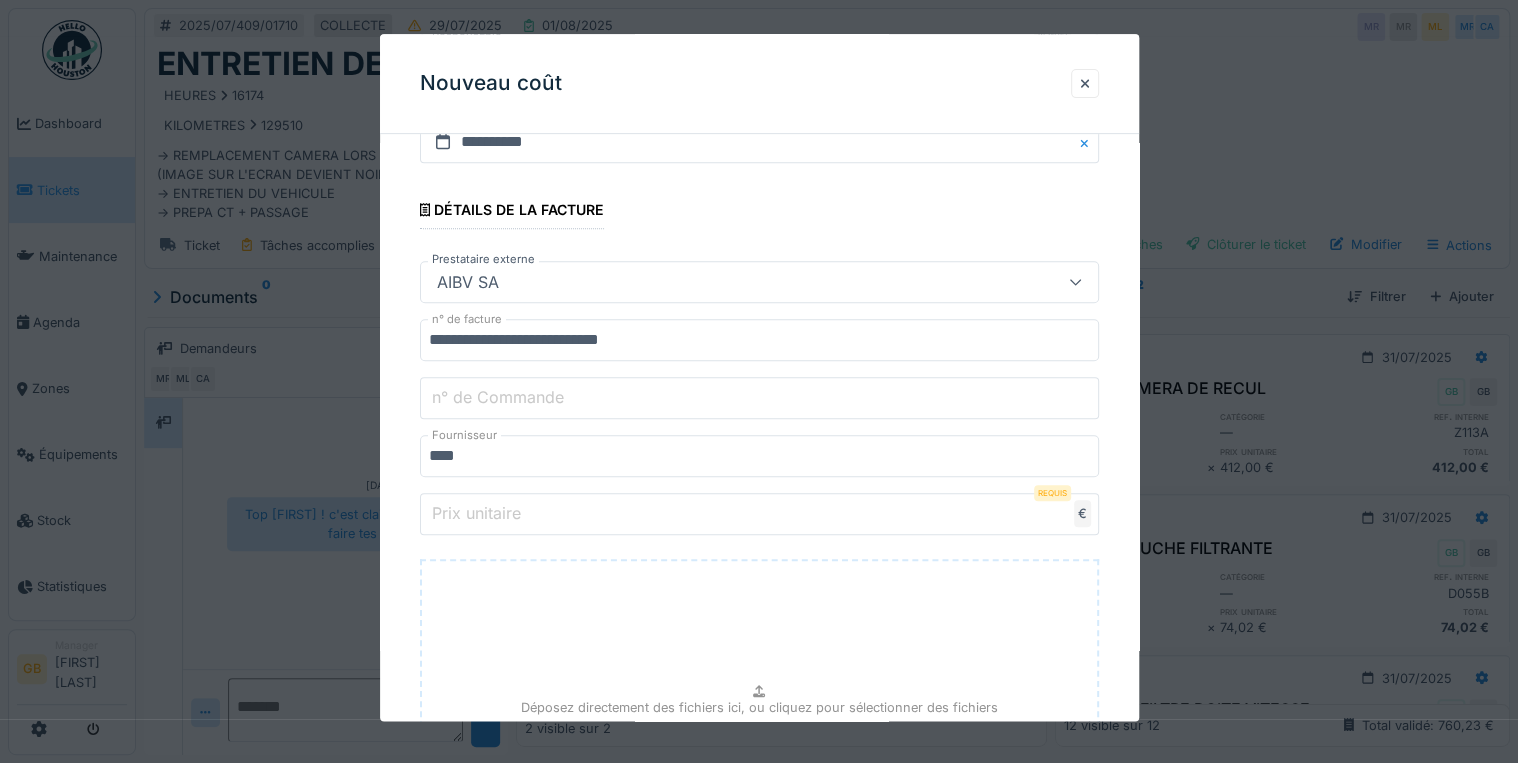 click on "**********" at bounding box center (759, 913) 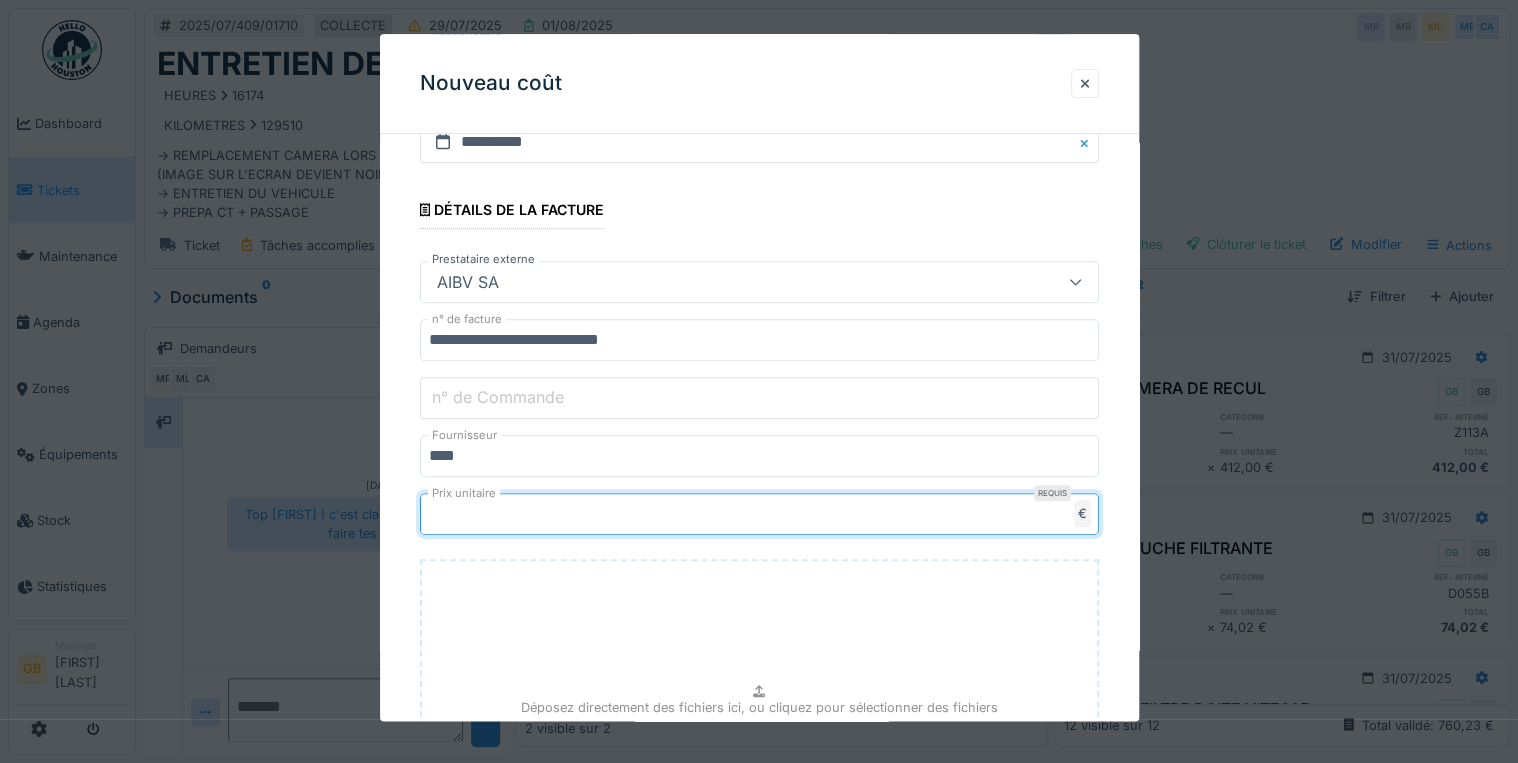 type on "******" 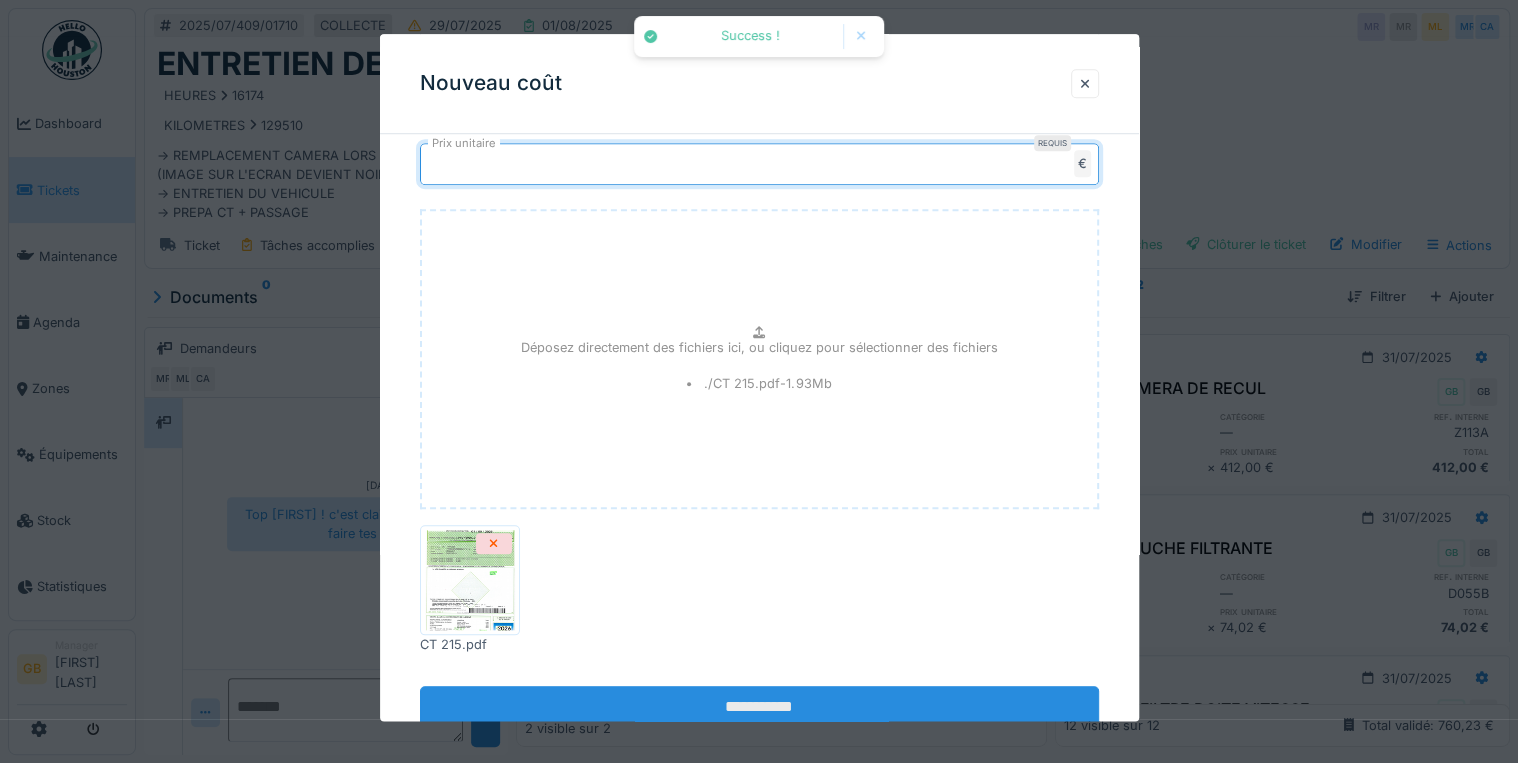 scroll, scrollTop: 808, scrollLeft: 0, axis: vertical 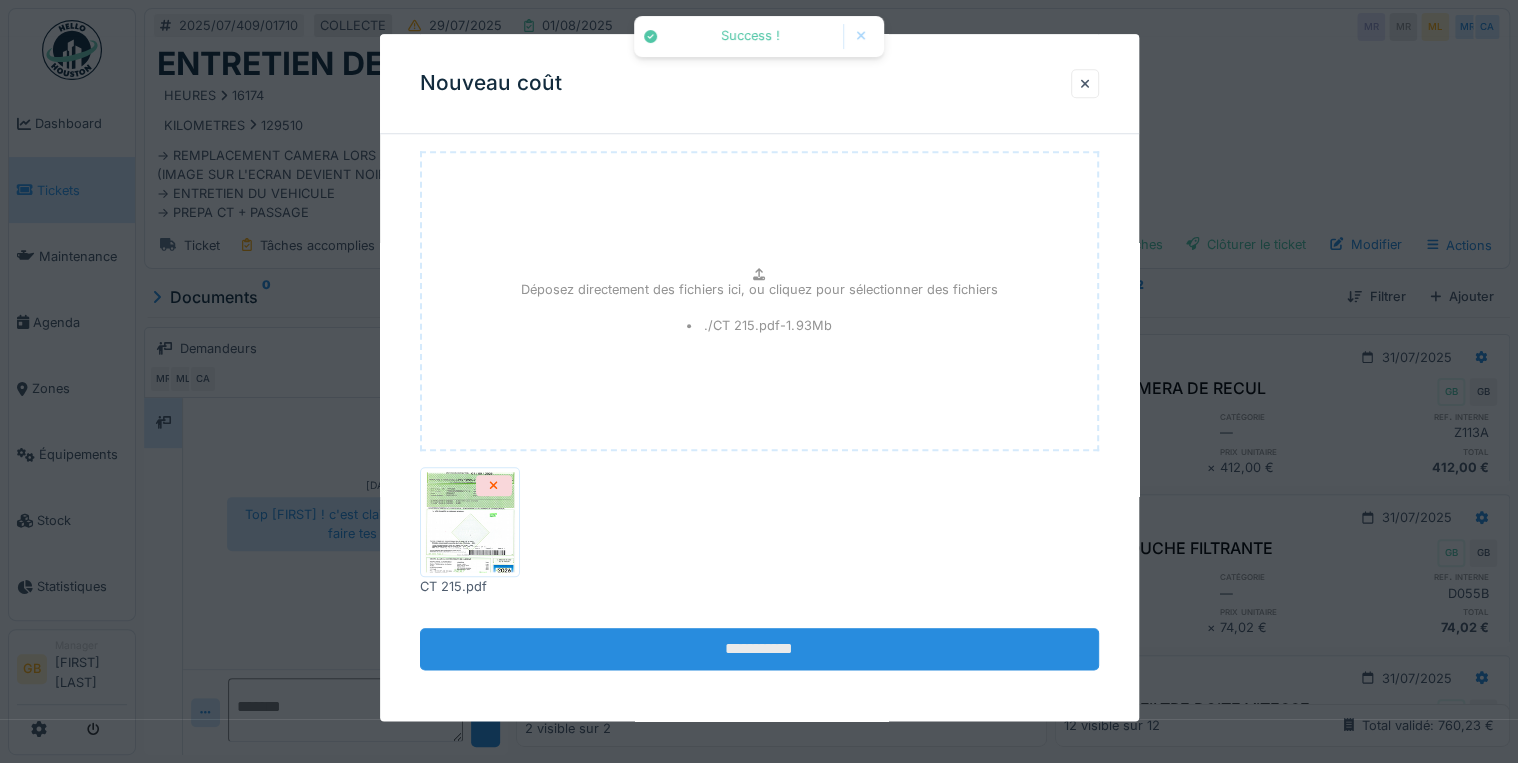 click on "**********" at bounding box center [759, 650] 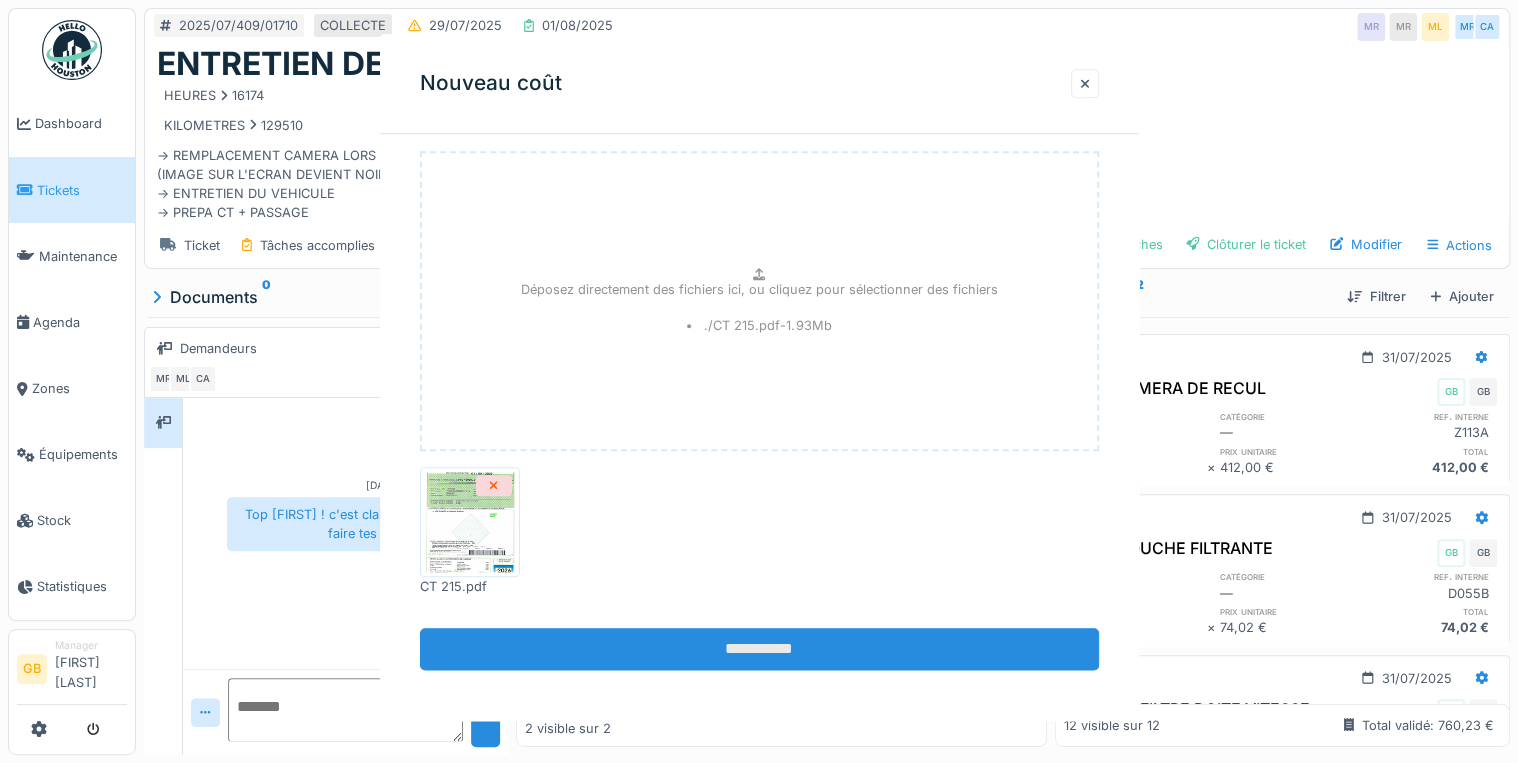scroll, scrollTop: 0, scrollLeft: 0, axis: both 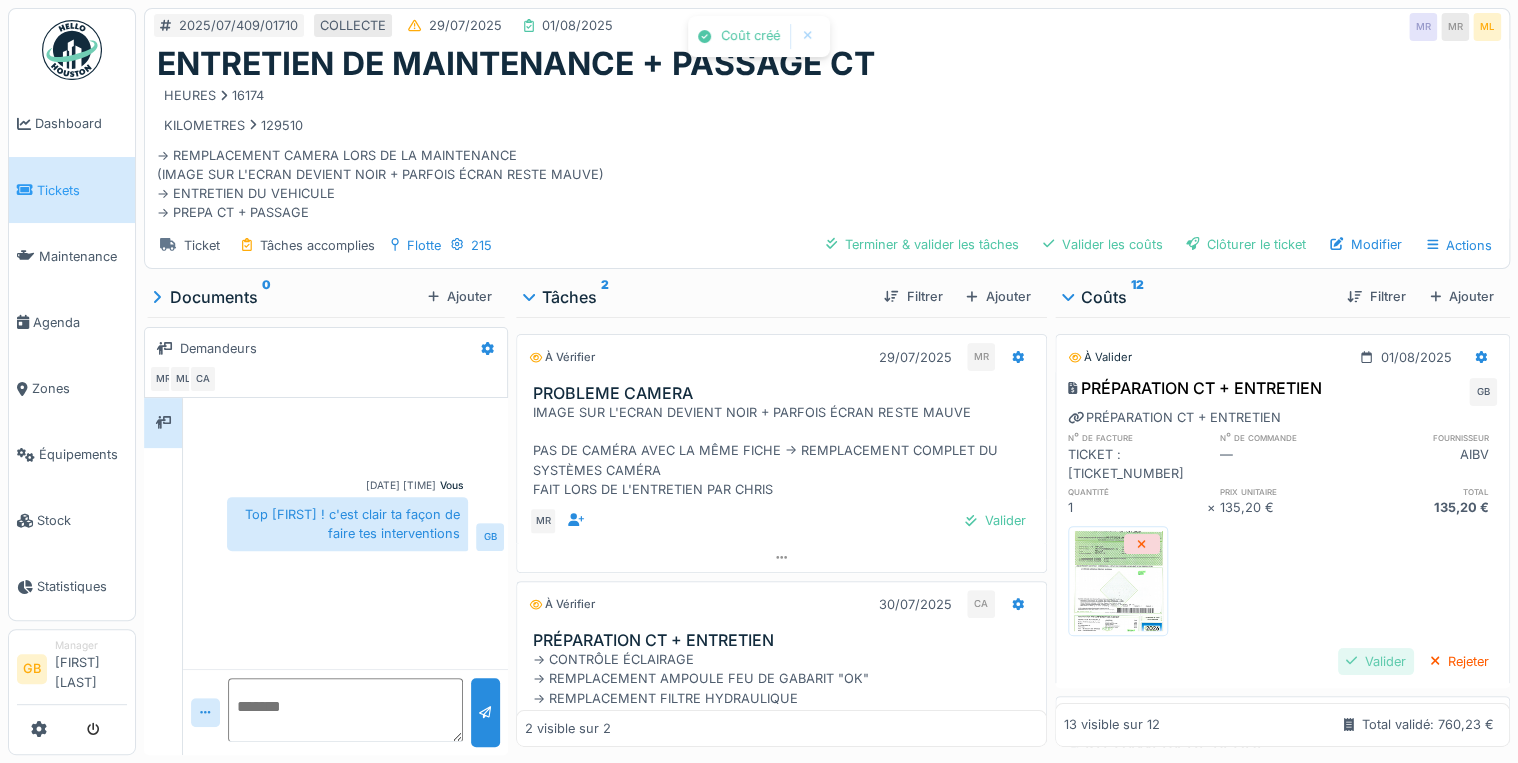 click on "Valider" at bounding box center (1376, 661) 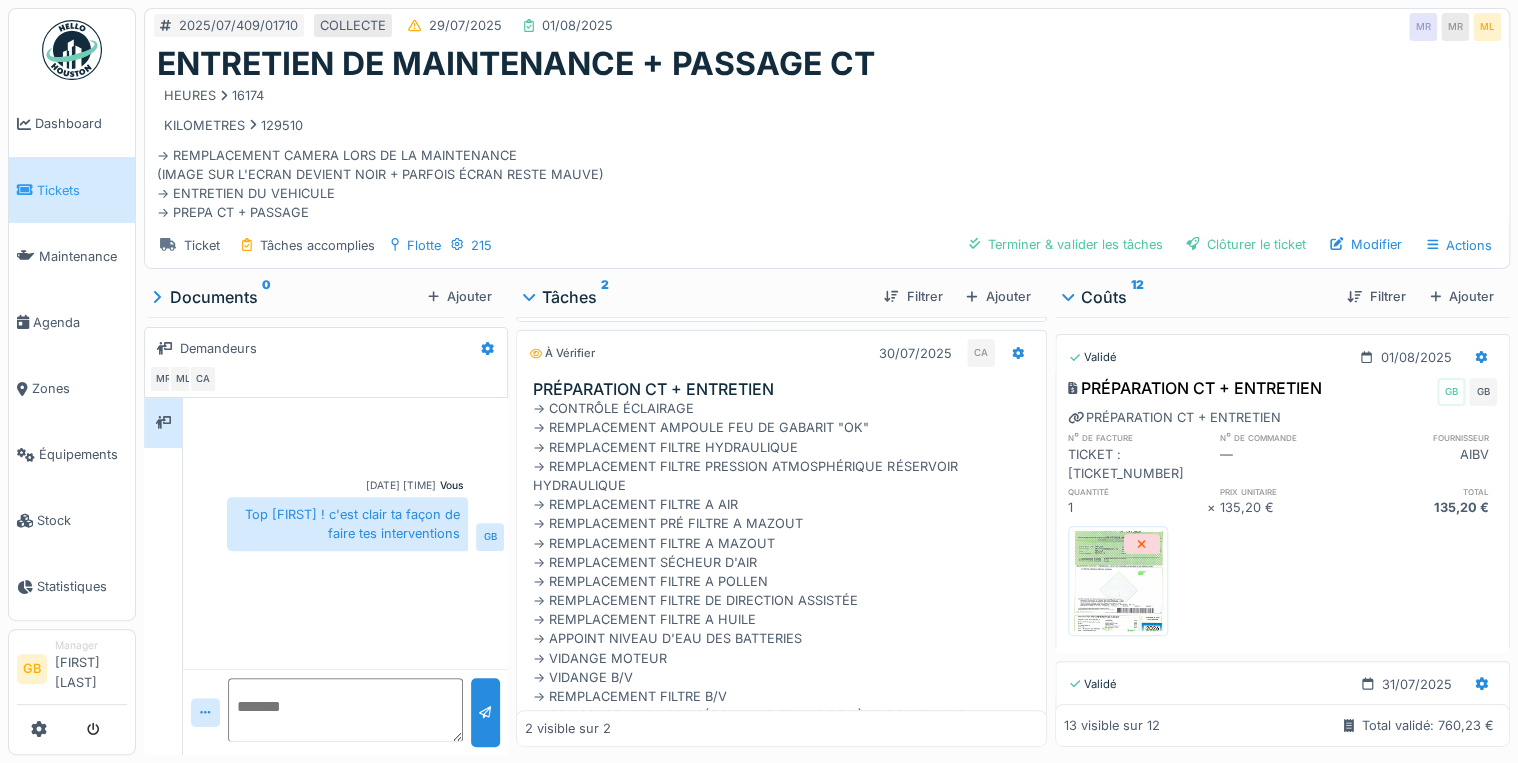 scroll, scrollTop: 0, scrollLeft: 0, axis: both 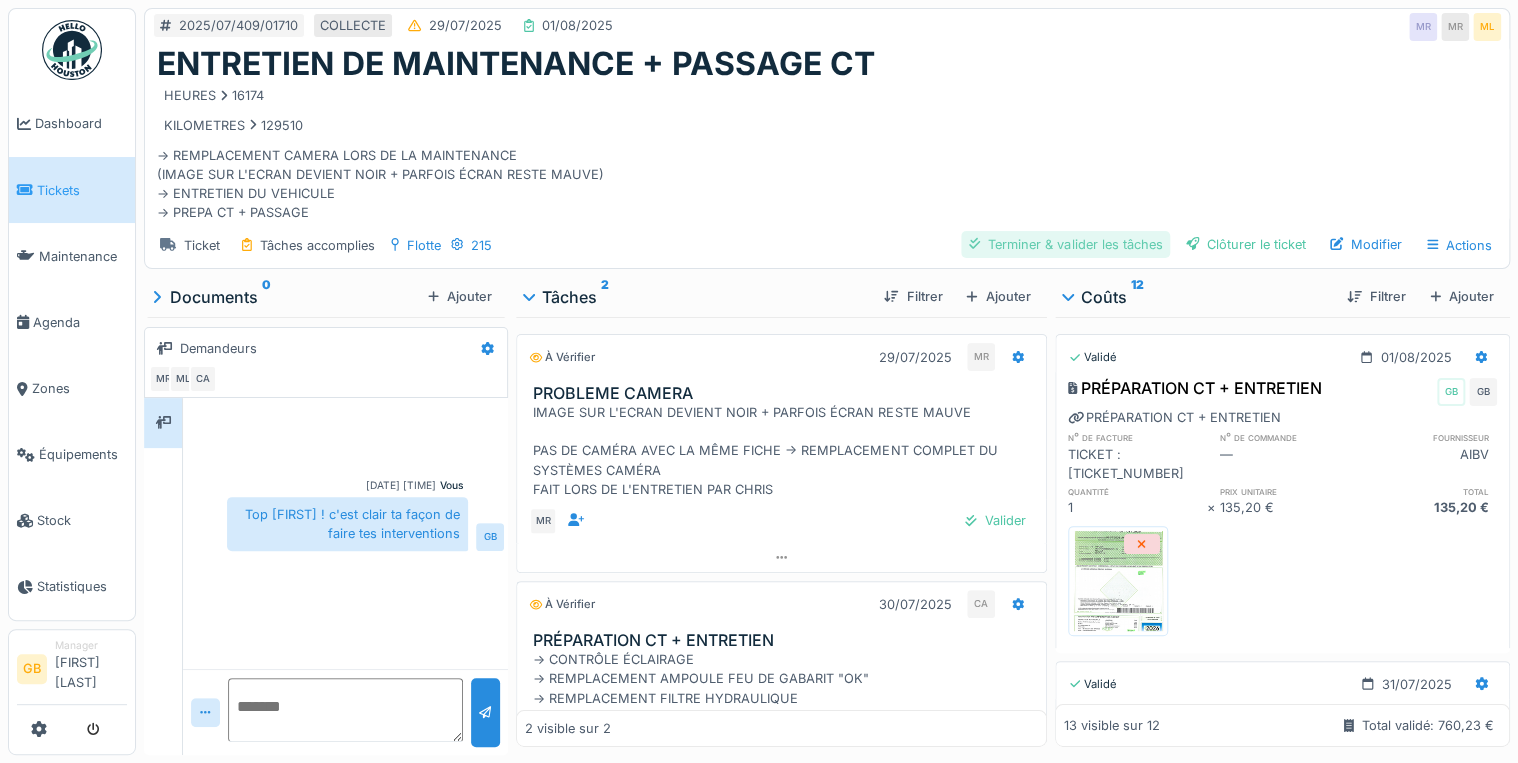 click on "Terminer & valider les tâches" at bounding box center (1065, 244) 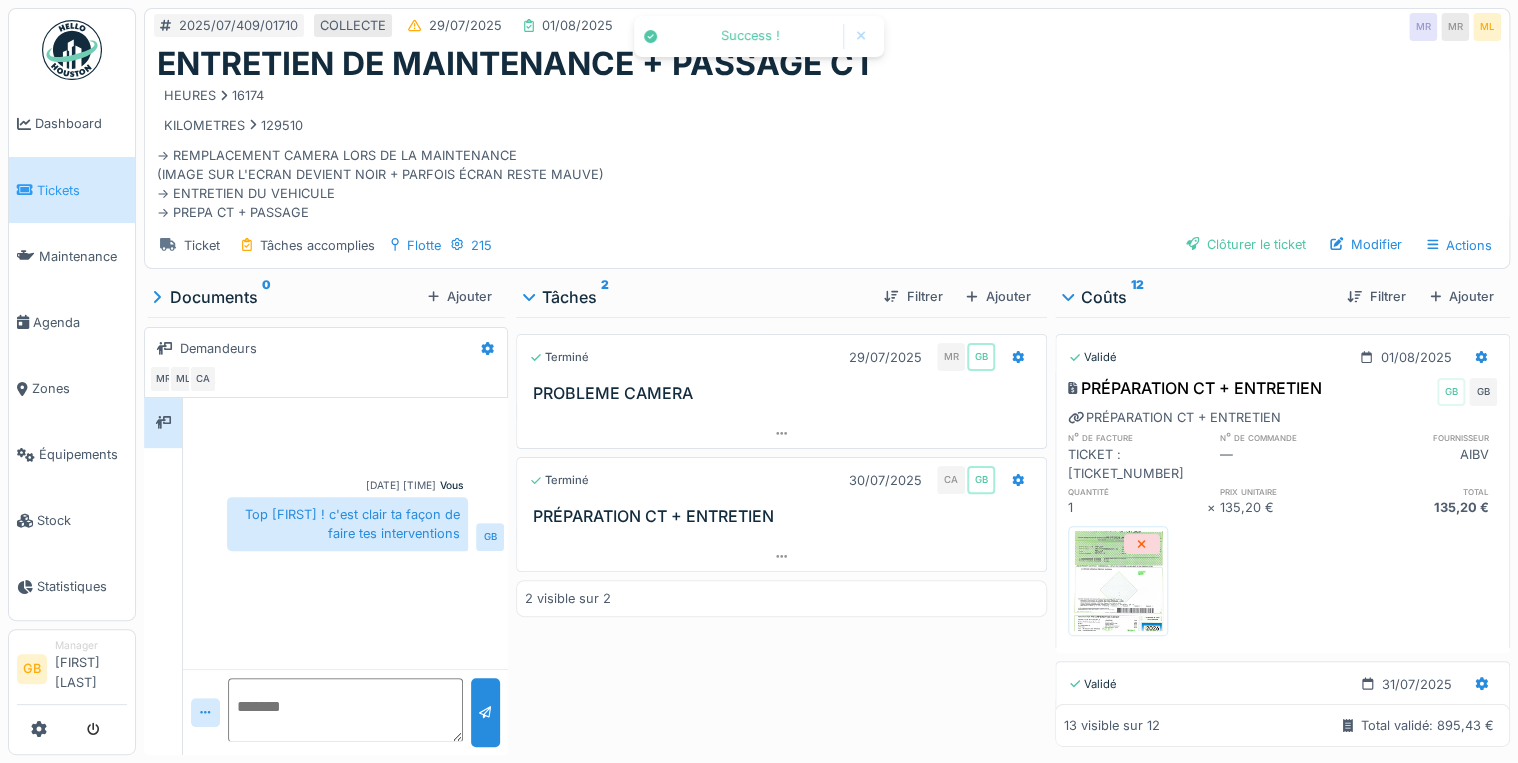 click at bounding box center (861, 36) 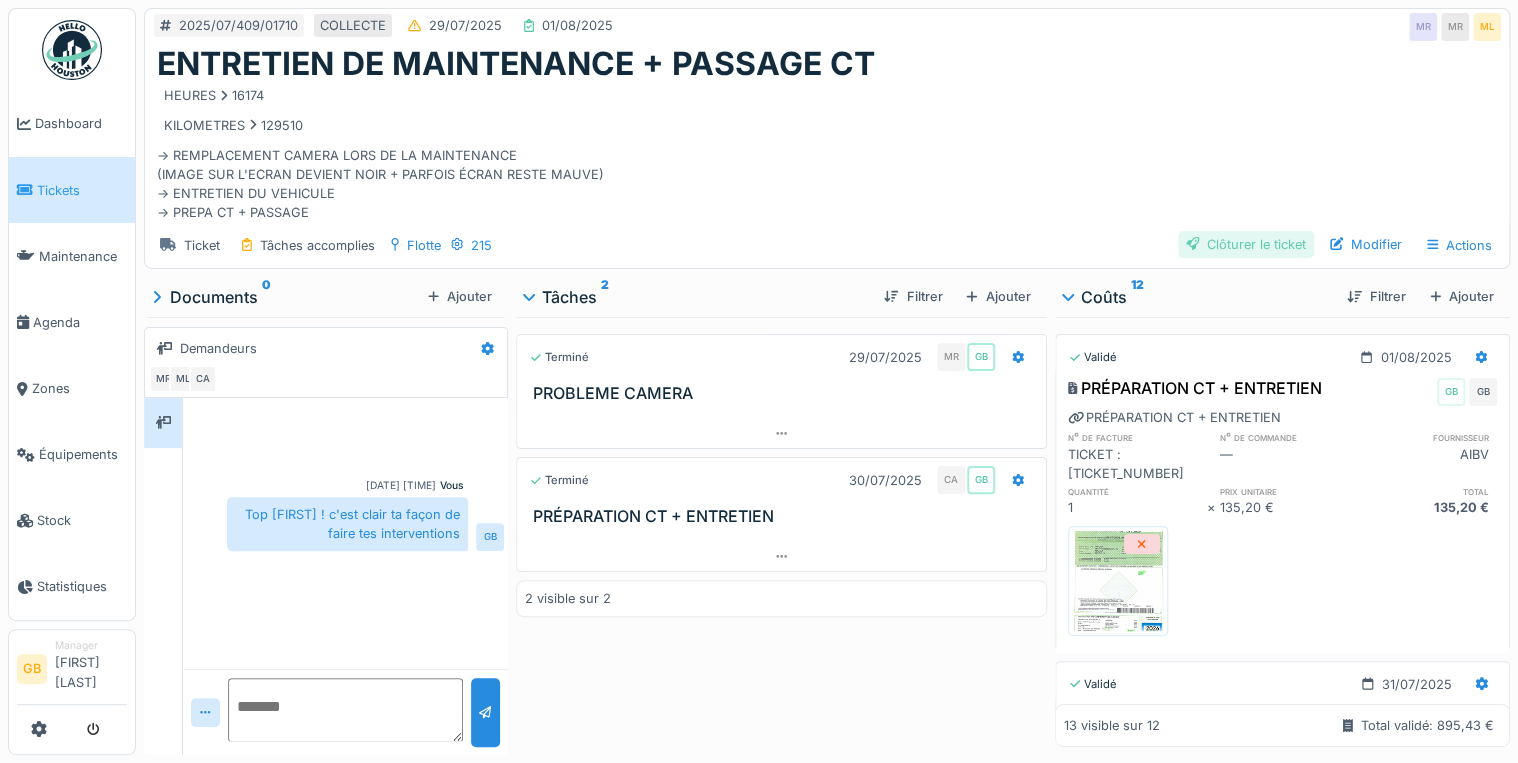click on "Clôturer le ticket" at bounding box center (1246, 244) 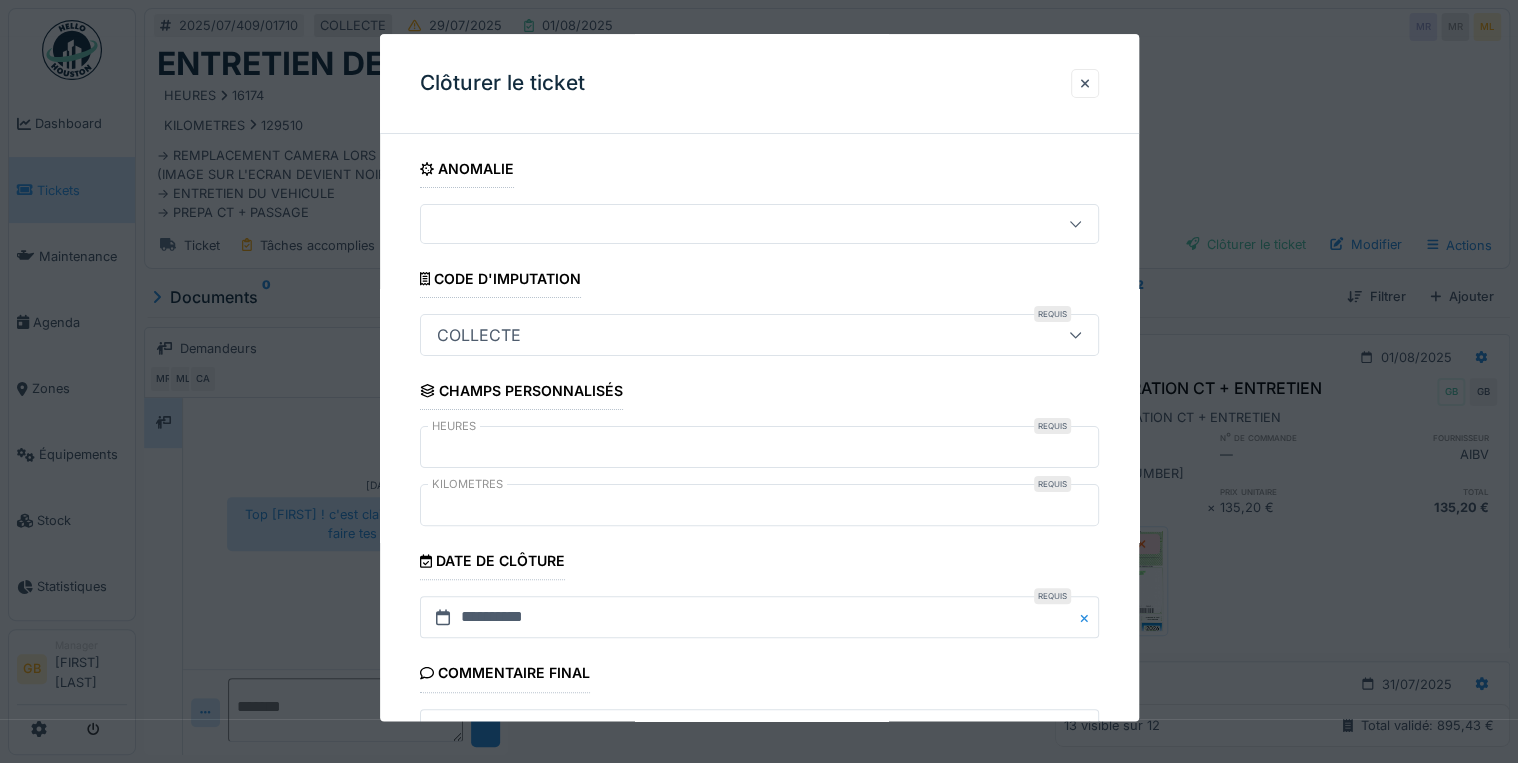 click on "Clôturer le ticket" at bounding box center [759, 84] 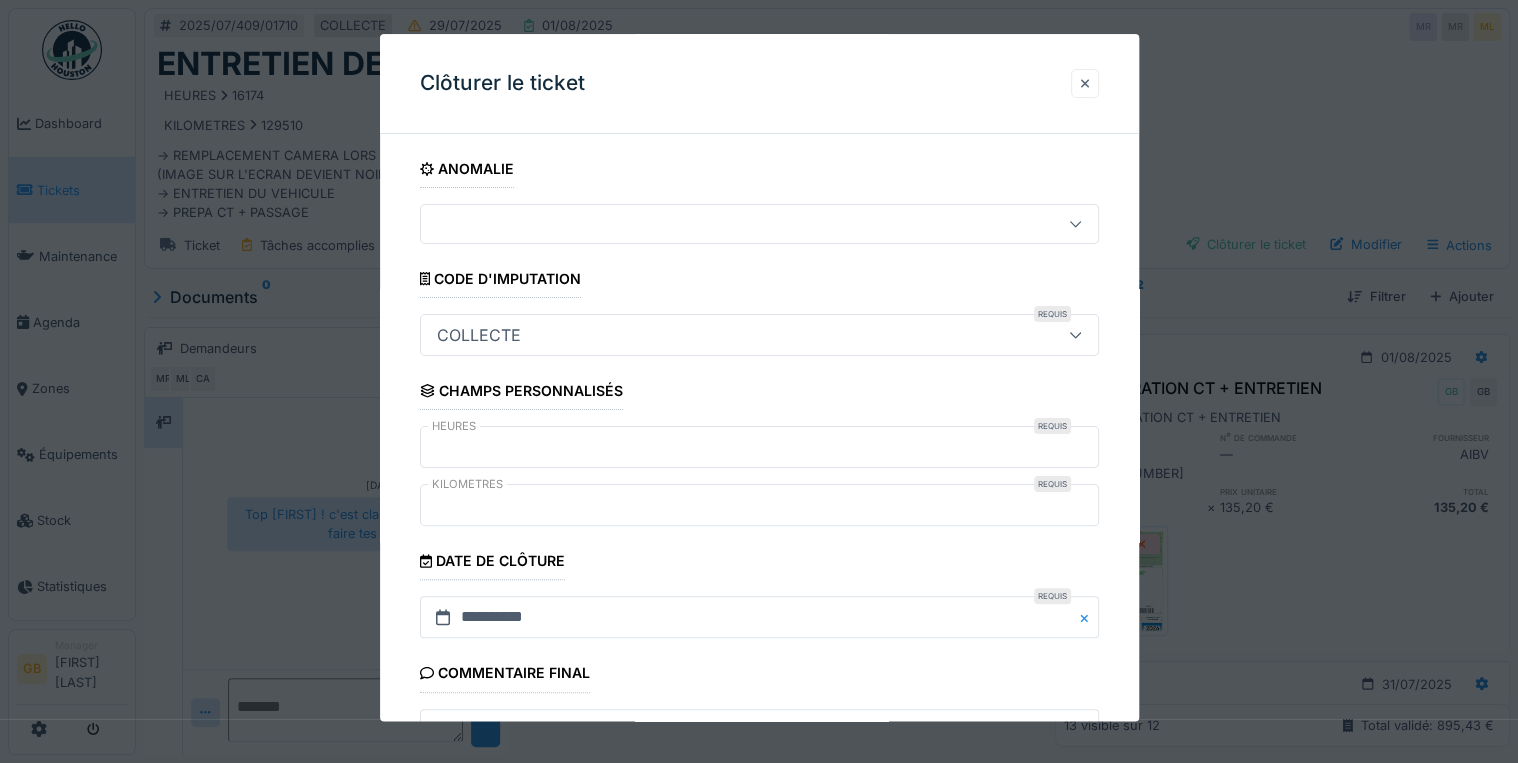 click at bounding box center (1085, 83) 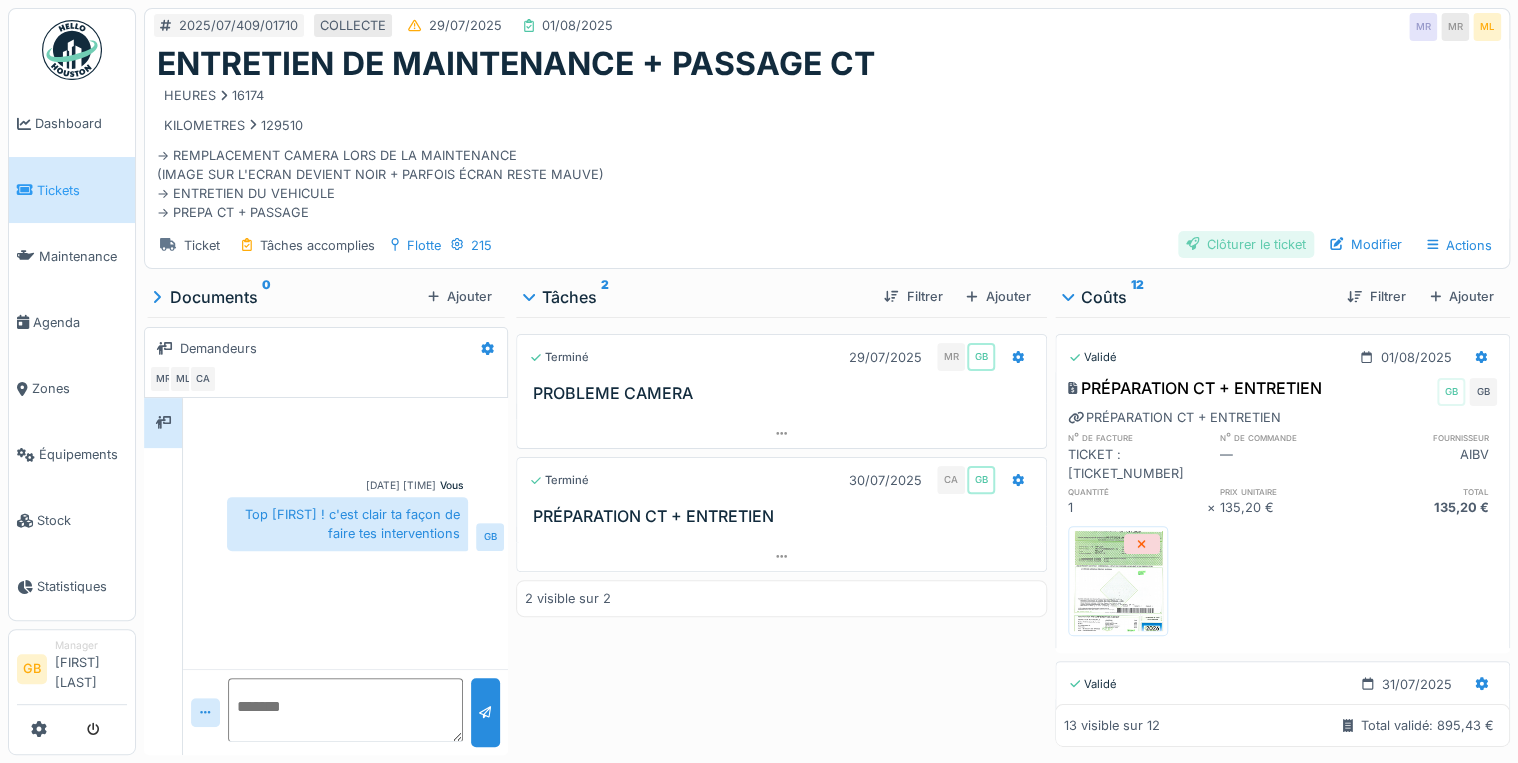 click on "Clôturer le ticket" at bounding box center [1246, 244] 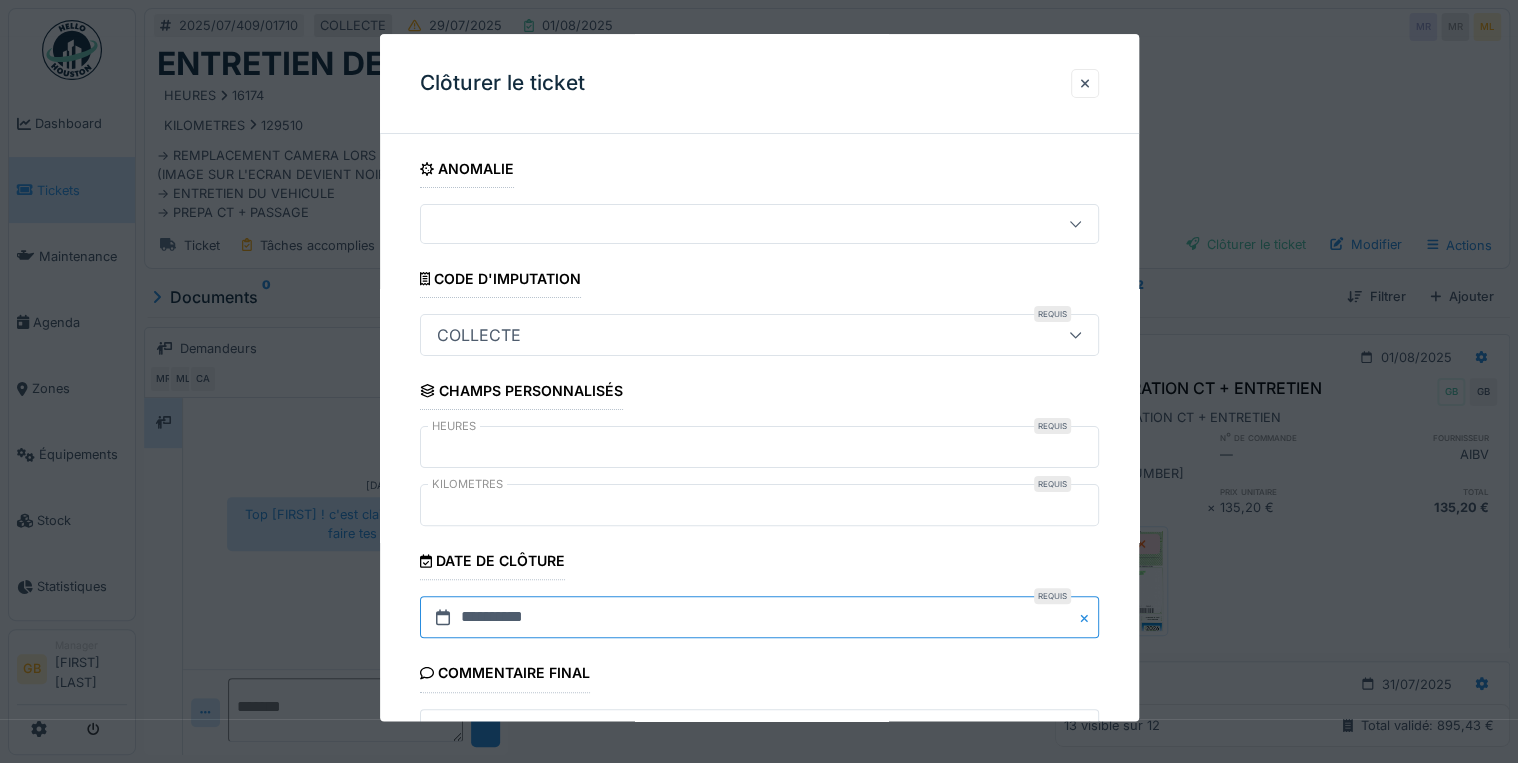 click on "**********" at bounding box center (759, 618) 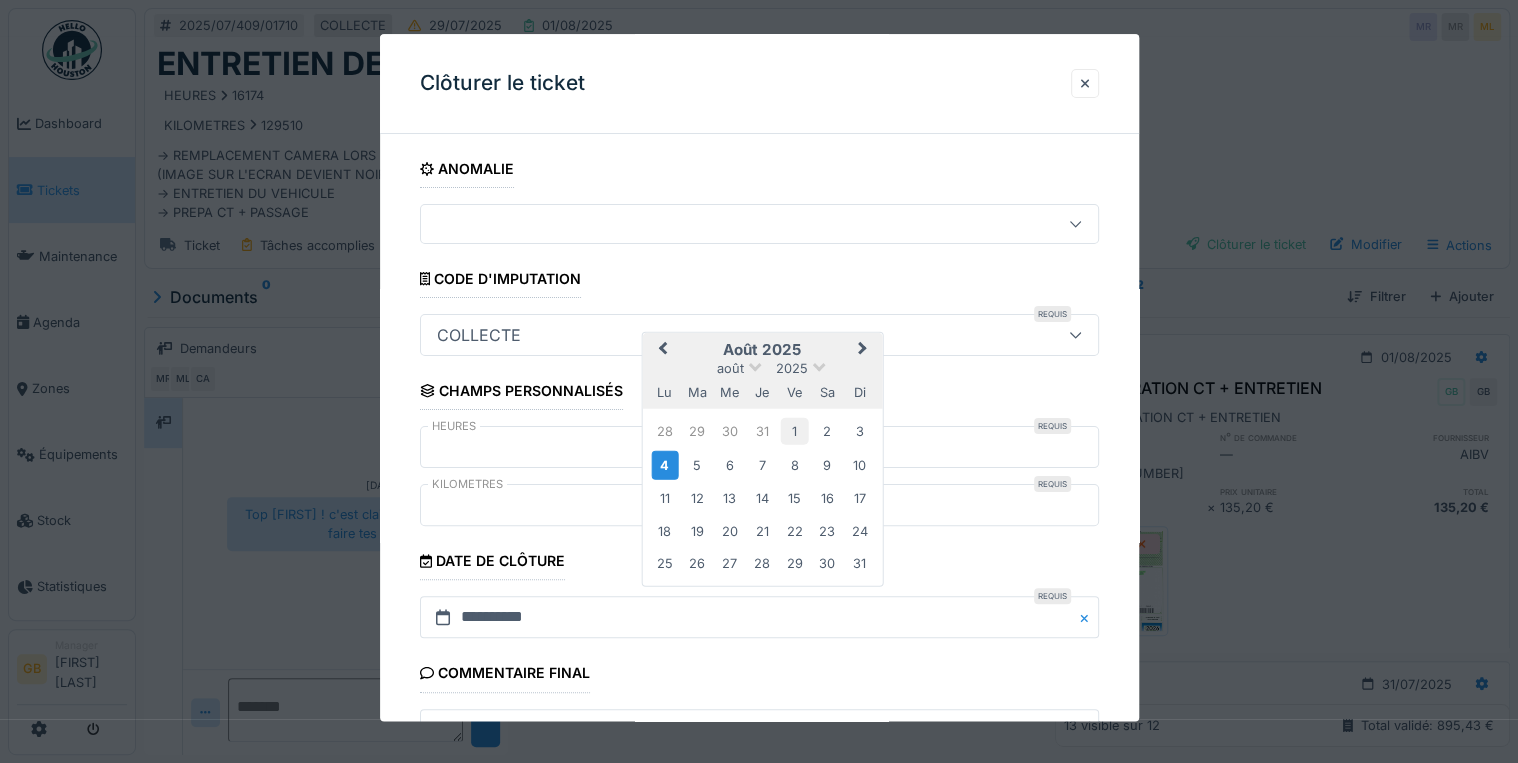click on "1" at bounding box center (794, 431) 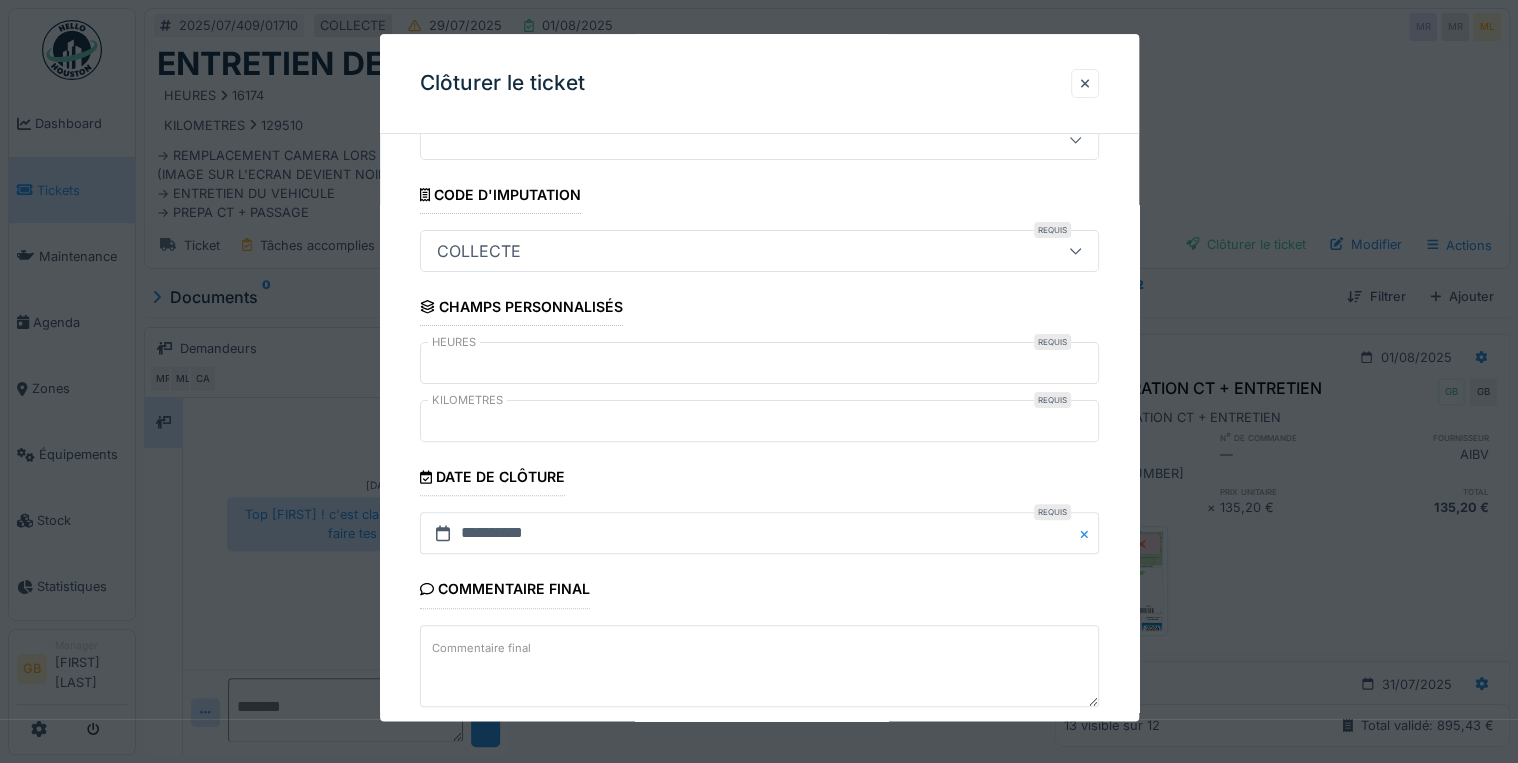 scroll, scrollTop: 184, scrollLeft: 0, axis: vertical 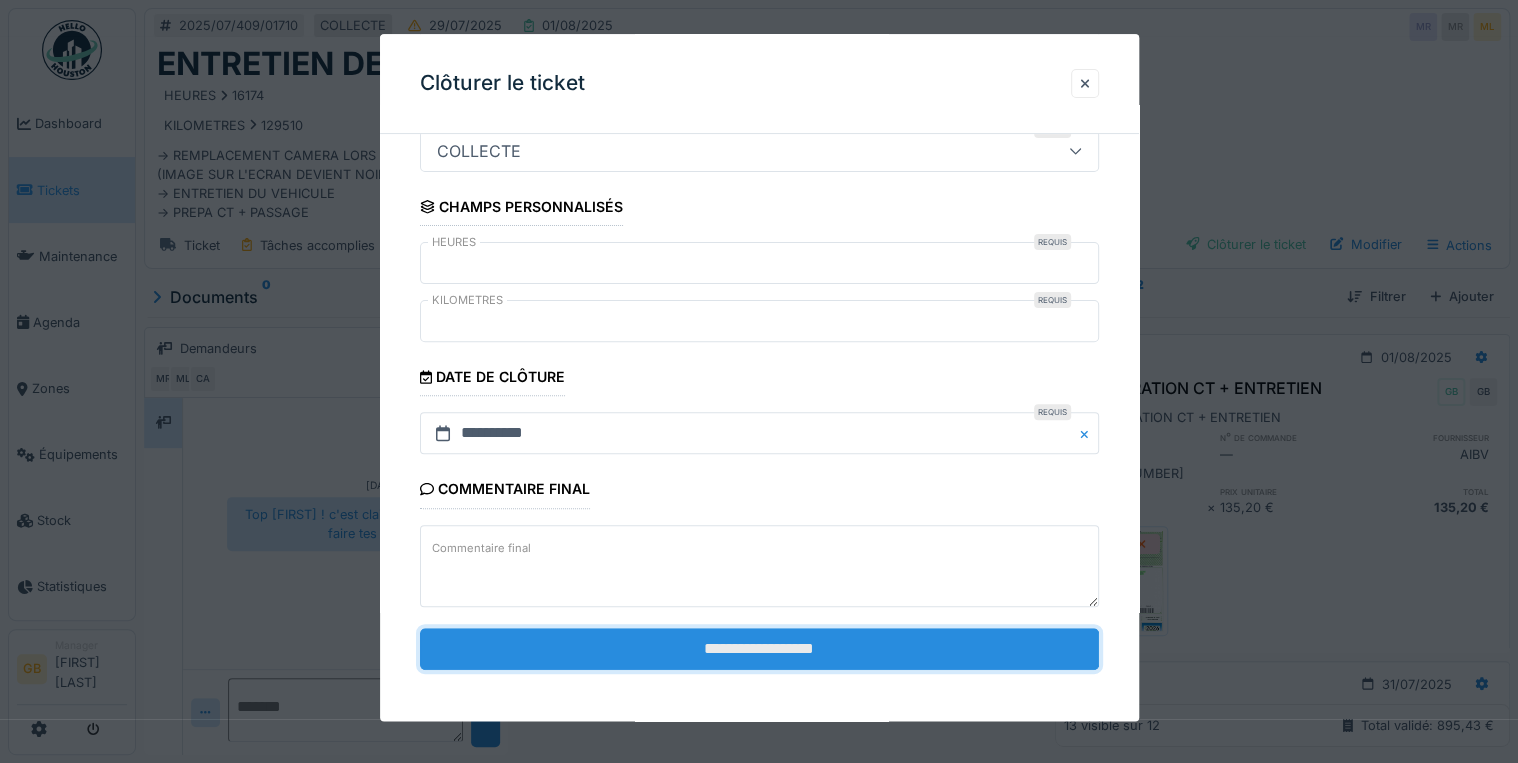 click on "**********" at bounding box center [759, 649] 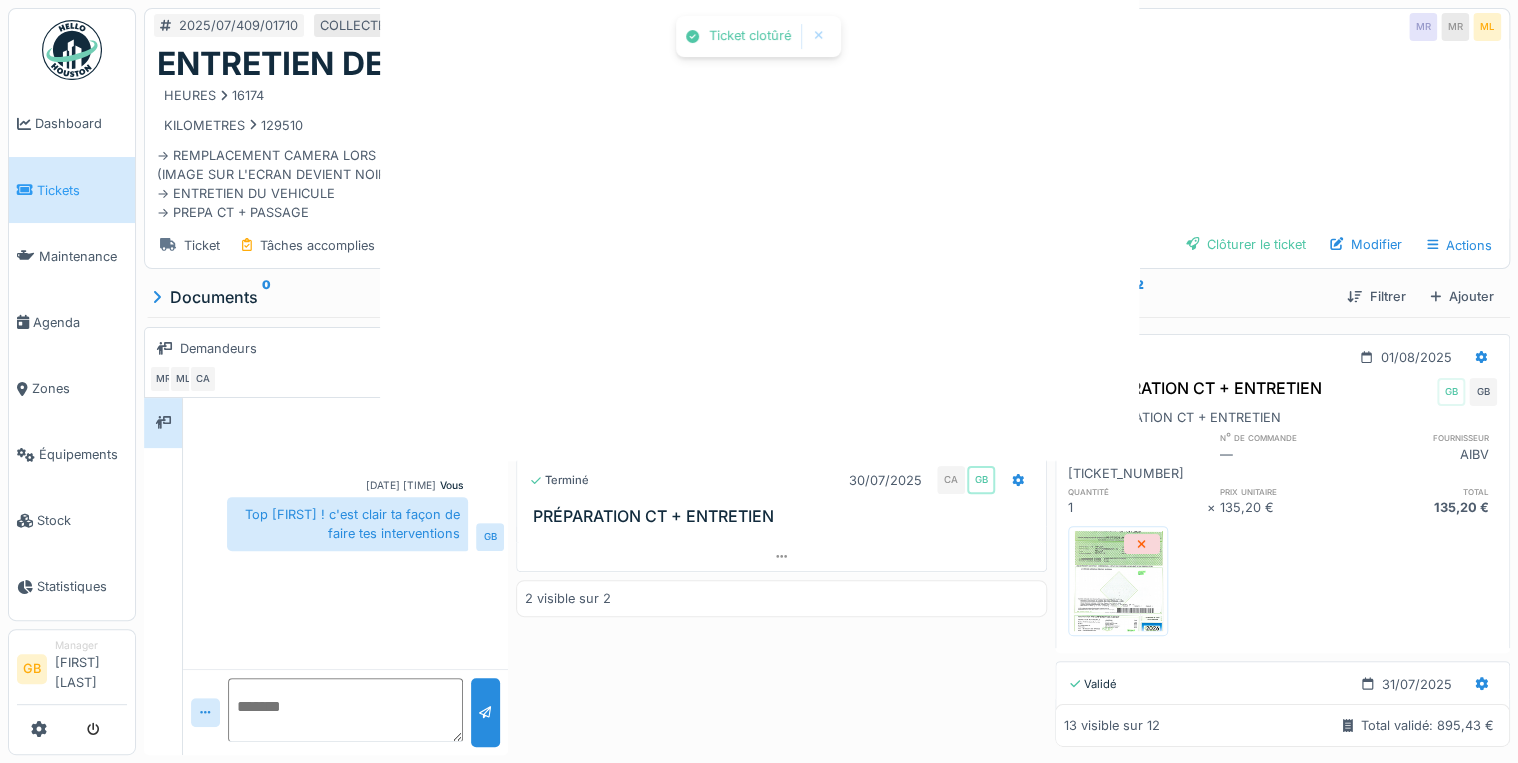 scroll, scrollTop: 0, scrollLeft: 0, axis: both 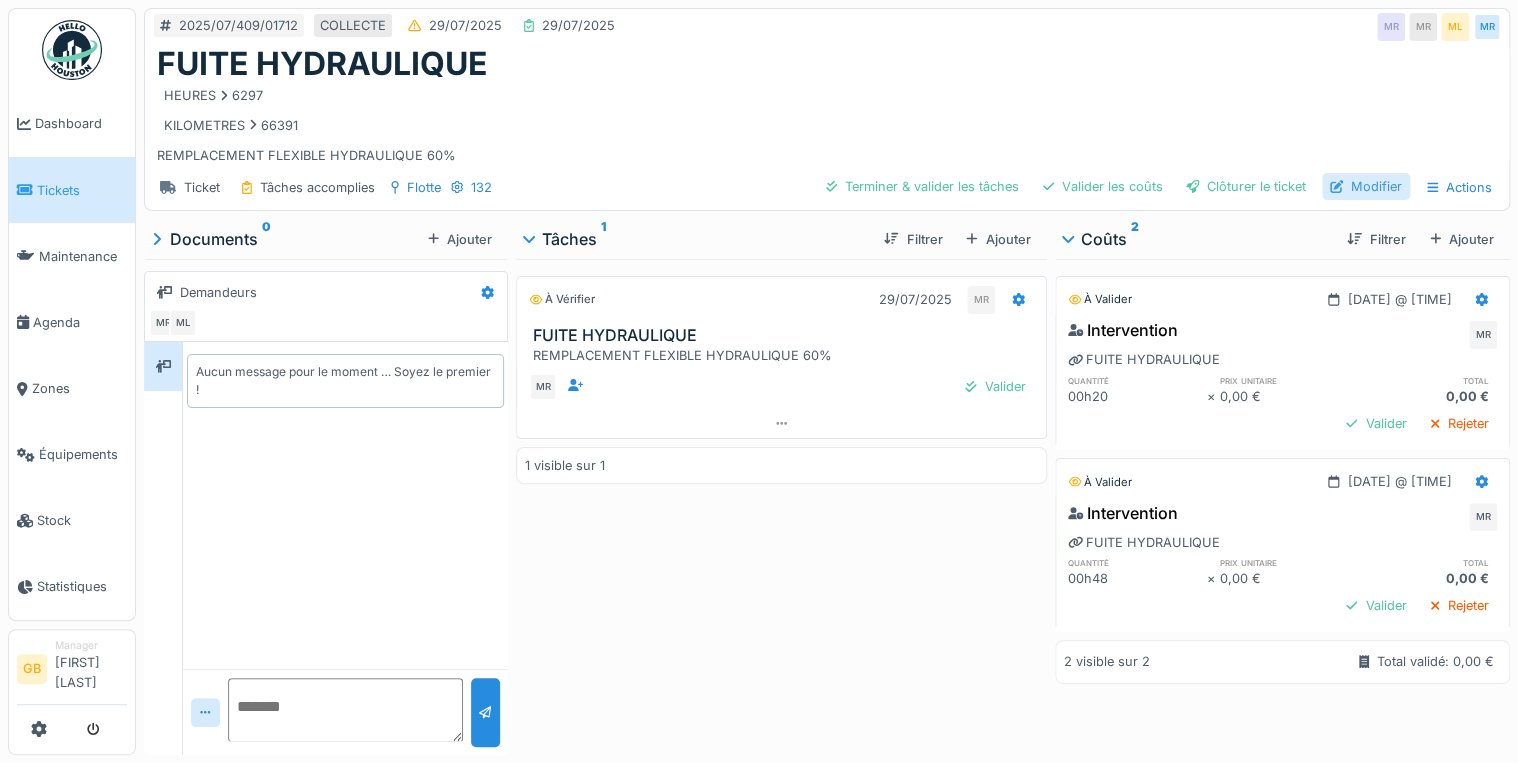 click on "Modifier" at bounding box center [1366, 186] 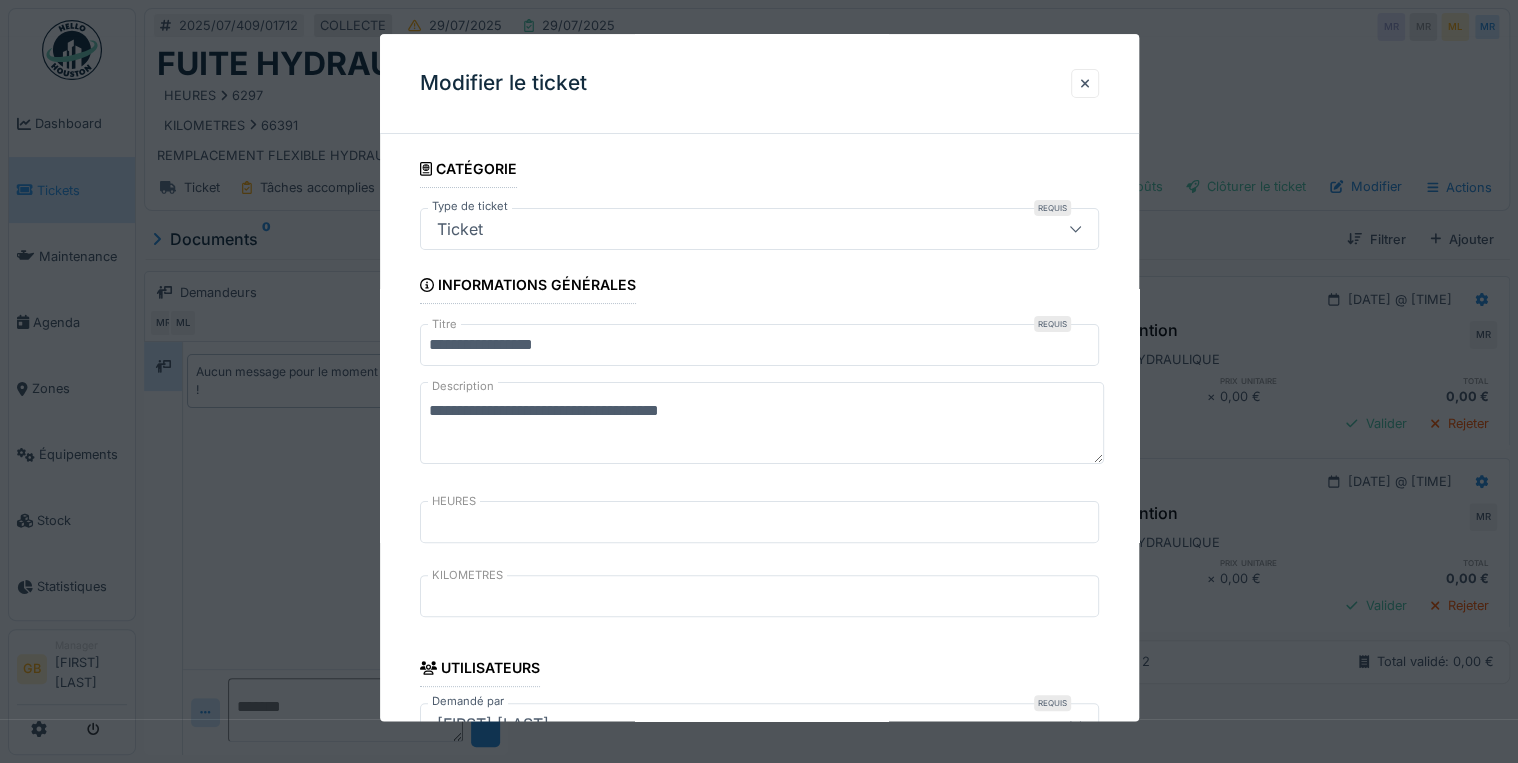 click on "**********" at bounding box center [759, 346] 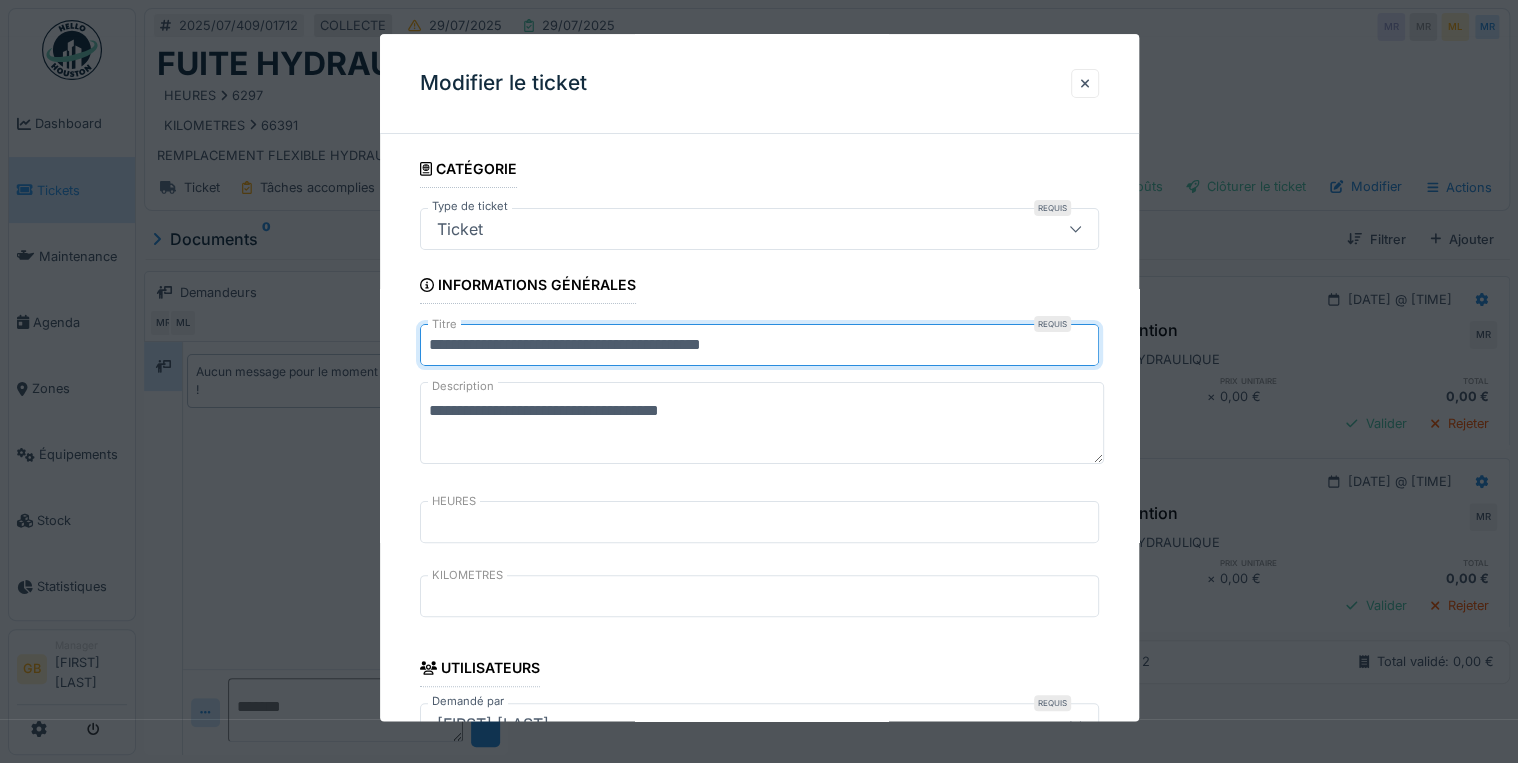 click on "**********" at bounding box center (759, 346) 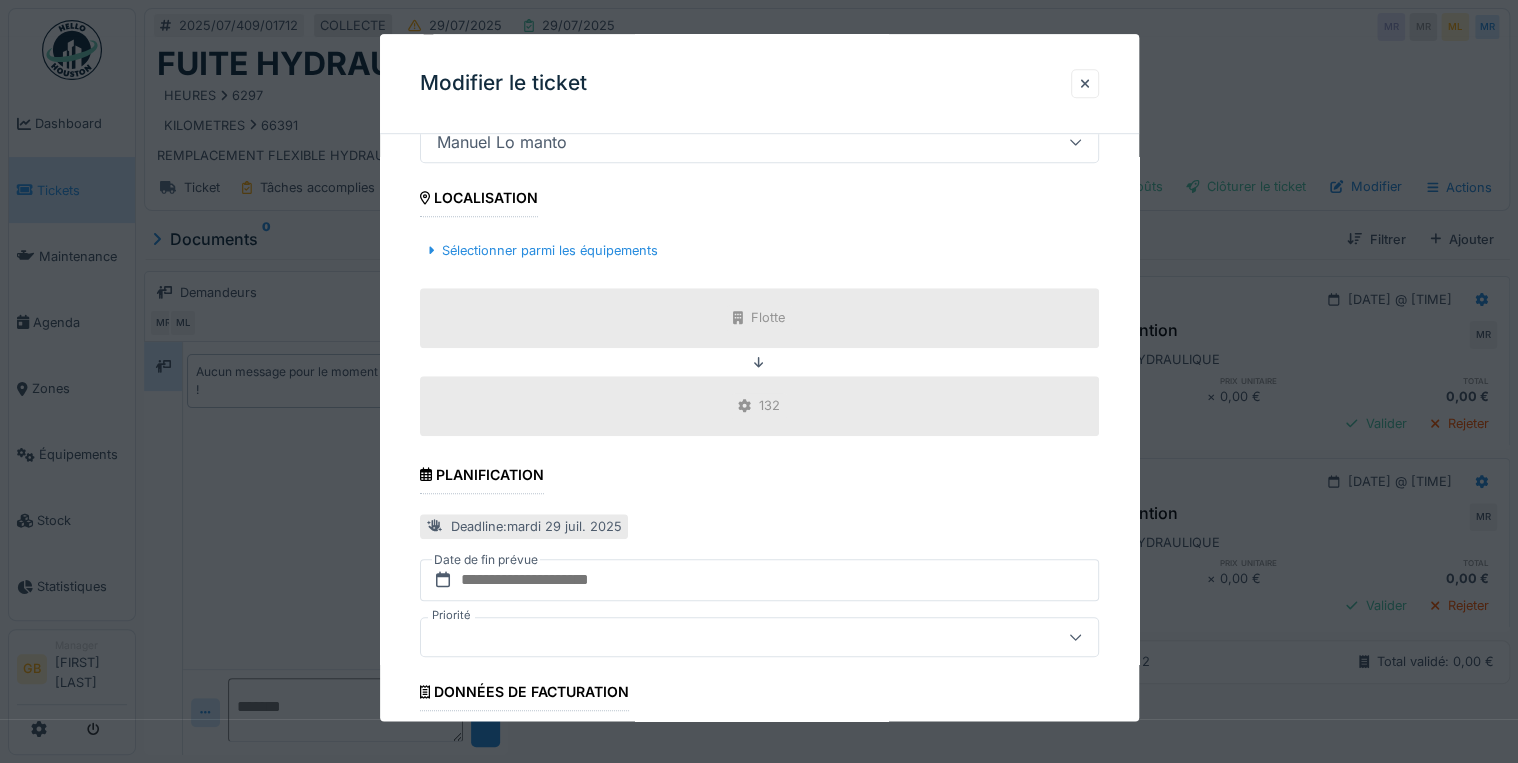 scroll, scrollTop: 798, scrollLeft: 0, axis: vertical 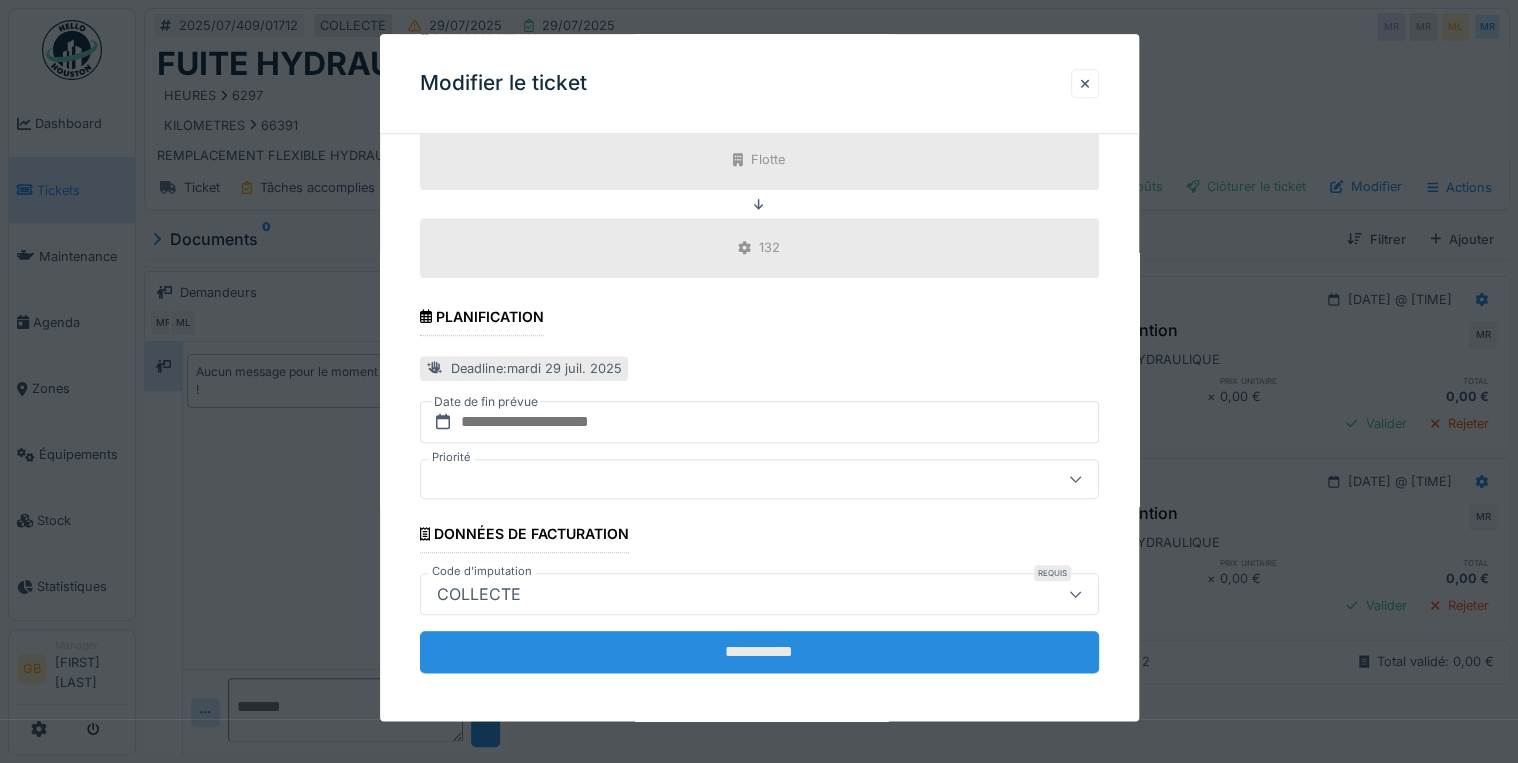 type on "**********" 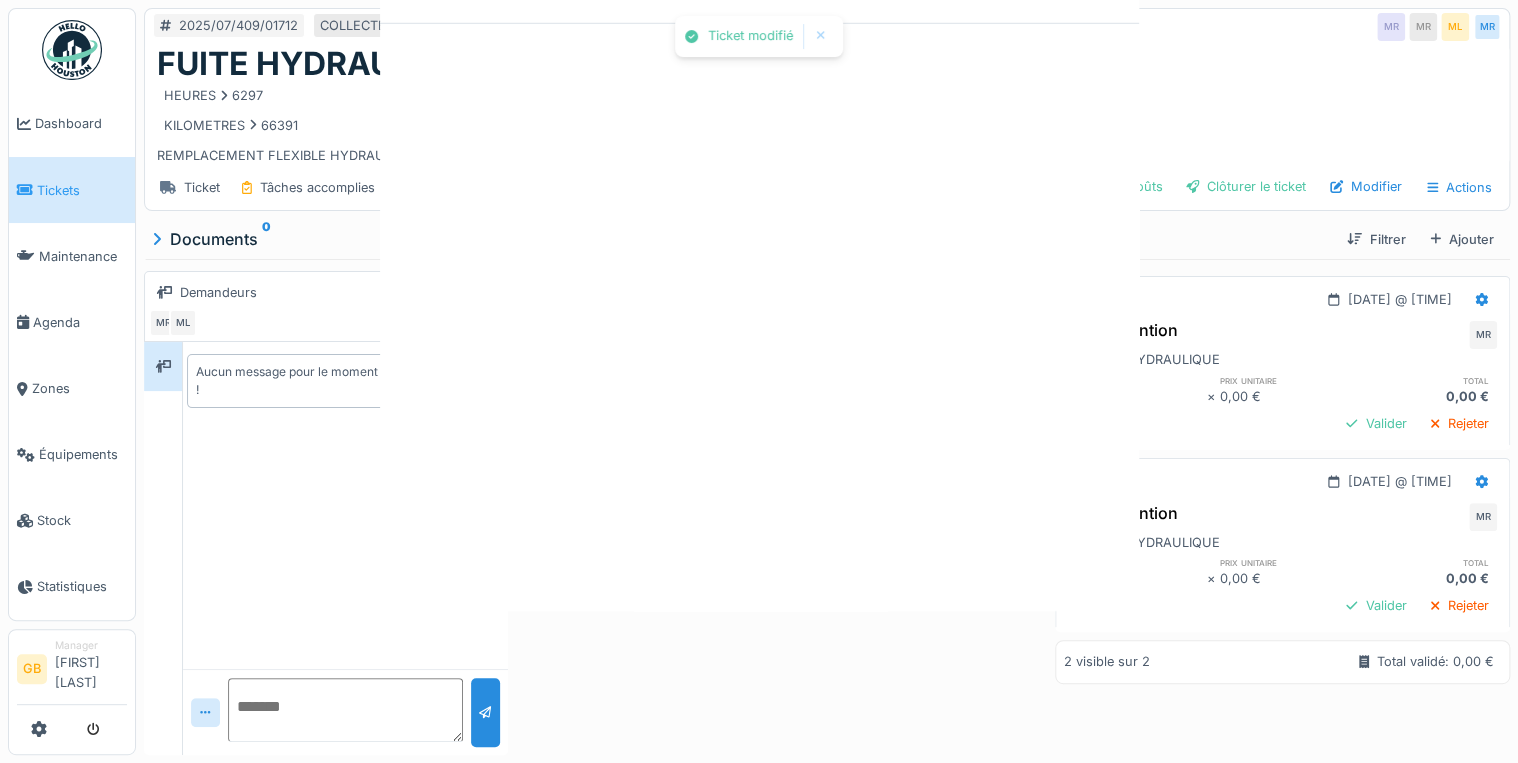 scroll, scrollTop: 0, scrollLeft: 0, axis: both 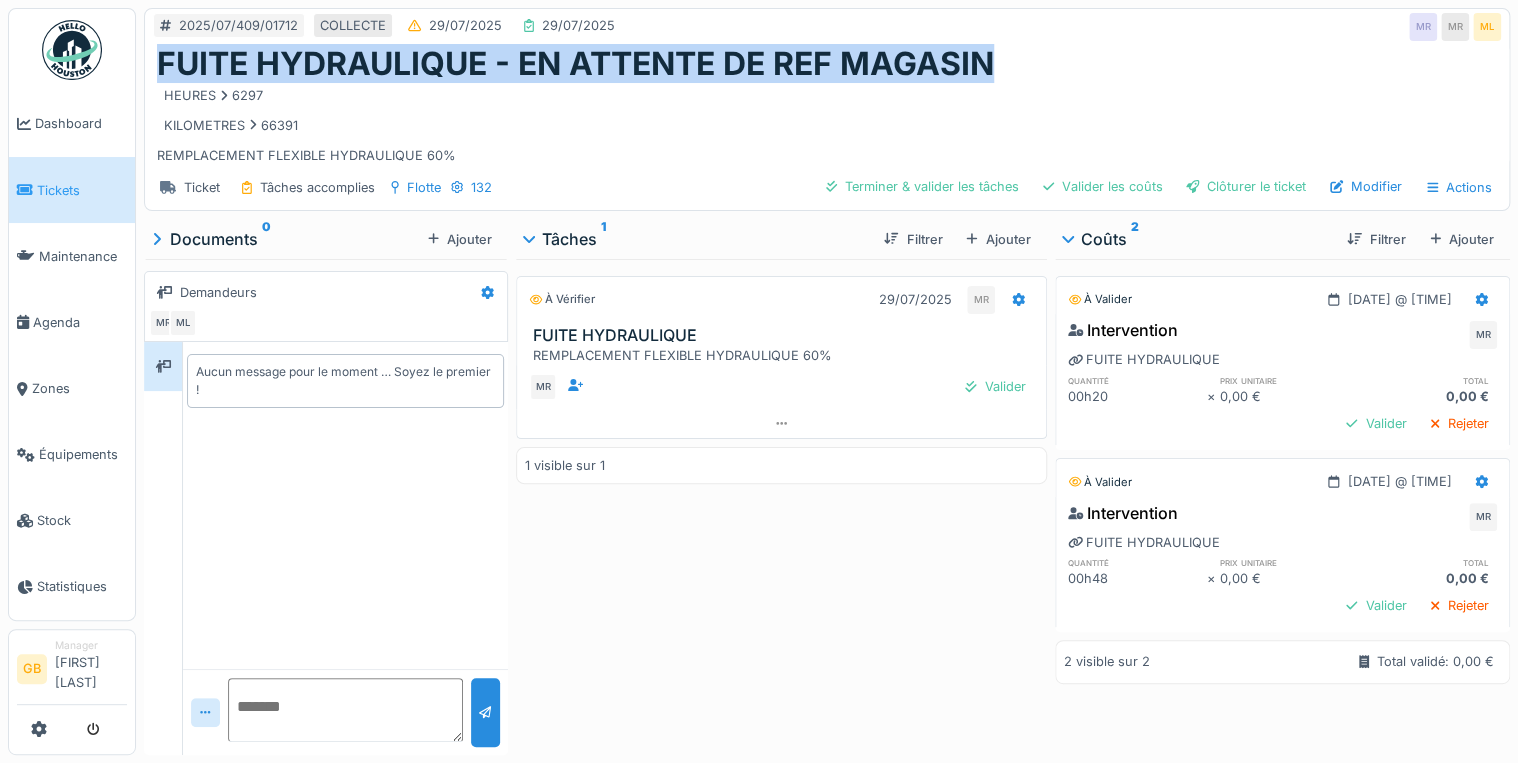 drag, startPoint x: 977, startPoint y: 68, endPoint x: 150, endPoint y: 78, distance: 827.0605 